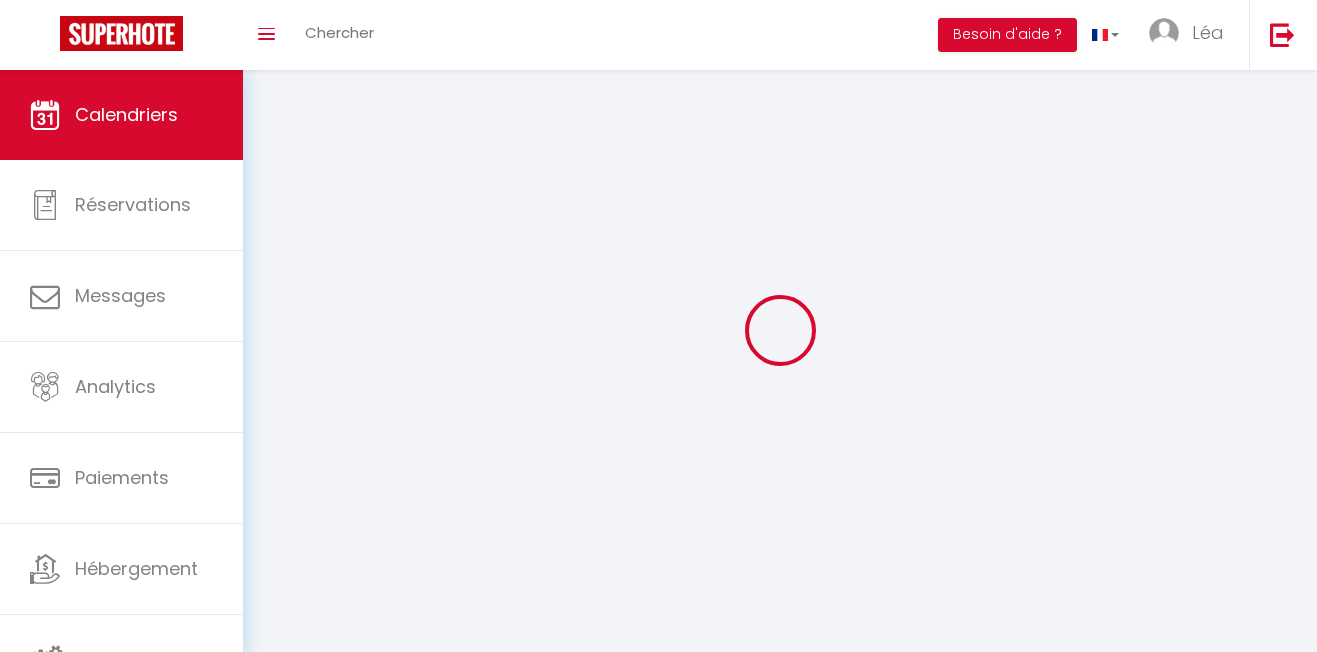 scroll, scrollTop: 0, scrollLeft: 0, axis: both 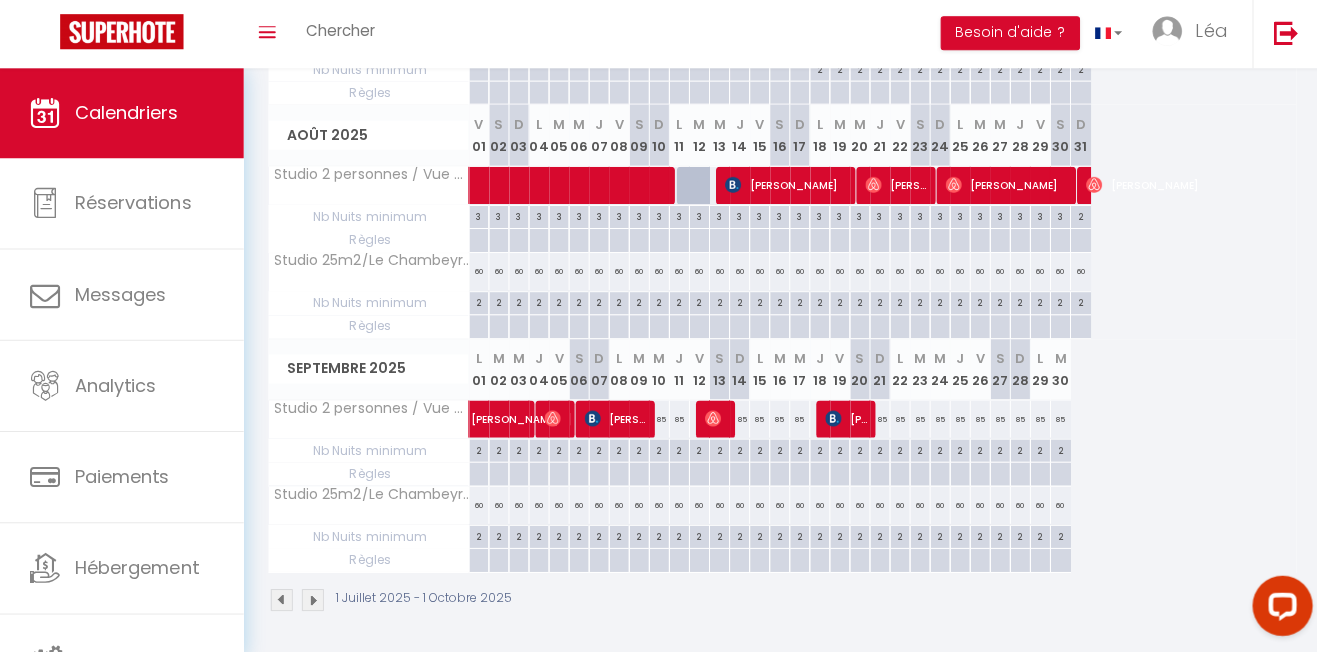 click at bounding box center [312, 600] 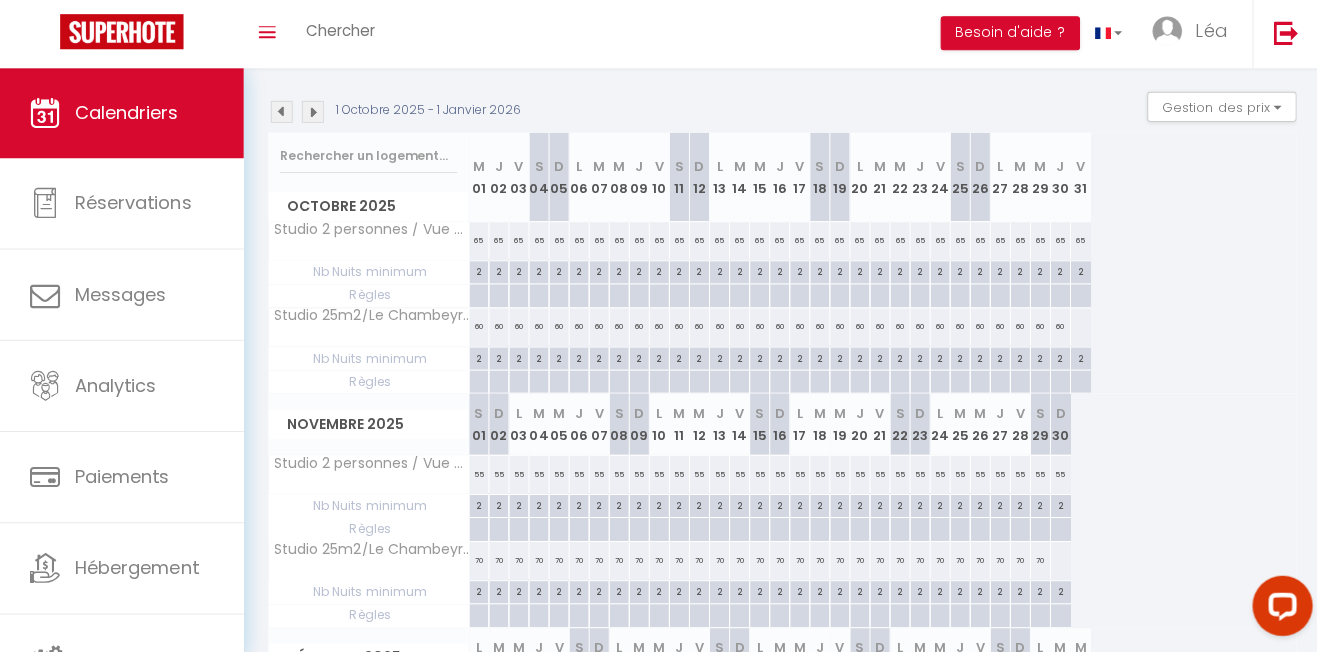 scroll, scrollTop: 482, scrollLeft: 0, axis: vertical 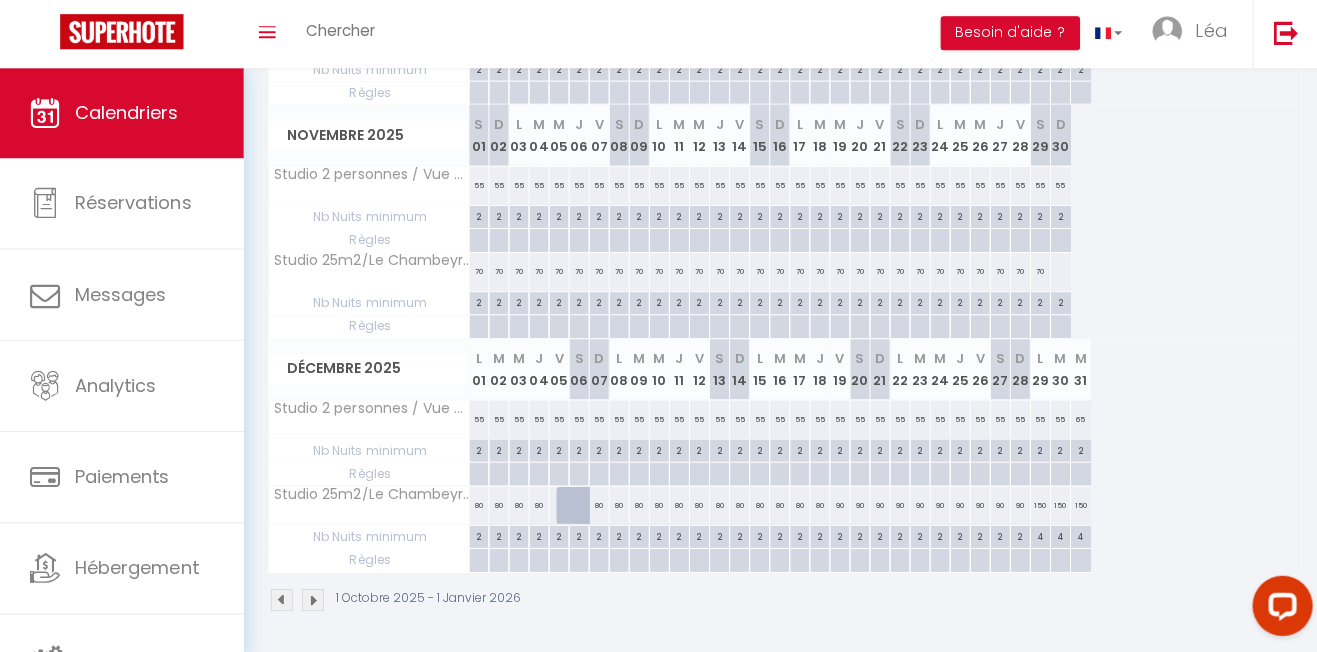 click at bounding box center (312, 600) 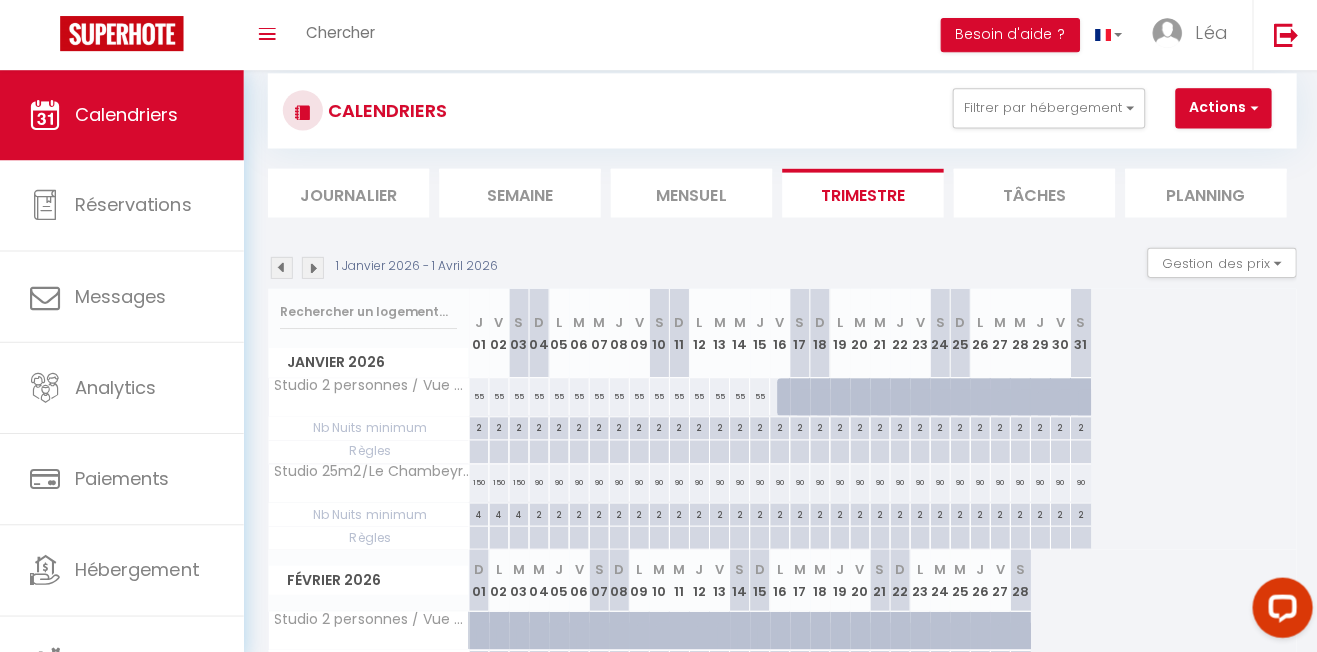 scroll, scrollTop: 0, scrollLeft: 0, axis: both 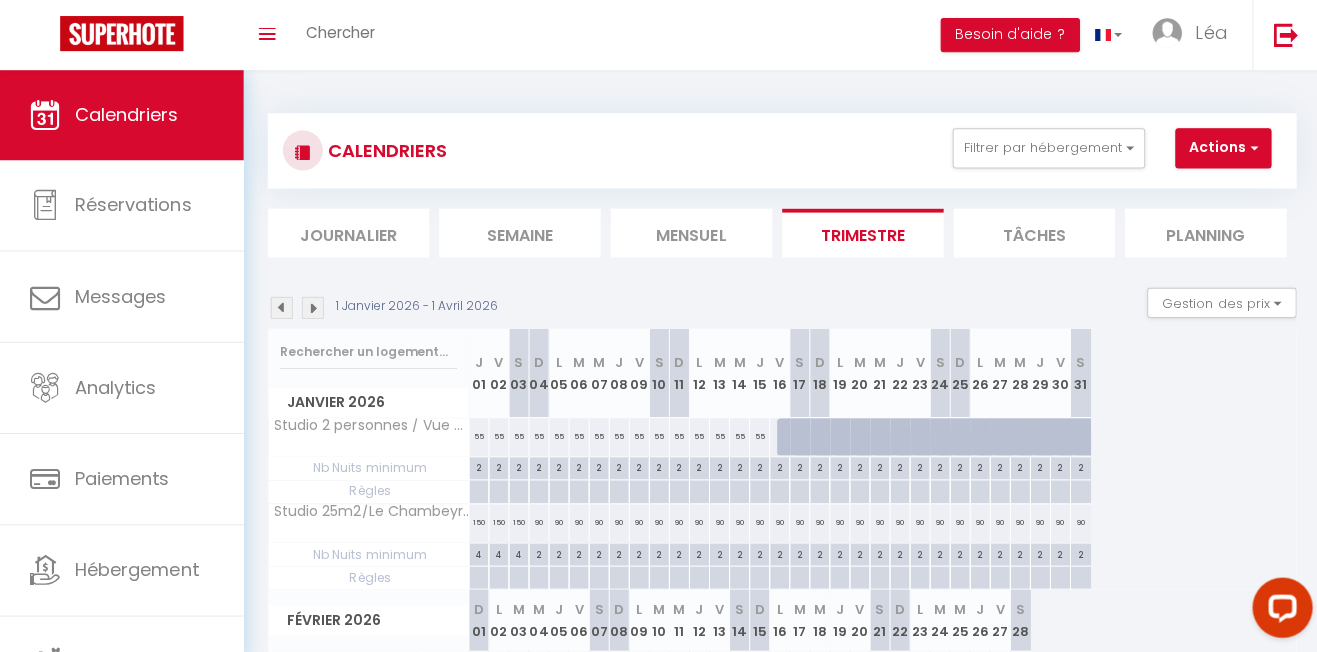 click at bounding box center (281, 307) 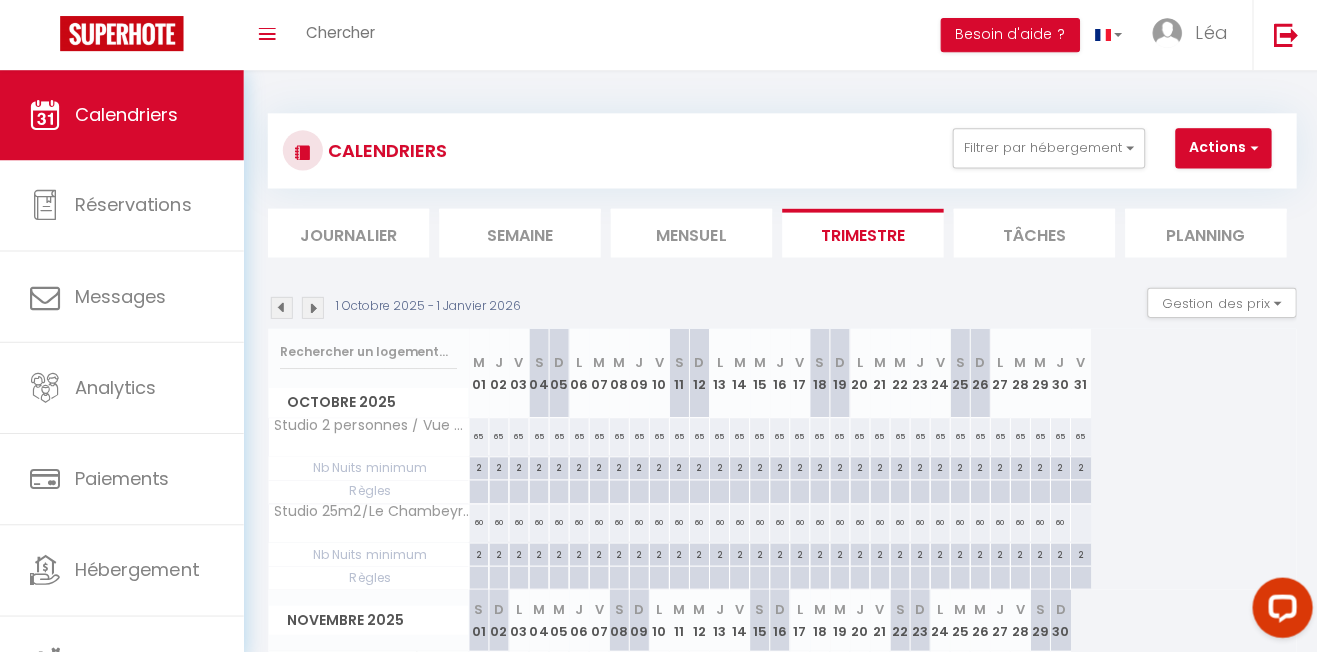 click at bounding box center [281, 307] 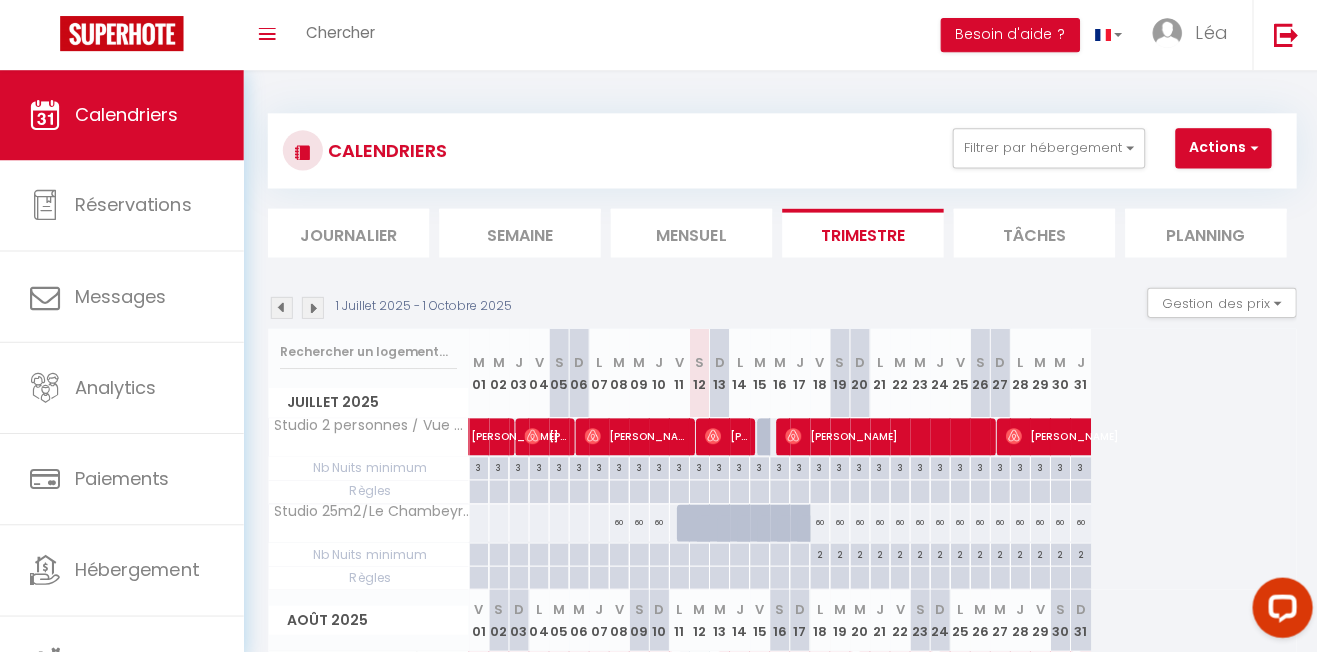 click at bounding box center (281, 307) 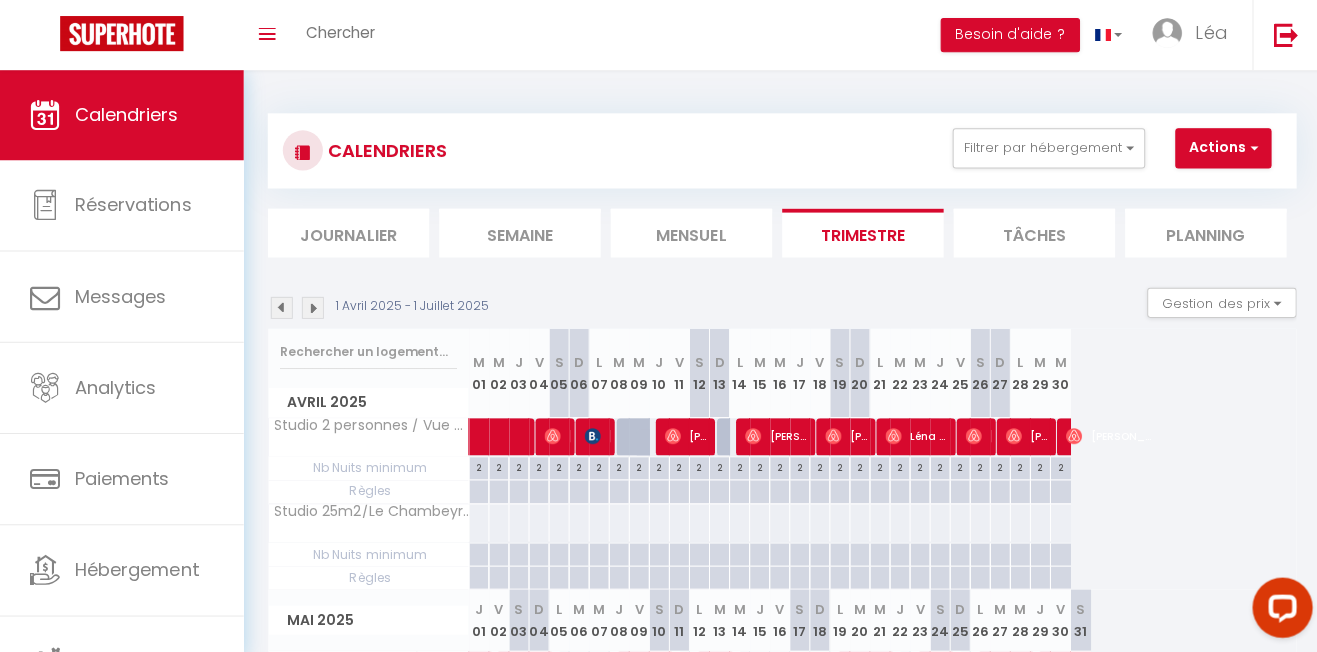 click at bounding box center [281, 307] 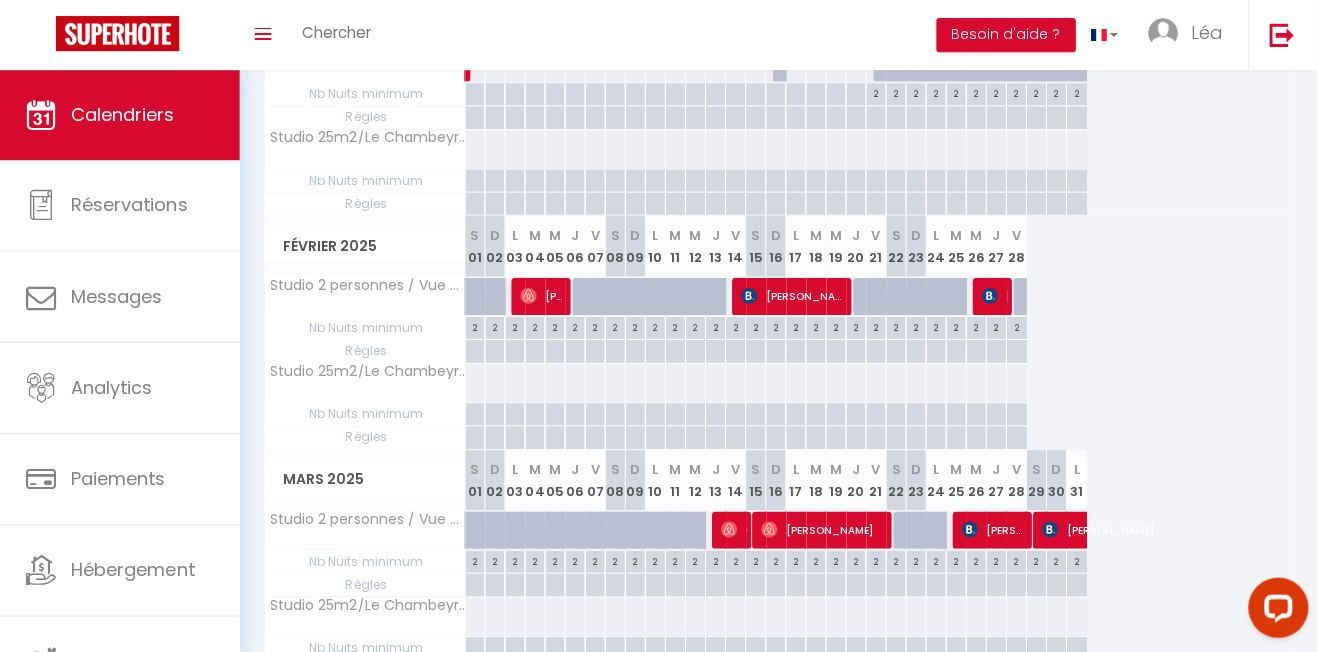 scroll, scrollTop: 373, scrollLeft: 0, axis: vertical 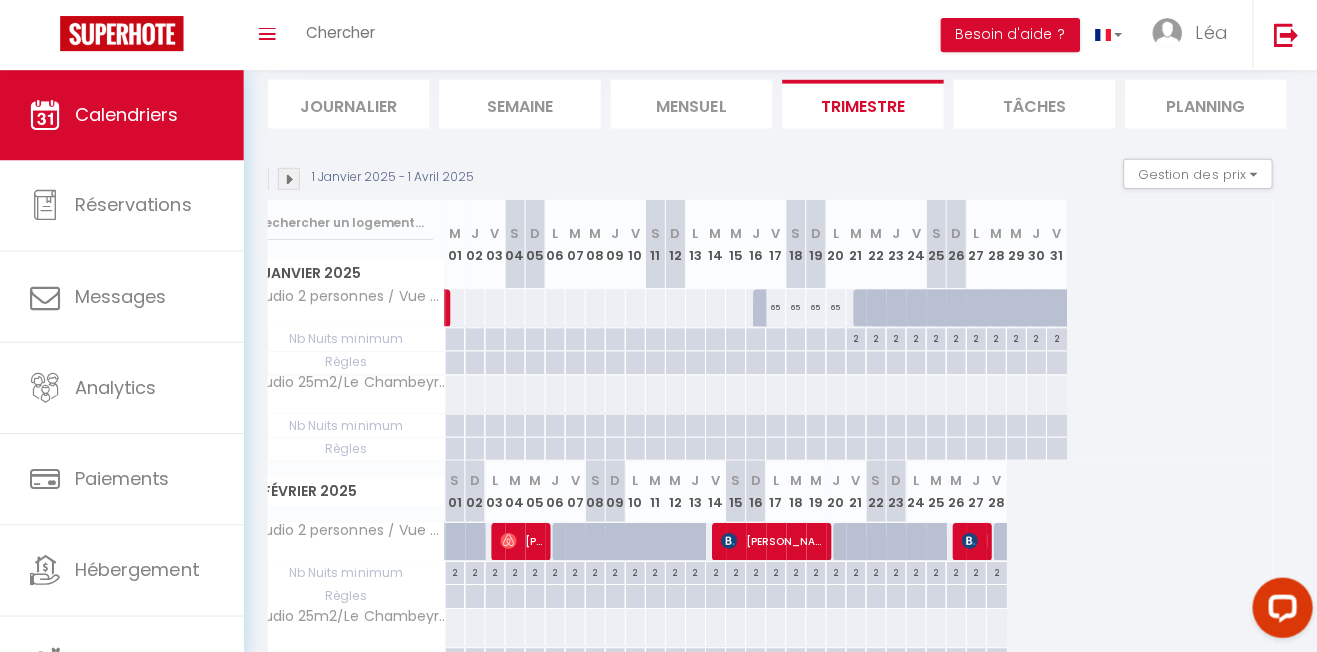 click at bounding box center [288, 178] 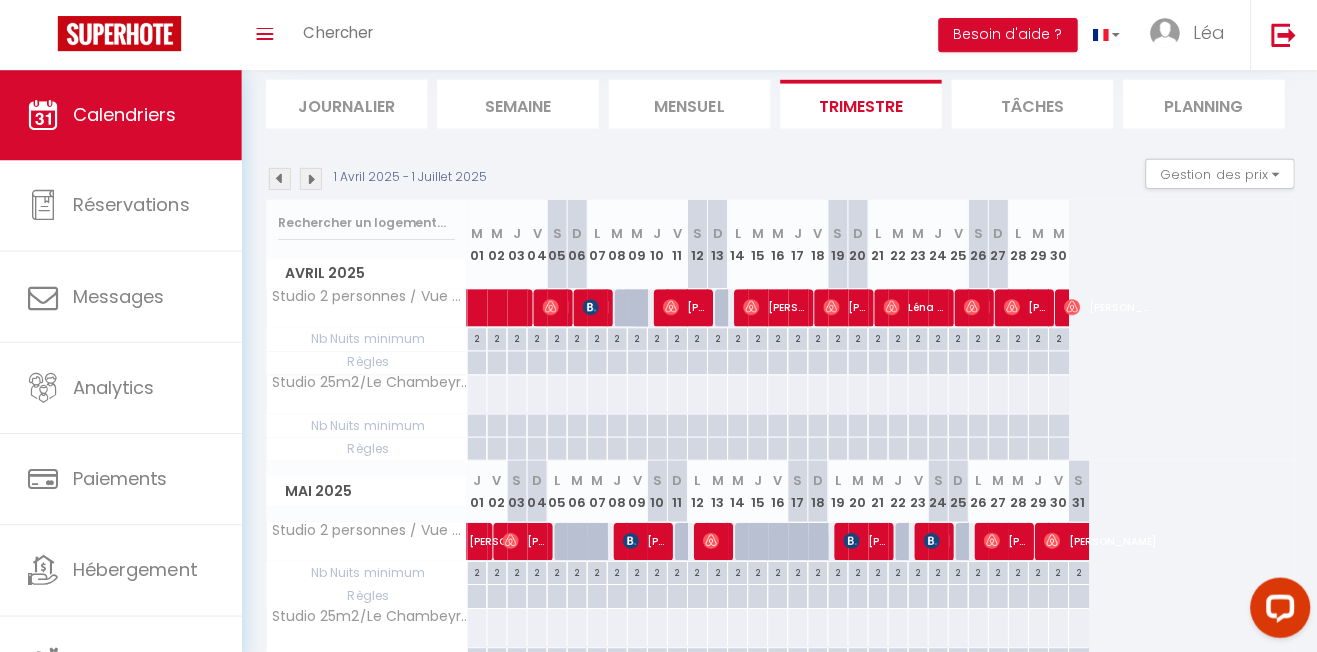 scroll, scrollTop: 129, scrollLeft: 0, axis: vertical 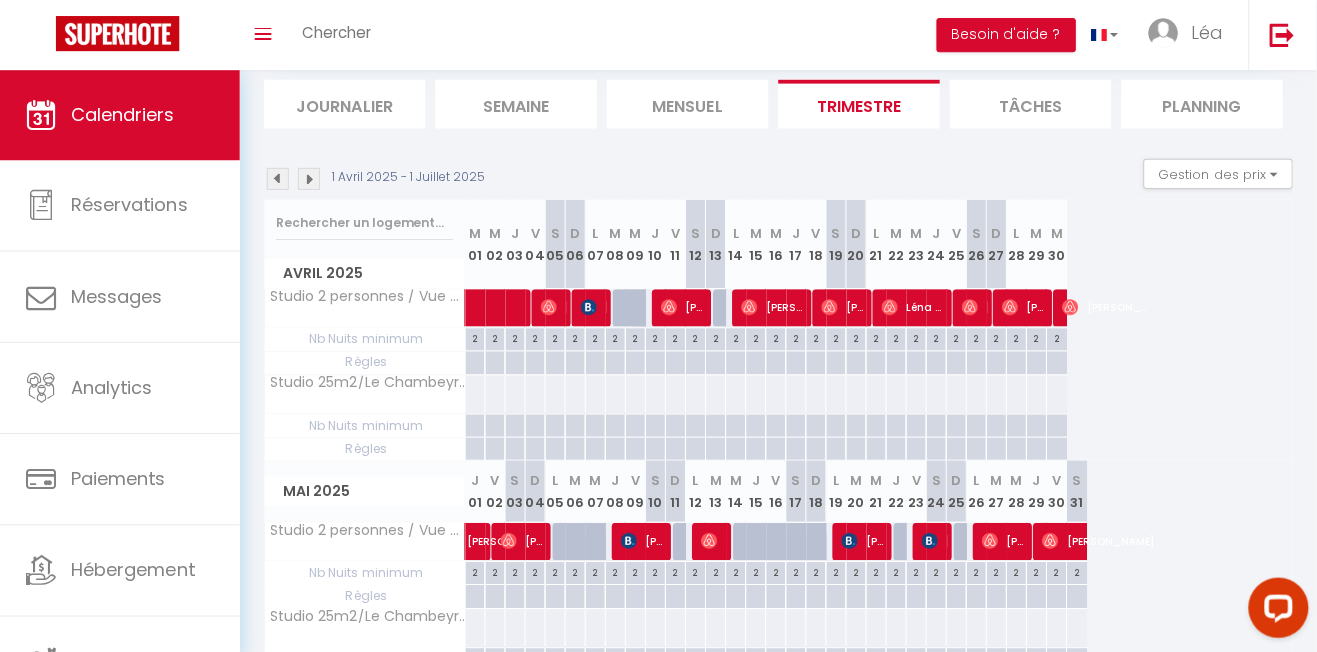 click at bounding box center (645, 318) 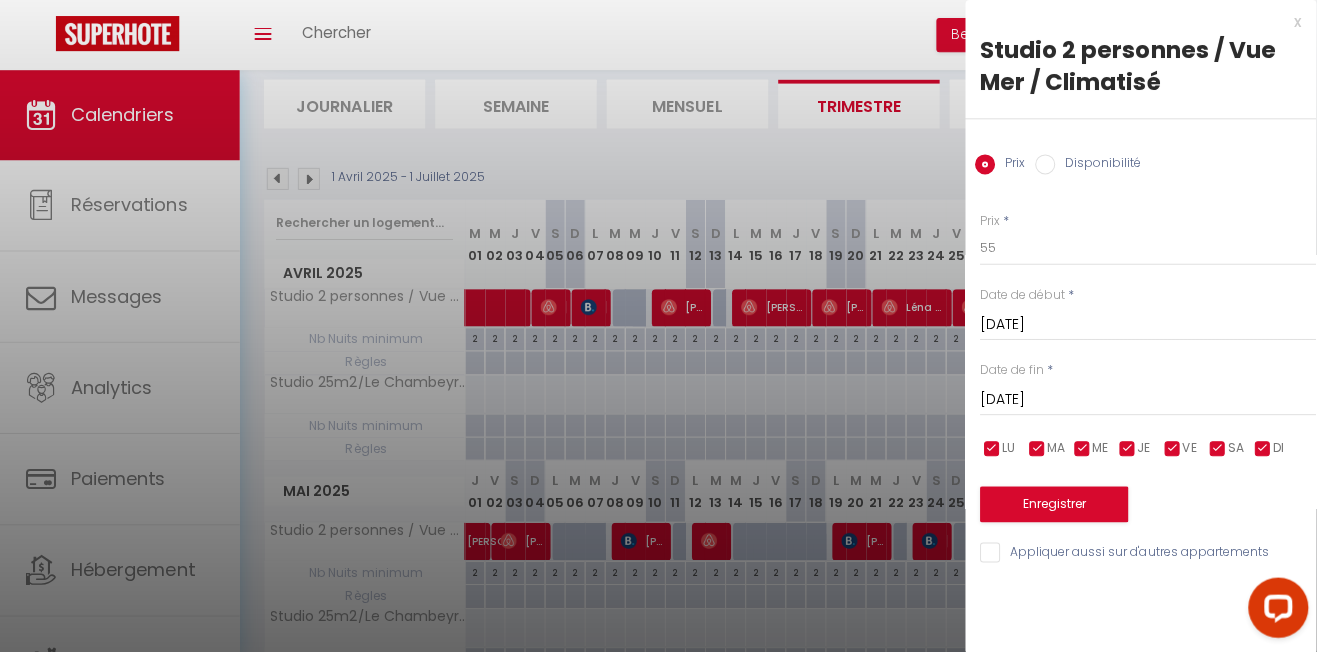 click at bounding box center (658, 326) 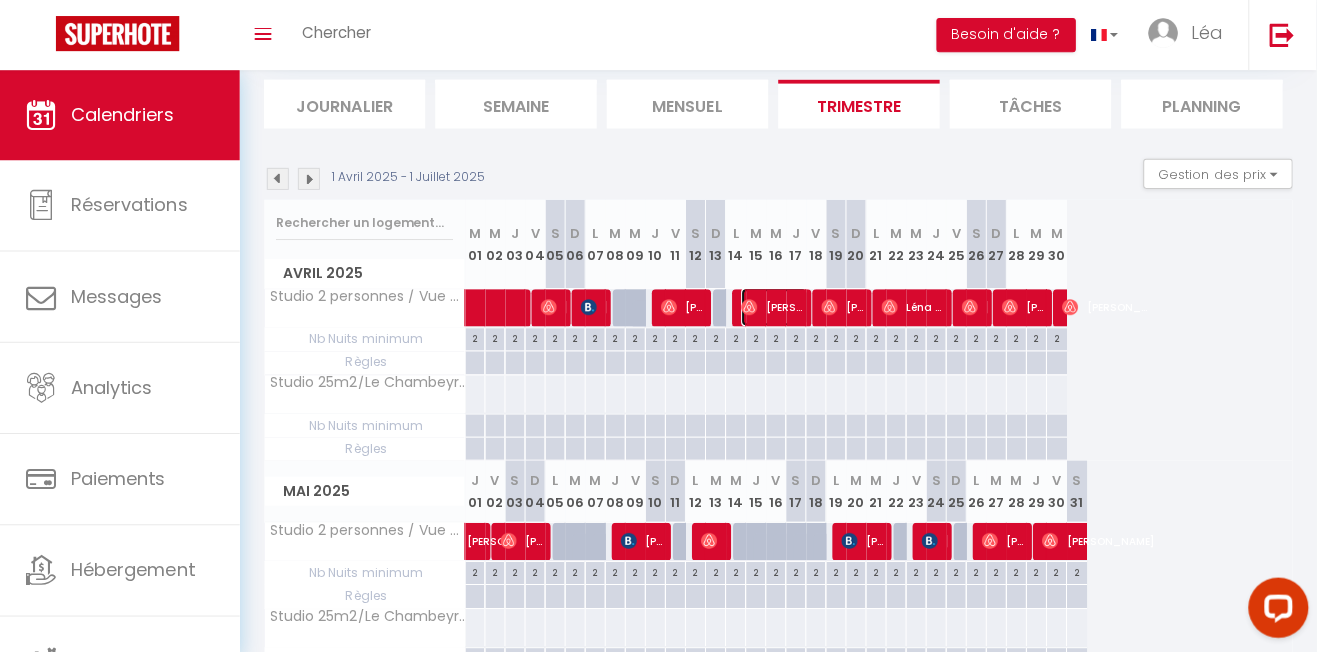 click on "[PERSON_NAME]" at bounding box center [776, 306] 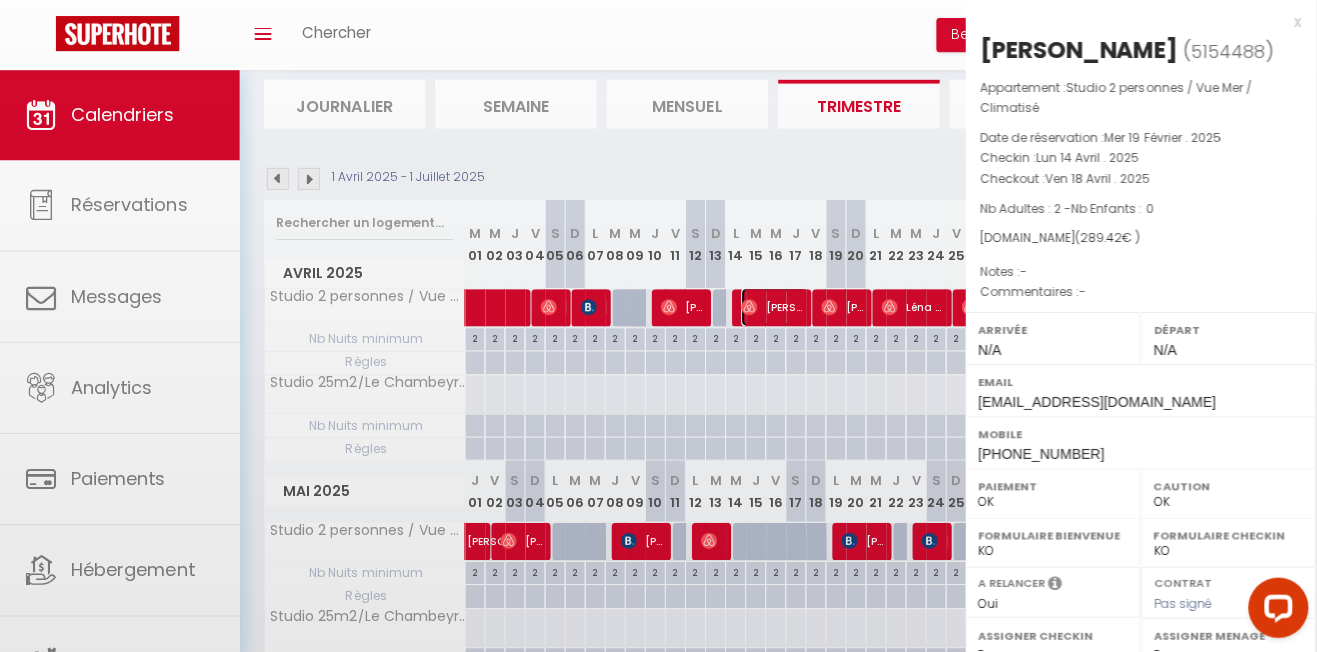 select on "39472" 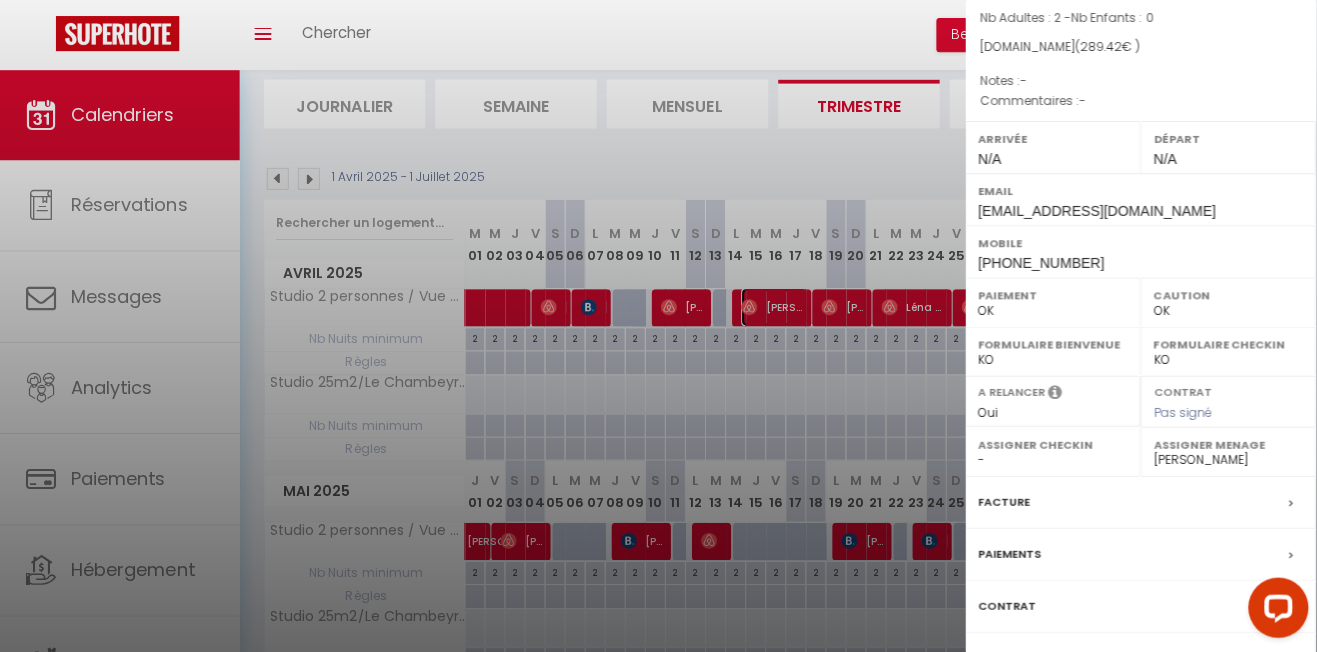scroll, scrollTop: 298, scrollLeft: 0, axis: vertical 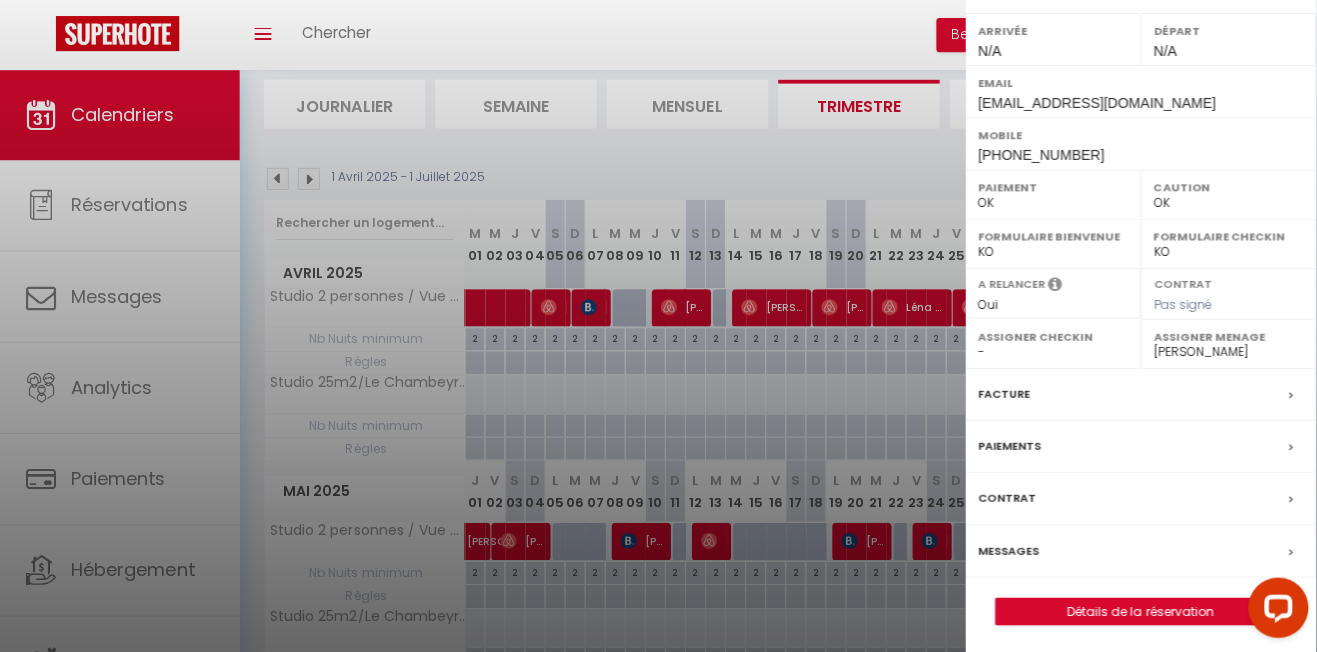 click on "Paiements" at bounding box center (1142, 446) 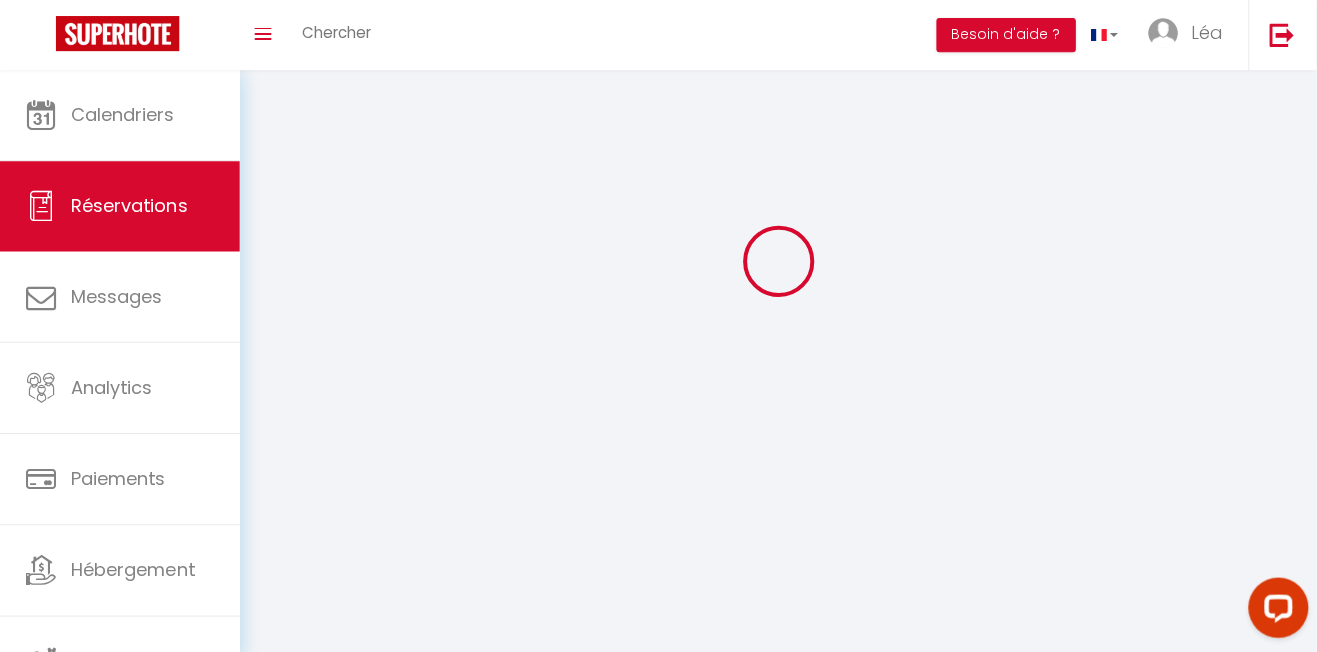 select 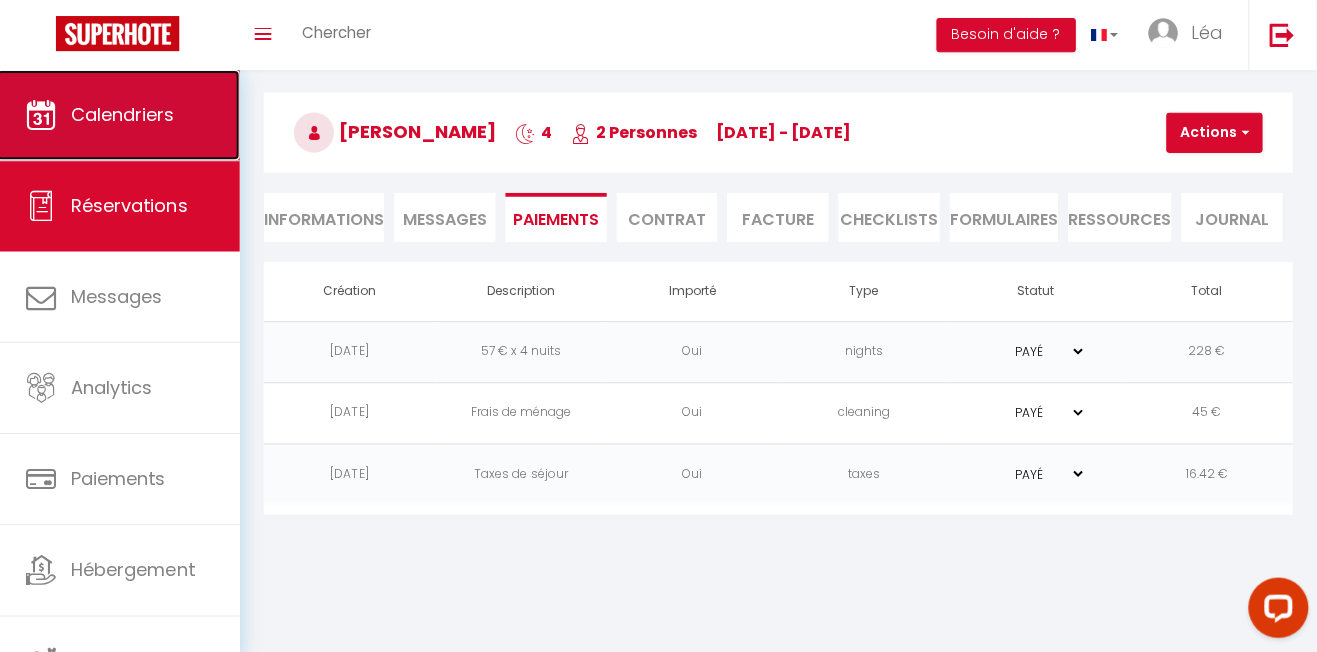 click on "Calendriers" at bounding box center [121, 115] 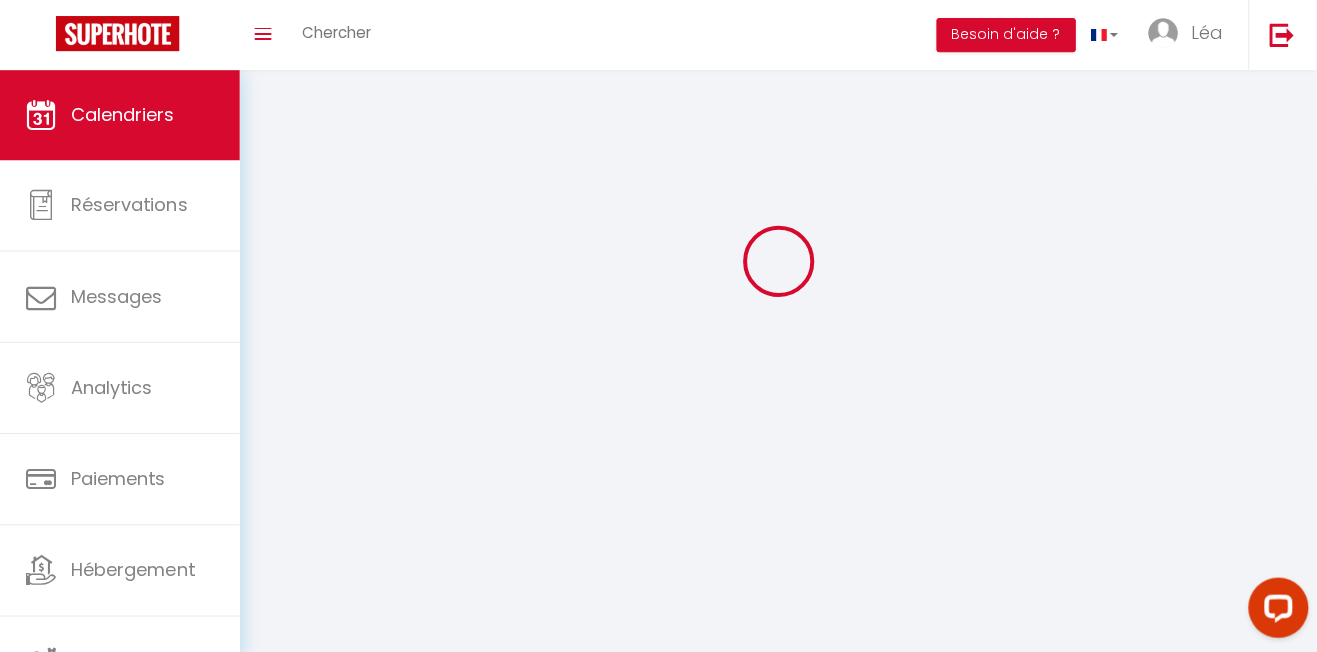 scroll, scrollTop: 124, scrollLeft: 0, axis: vertical 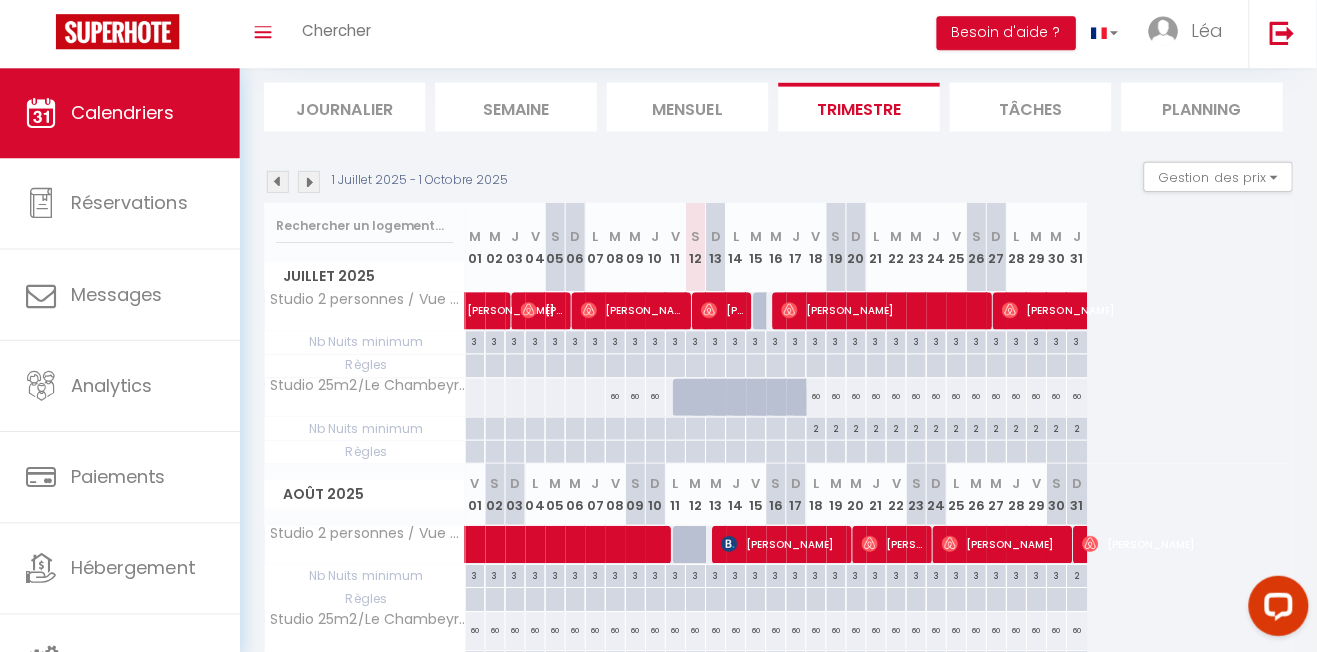 click at bounding box center [281, 183] 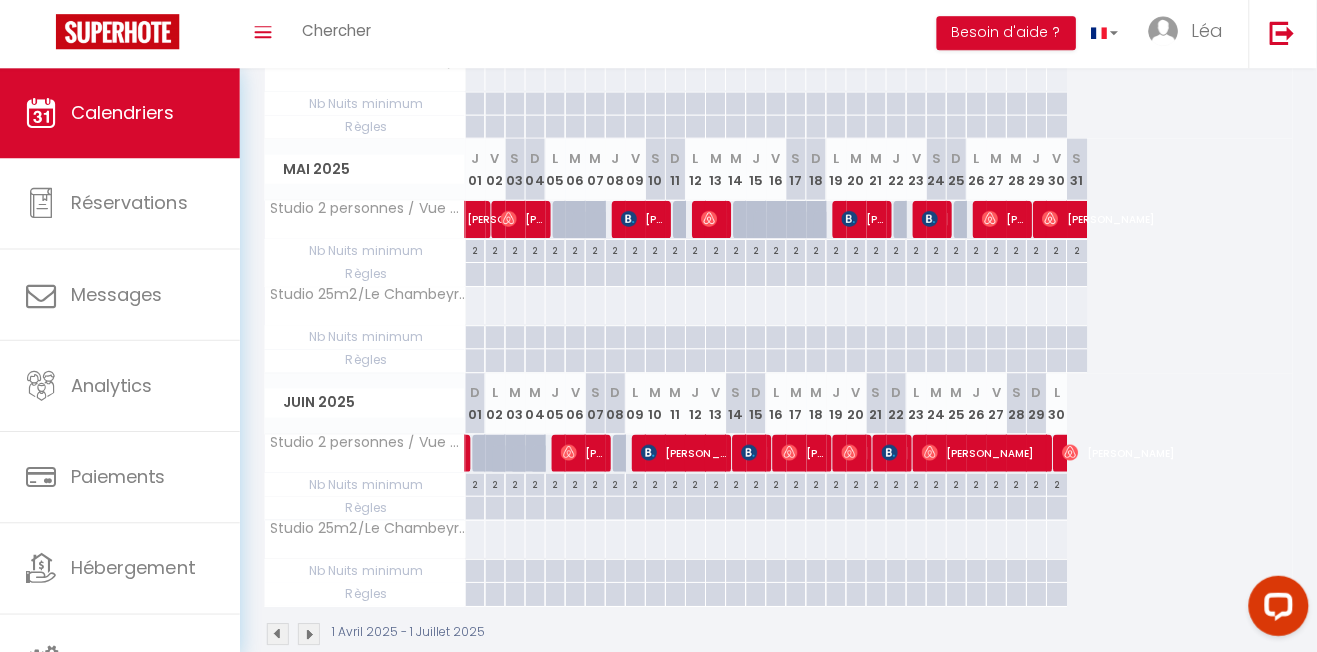 scroll, scrollTop: 448, scrollLeft: 0, axis: vertical 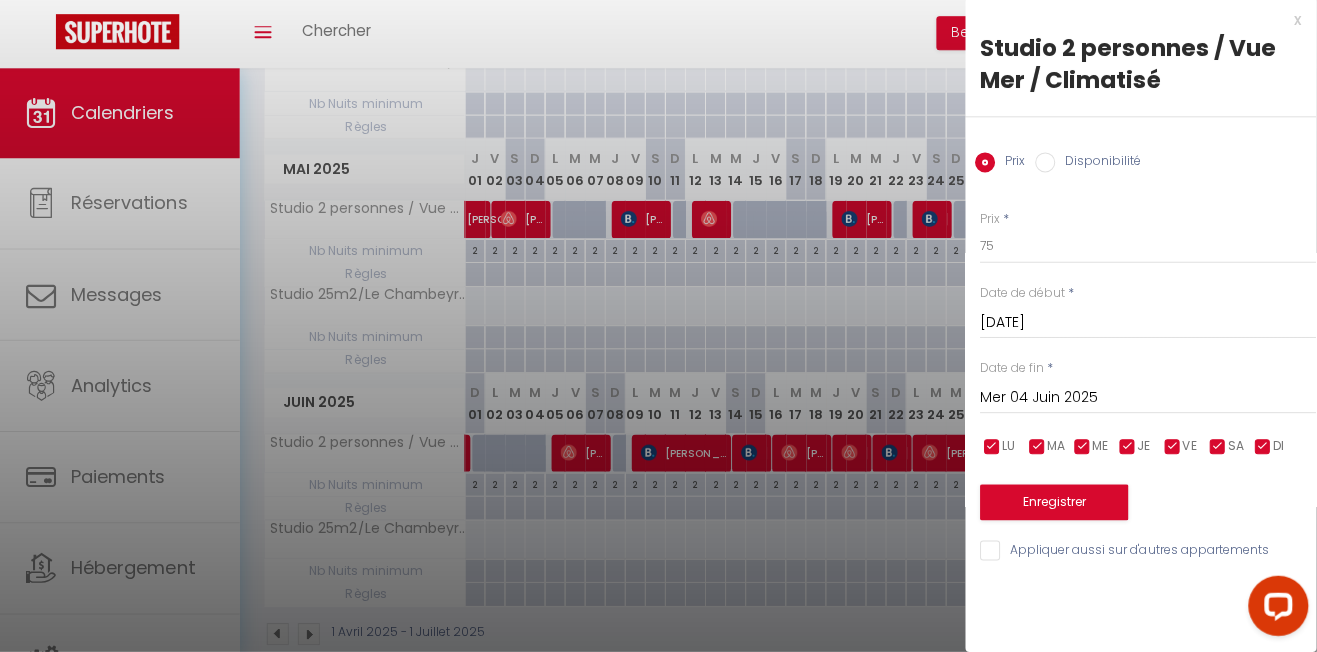 click at bounding box center [658, 326] 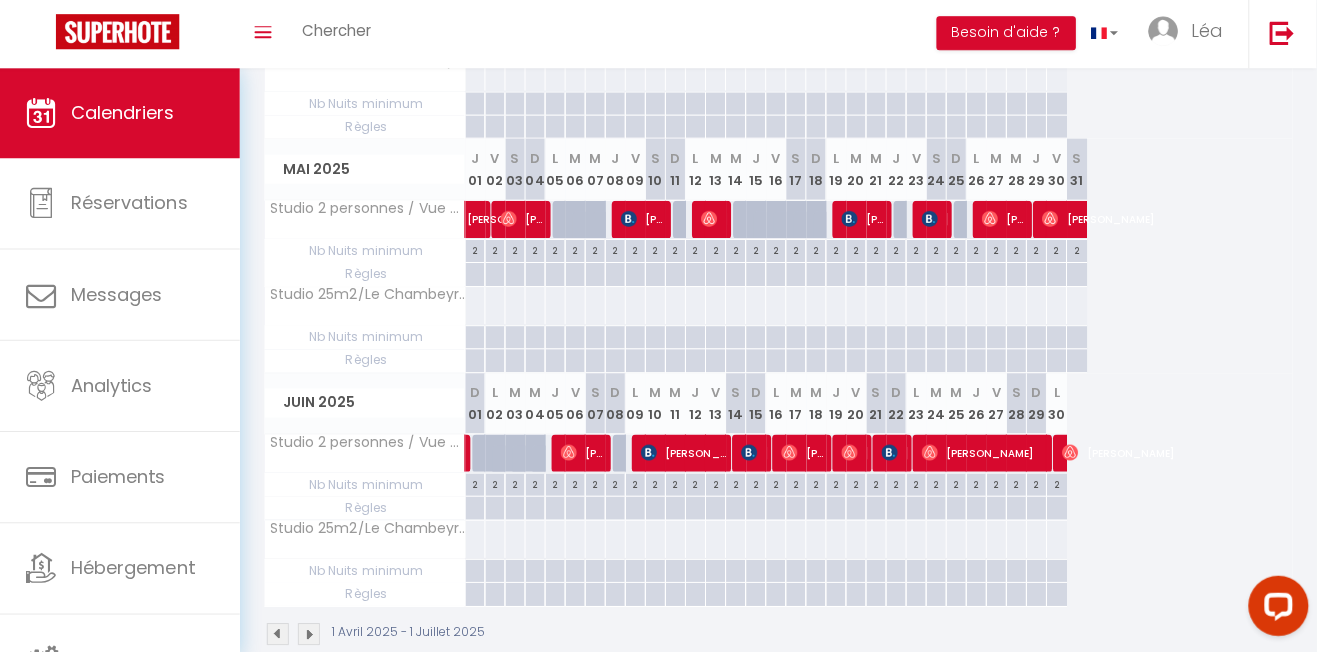 click at bounding box center (598, 221) 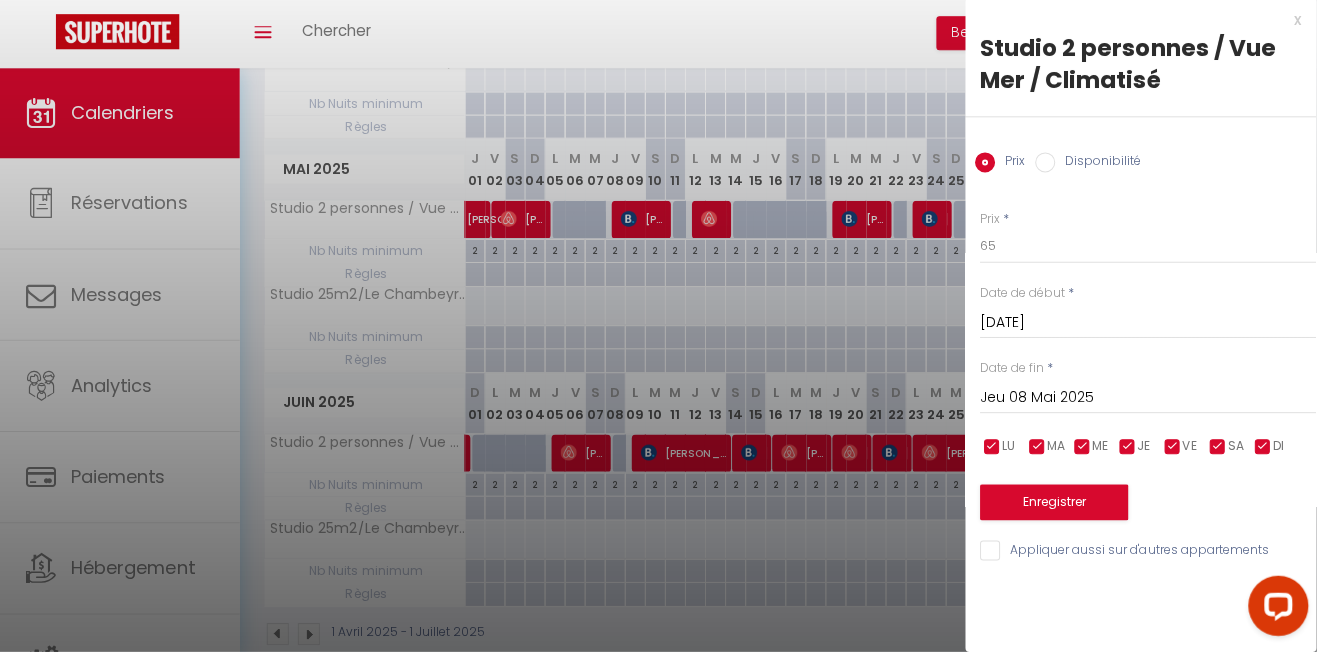 click at bounding box center (658, 326) 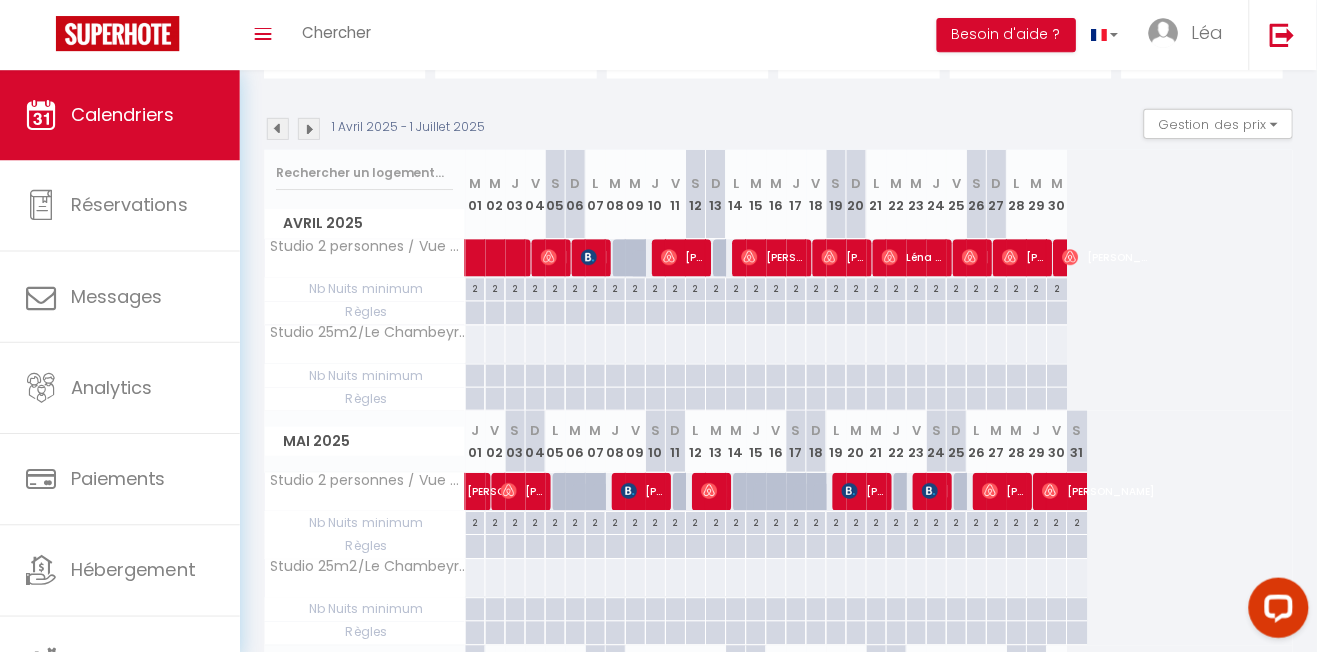 scroll, scrollTop: 173, scrollLeft: 0, axis: vertical 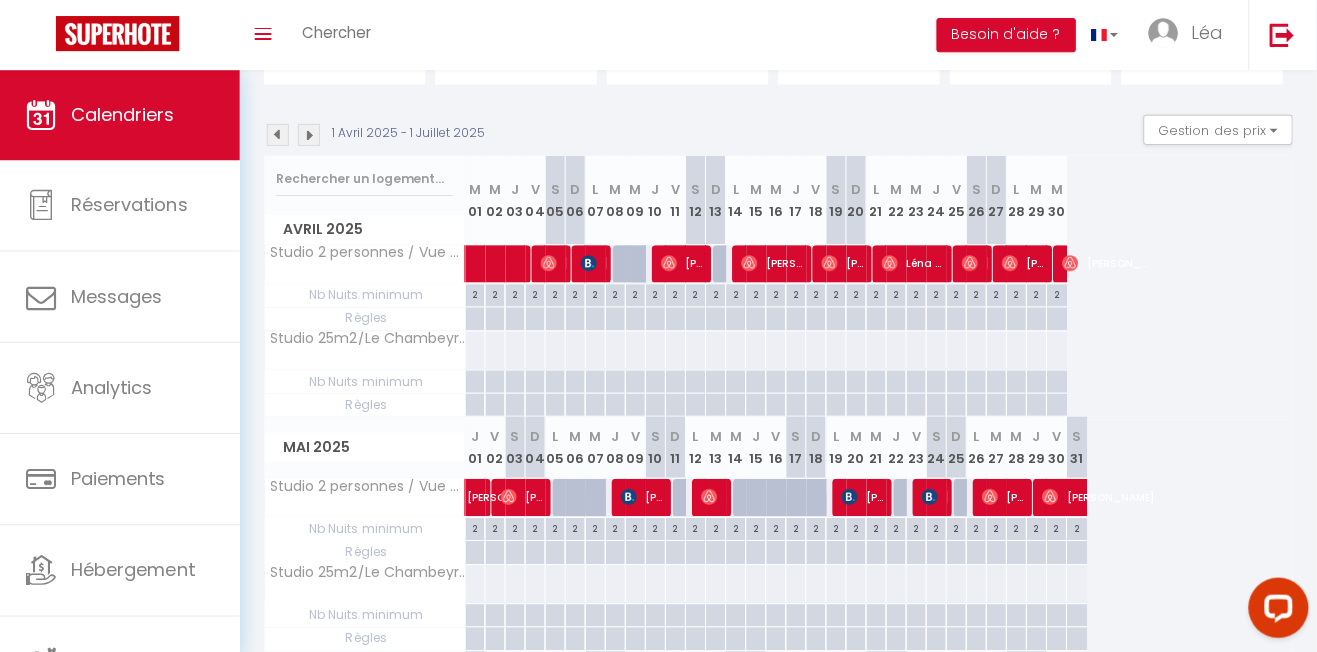 click at bounding box center (638, 263) 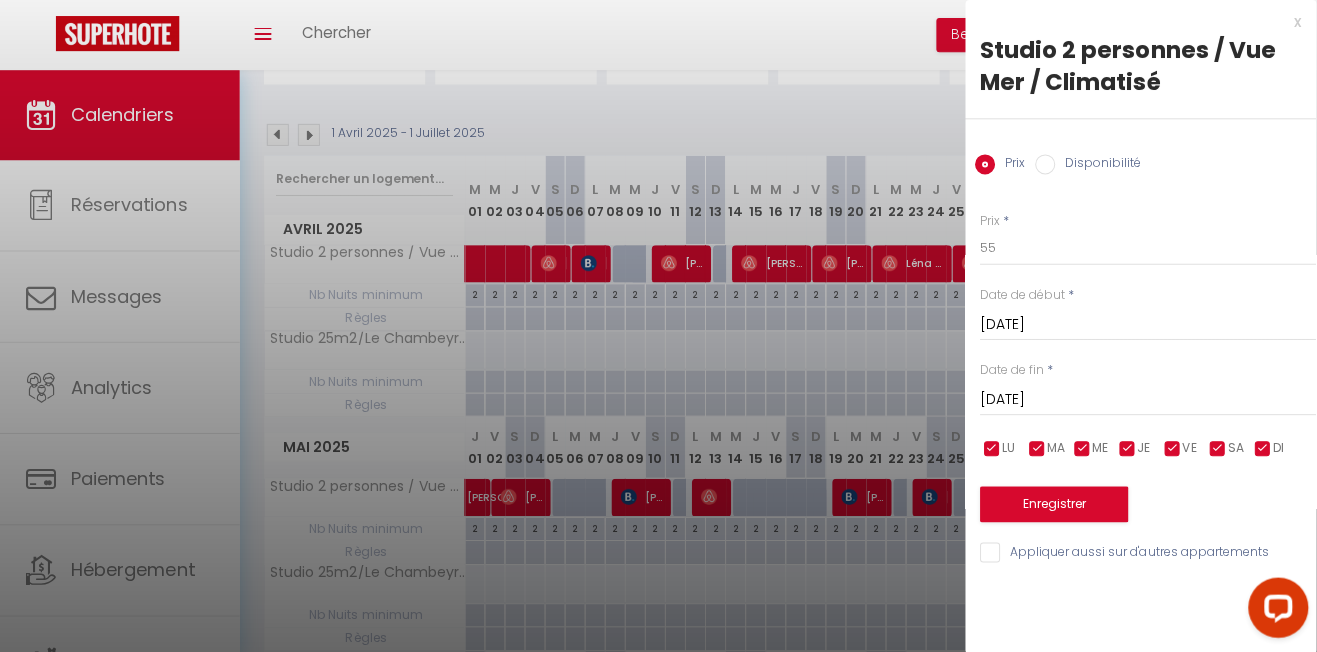 click at bounding box center (658, 326) 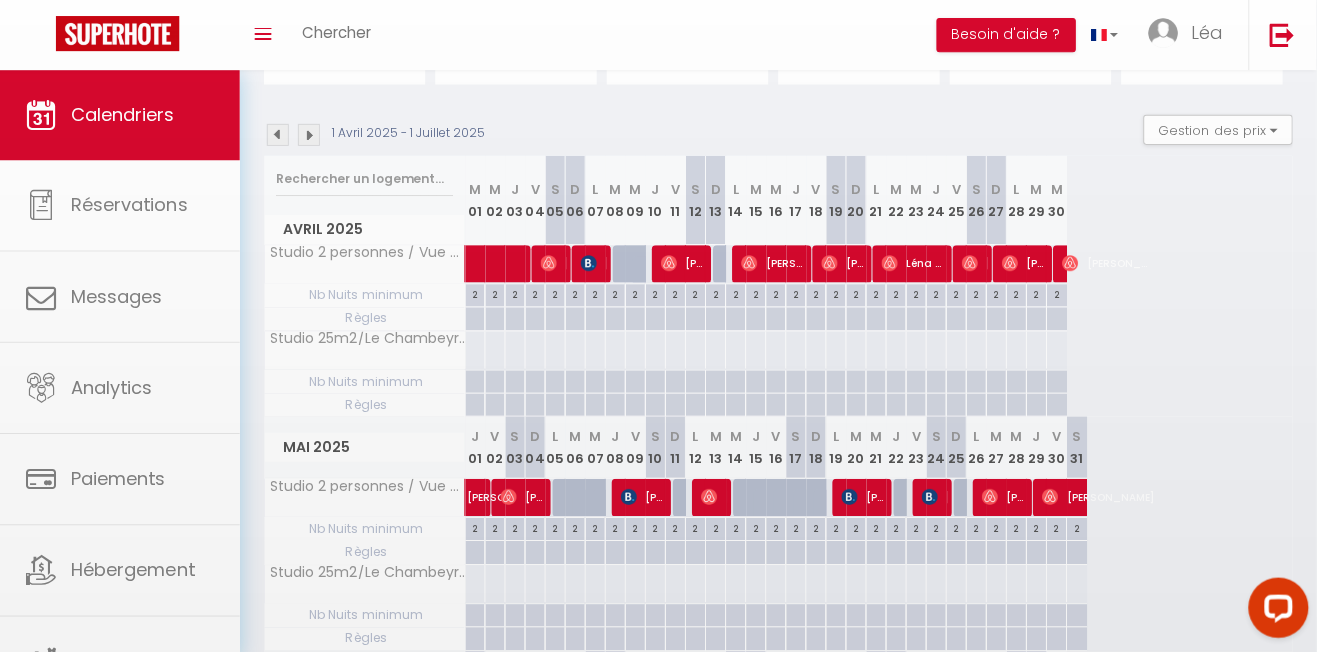 click at bounding box center [281, 134] 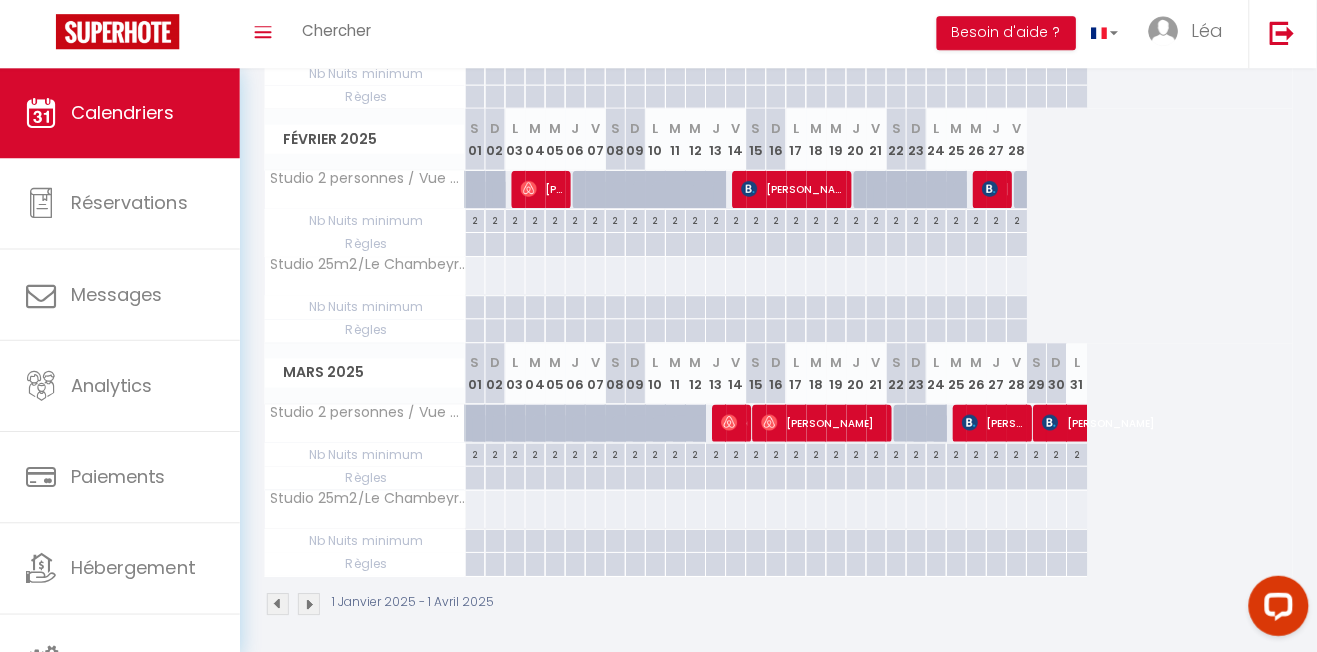 scroll, scrollTop: 482, scrollLeft: 0, axis: vertical 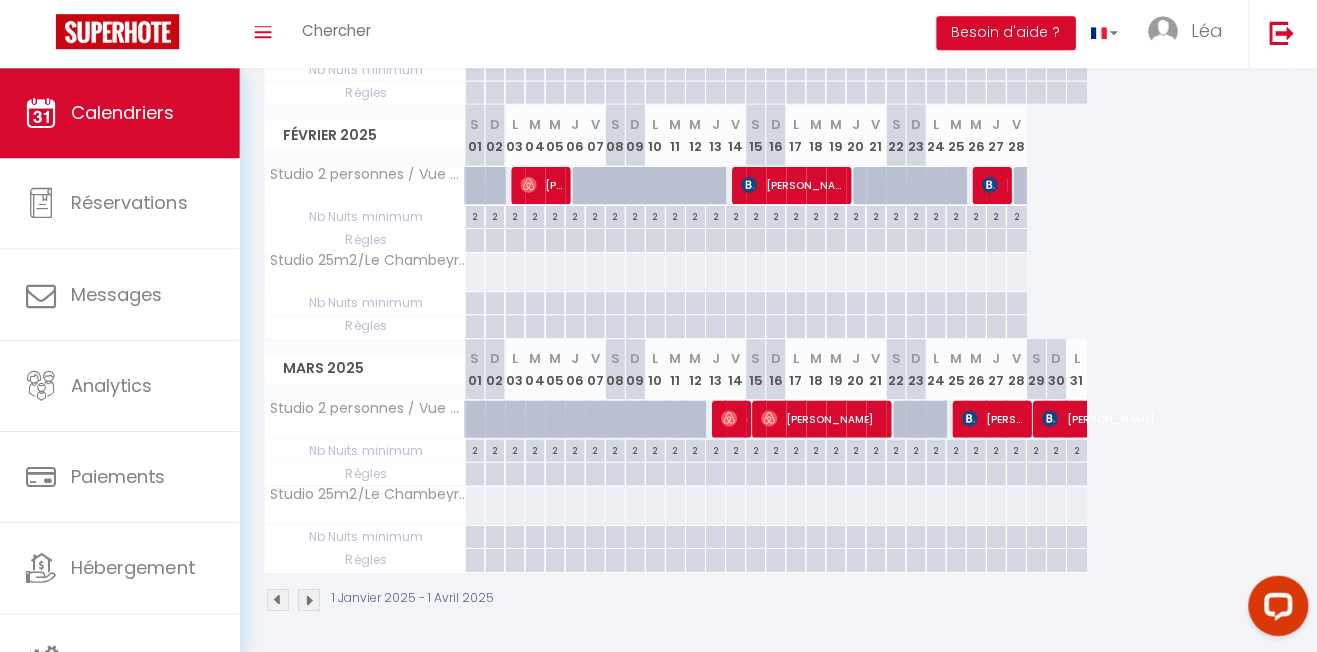 click at bounding box center [645, 431] 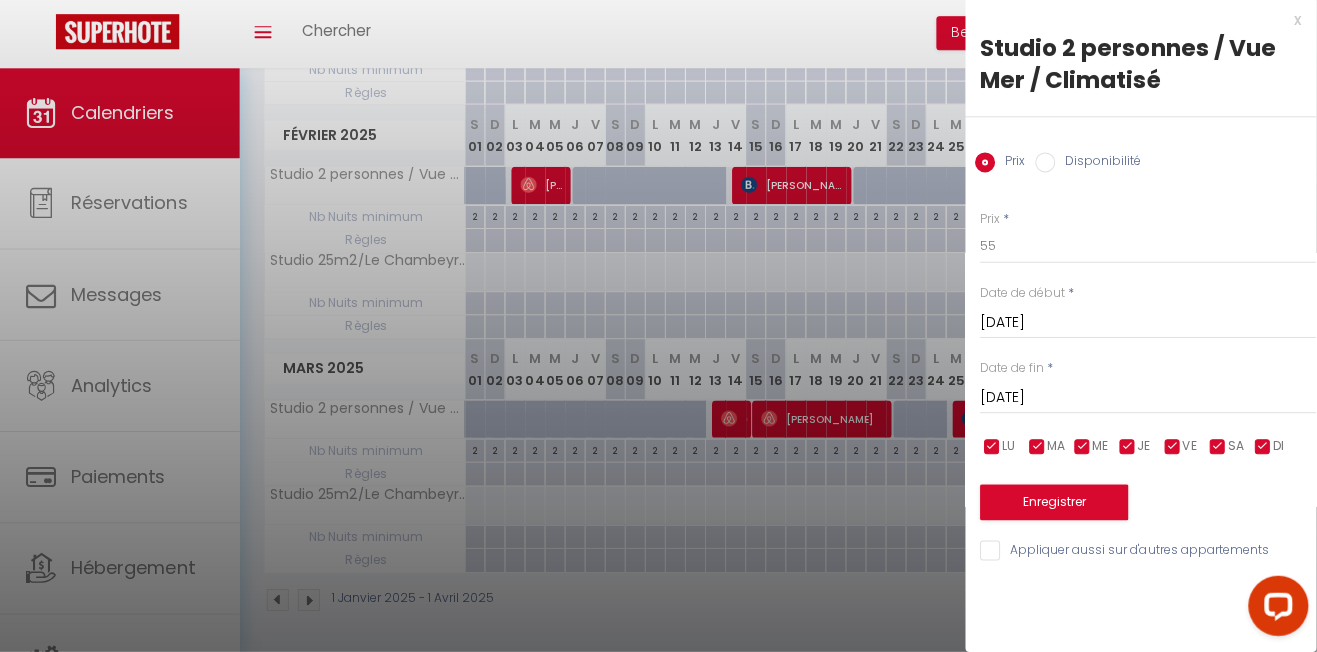 click at bounding box center [658, 326] 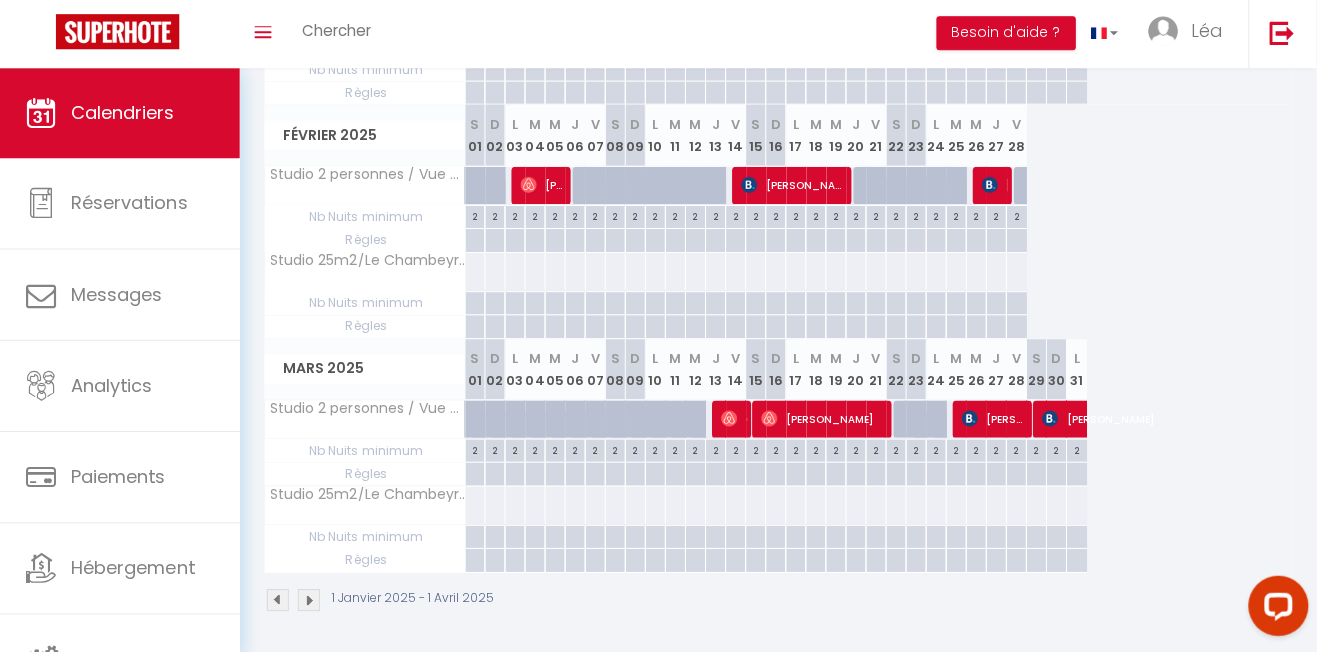 click on "55" at bounding box center (677, 186) 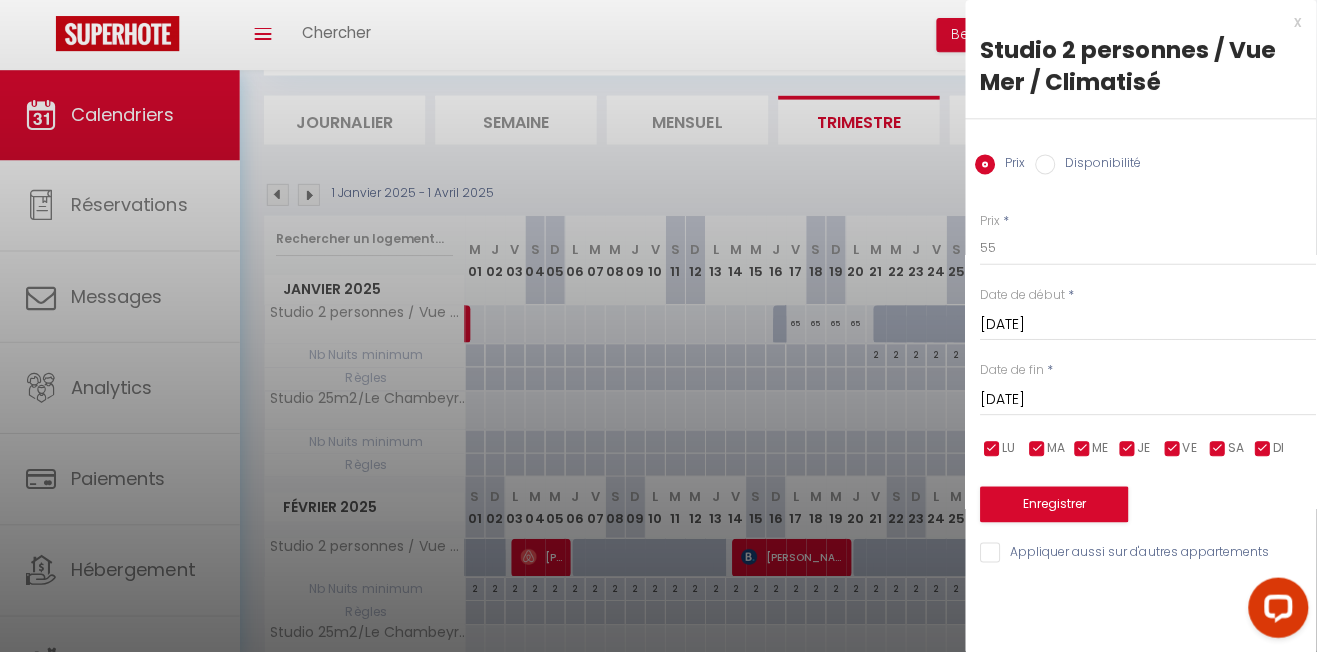 scroll, scrollTop: 98, scrollLeft: 0, axis: vertical 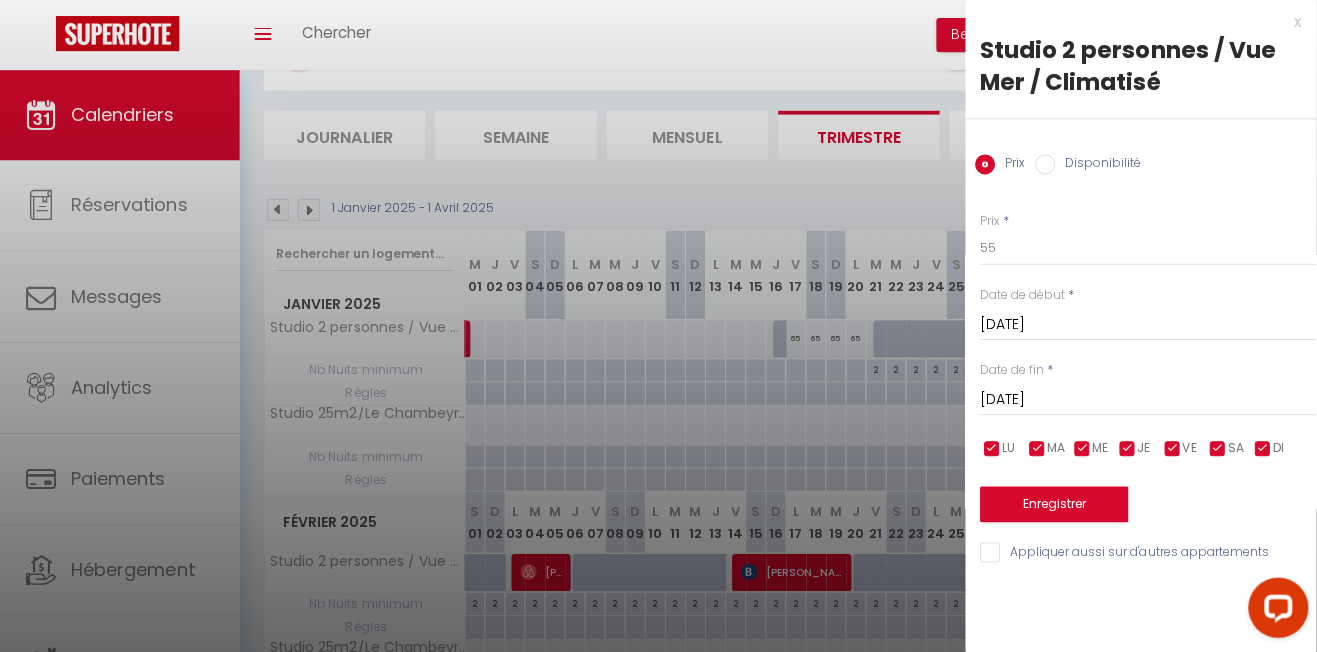 click at bounding box center [658, 326] 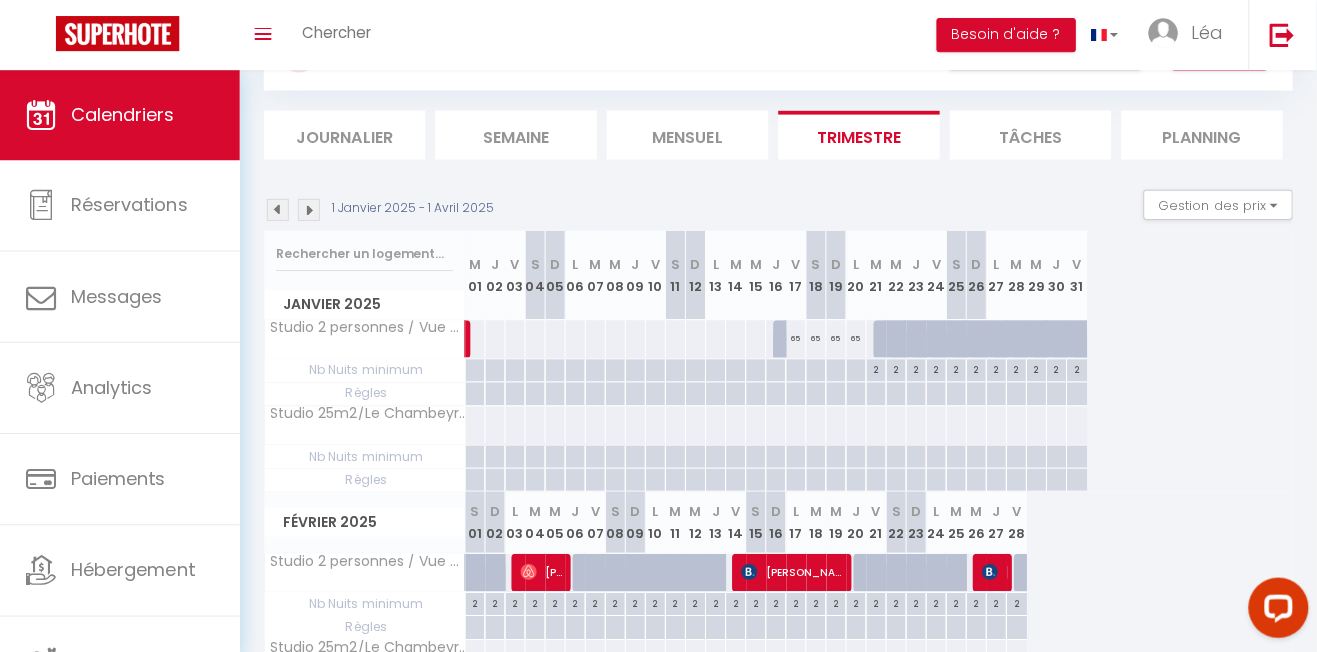 click at bounding box center [312, 209] 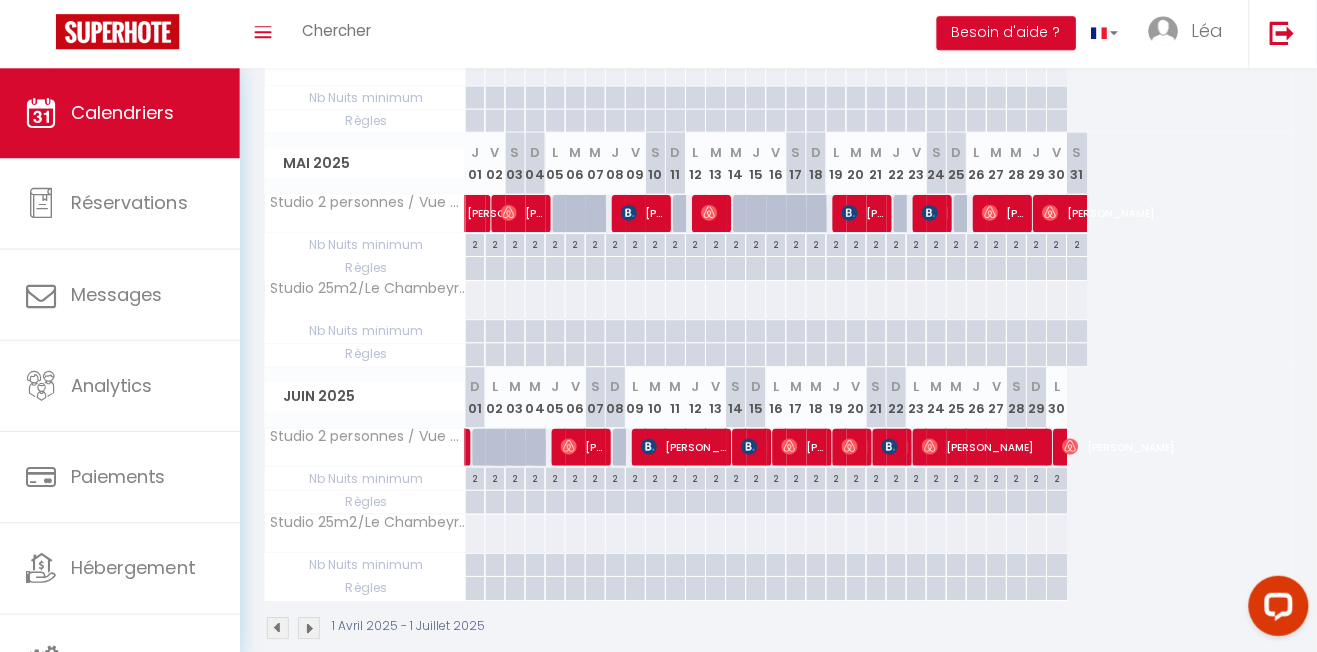 scroll, scrollTop: 482, scrollLeft: 0, axis: vertical 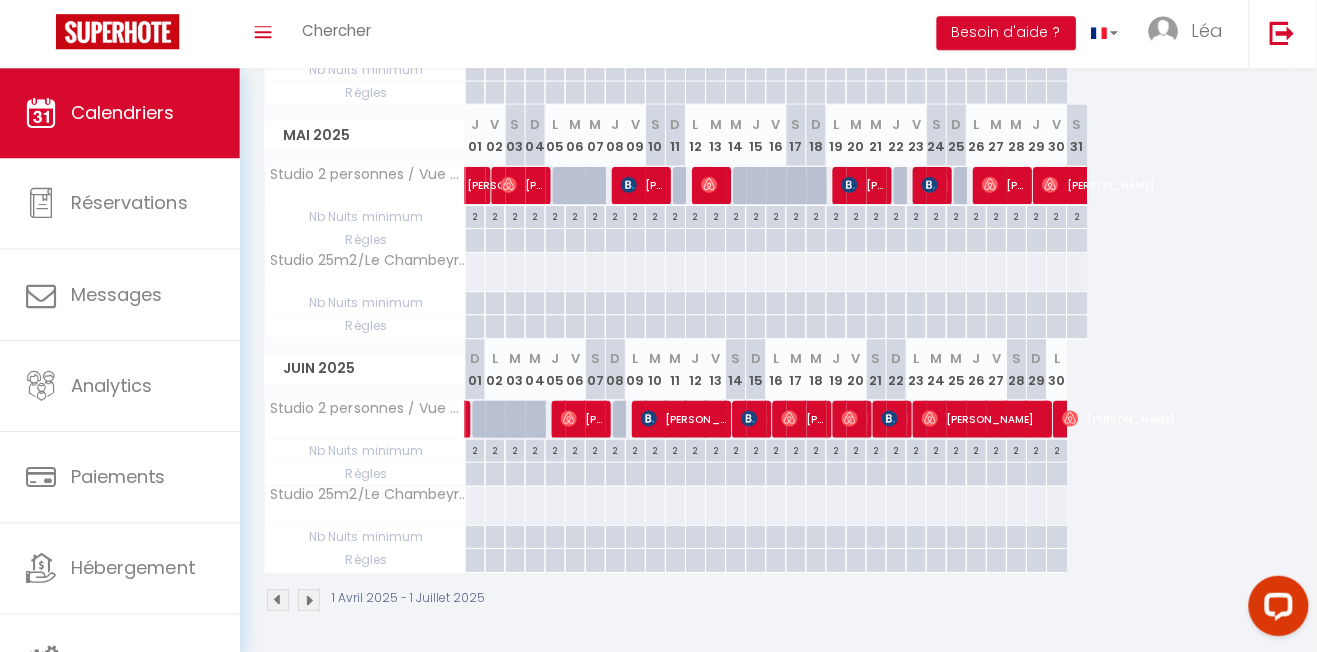 click at bounding box center [312, 600] 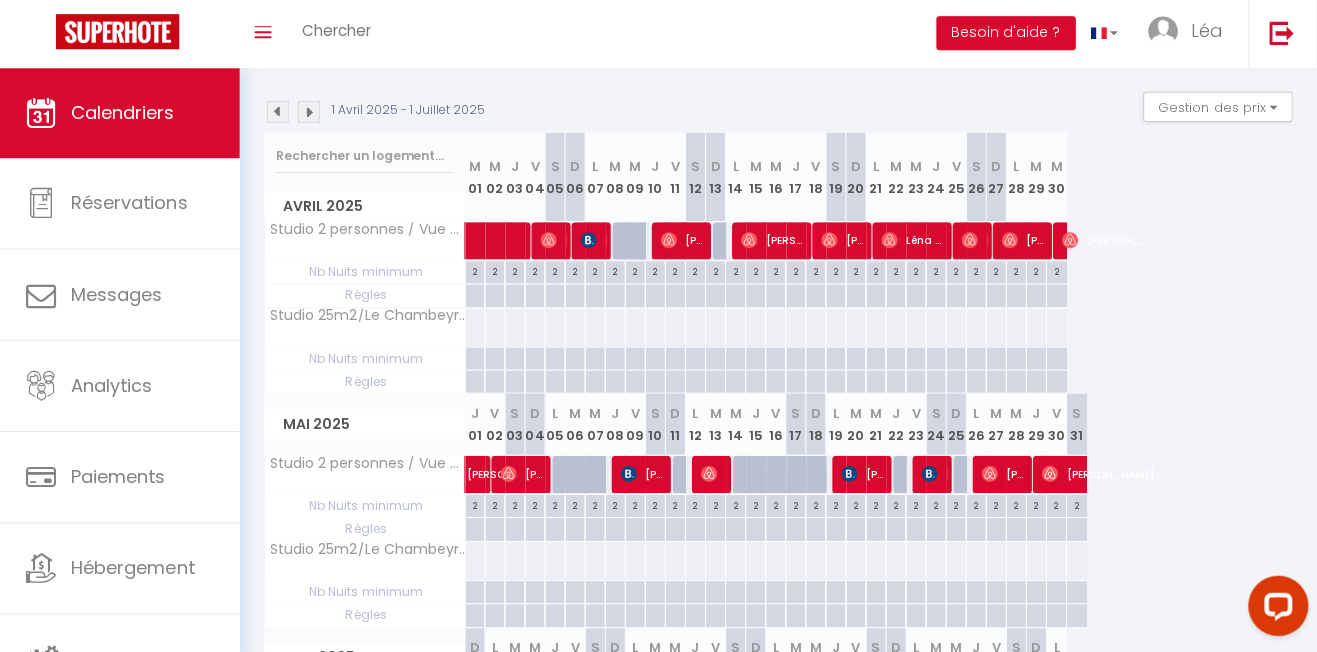 select 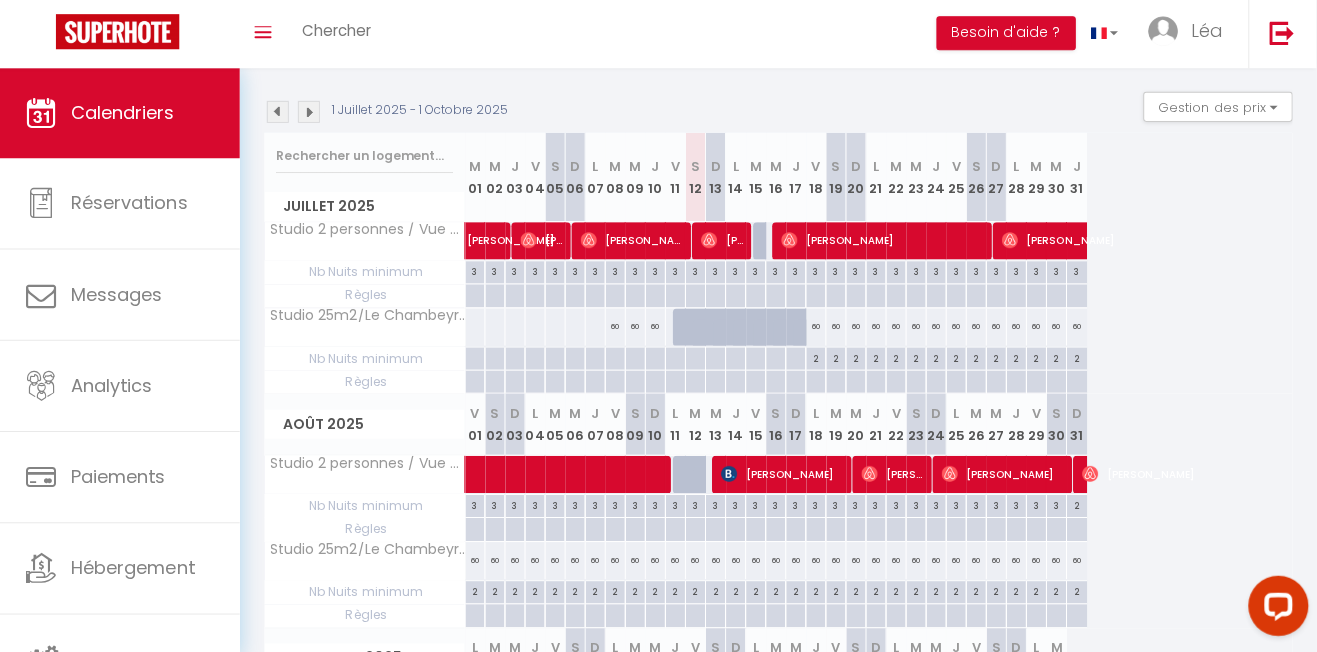 scroll, scrollTop: 482, scrollLeft: 0, axis: vertical 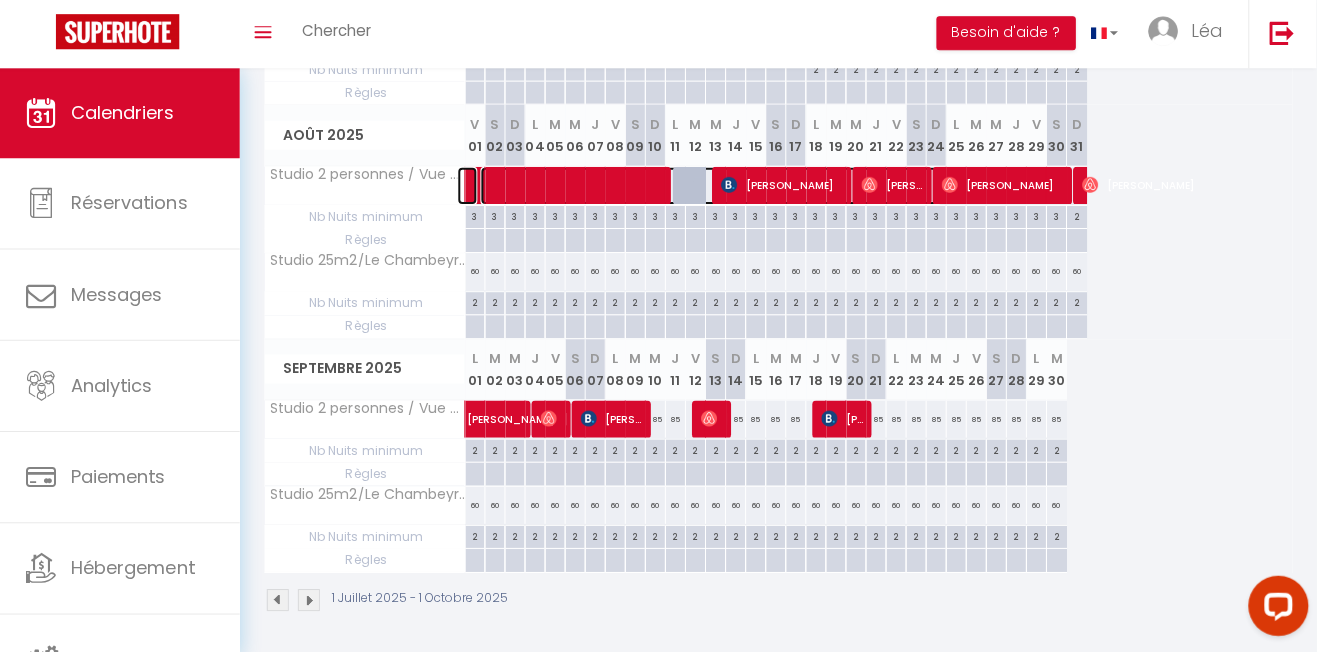 click at bounding box center [713, 187] 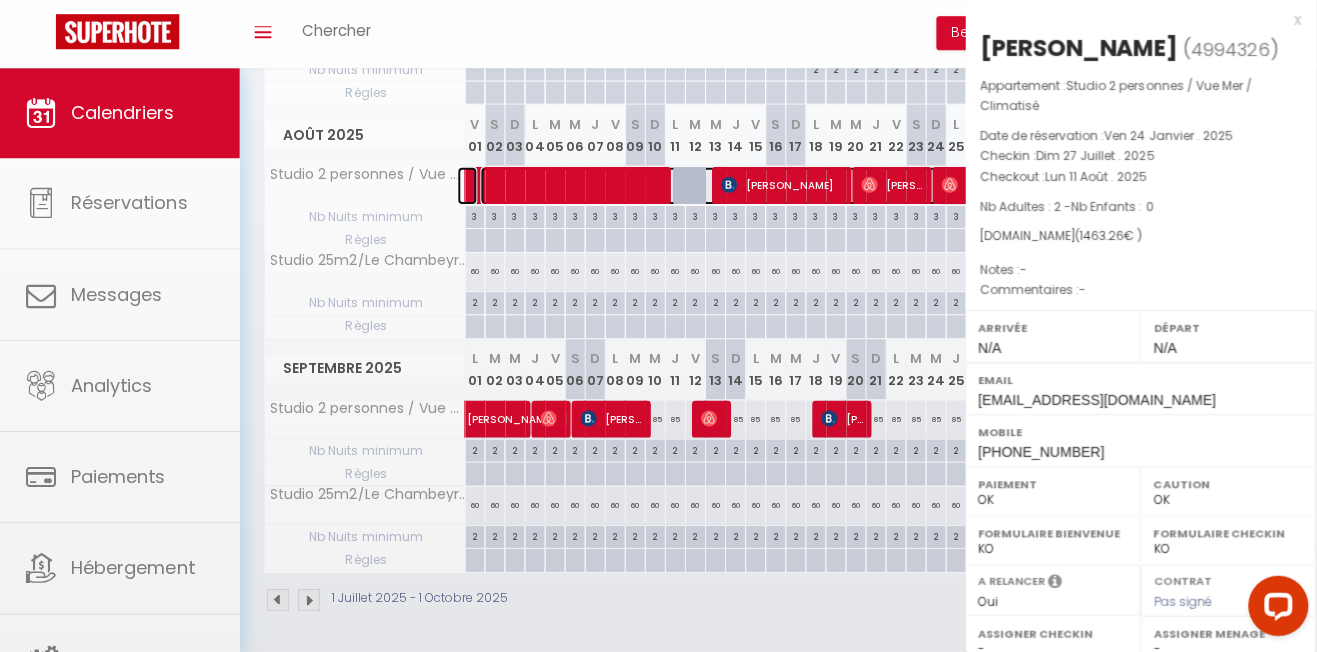 select on "39472" 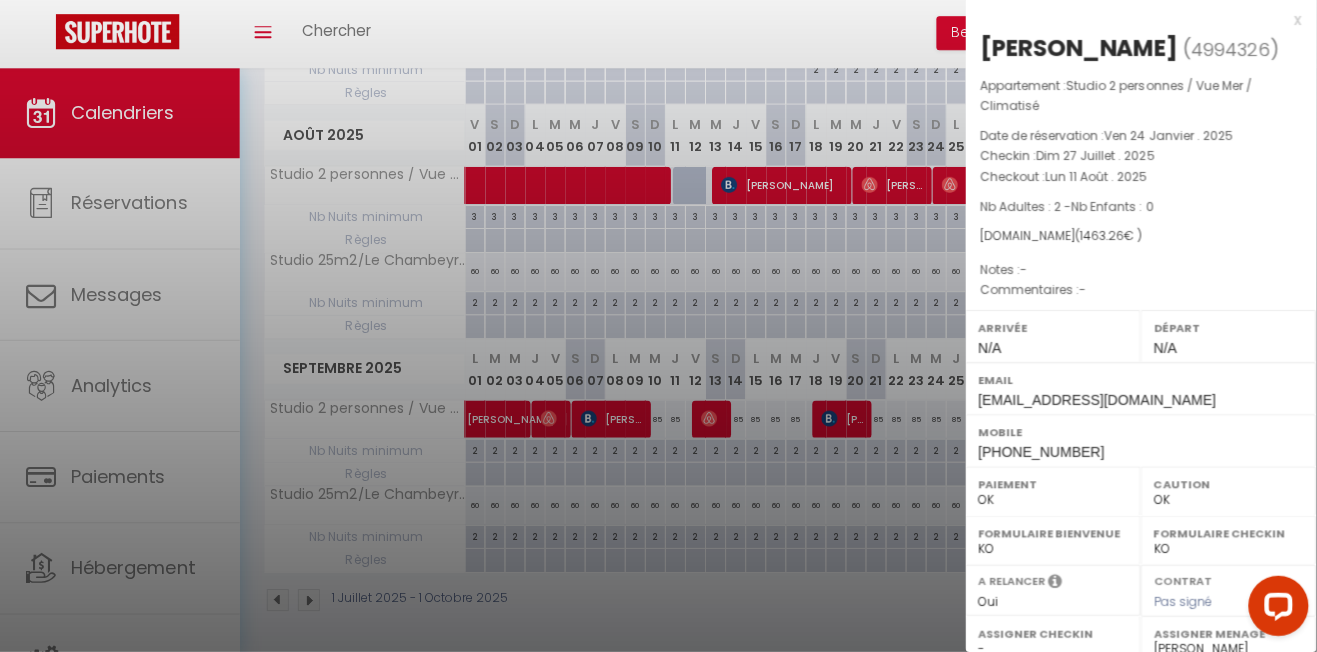 click at bounding box center [658, 326] 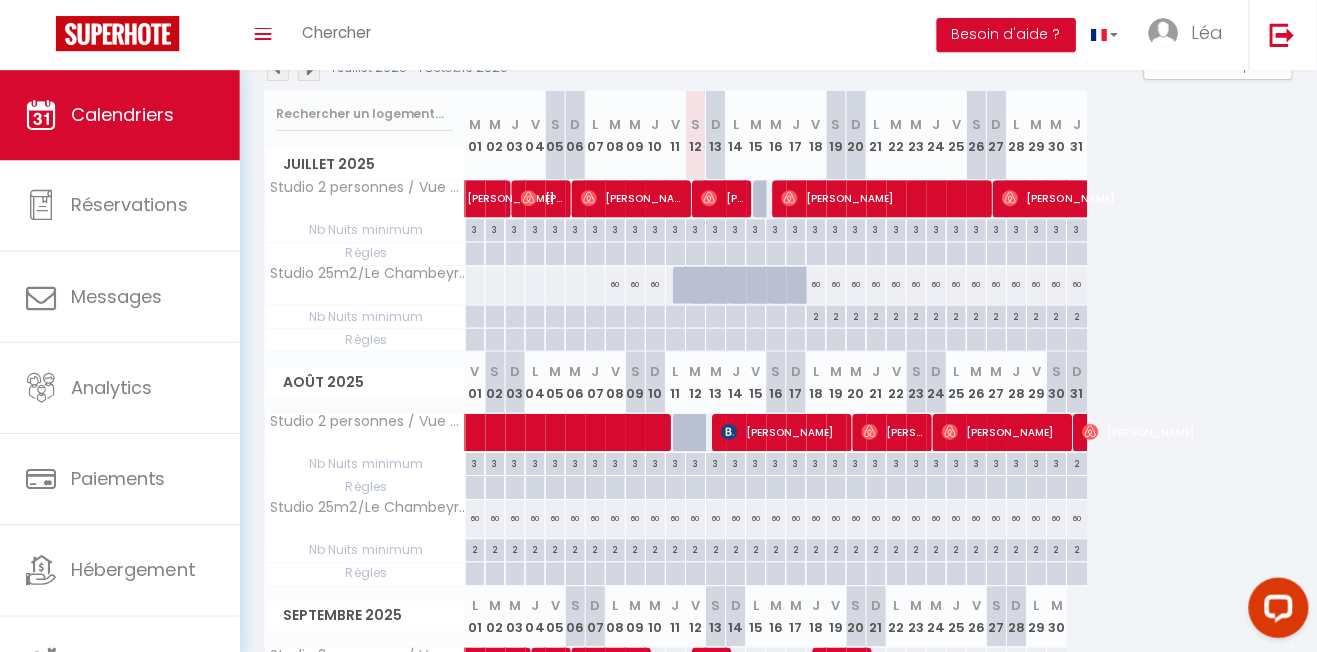 scroll, scrollTop: 230, scrollLeft: 0, axis: vertical 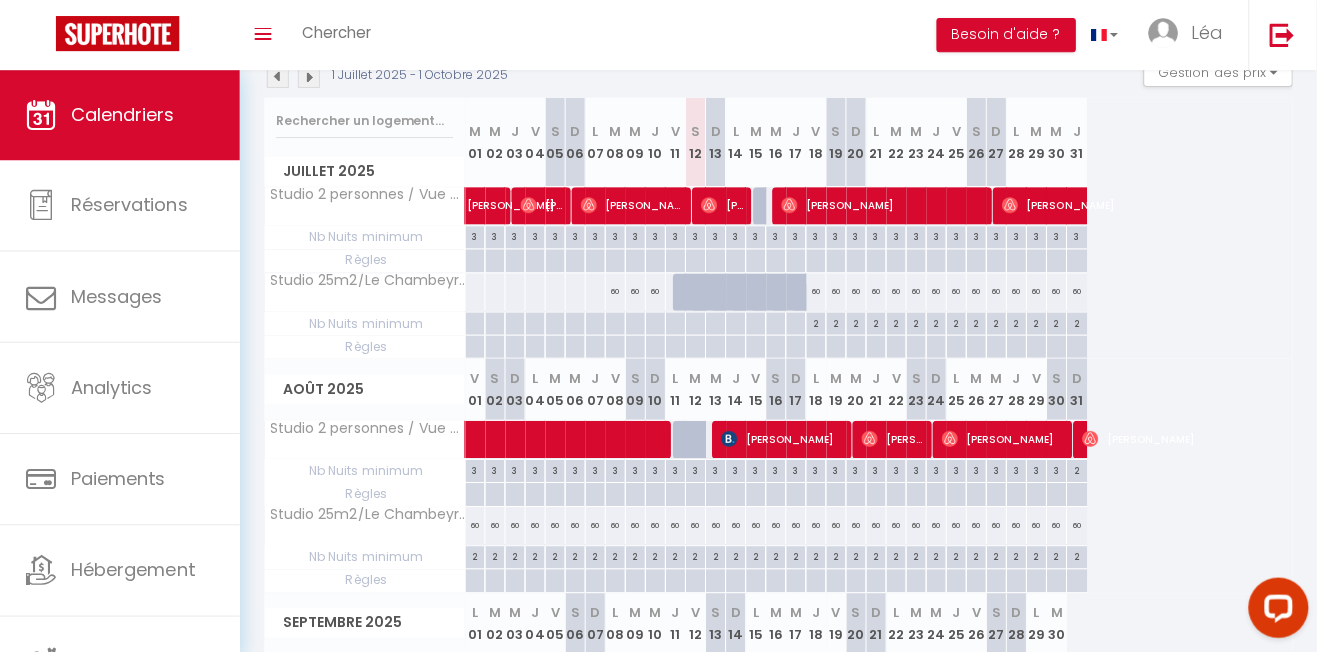 click at bounding box center [765, 206] 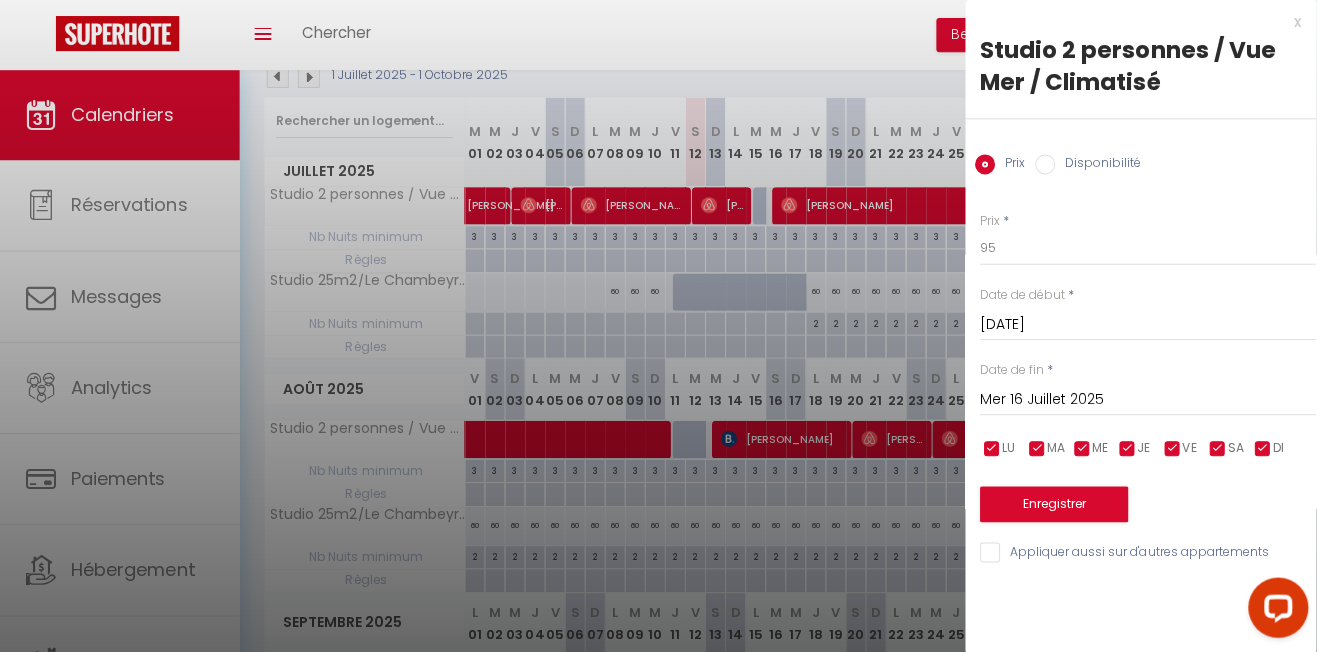 click at bounding box center (658, 326) 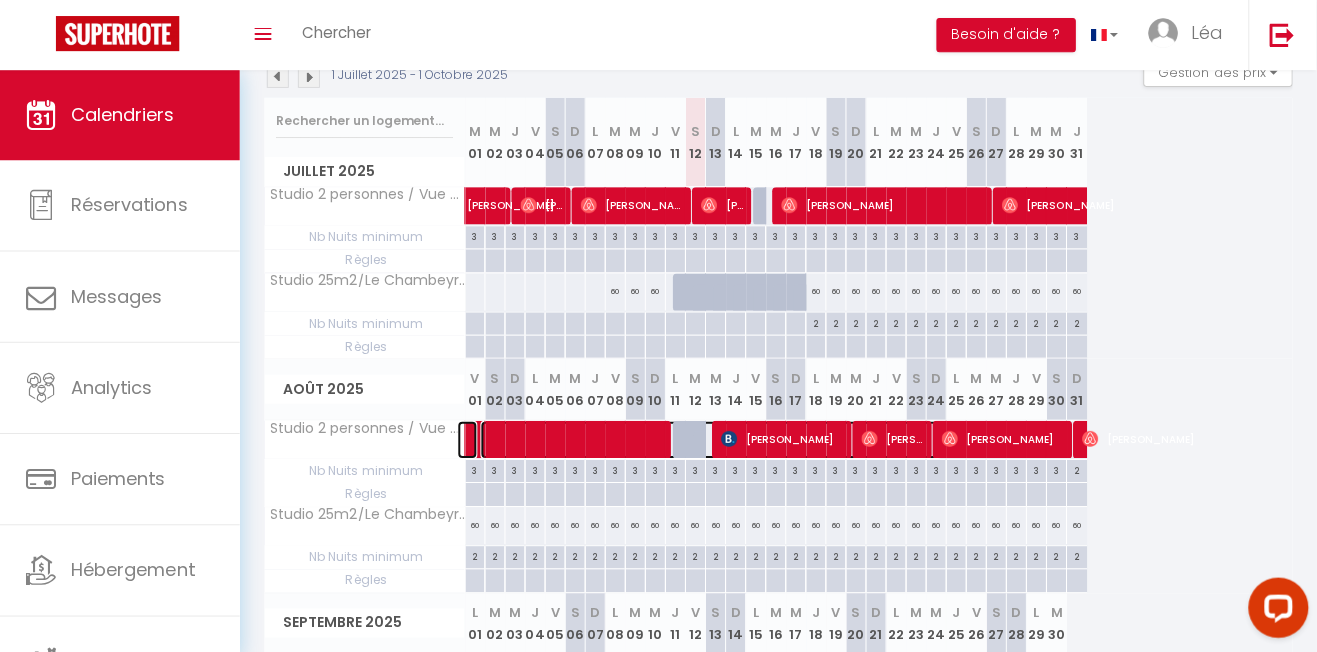 click at bounding box center (713, 439) 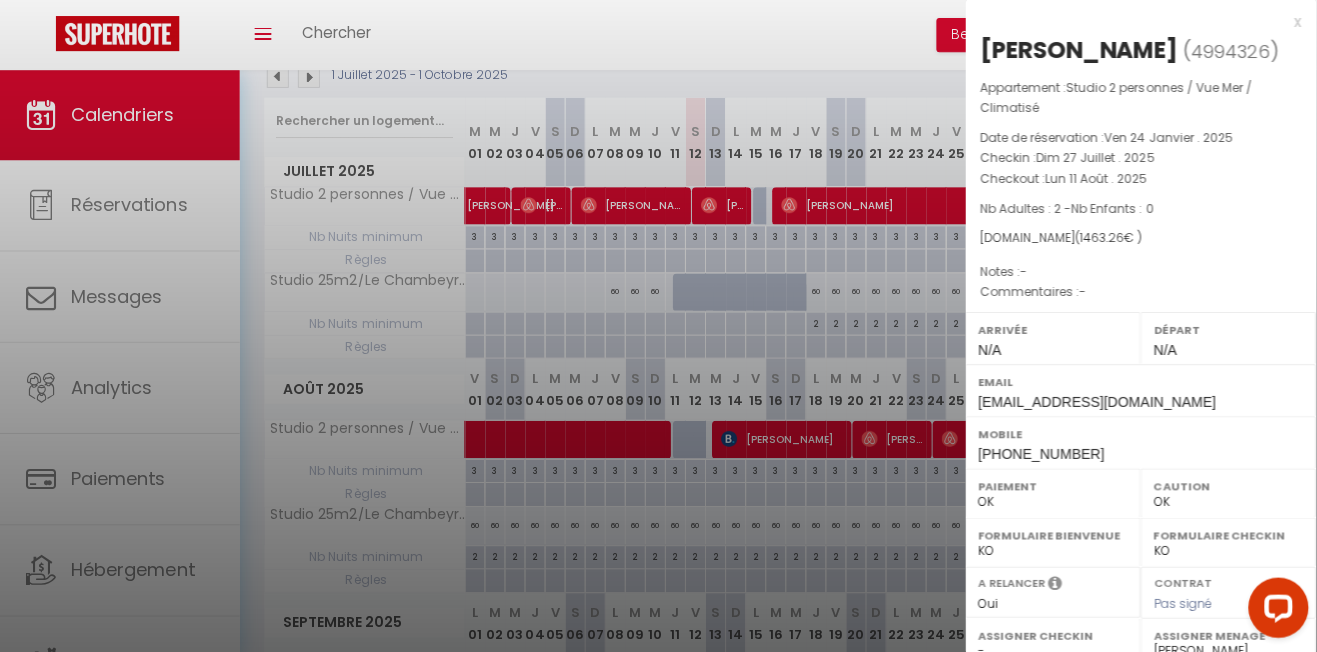 click at bounding box center [658, 326] 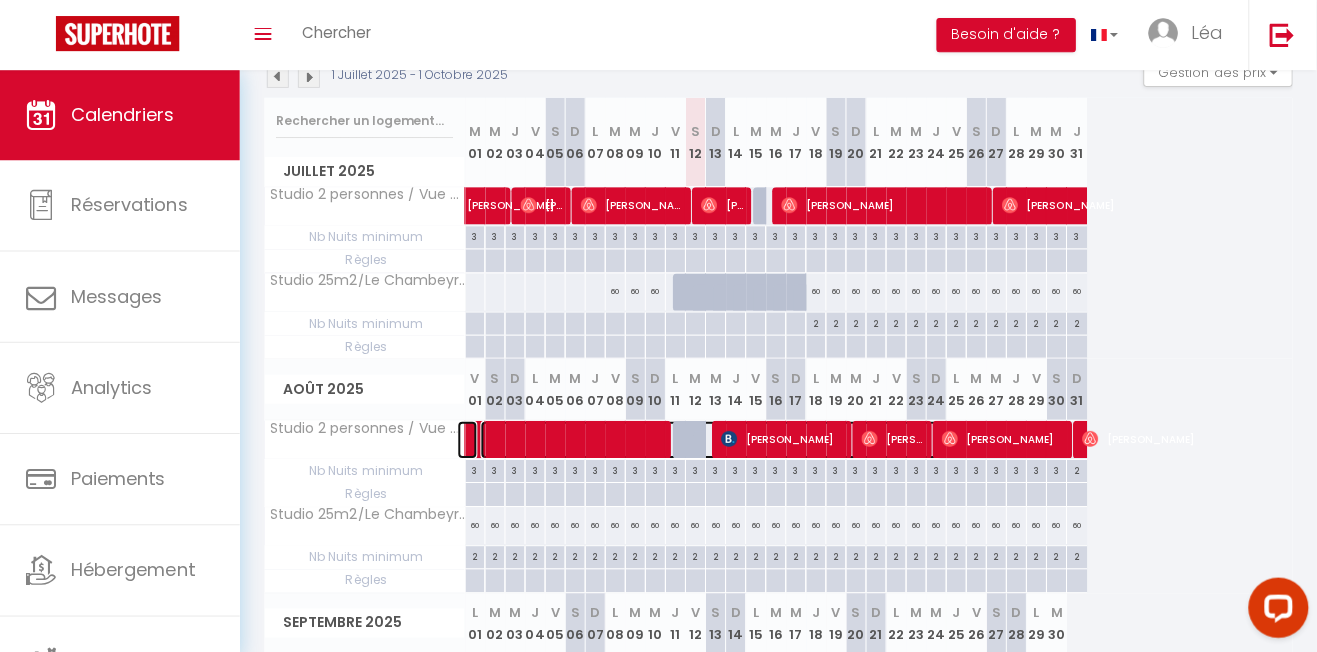 click at bounding box center [713, 439] 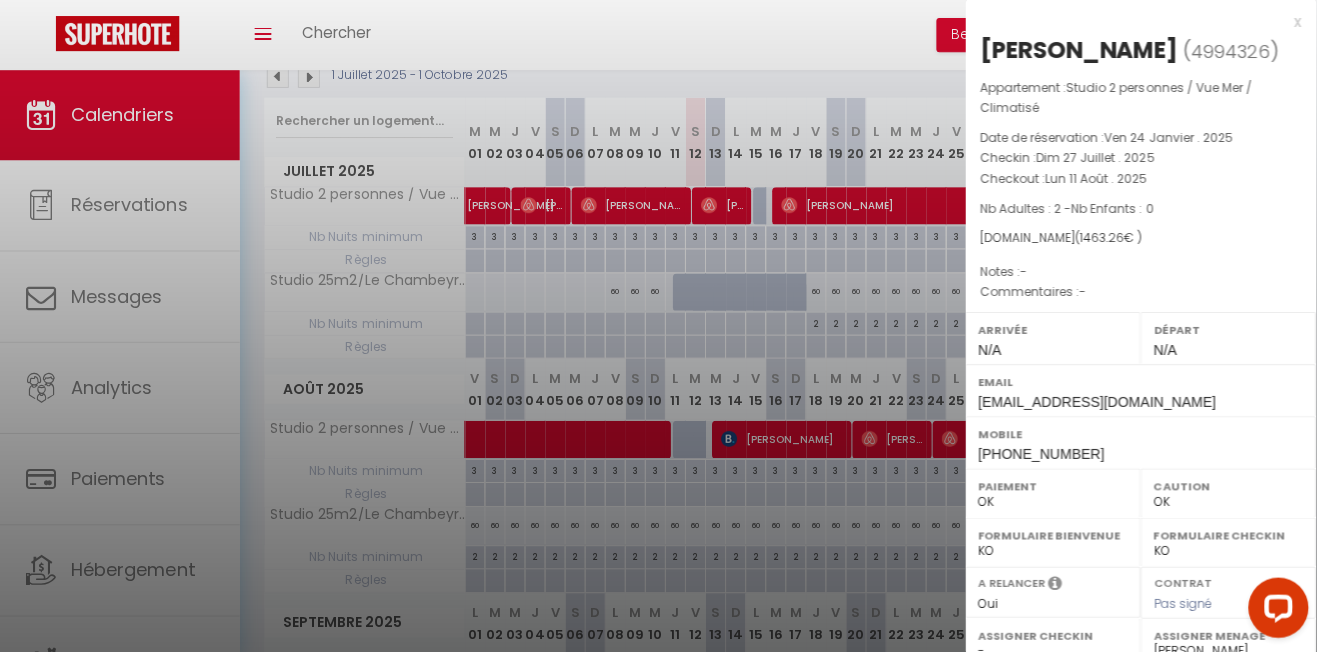 click at bounding box center [658, 326] 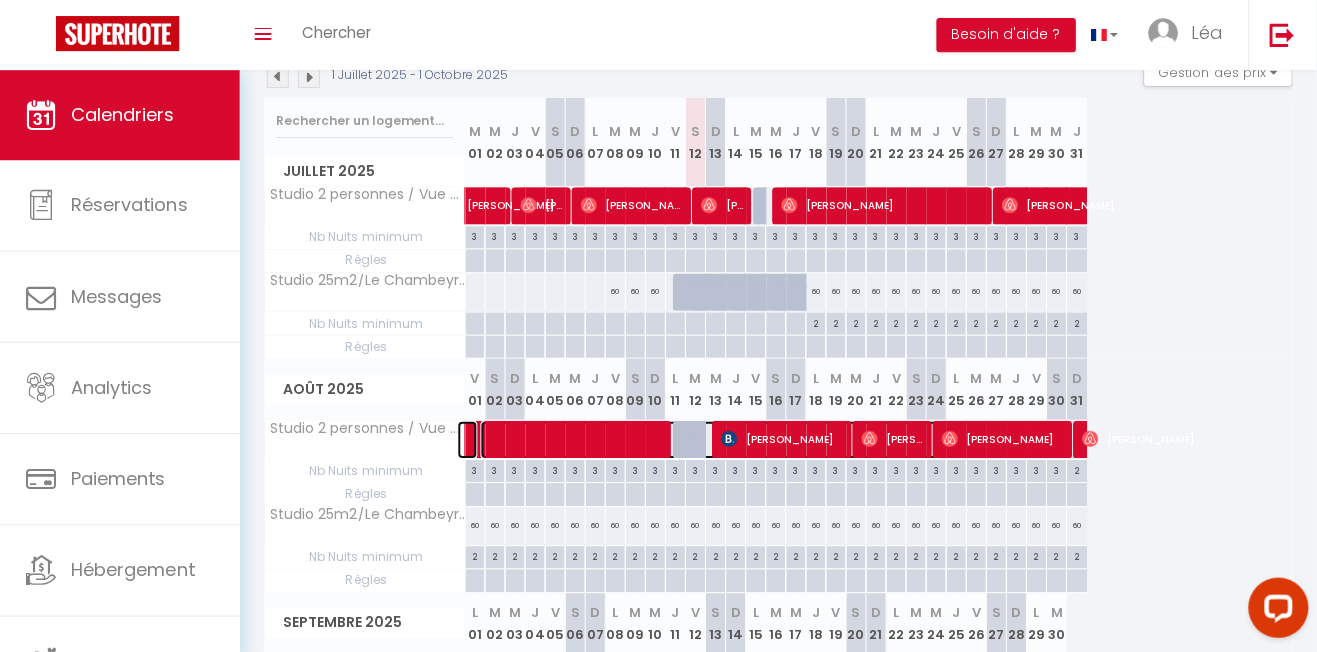 click at bounding box center [713, 439] 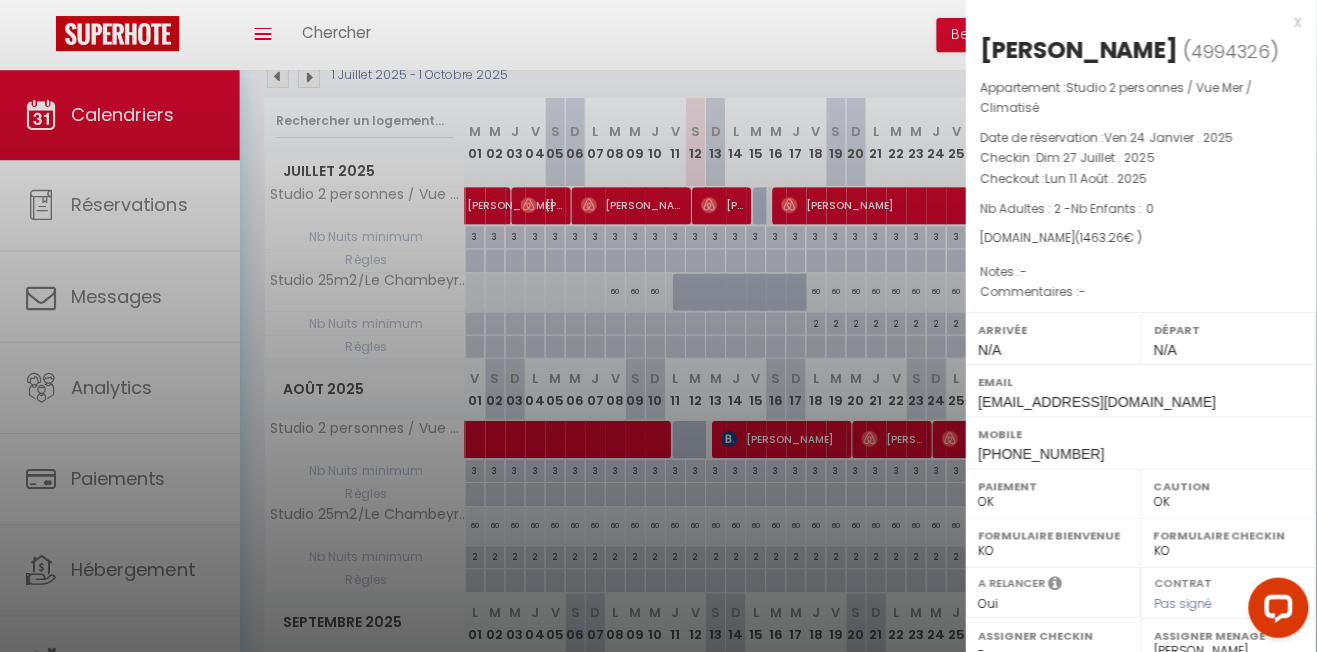 click at bounding box center (658, 326) 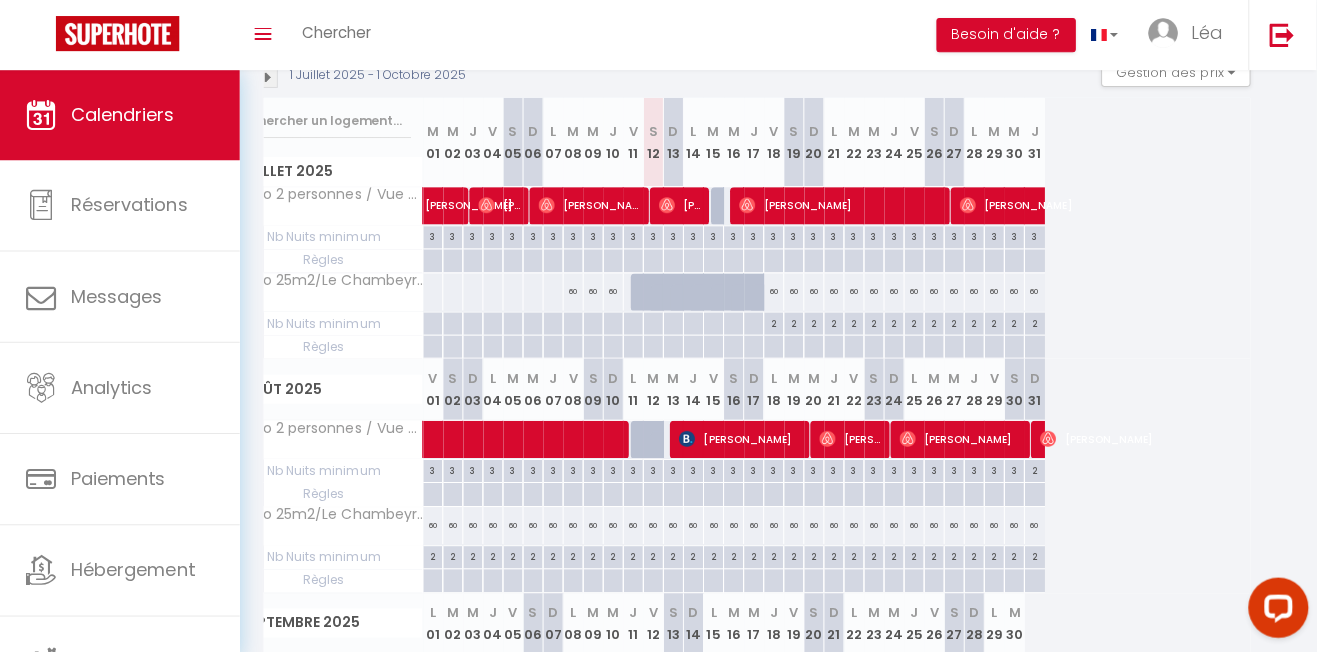 scroll, scrollTop: 0, scrollLeft: 0, axis: both 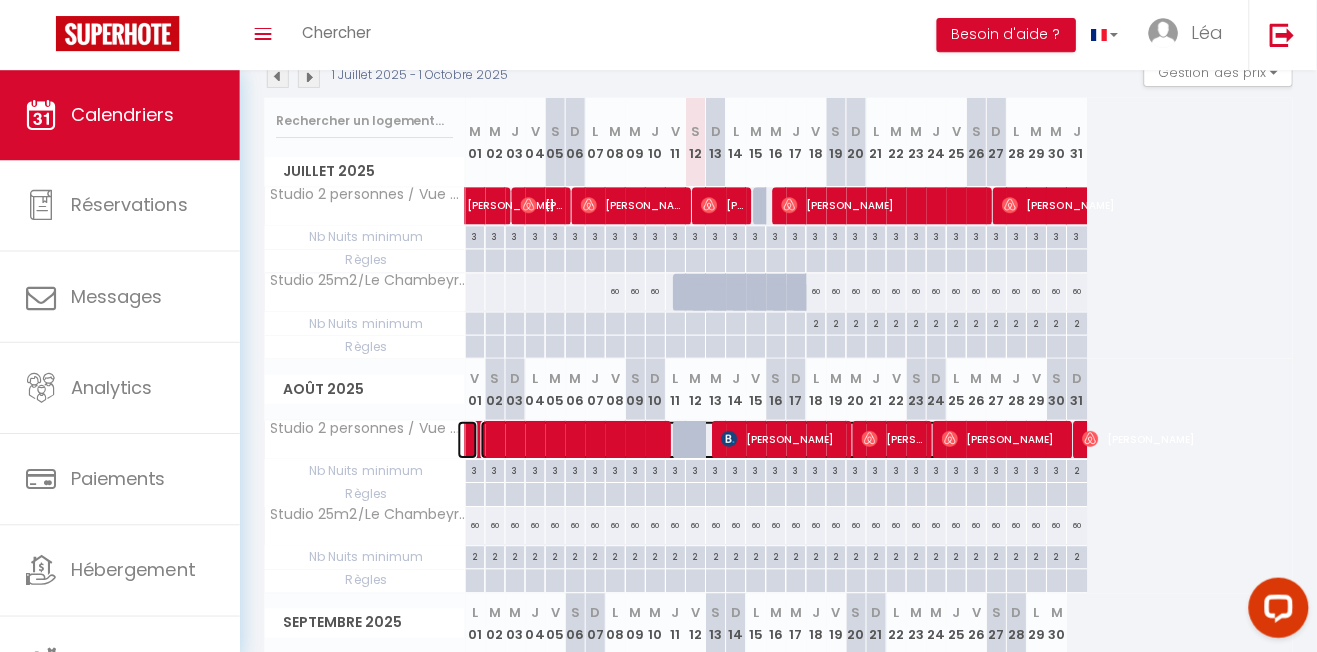 click at bounding box center [713, 439] 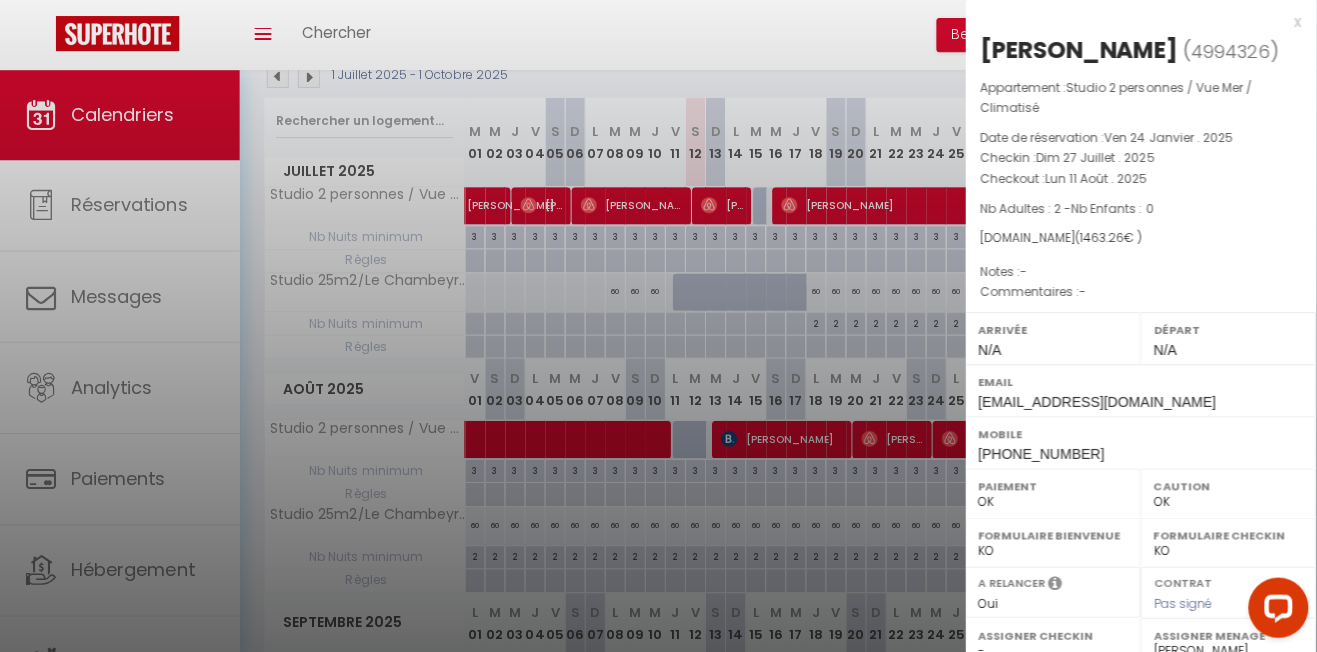 click at bounding box center (658, 326) 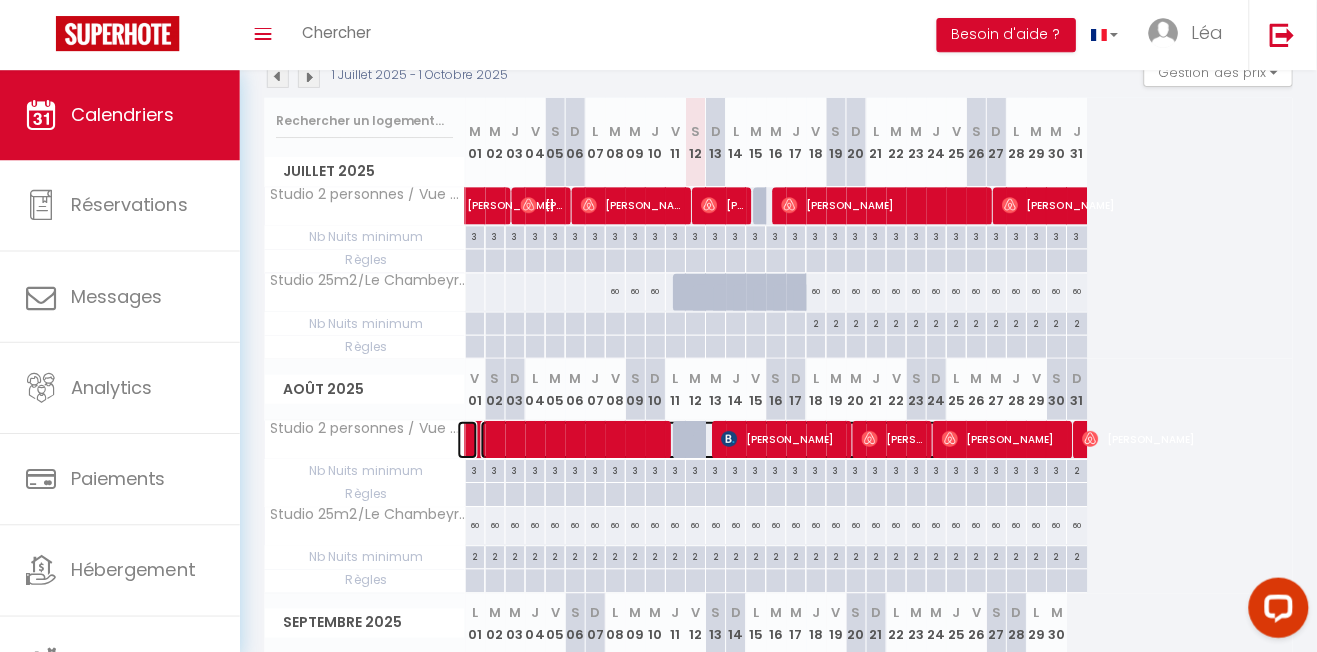 click at bounding box center [713, 439] 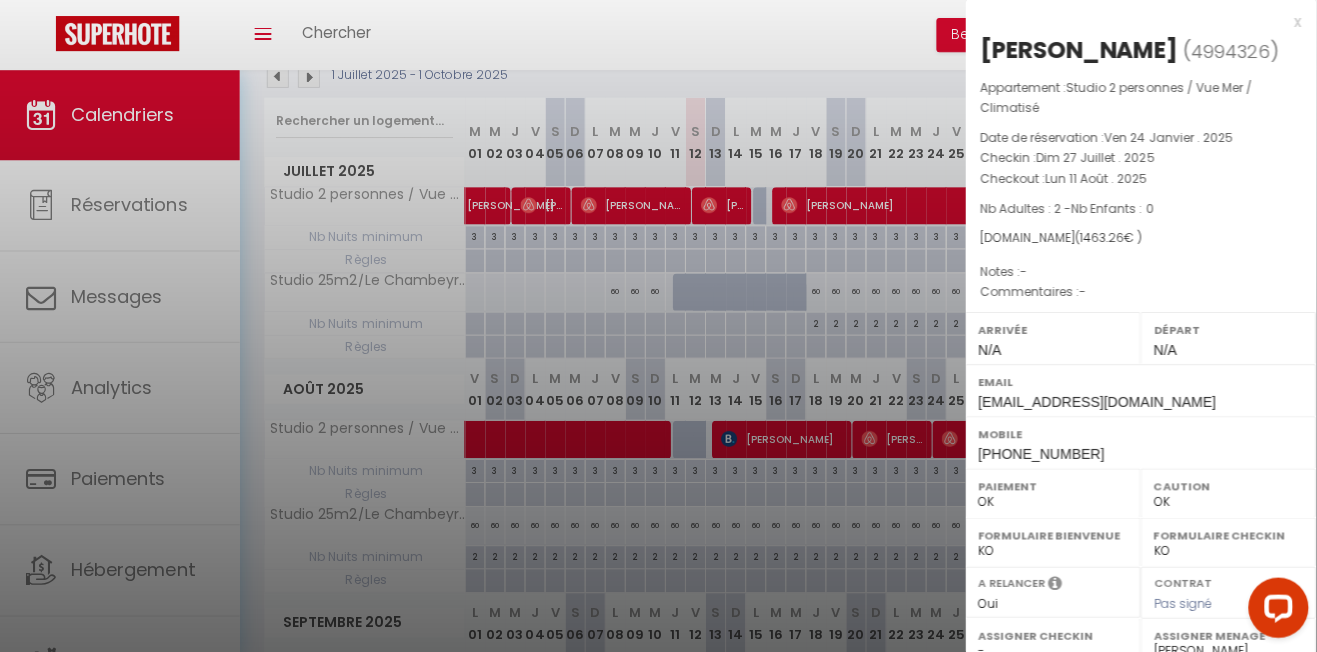 click at bounding box center [658, 326] 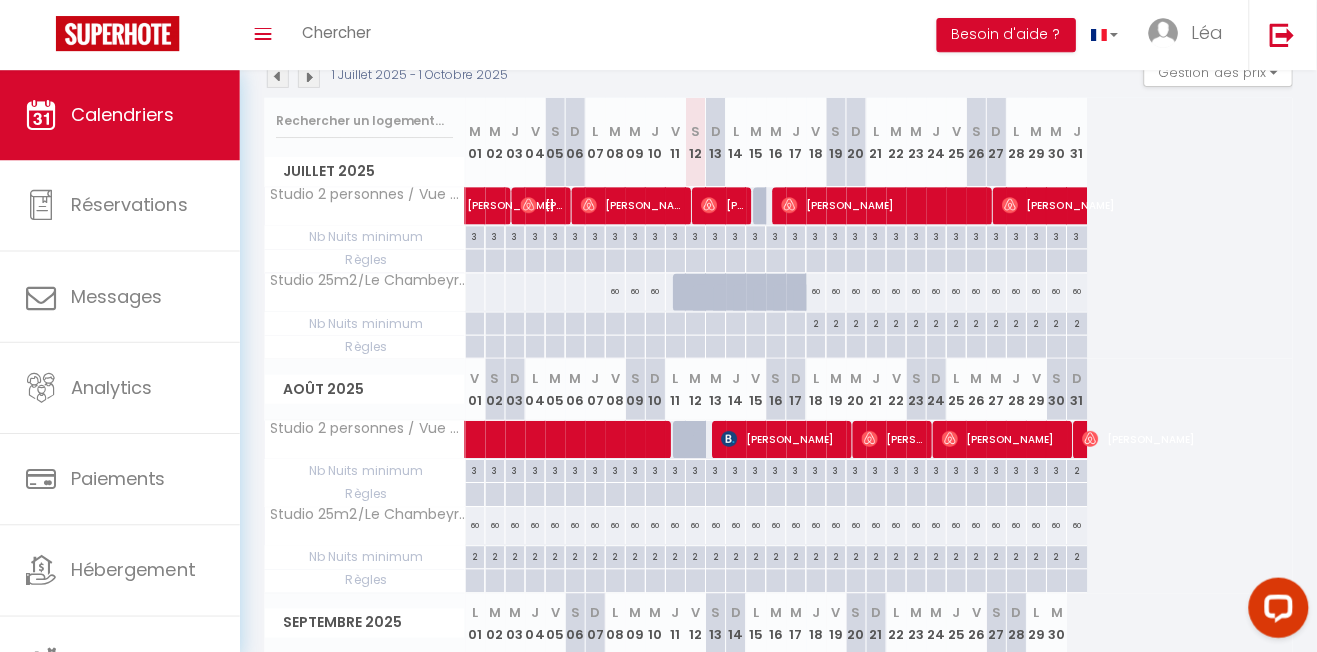 click on "3" at bounding box center [677, 468] 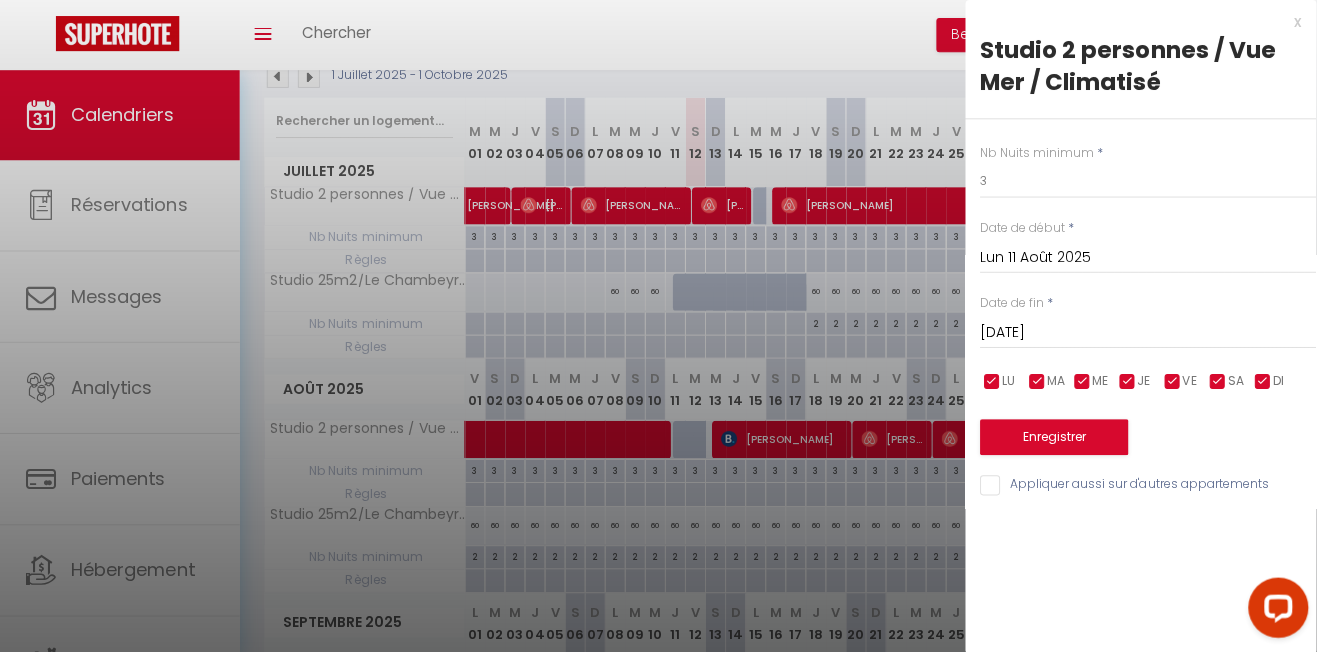 click at bounding box center [658, 326] 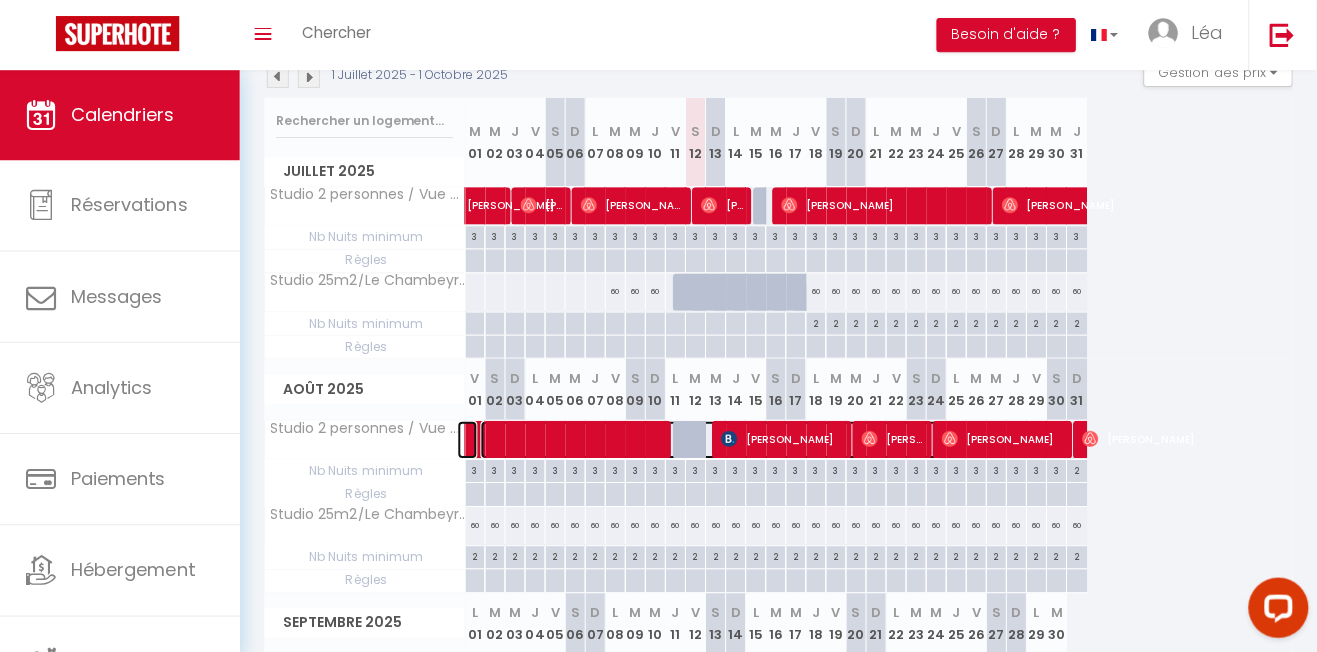 click at bounding box center [713, 439] 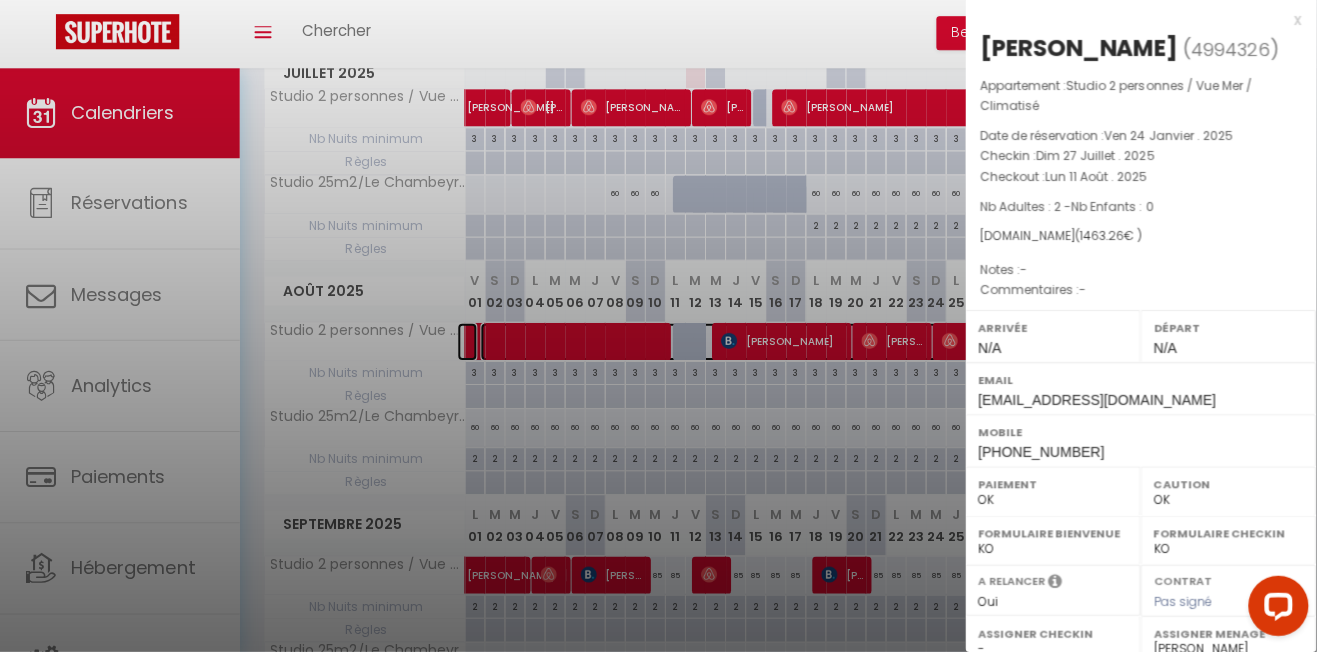 scroll, scrollTop: 327, scrollLeft: 0, axis: vertical 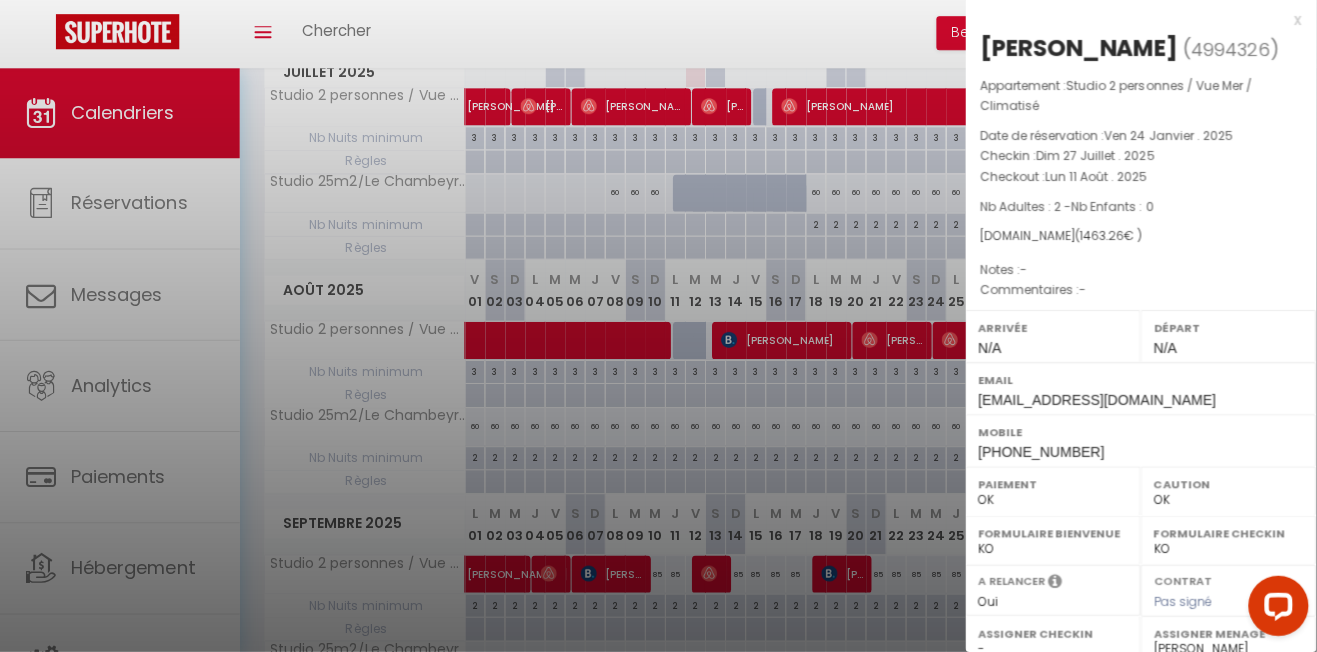 click at bounding box center [658, 326] 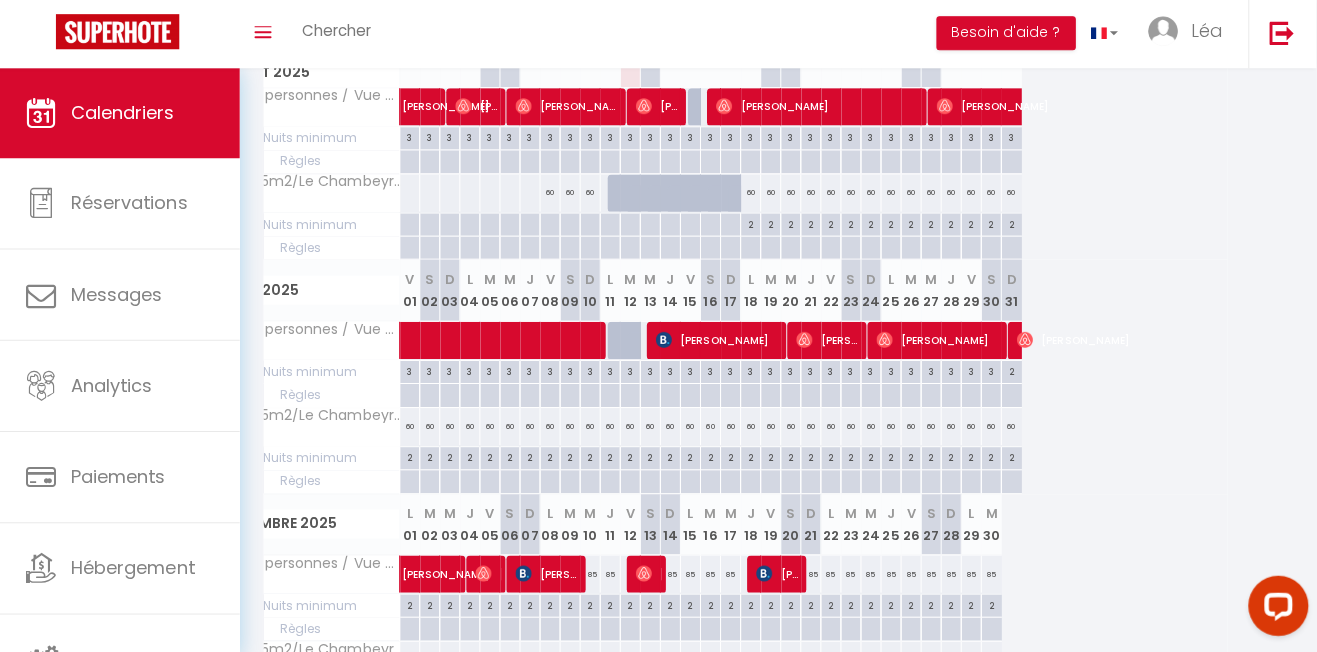 scroll, scrollTop: 0, scrollLeft: 0, axis: both 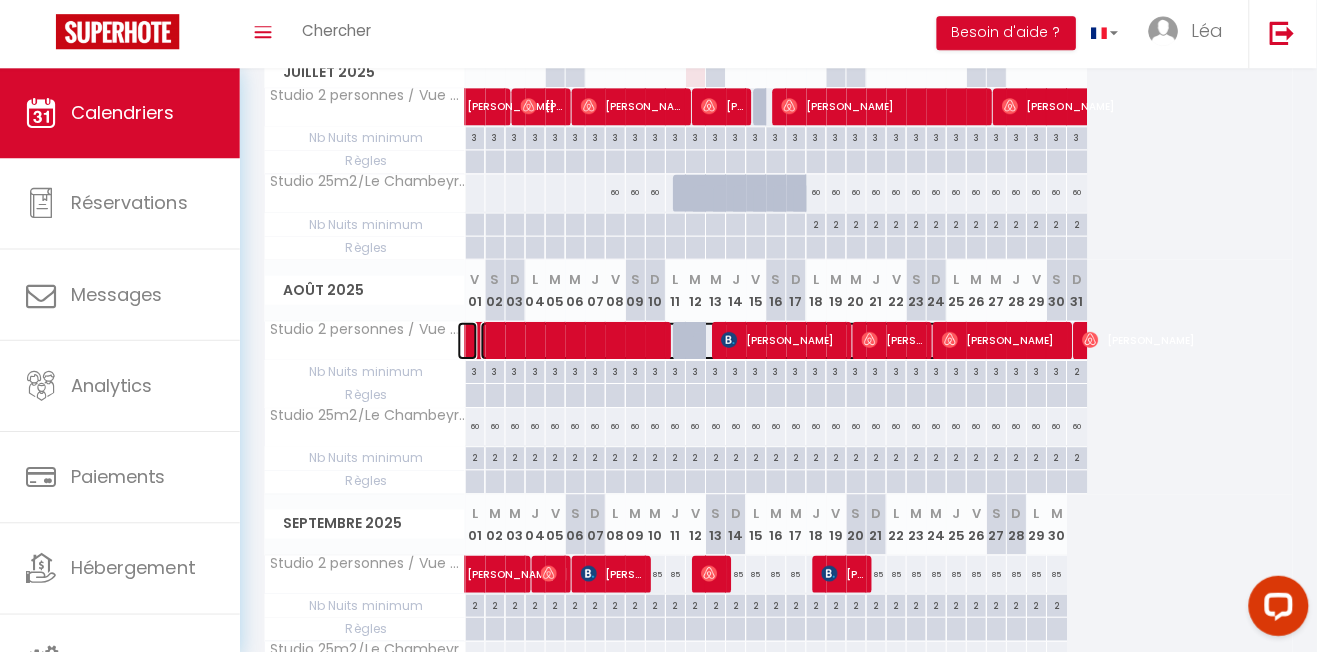 click at bounding box center (713, 342) 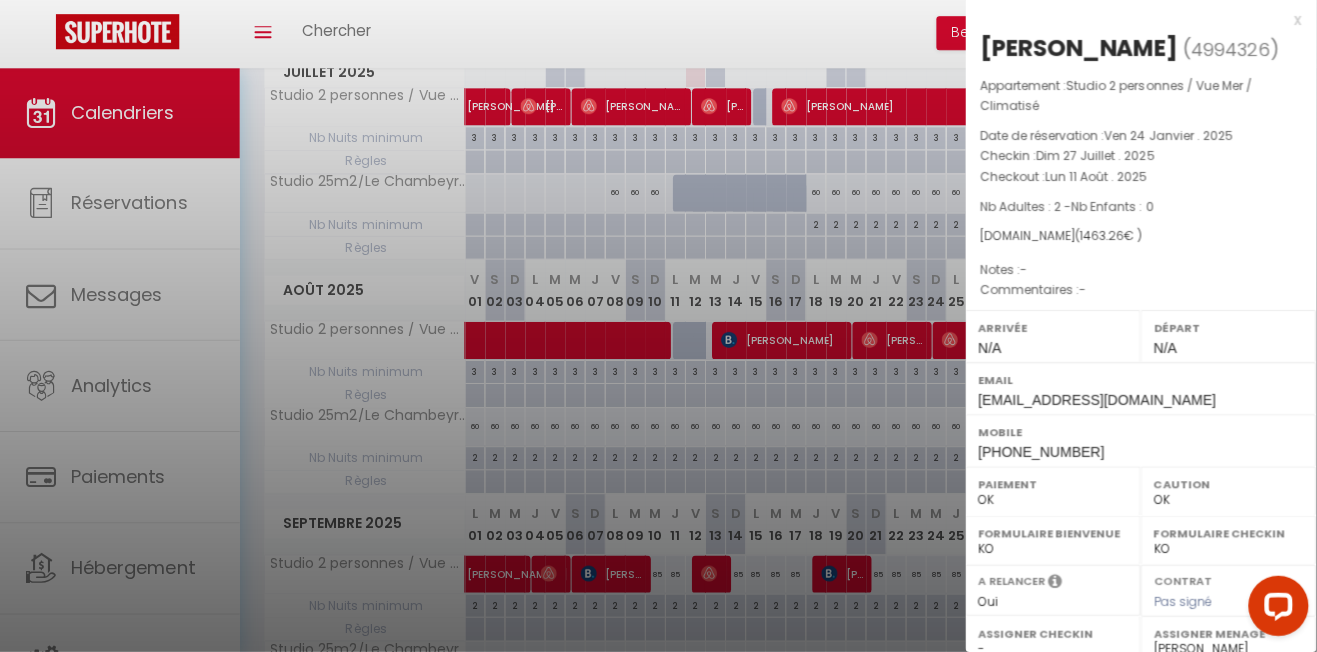 click at bounding box center (658, 326) 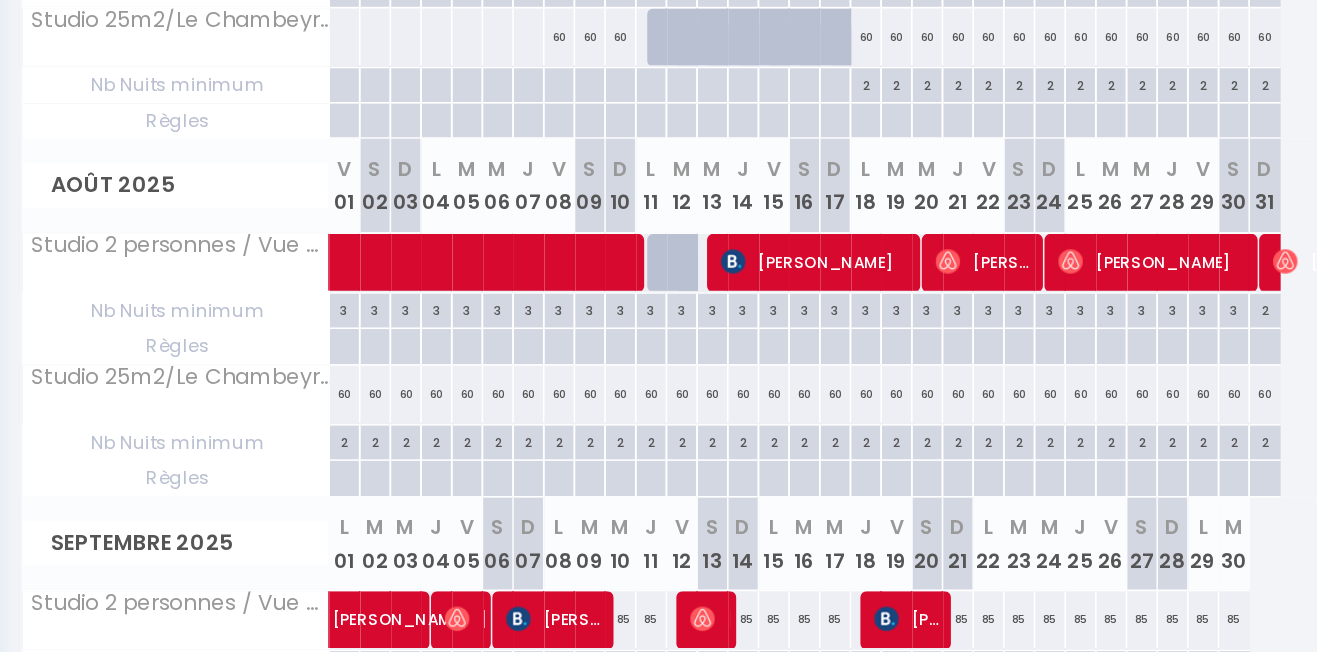 scroll, scrollTop: 372, scrollLeft: 0, axis: vertical 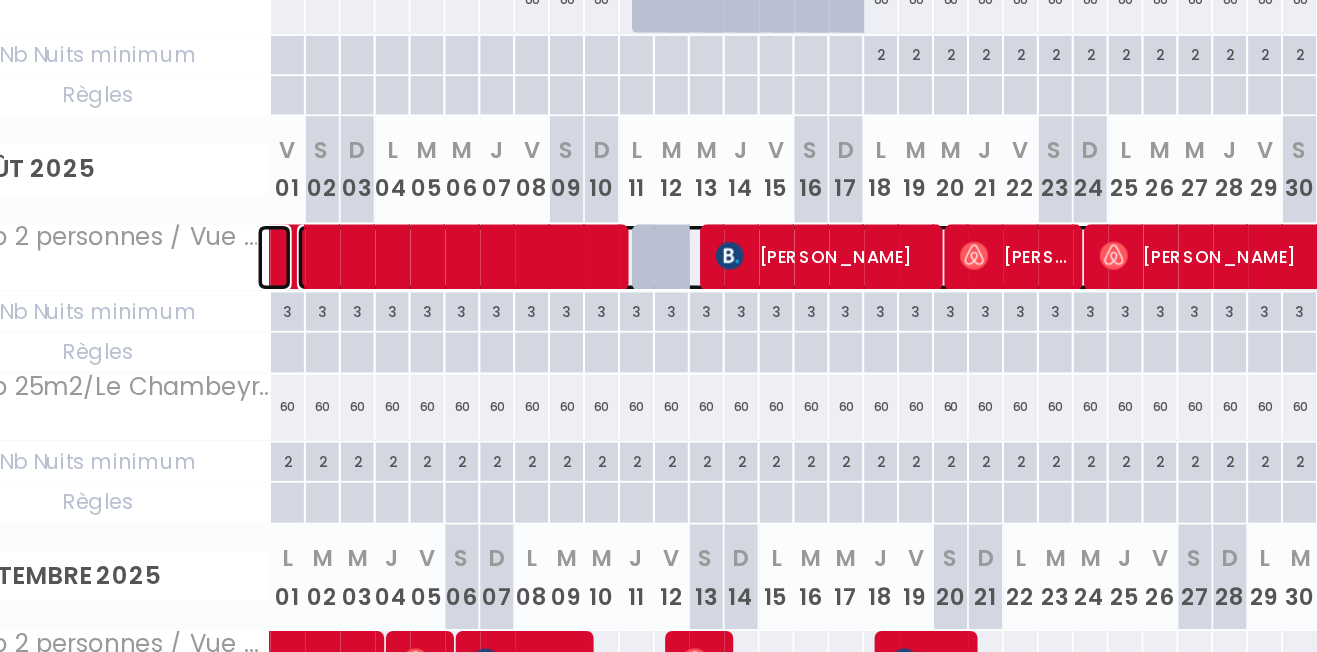 click at bounding box center (713, 297) 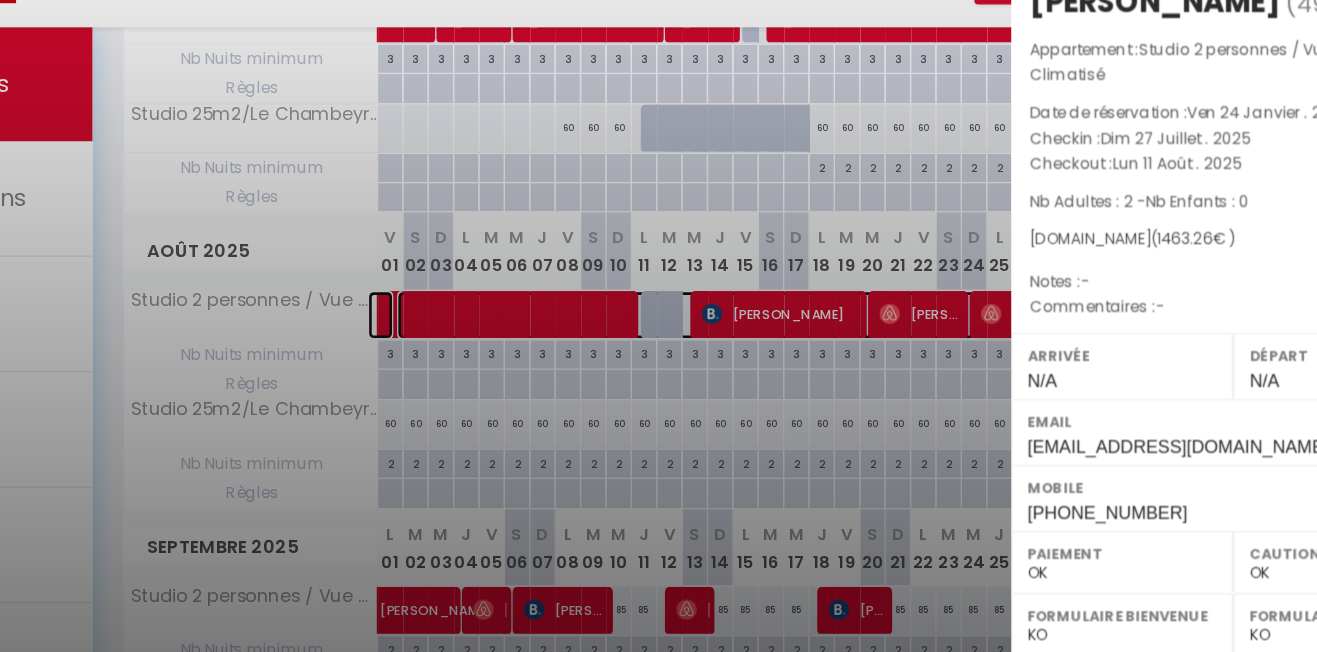 scroll, scrollTop: 372, scrollLeft: 0, axis: vertical 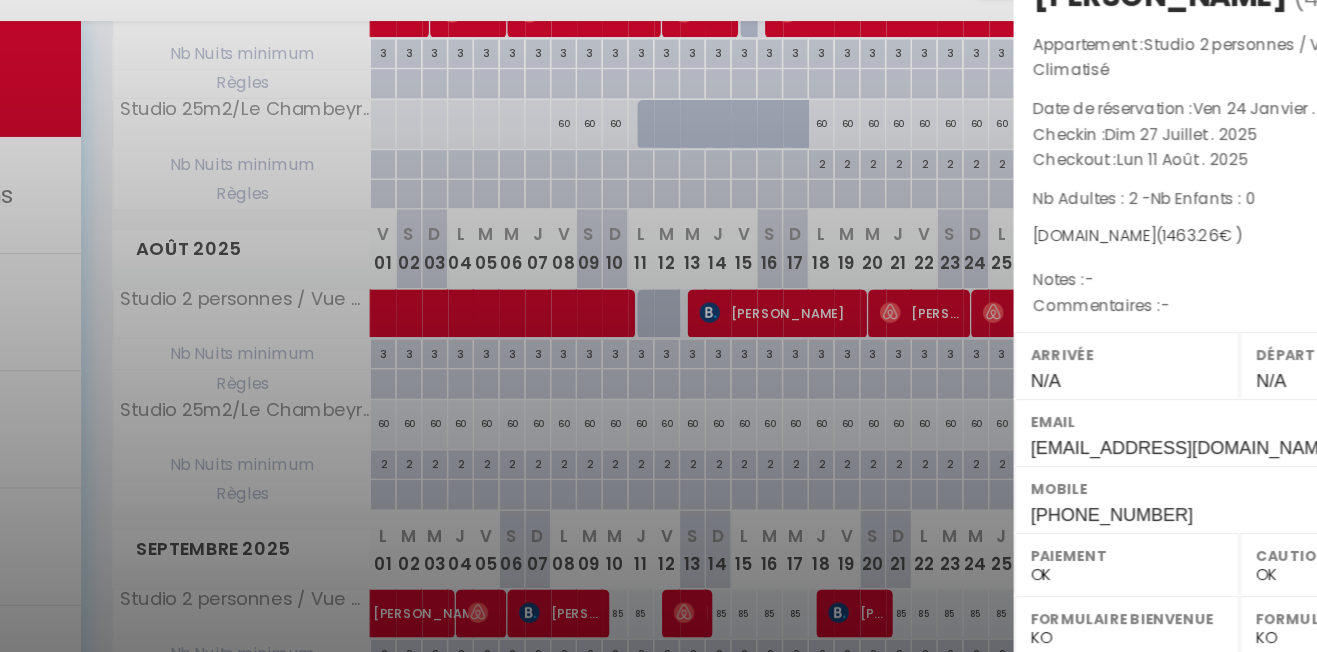 click at bounding box center [658, 326] 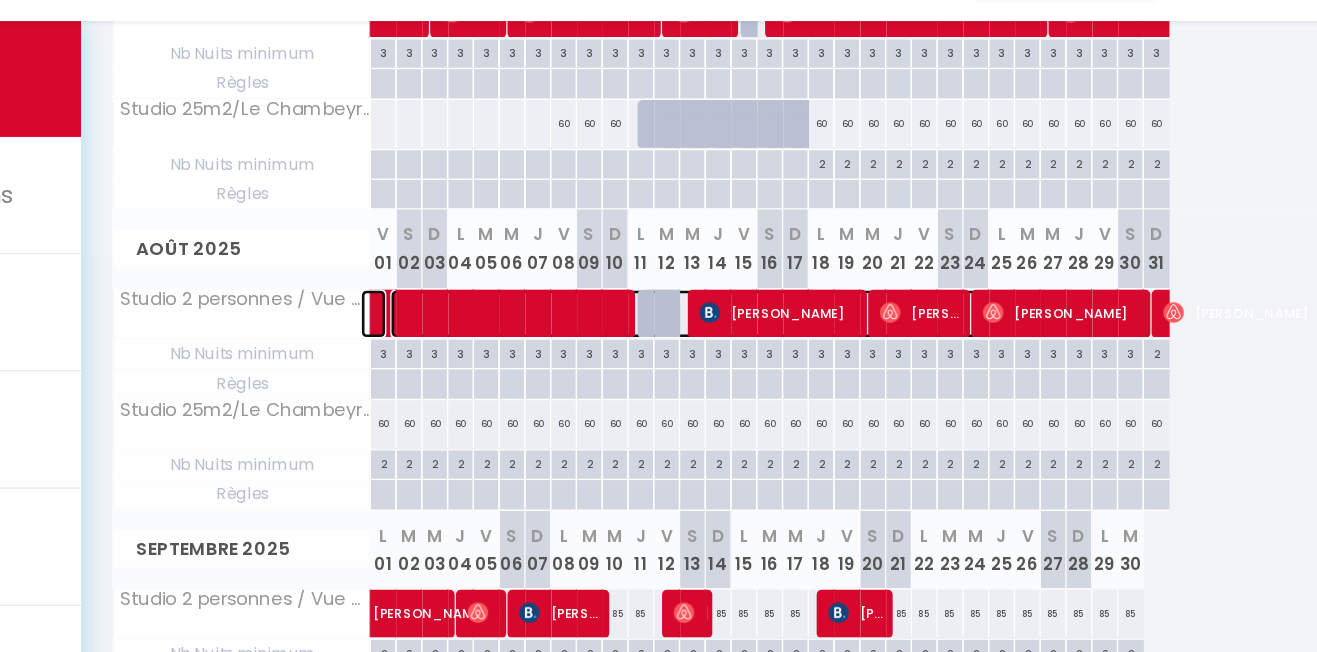 click at bounding box center [713, 297] 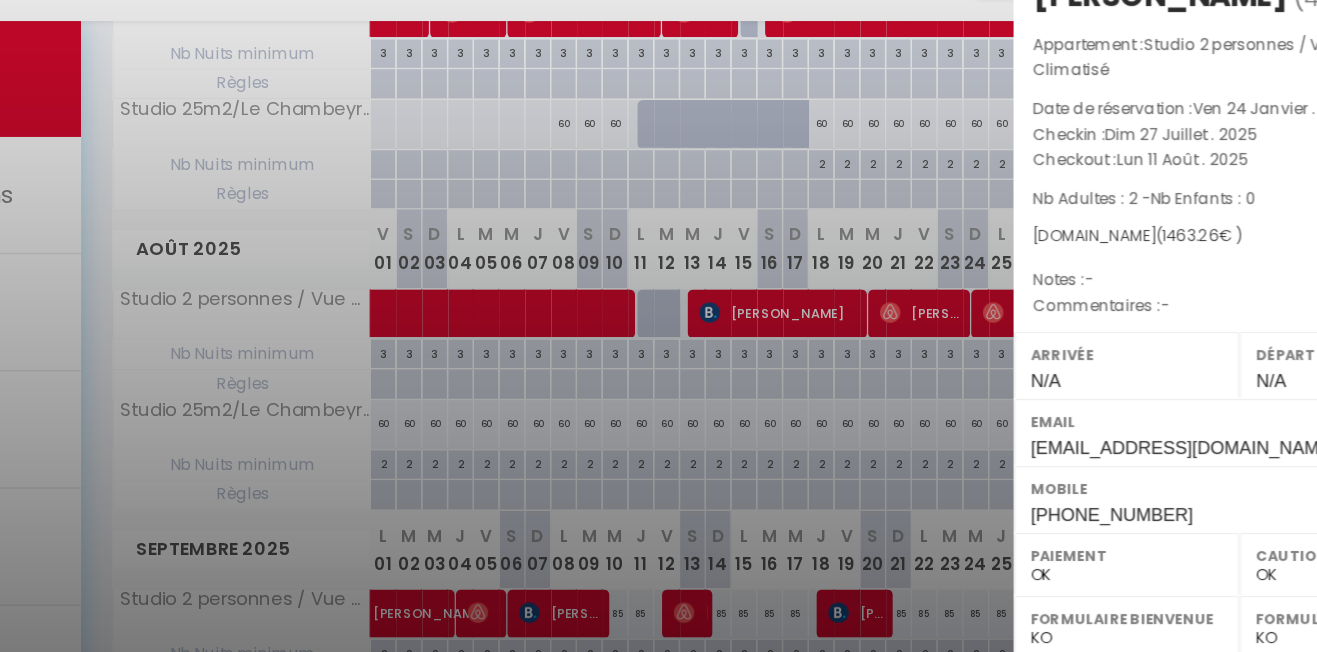 click at bounding box center (658, 326) 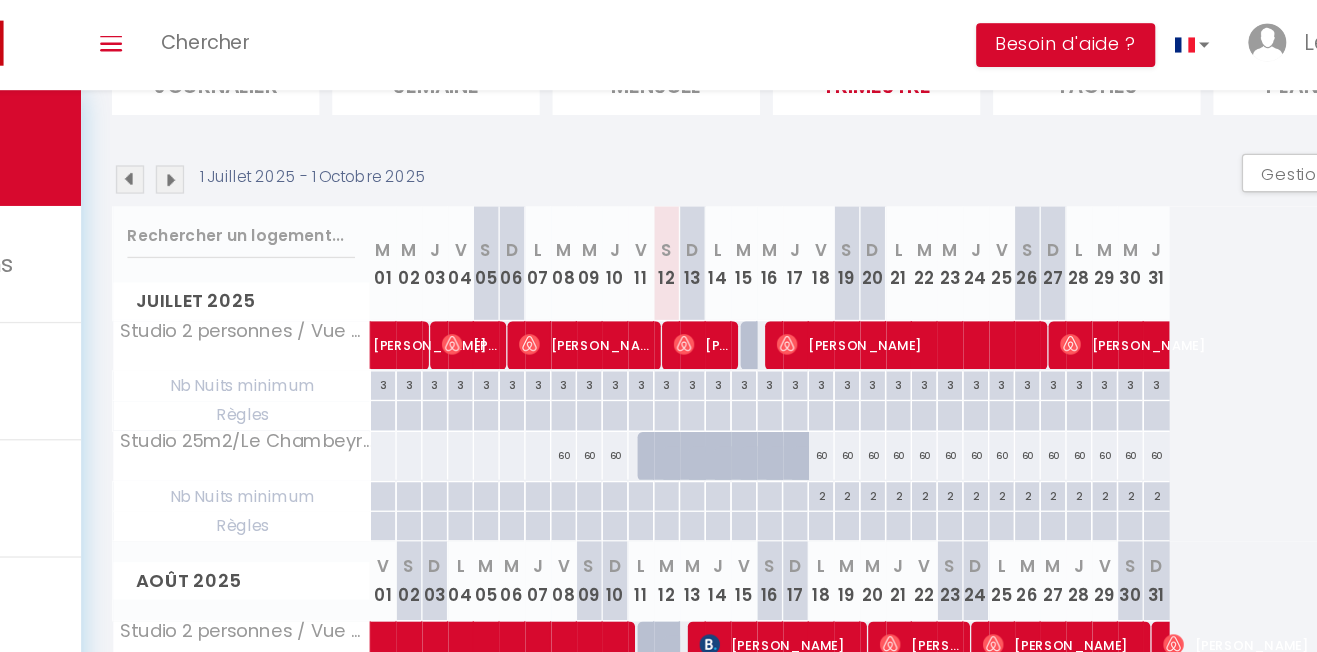 scroll, scrollTop: 126, scrollLeft: 0, axis: vertical 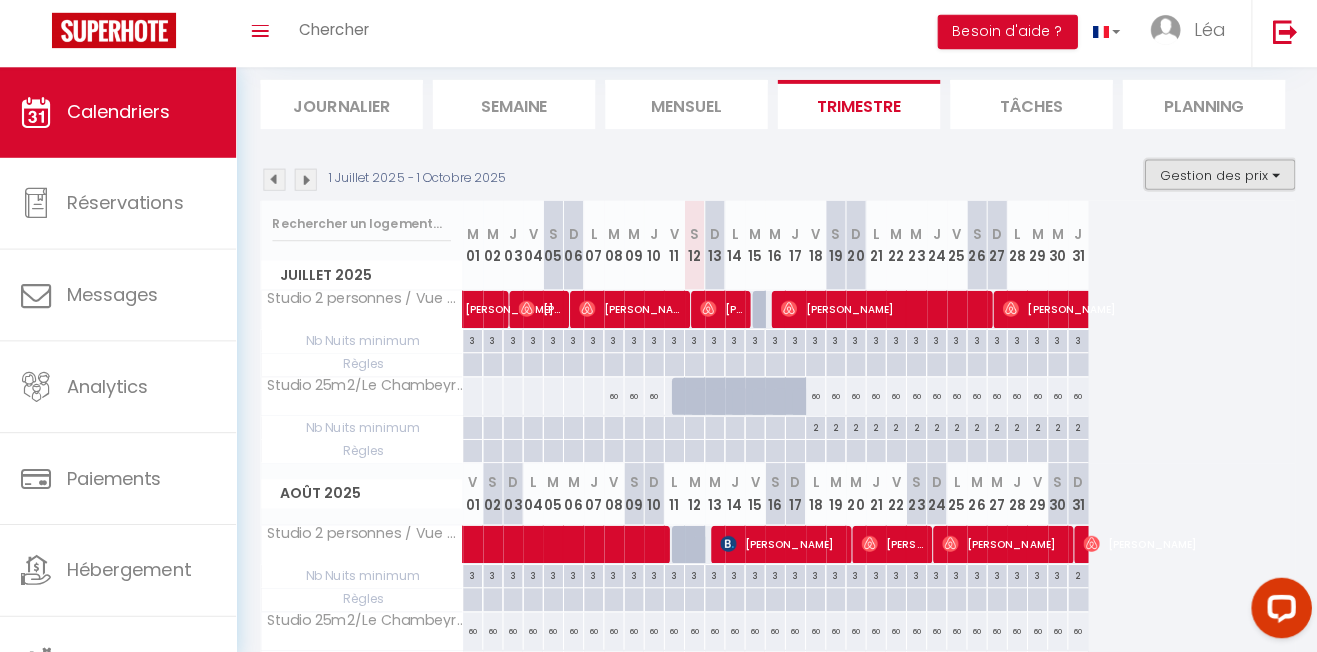 click on "Gestion des prix" at bounding box center (1218, 176) 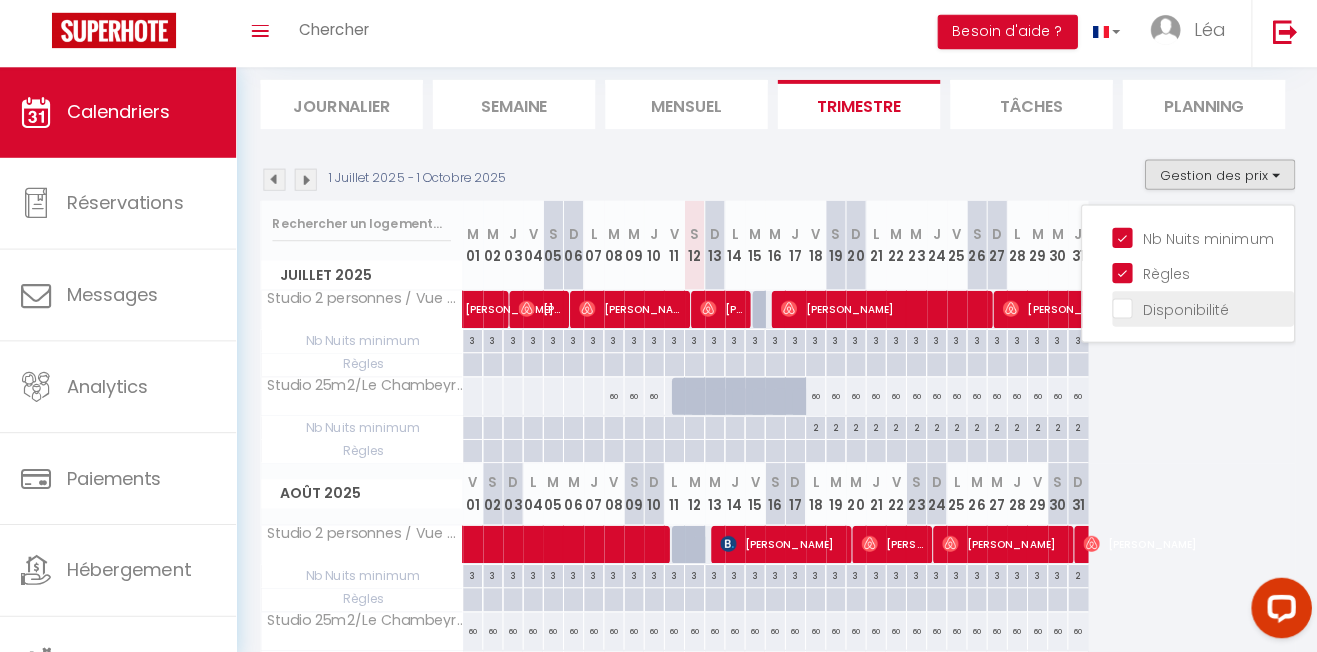 click on "Disponibilité" at bounding box center [1202, 308] 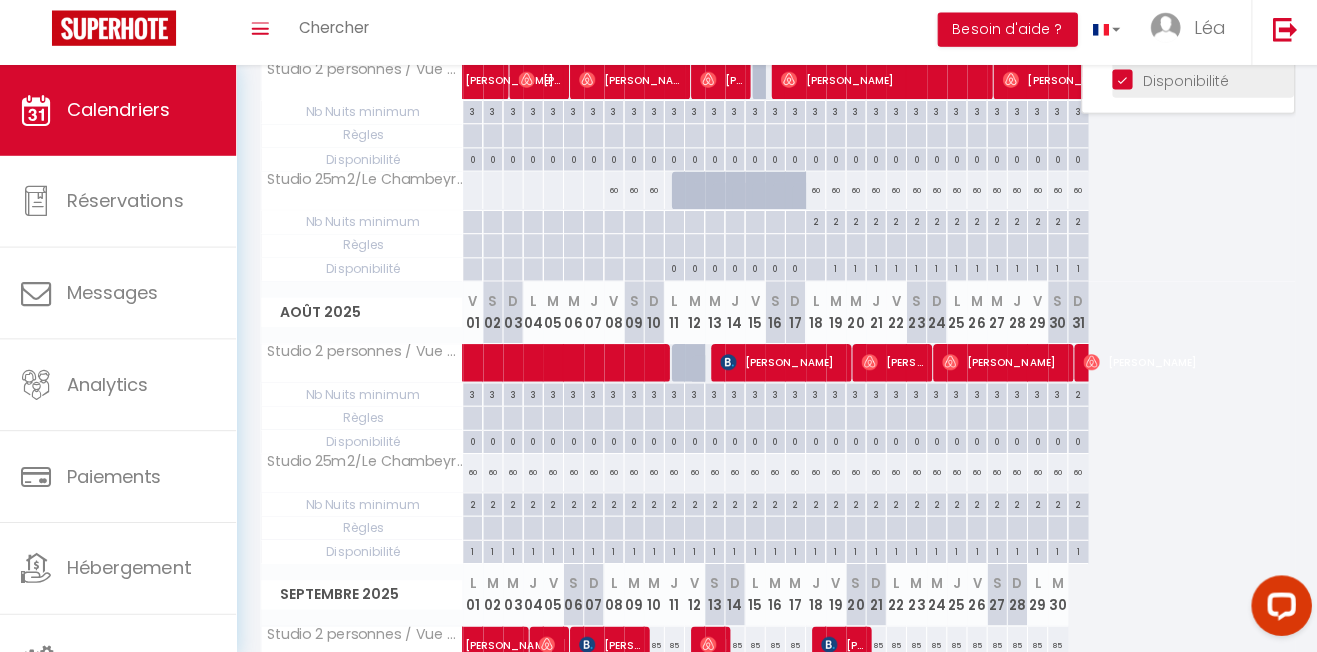 scroll, scrollTop: 359, scrollLeft: 0, axis: vertical 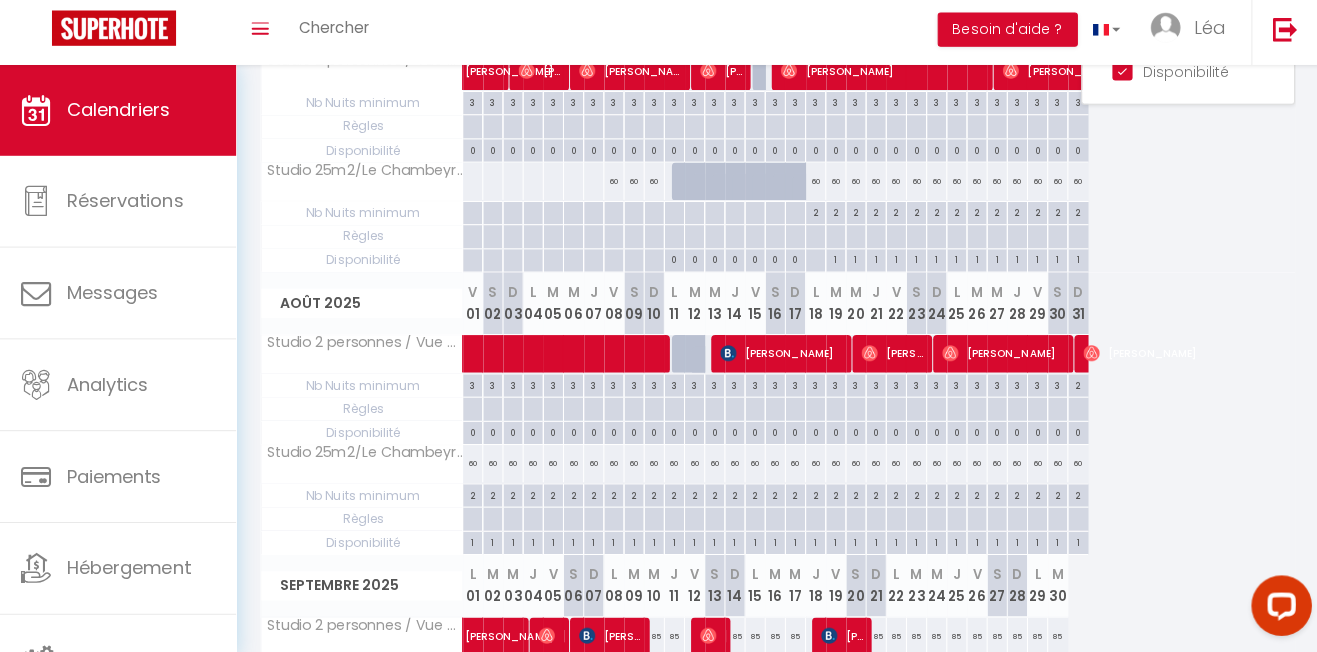 click at bounding box center (658, 326) 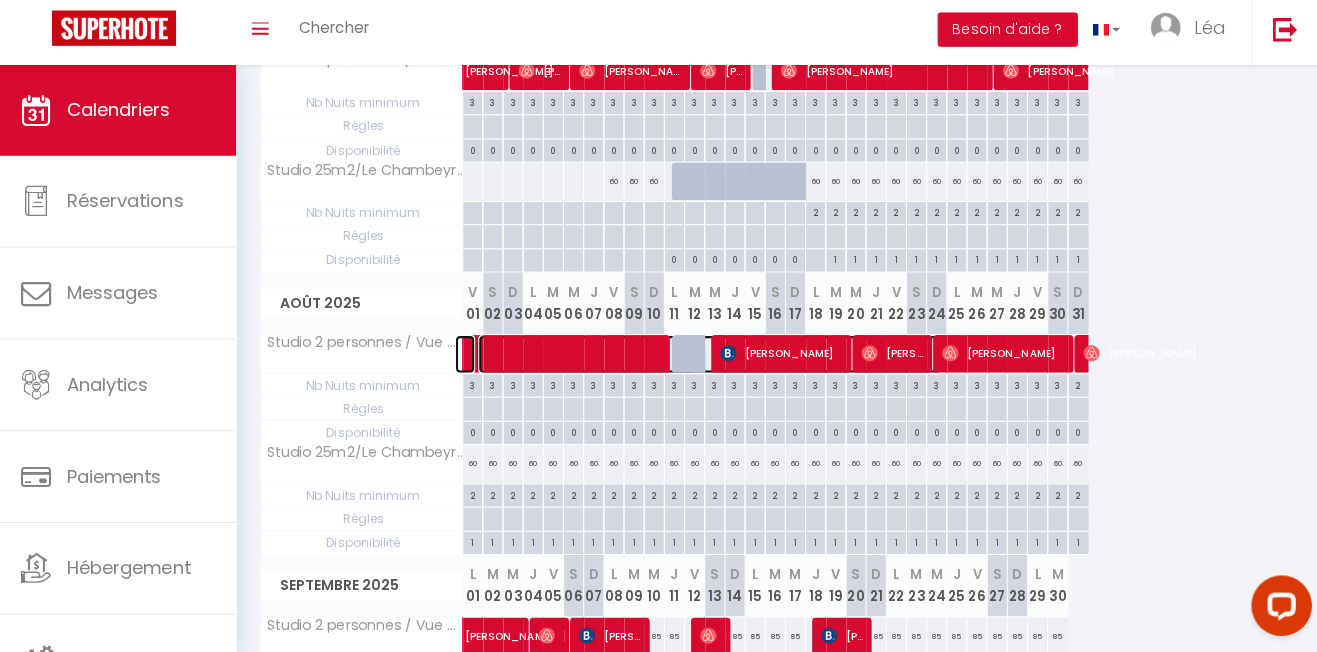 click at bounding box center [713, 357] 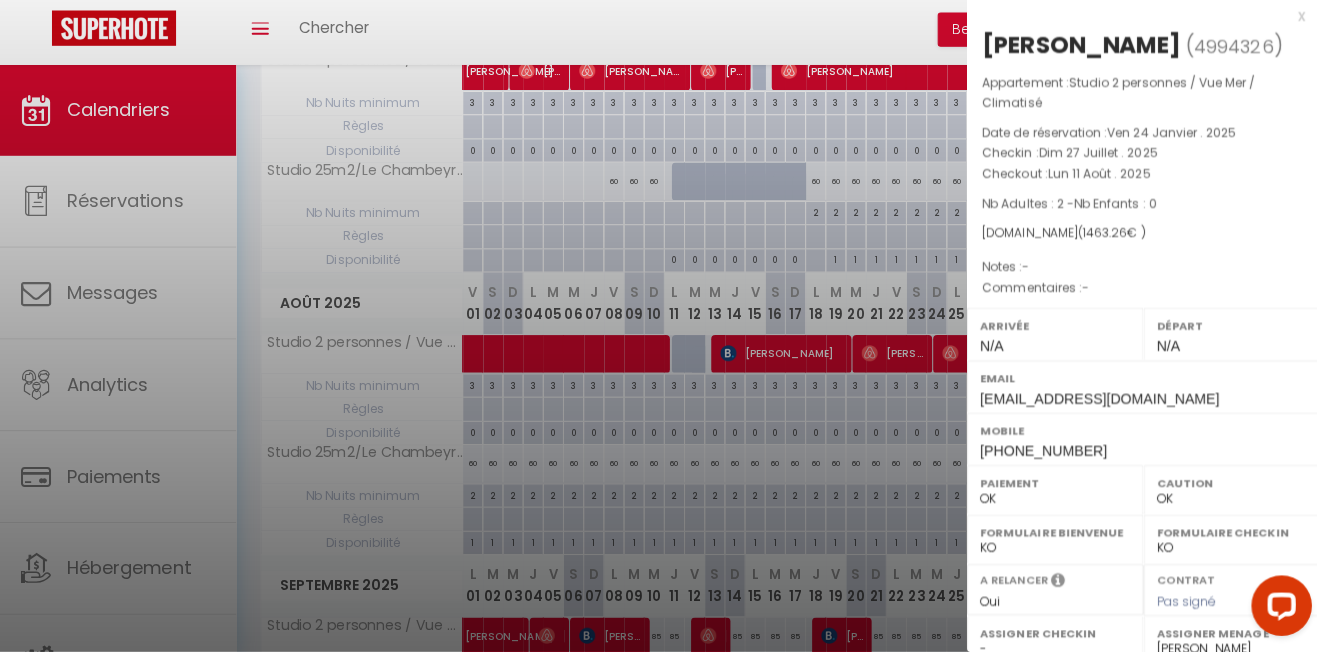 click at bounding box center (658, 326) 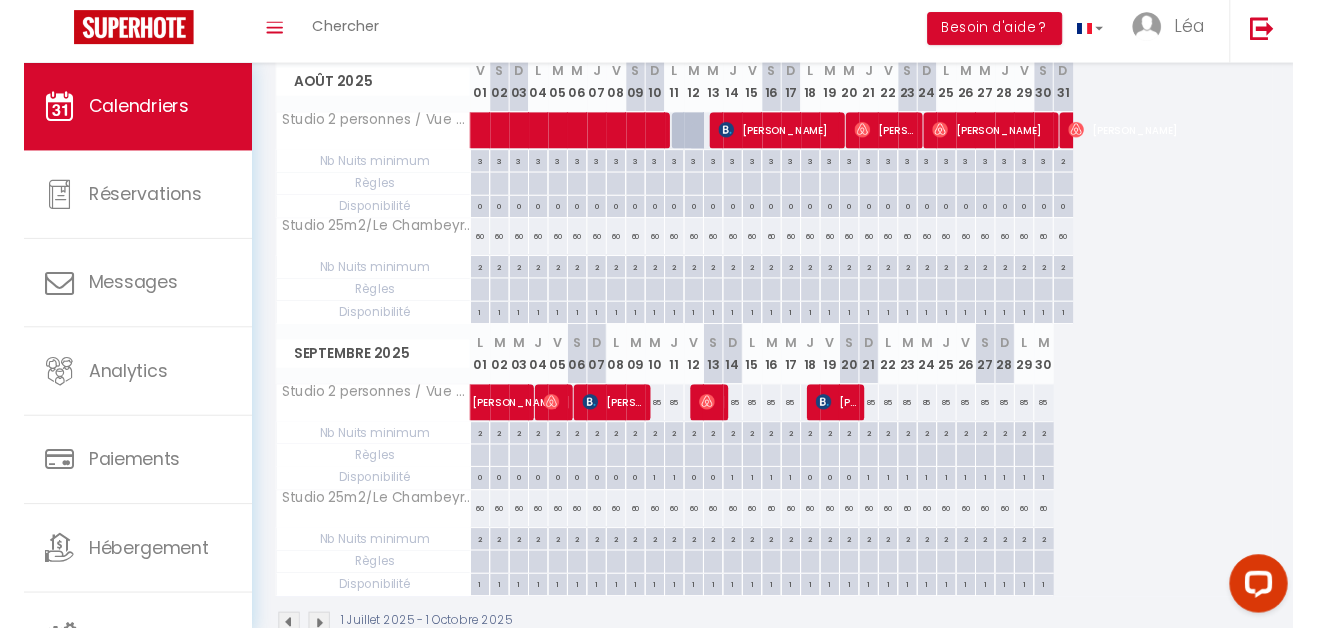 scroll, scrollTop: 577, scrollLeft: 0, axis: vertical 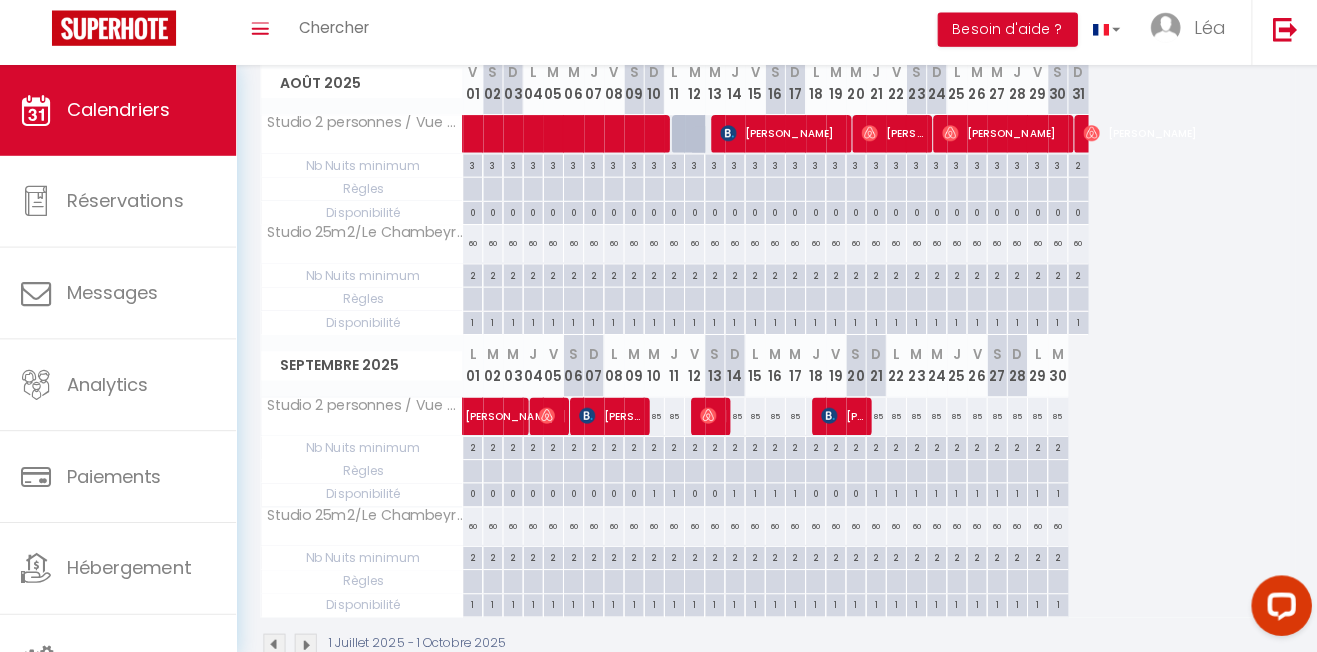 click on "85" at bounding box center [678, 418] 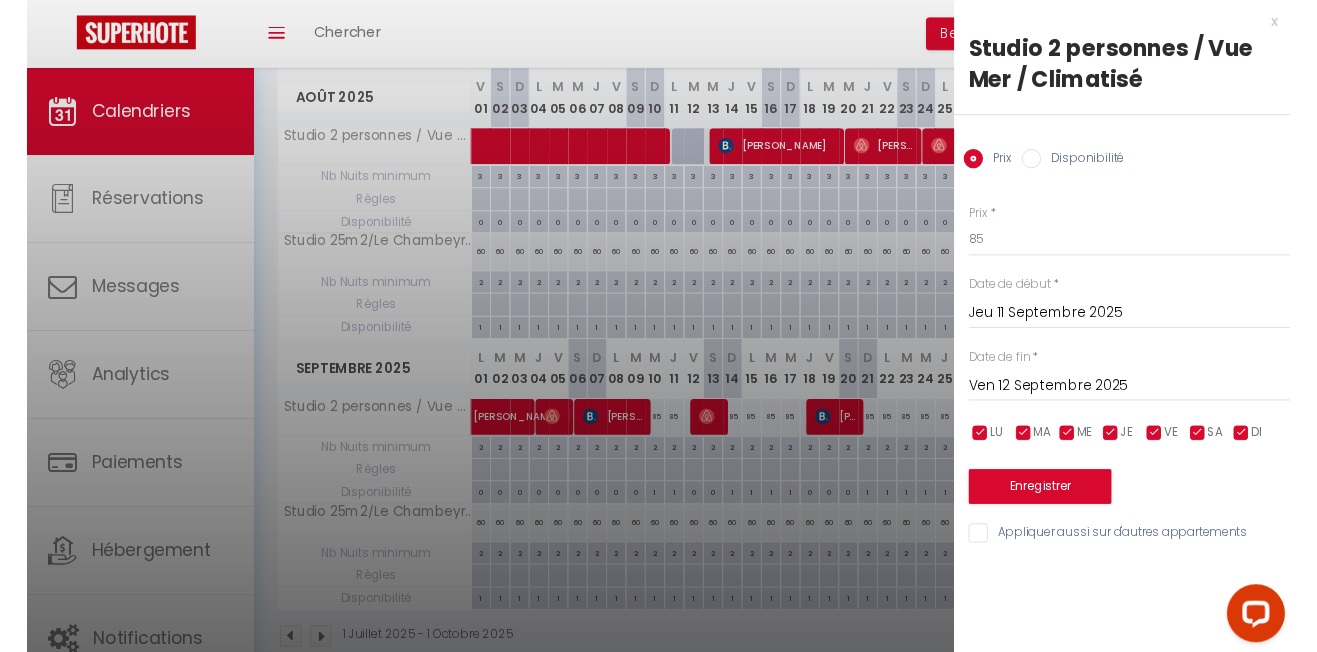 scroll, scrollTop: 560, scrollLeft: 0, axis: vertical 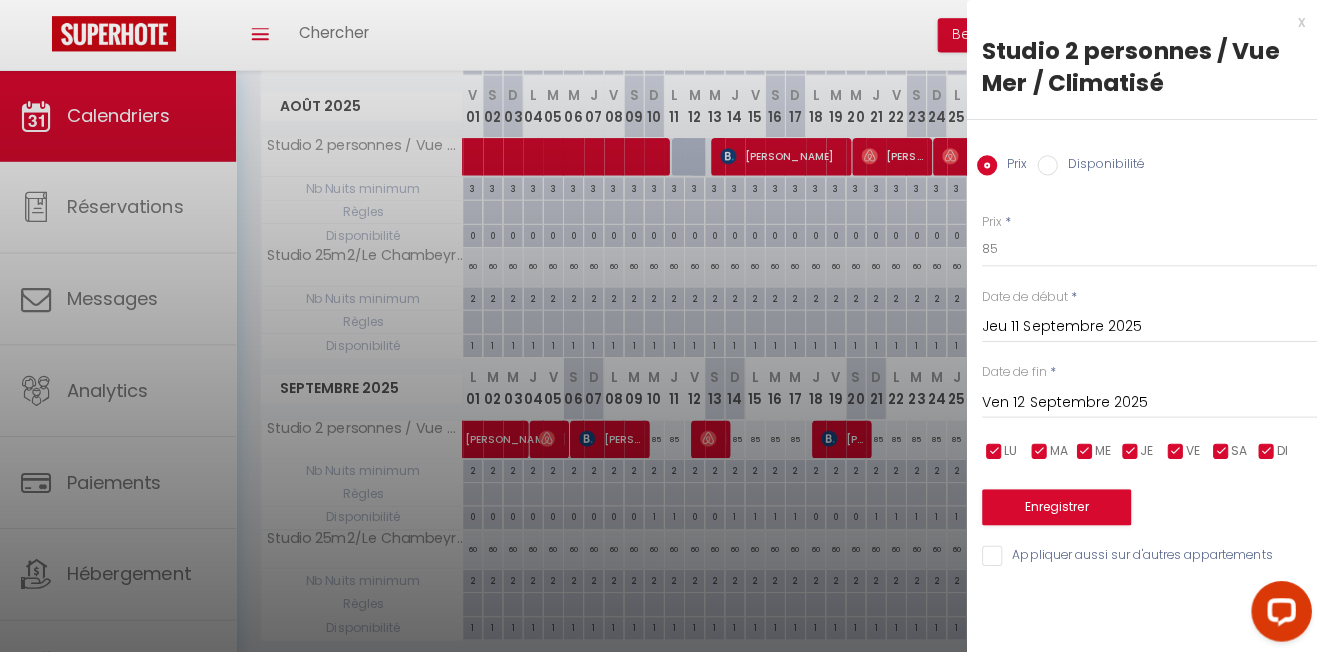 click on "Jeu 11 Septembre 2025" at bounding box center [1149, 324] 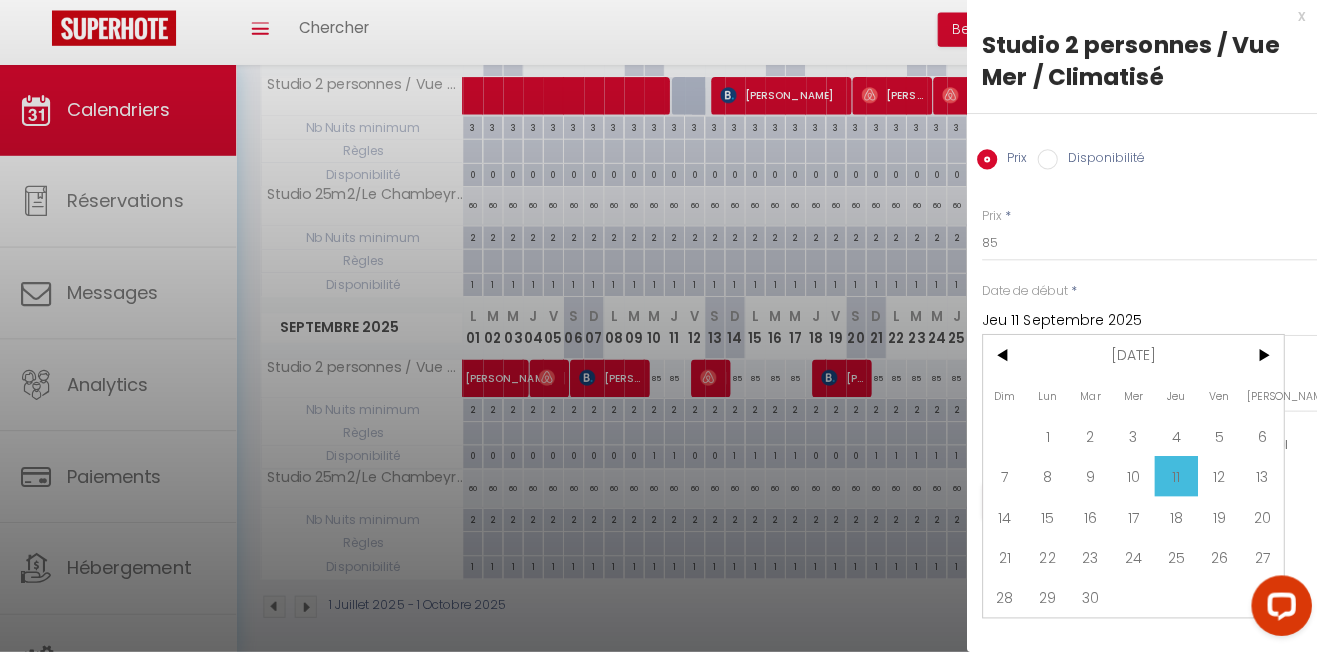 scroll, scrollTop: 623, scrollLeft: 0, axis: vertical 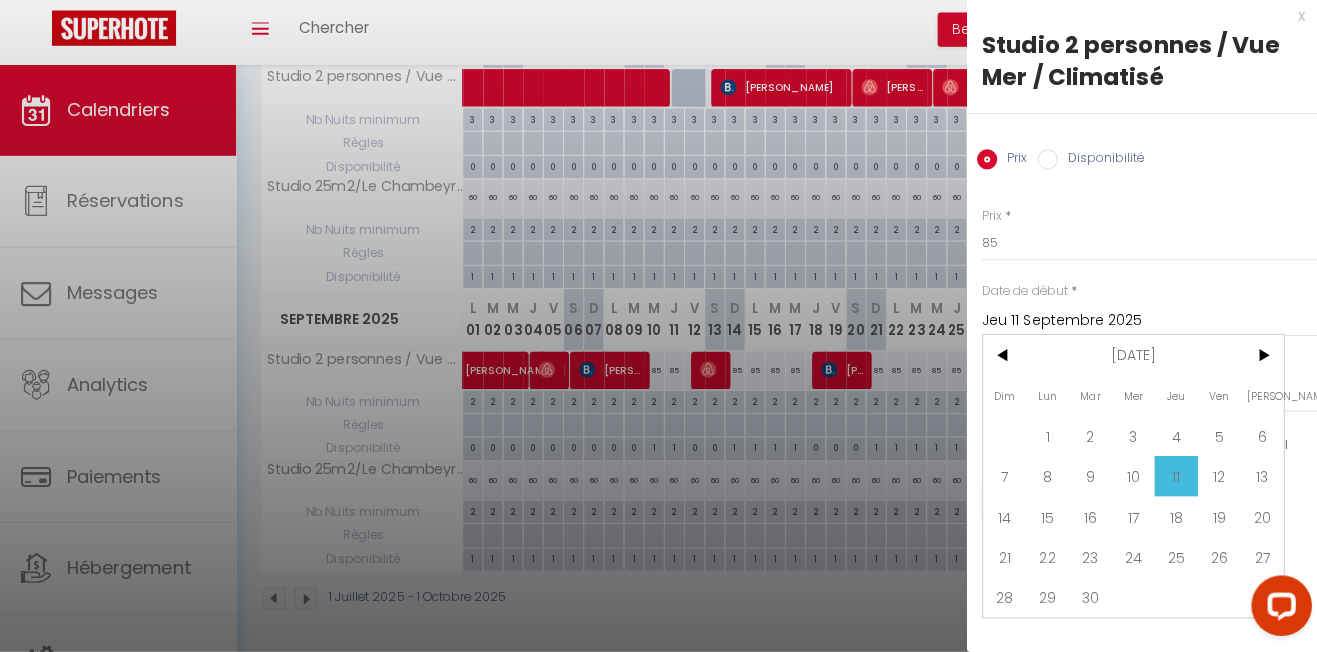 click at bounding box center [658, 326] 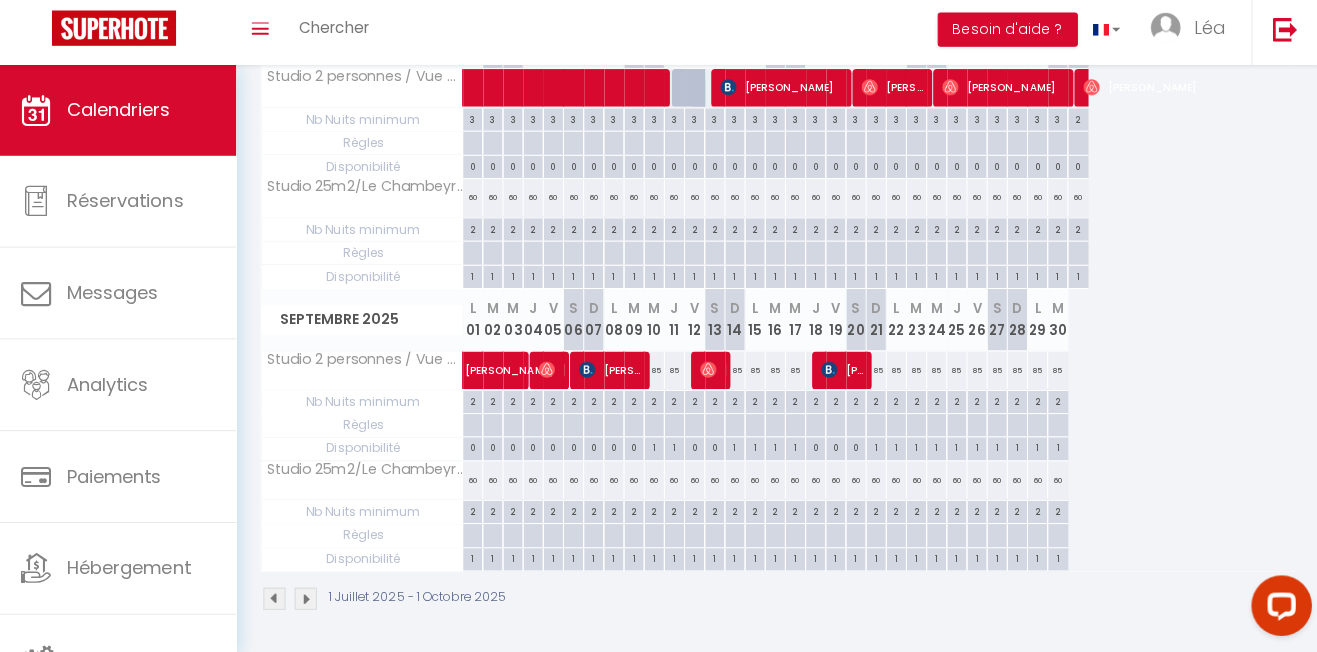 click at bounding box center (312, 599) 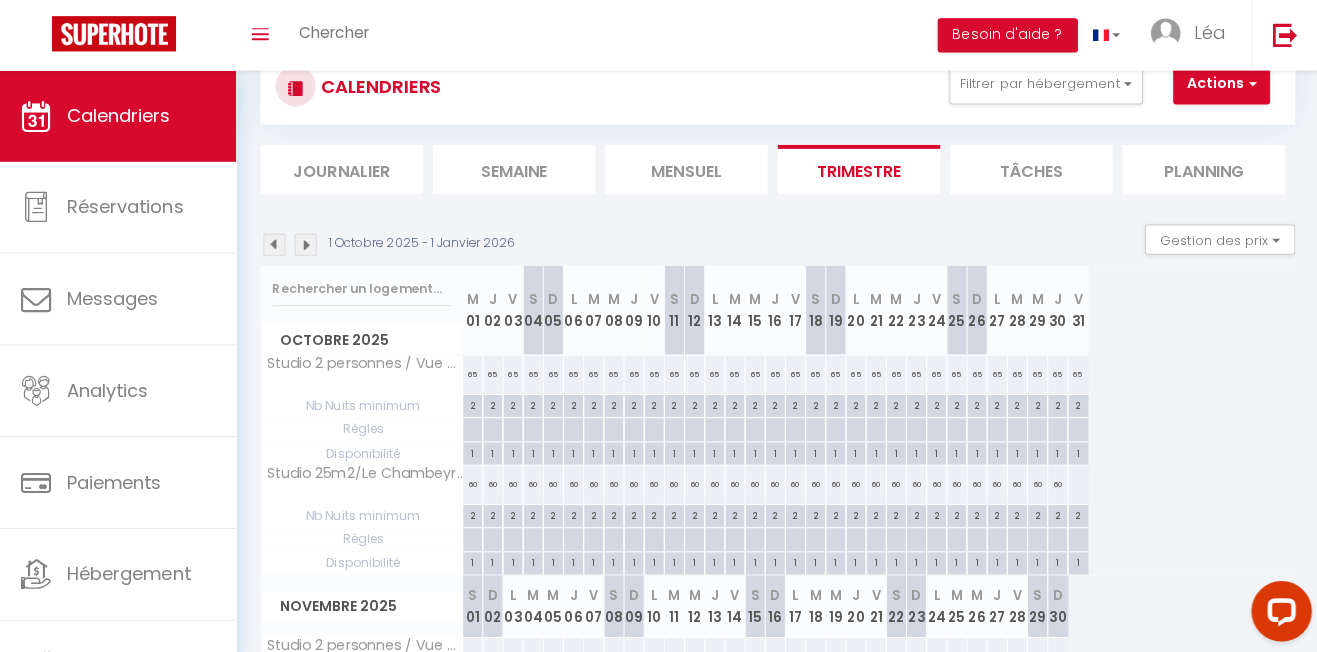 scroll, scrollTop: 0, scrollLeft: 0, axis: both 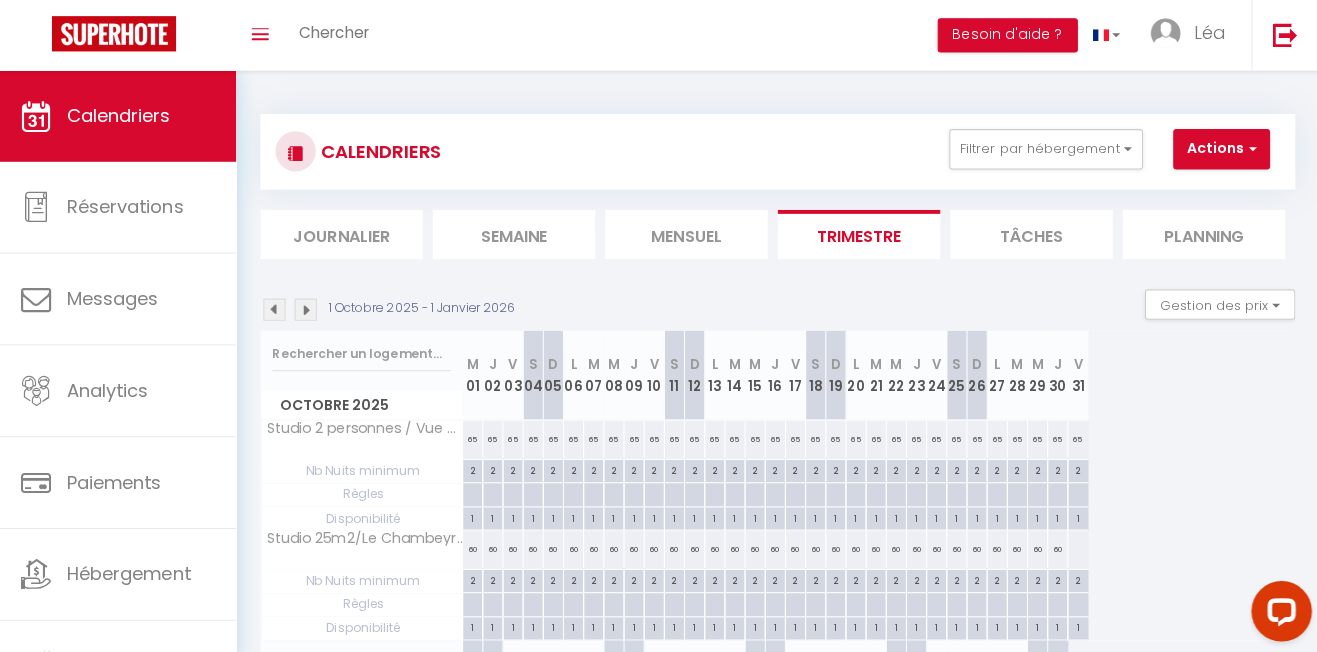 click on "1 Octobre 2025 - 1 Janvier 2026" at bounding box center [396, 307] 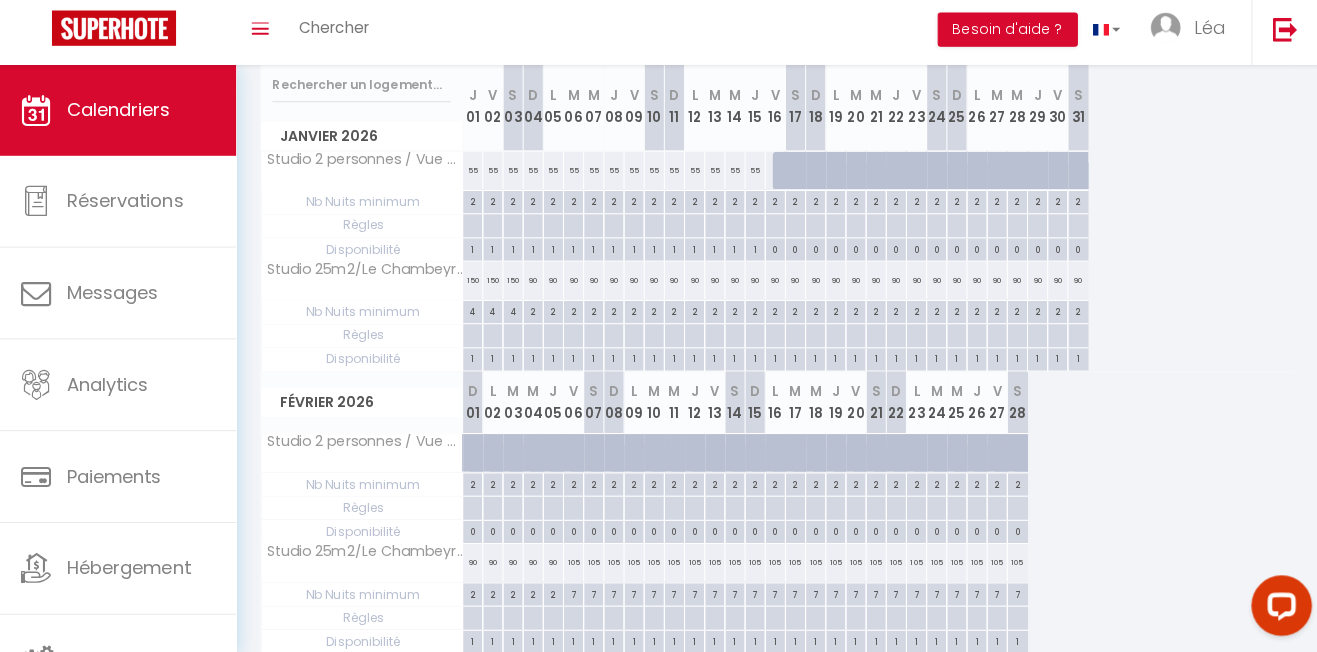 scroll, scrollTop: 265, scrollLeft: 0, axis: vertical 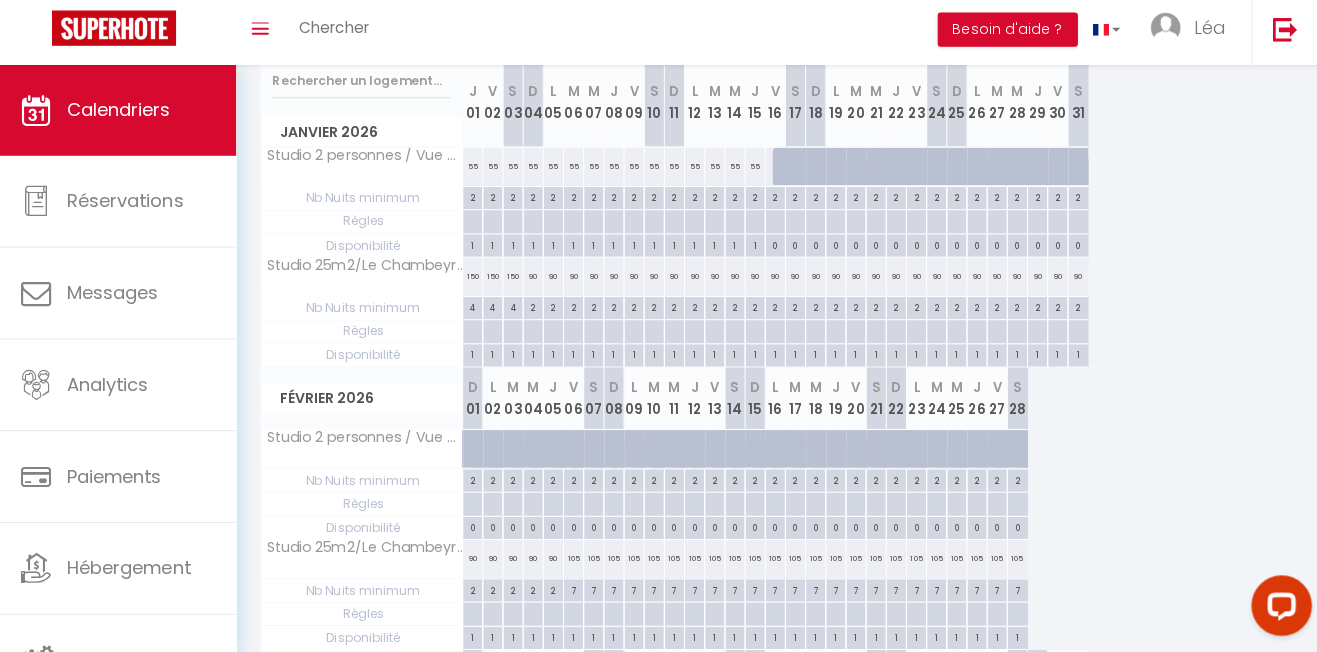 click at bounding box center (798, 171) 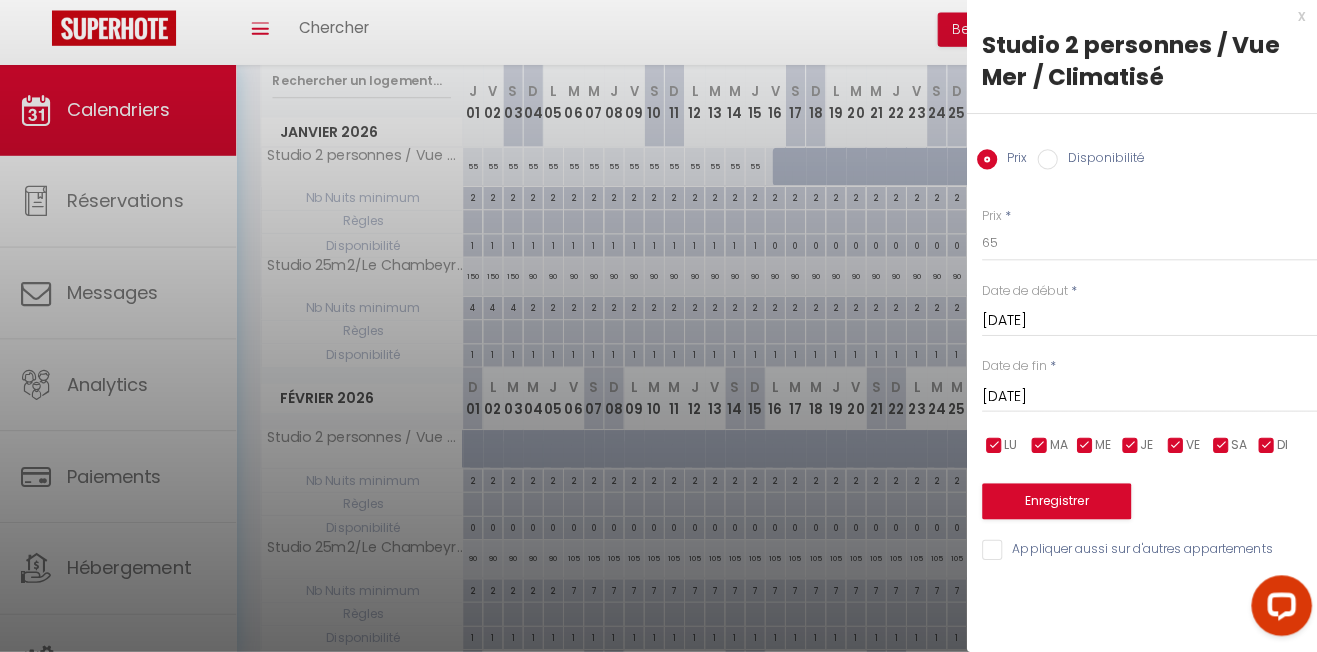 click on "[DATE]" at bounding box center [1149, 324] 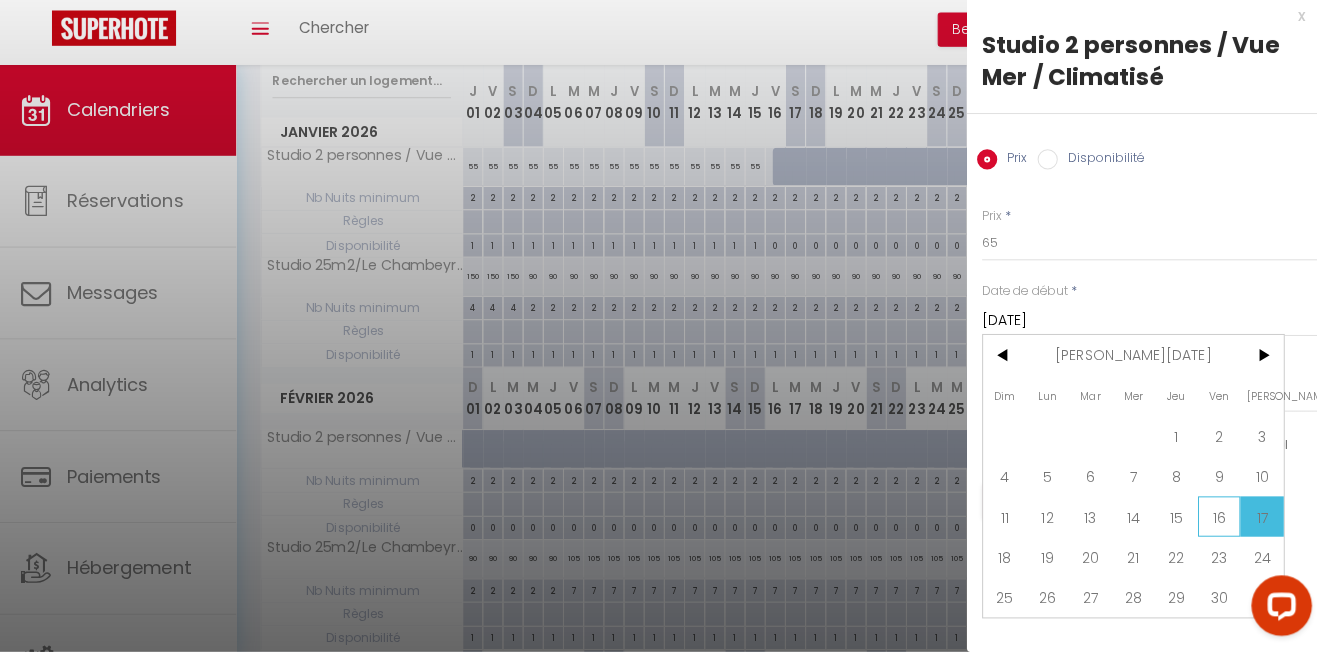 click on "16" at bounding box center (1217, 518) 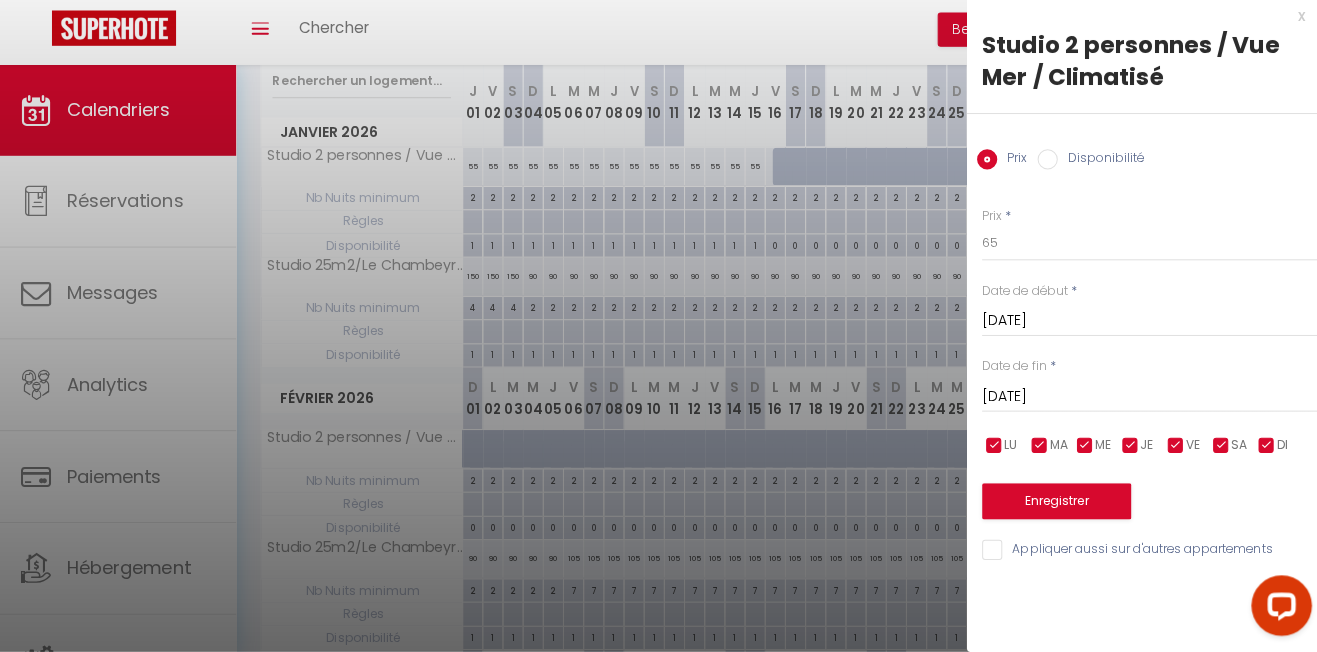click on "[DATE]" at bounding box center [1149, 399] 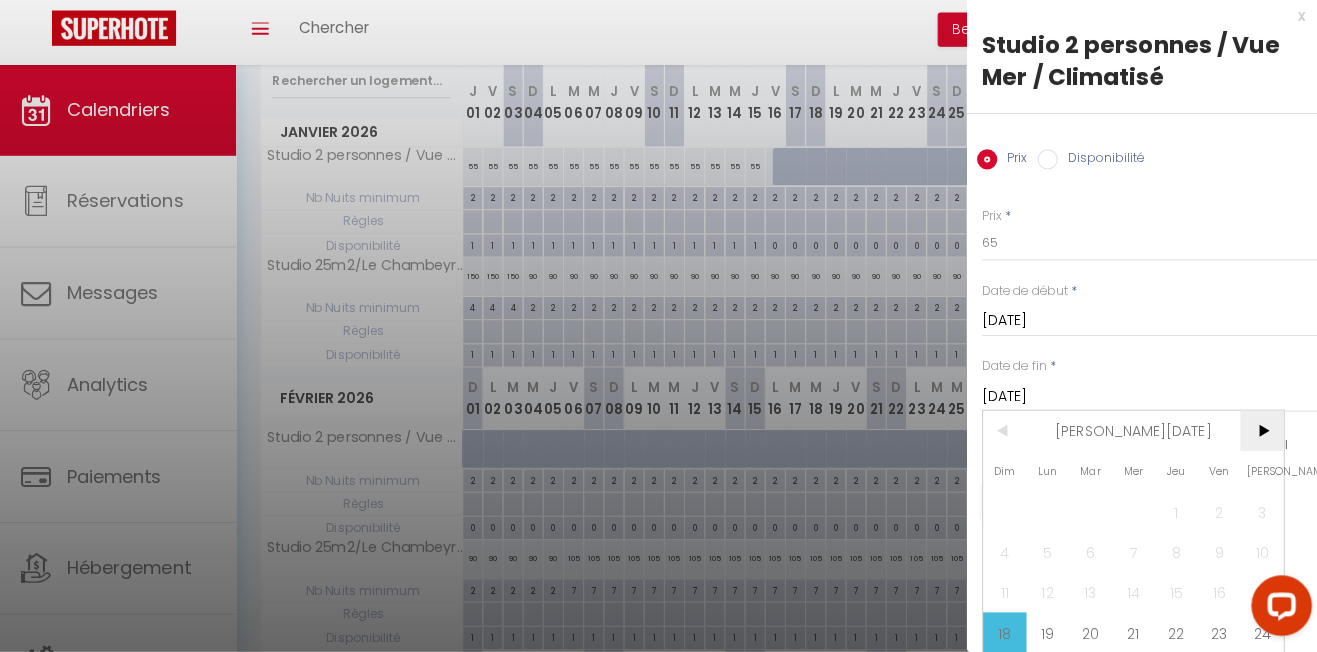 click on ">" at bounding box center [1259, 433] 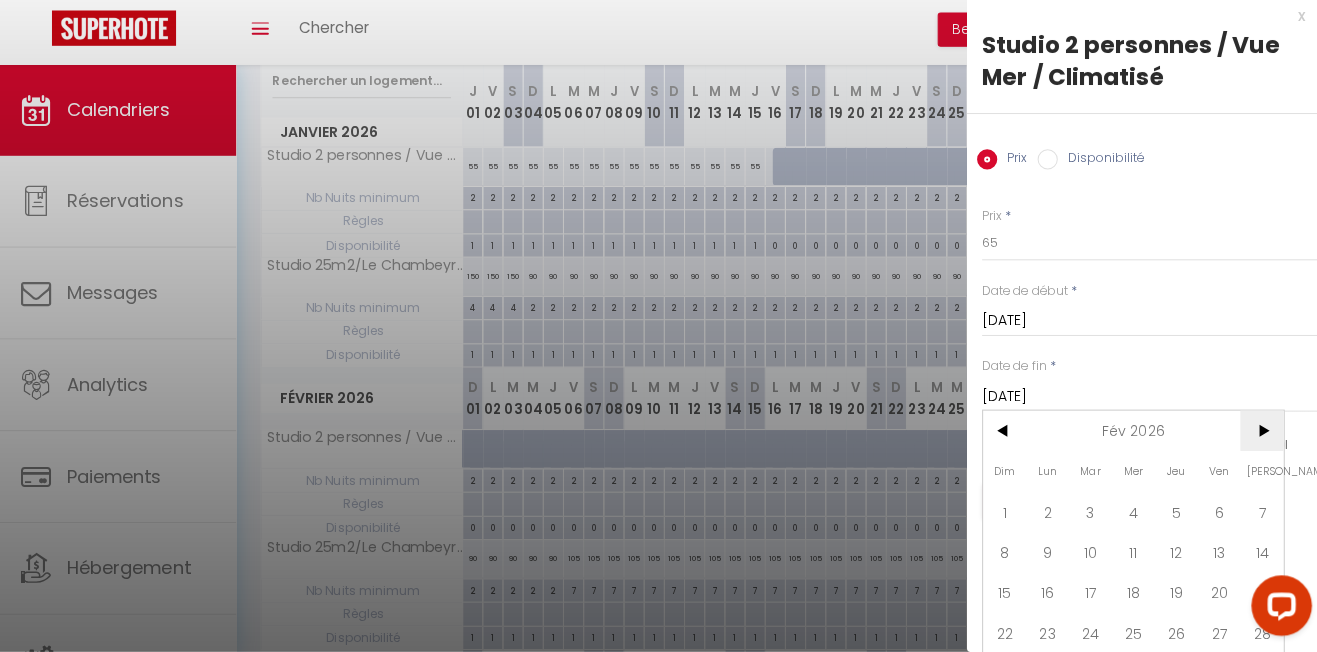 click on ">" at bounding box center [1259, 433] 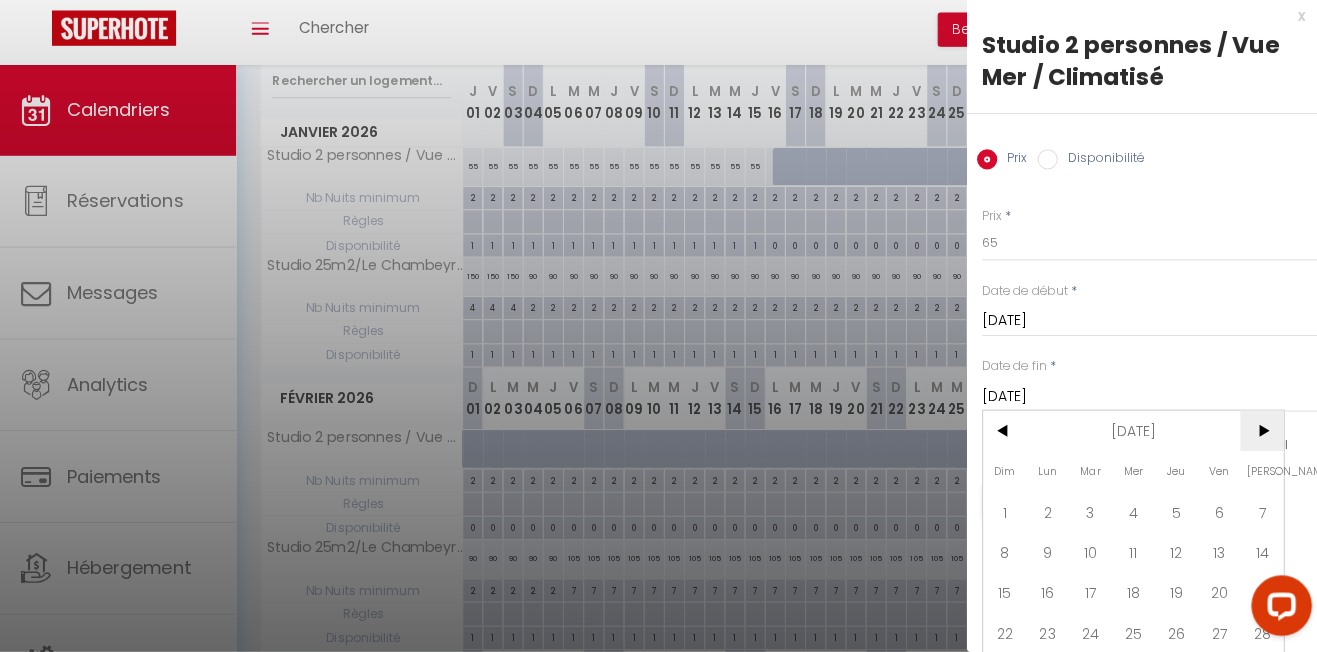 click on ">" at bounding box center (1259, 433) 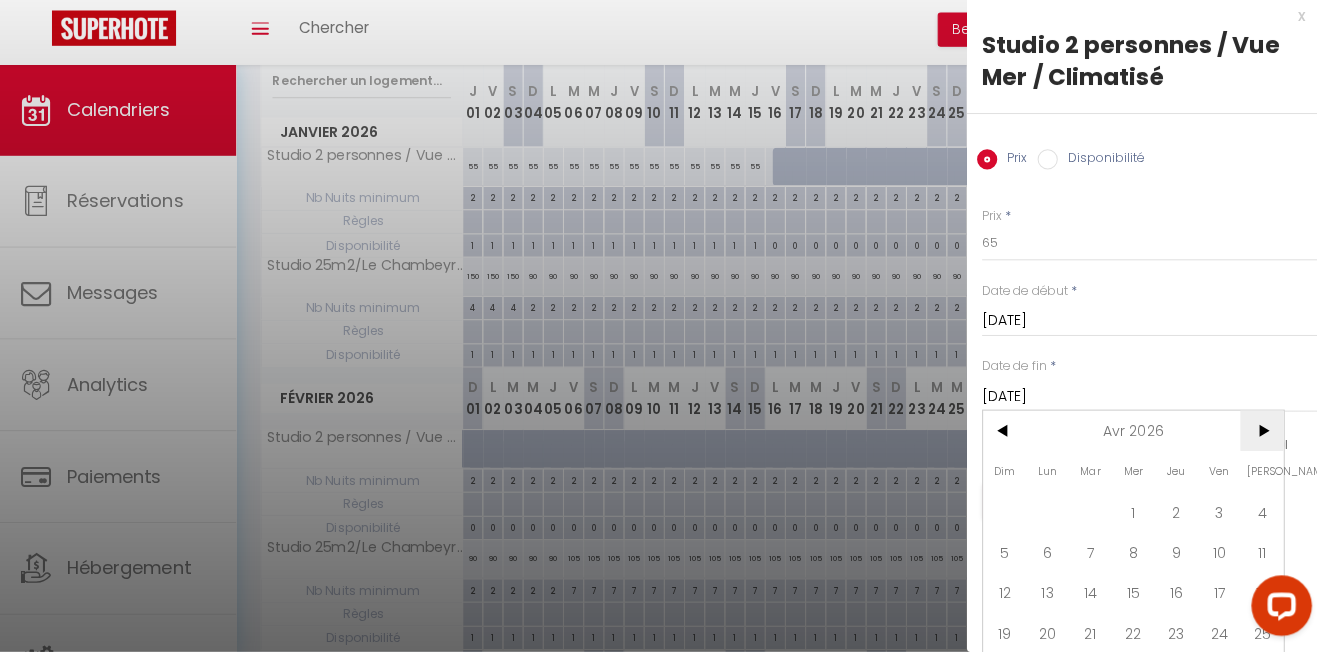 scroll, scrollTop: 41, scrollLeft: 0, axis: vertical 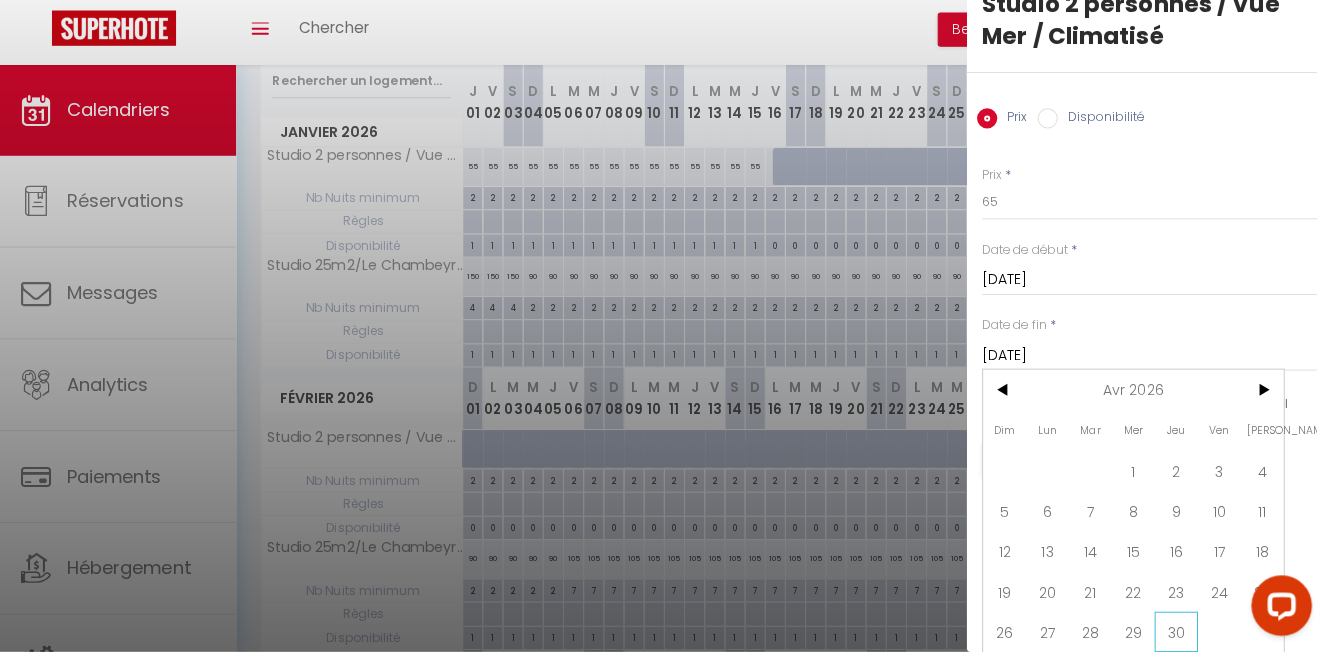 click on "30" at bounding box center [1174, 632] 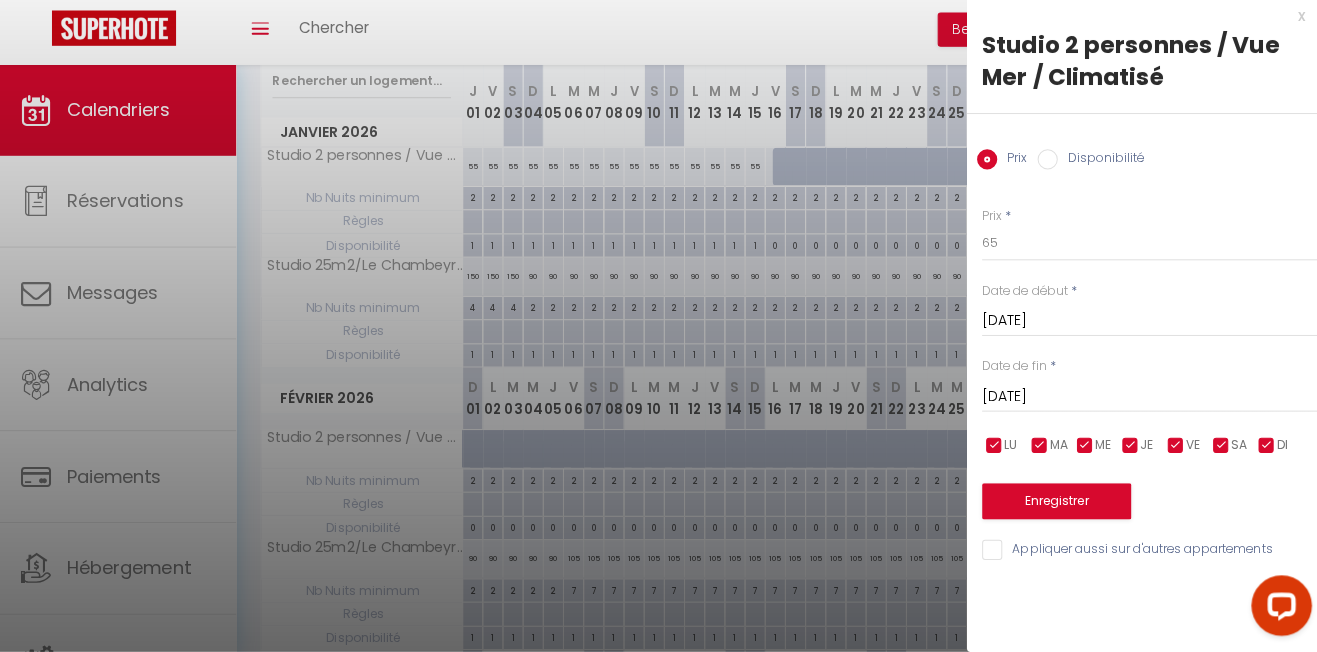 type on "Jeu 30 Avril 2026" 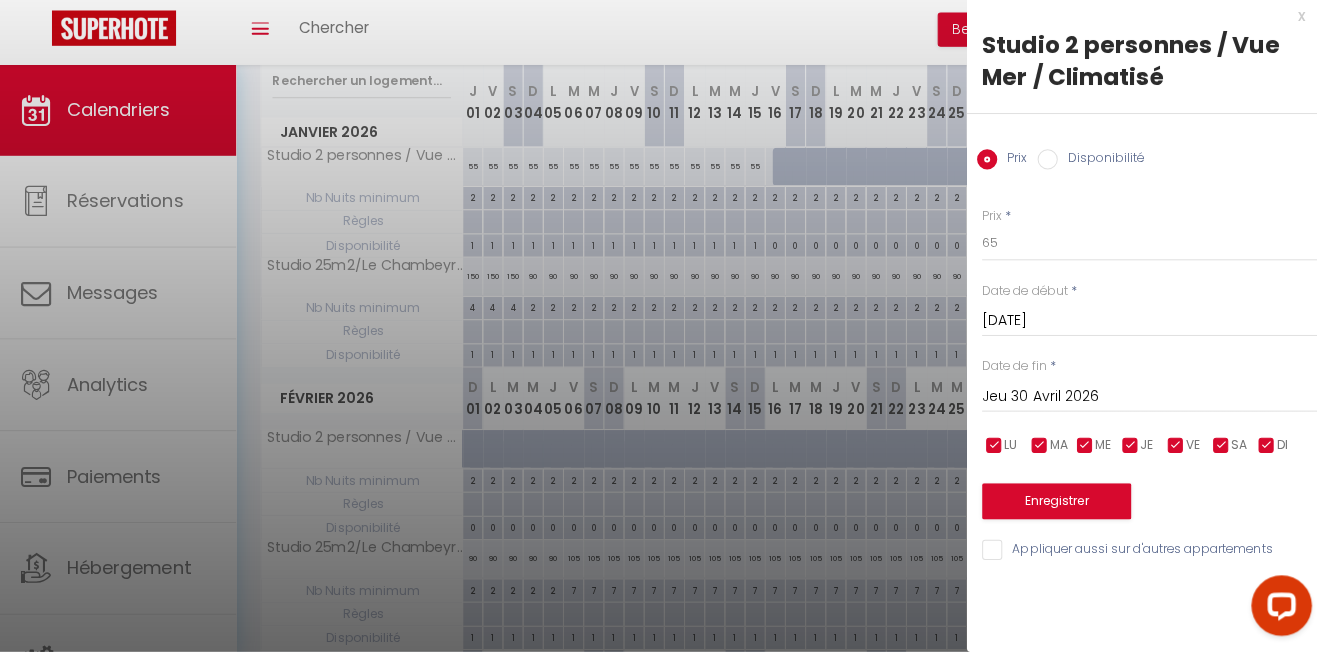 scroll, scrollTop: 0, scrollLeft: 0, axis: both 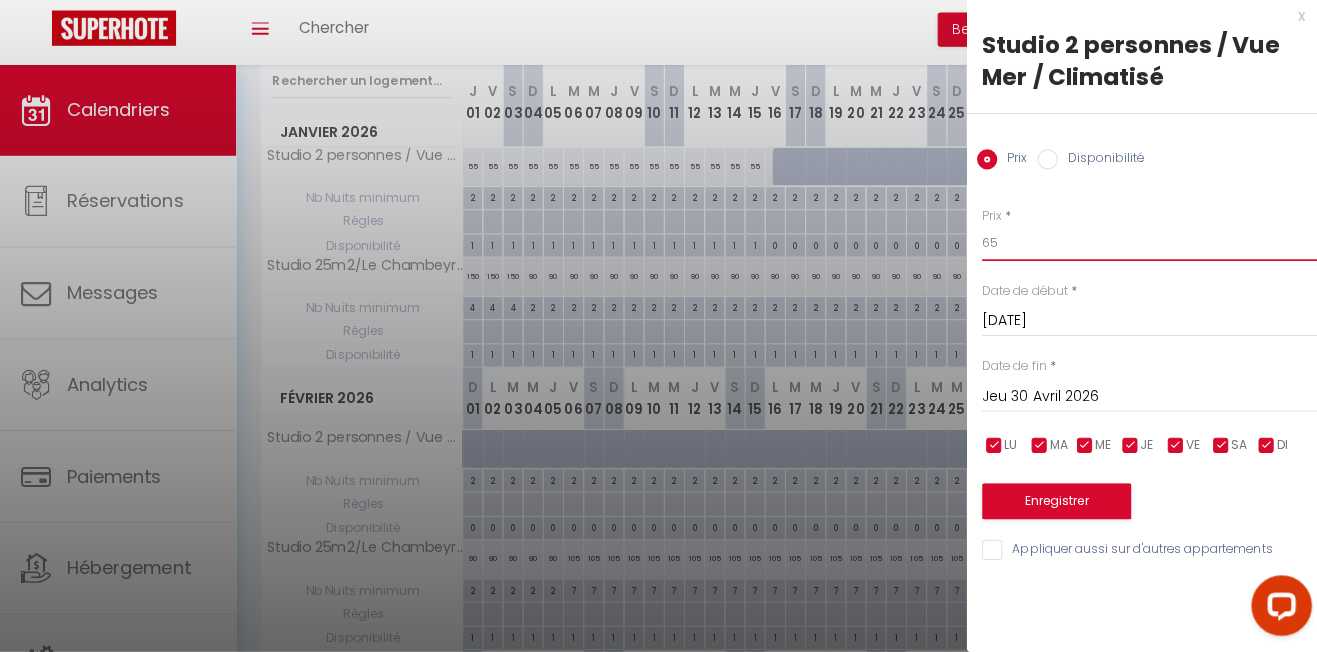 click on "65" at bounding box center [1149, 247] 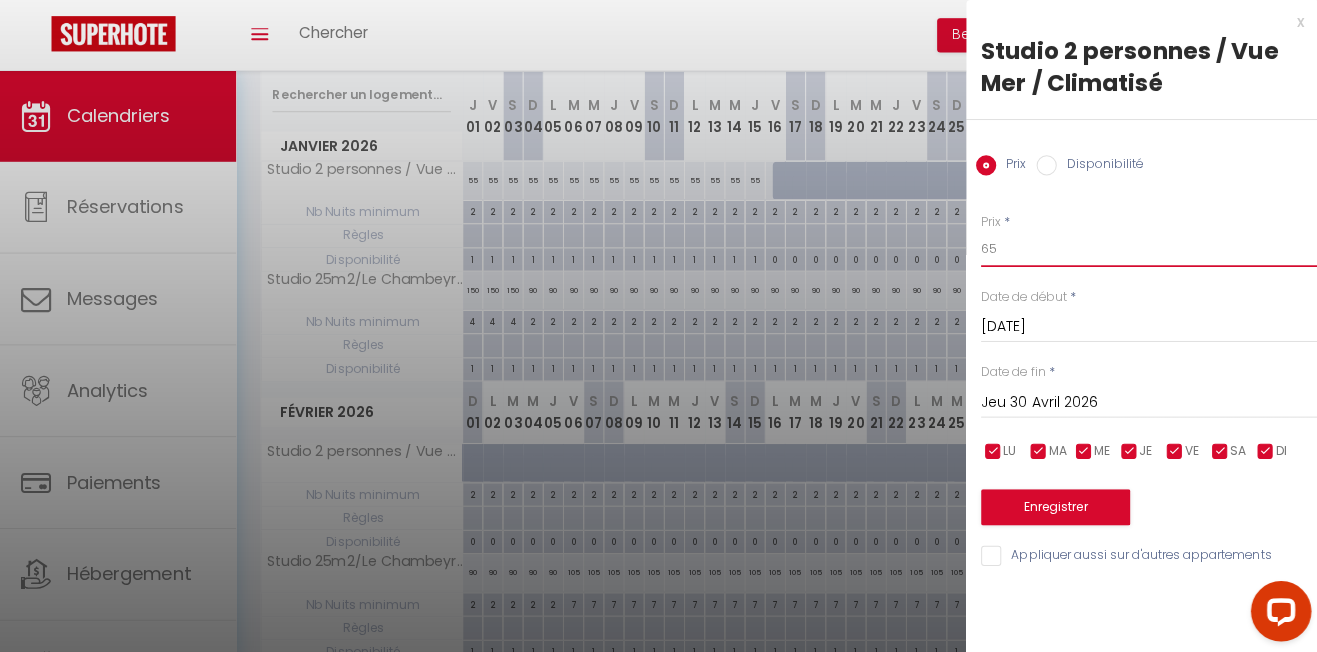 scroll, scrollTop: 189, scrollLeft: 0, axis: vertical 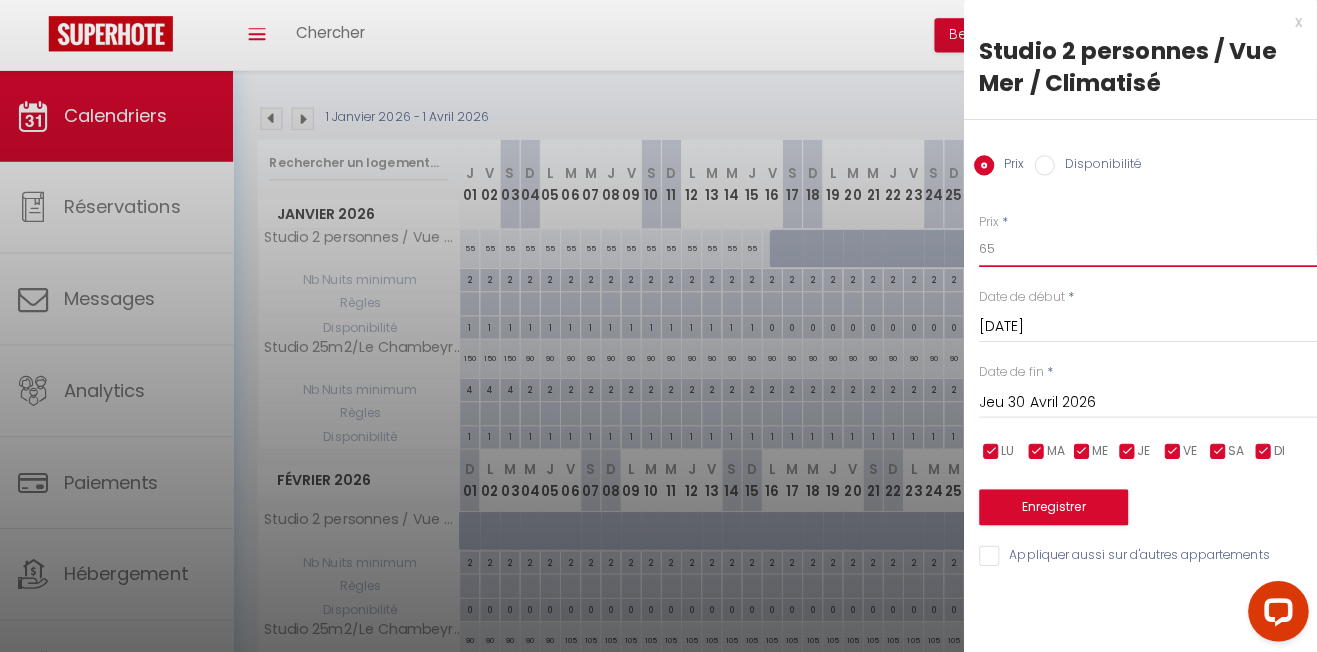 type on "6" 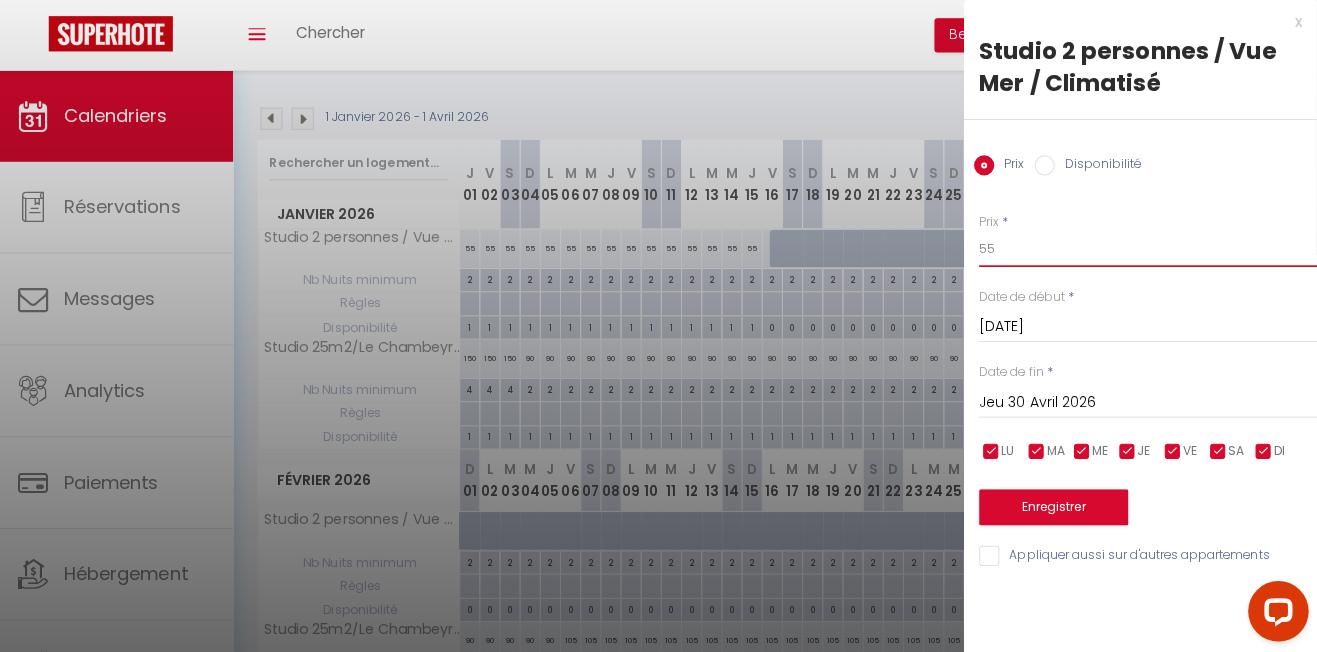 scroll, scrollTop: 0, scrollLeft: 0, axis: both 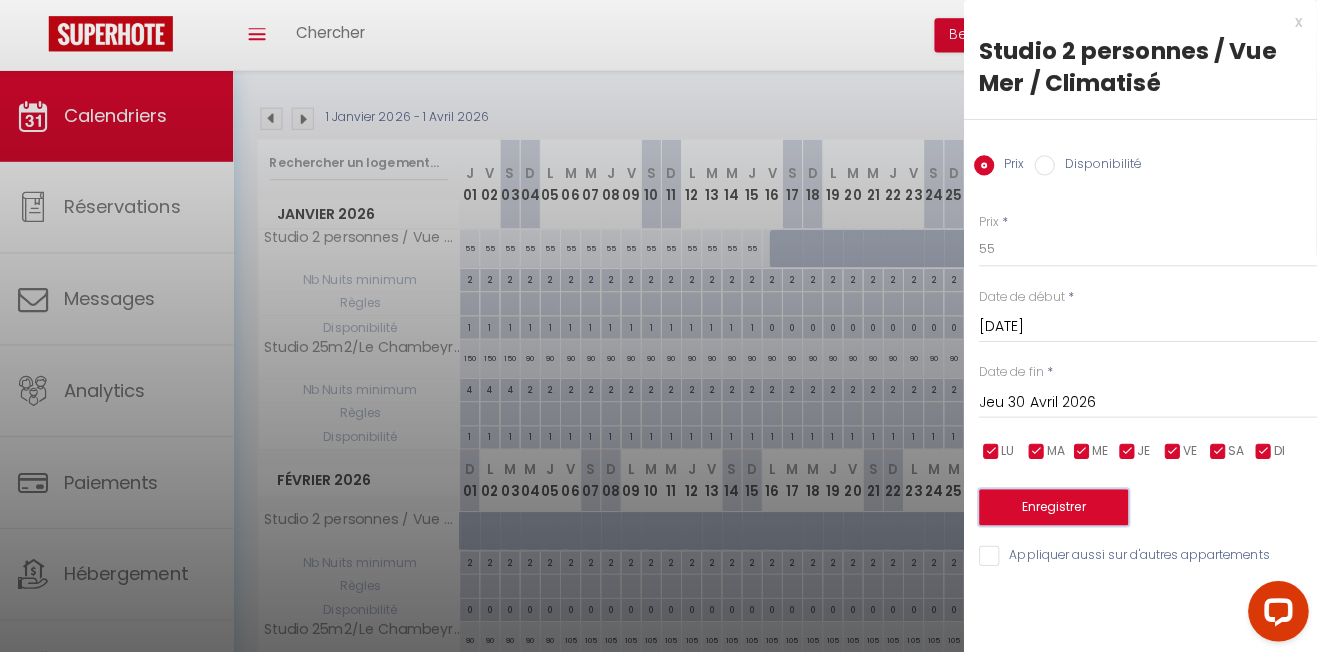 click on "Enregistrer" at bounding box center [1056, 503] 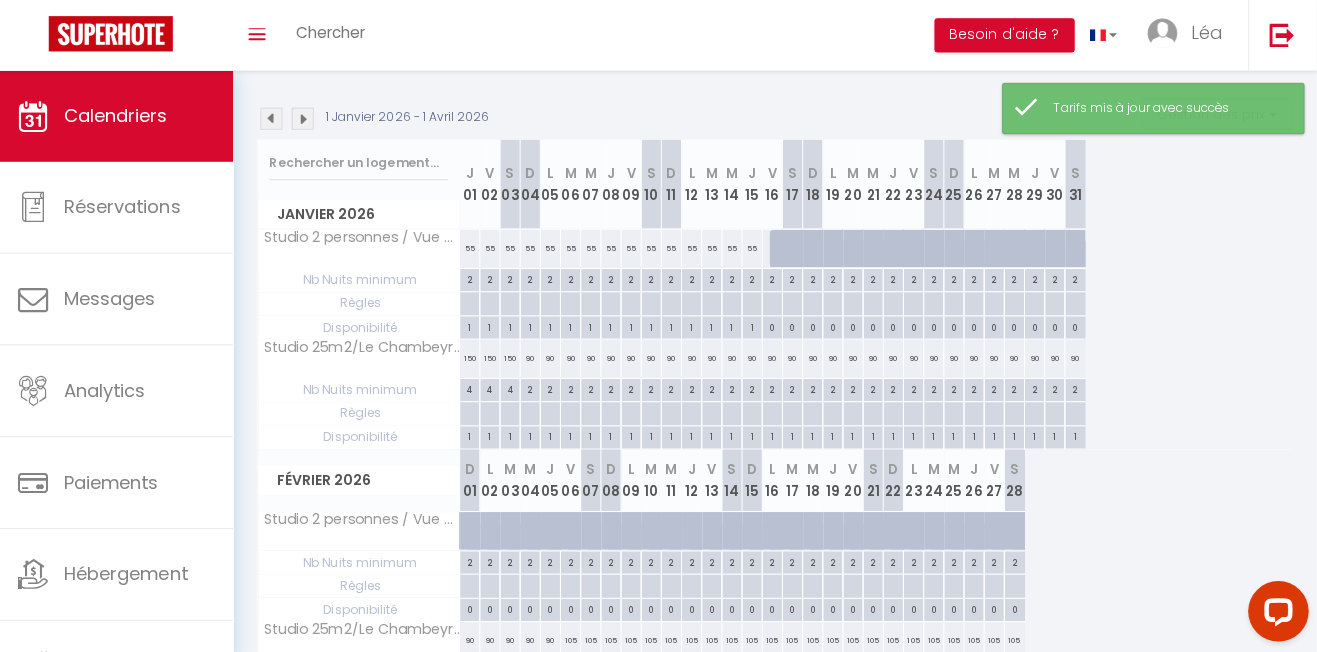 click at bounding box center (798, 247) 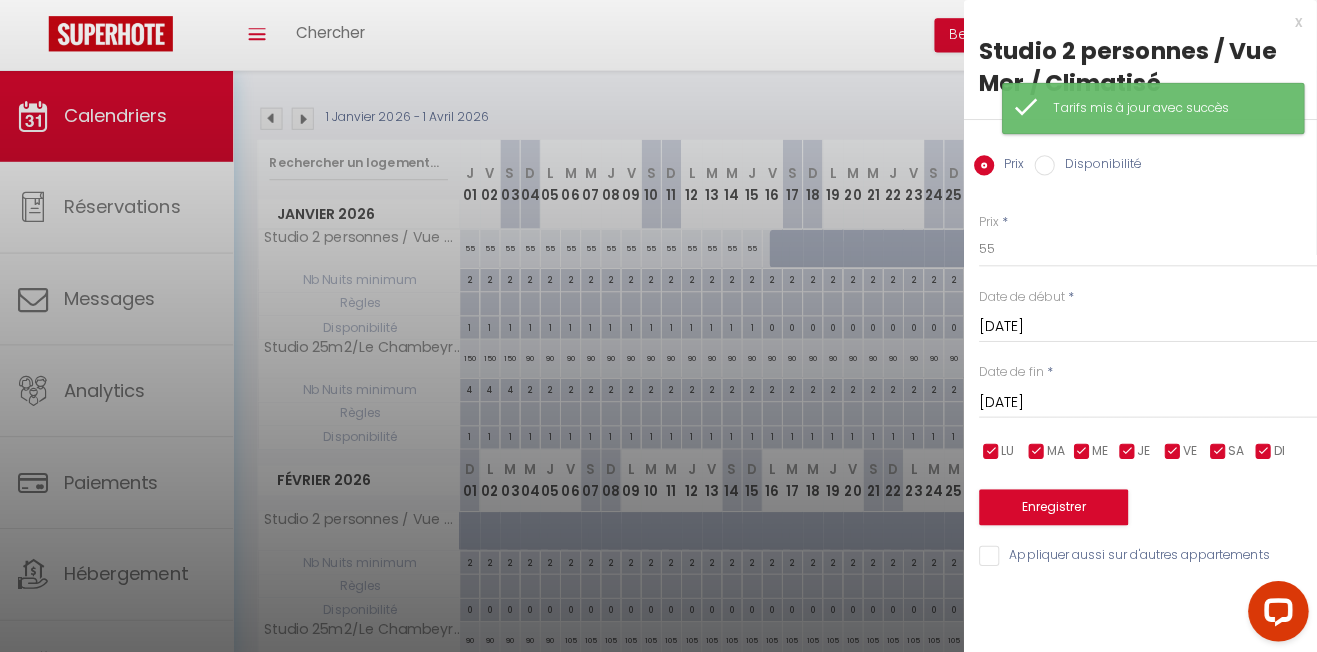 click at bounding box center (658, 326) 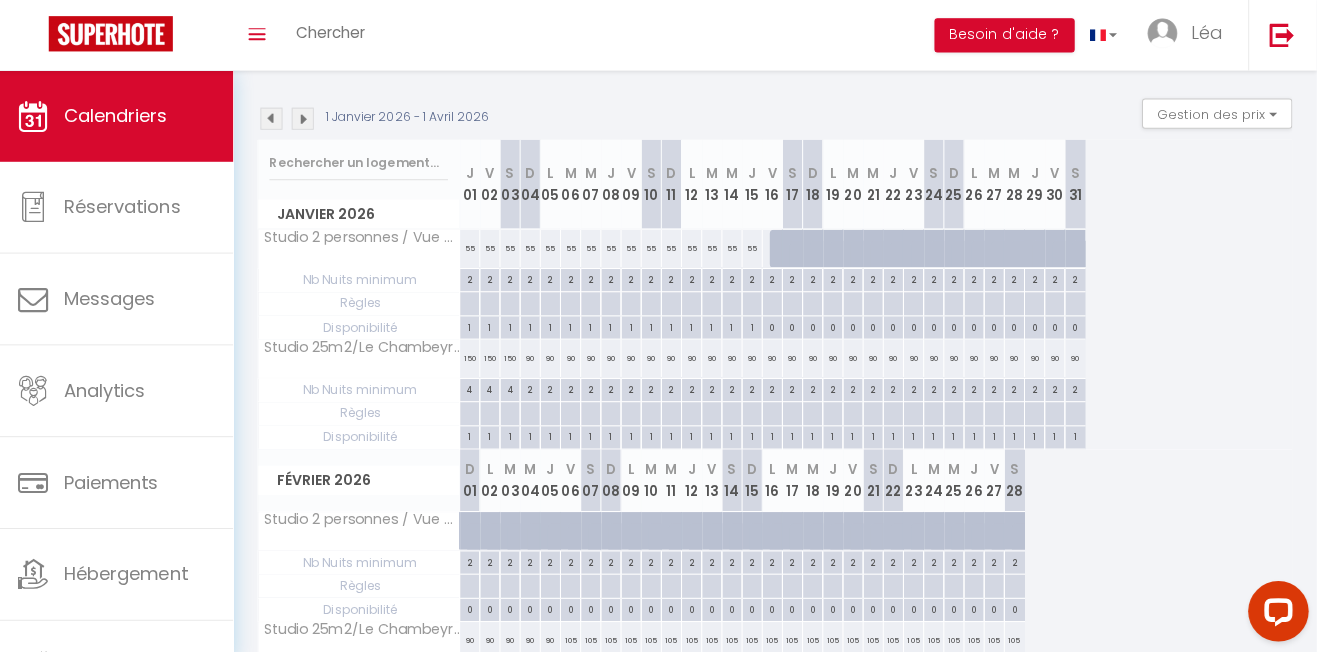 click on "0" at bounding box center [777, 323] 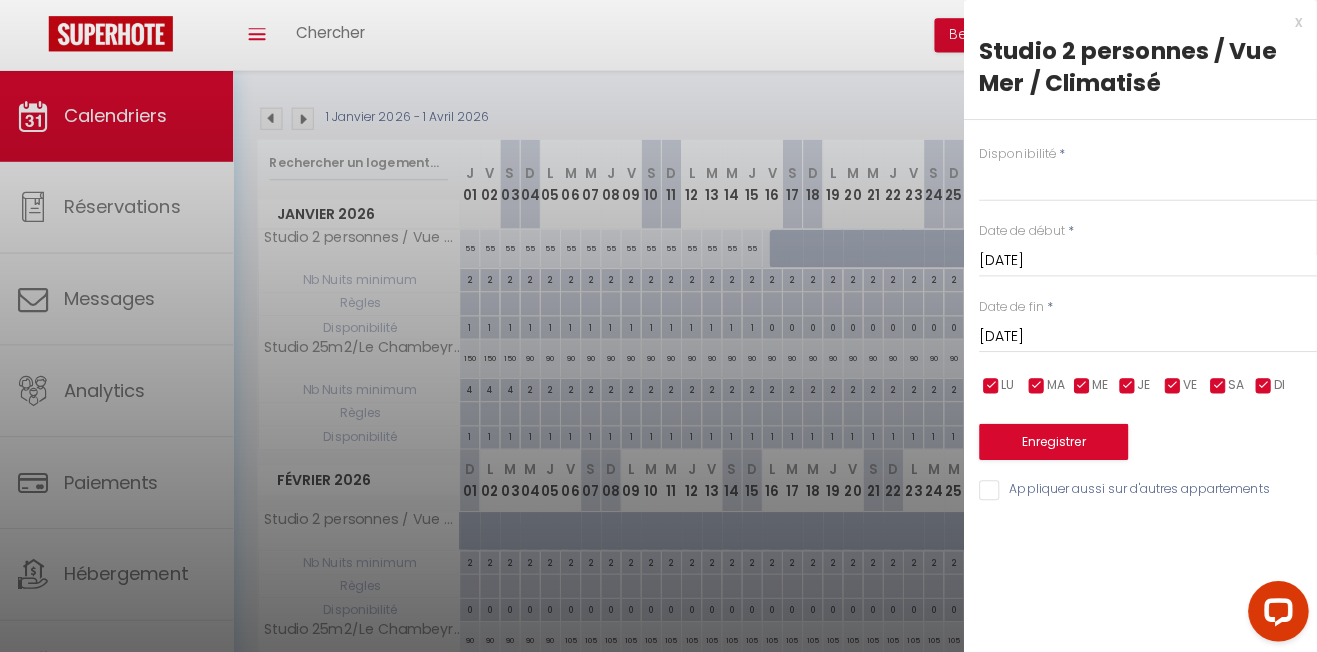 click on "[DATE]" at bounding box center (1149, 334) 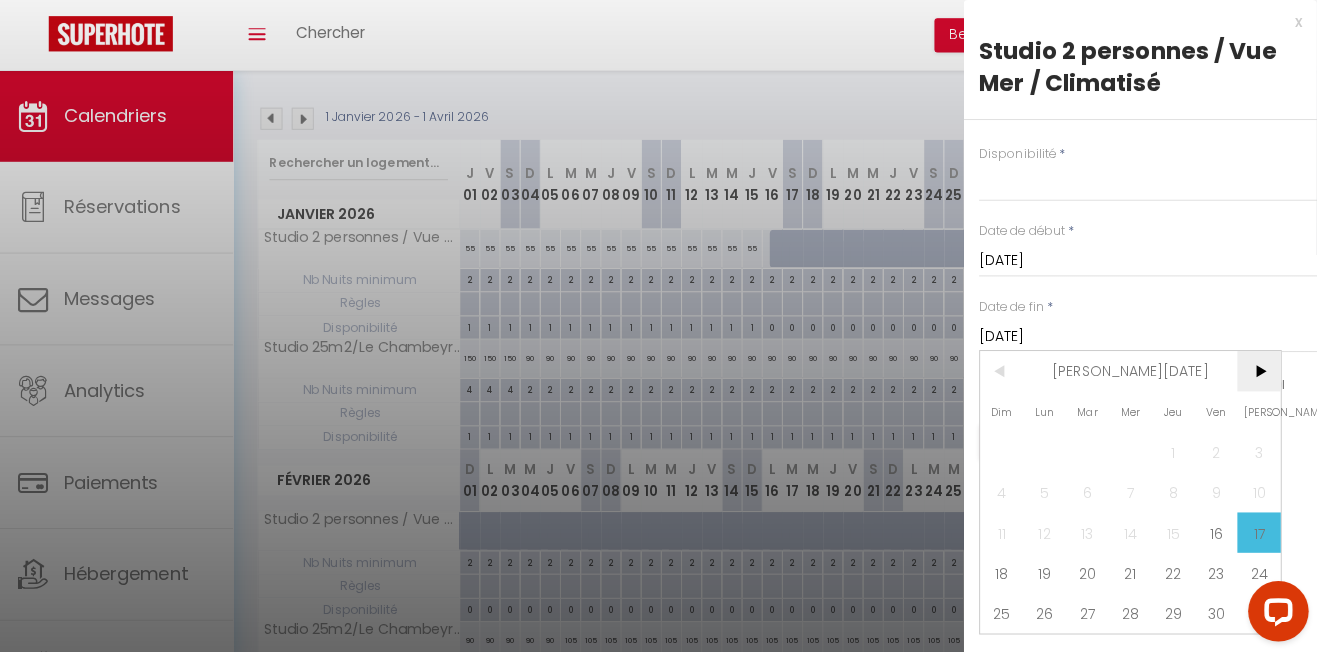 click on ">" at bounding box center (1259, 368) 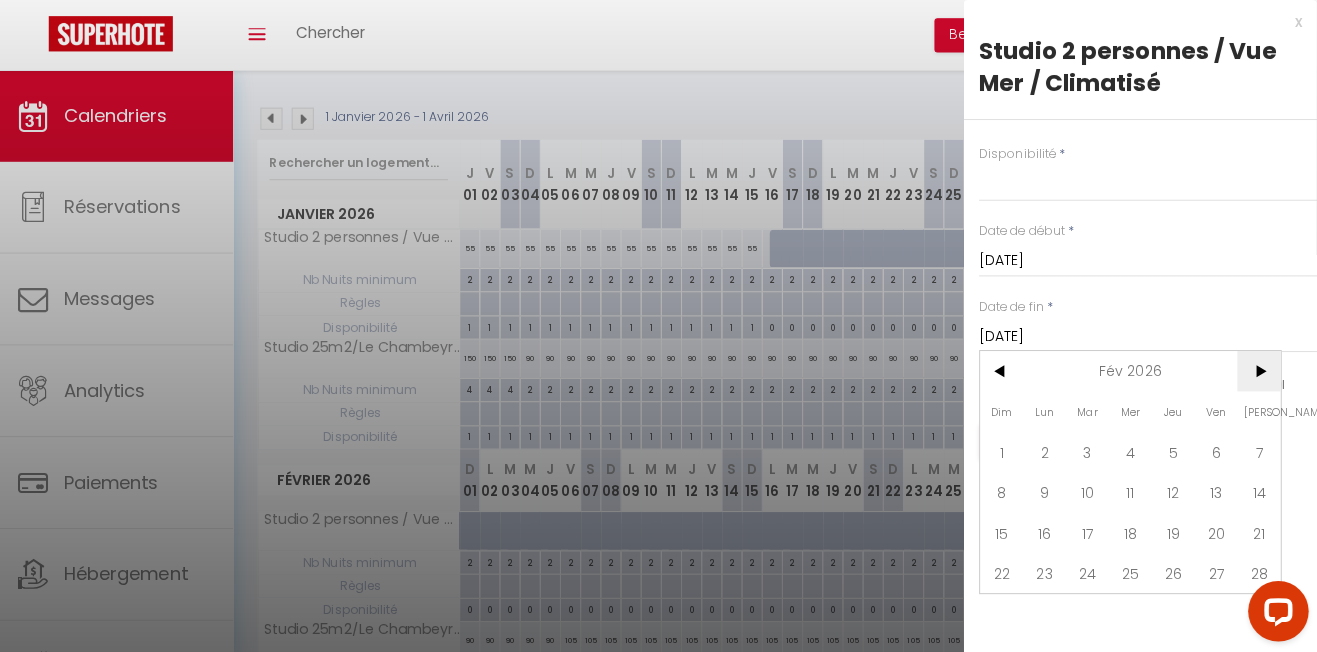 click on ">" at bounding box center [1259, 368] 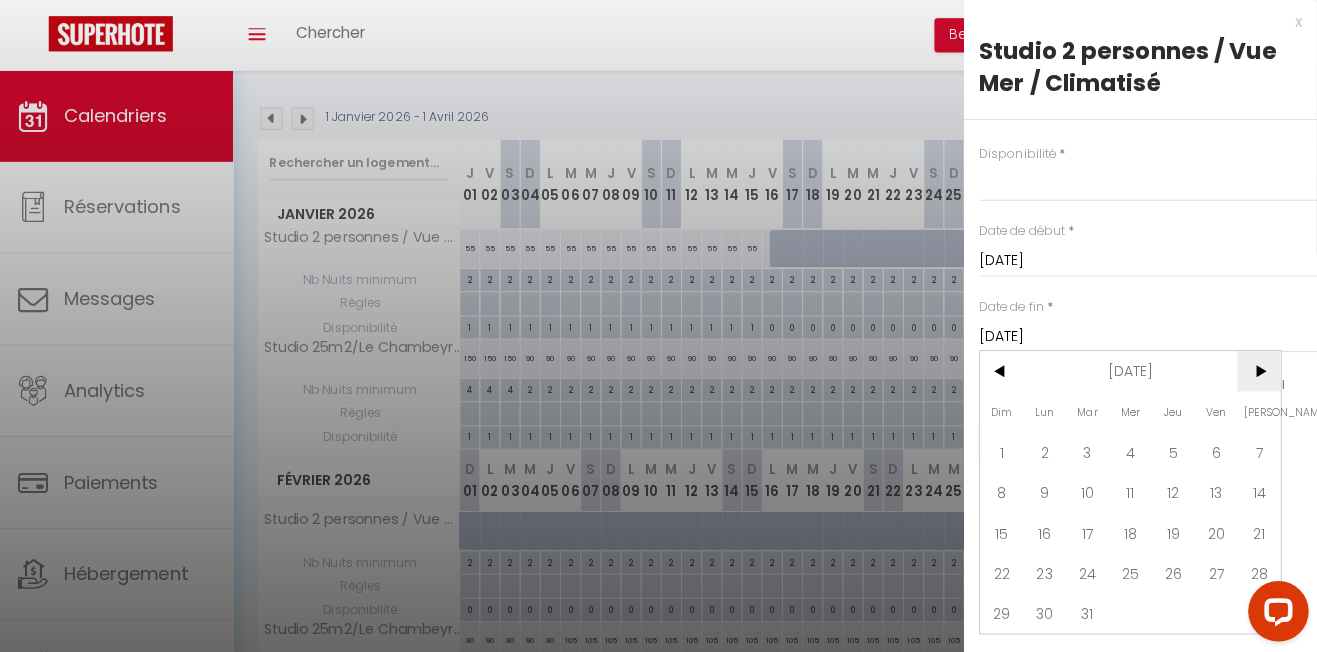 click on ">" at bounding box center [1259, 368] 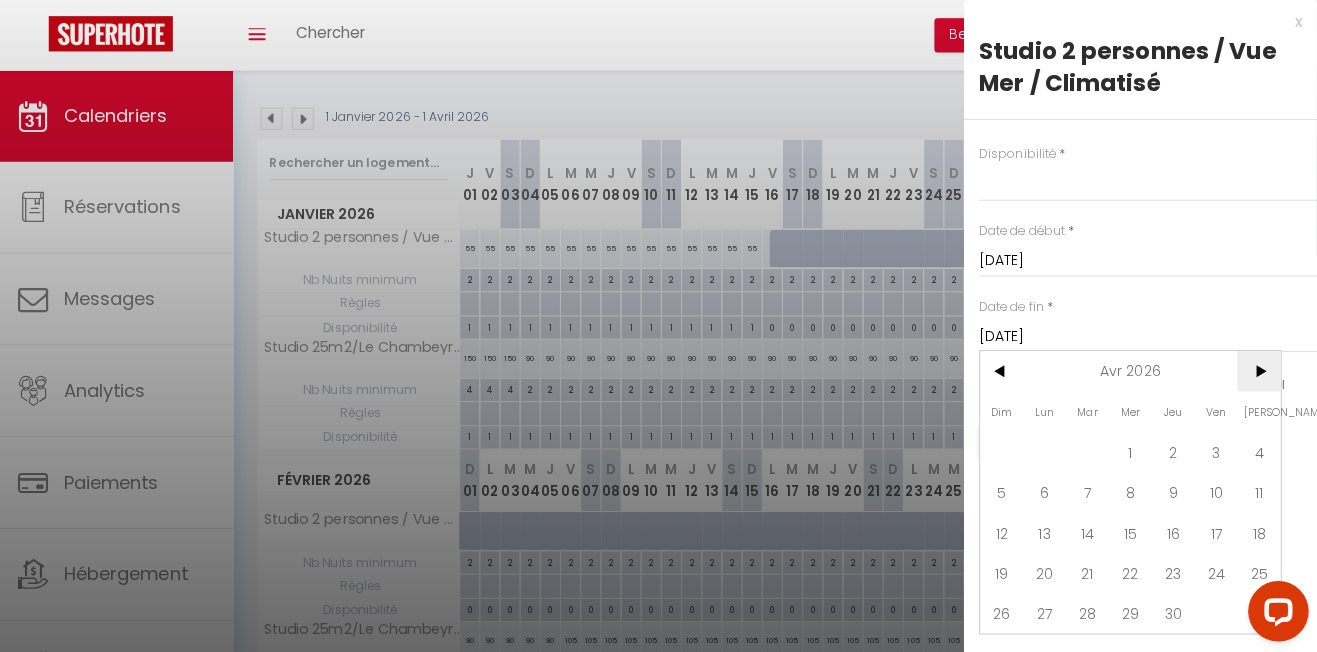 click on ">" at bounding box center [1259, 368] 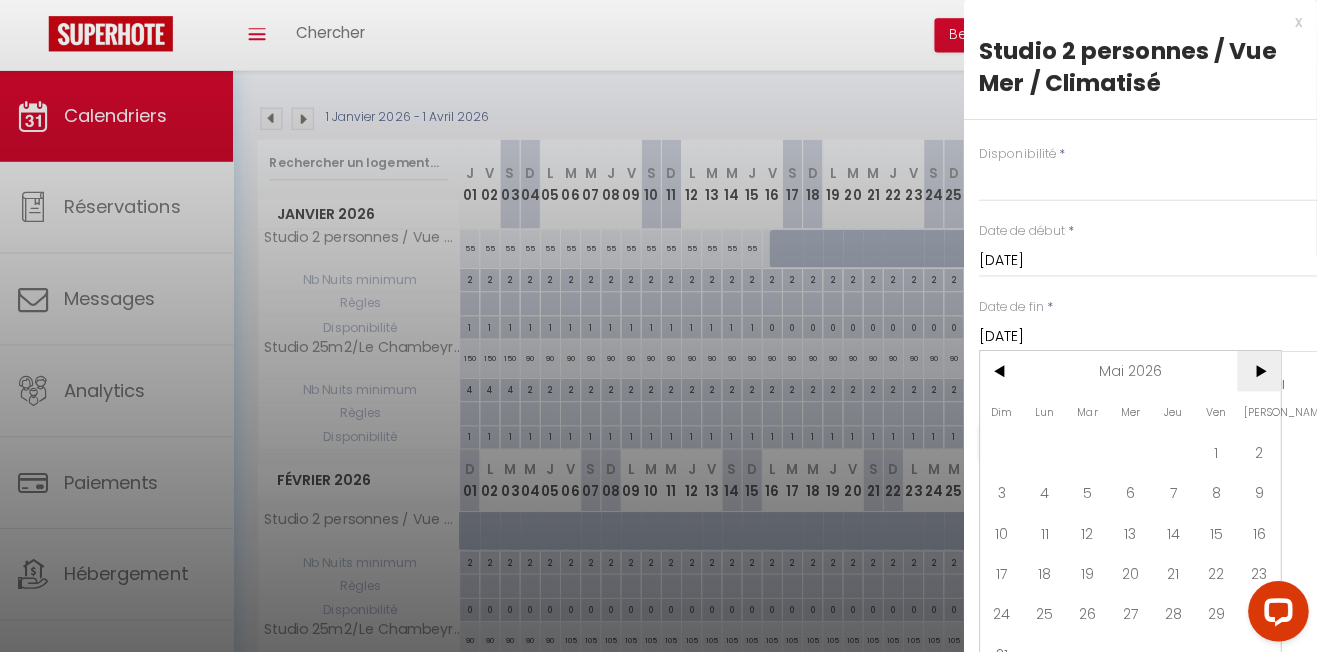 click on ">" at bounding box center (1259, 368) 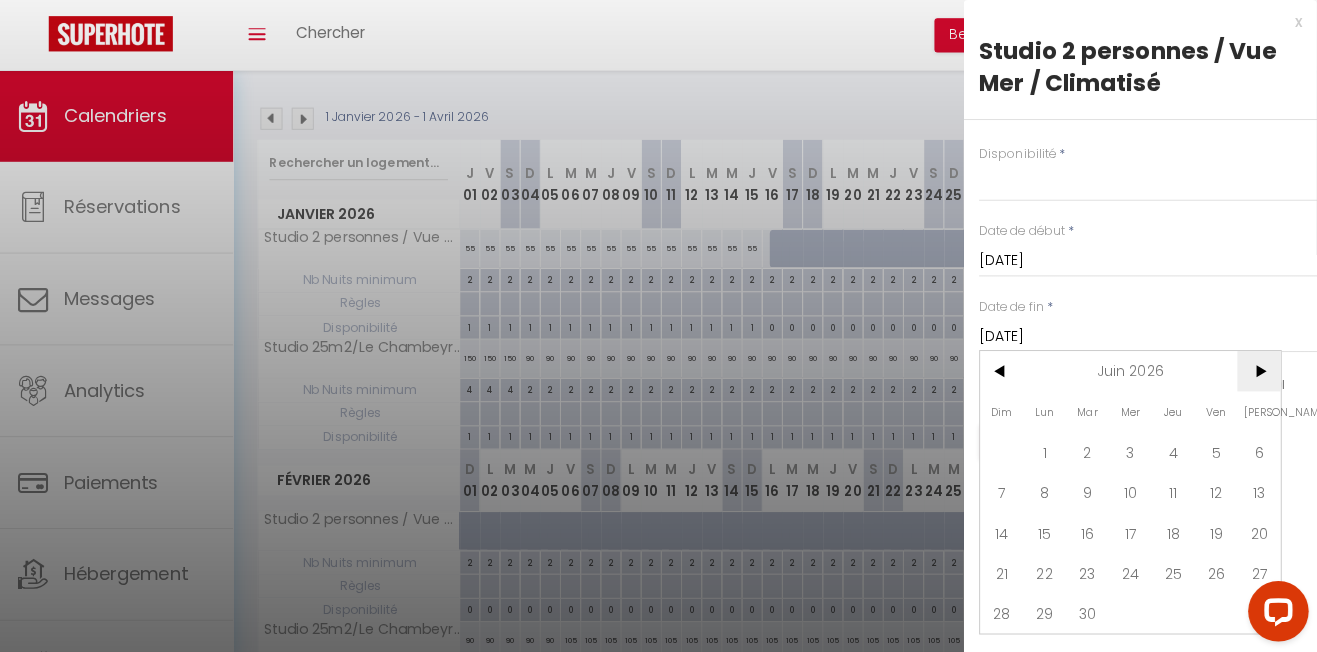 click on ">" at bounding box center (1259, 368) 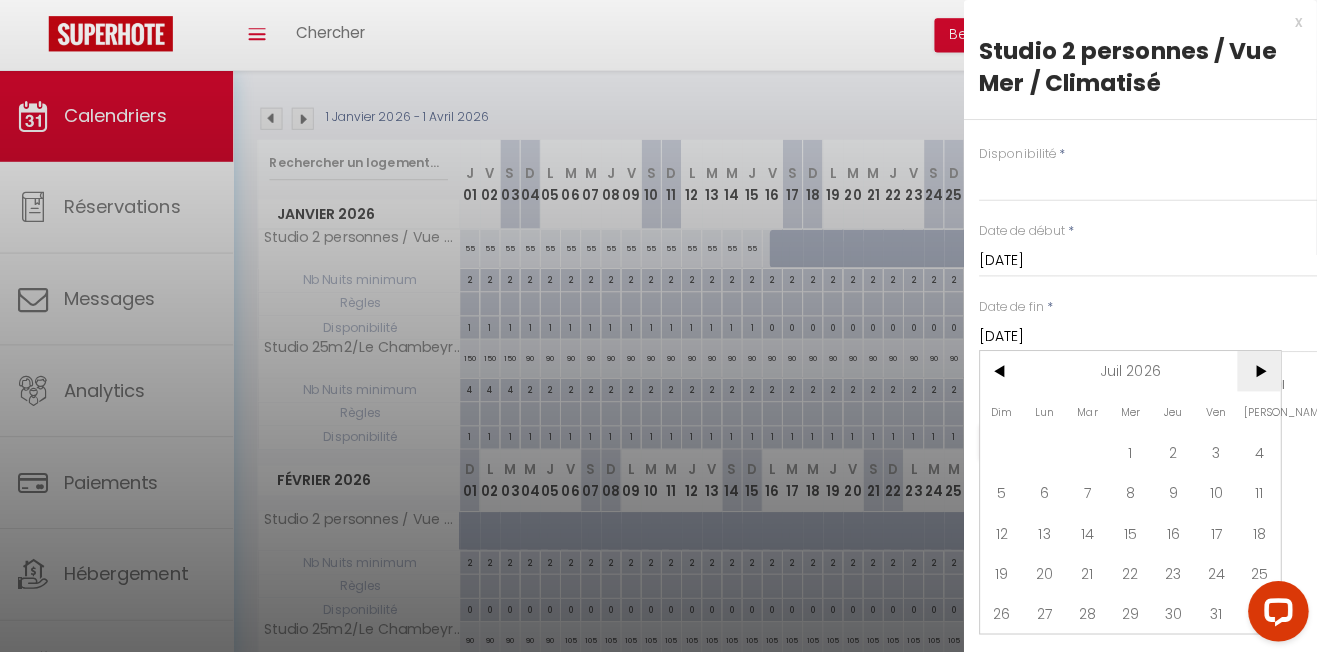 click on ">" at bounding box center (1259, 368) 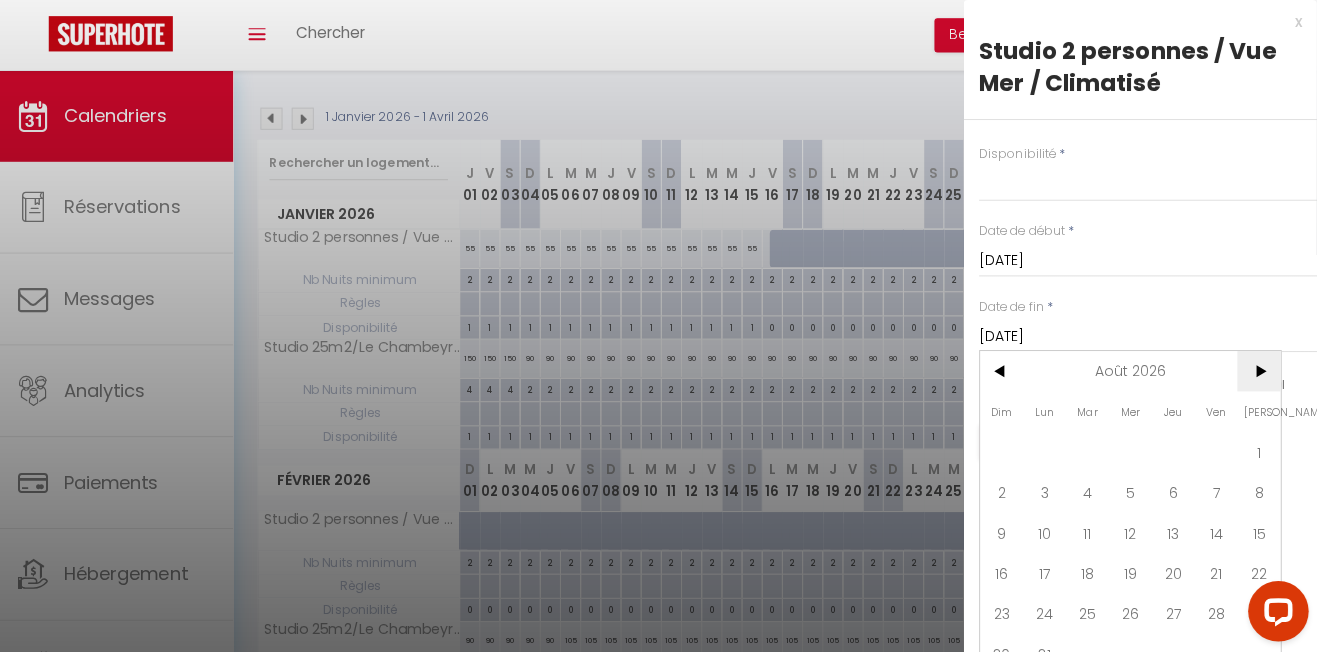 click on ">" at bounding box center (1259, 368) 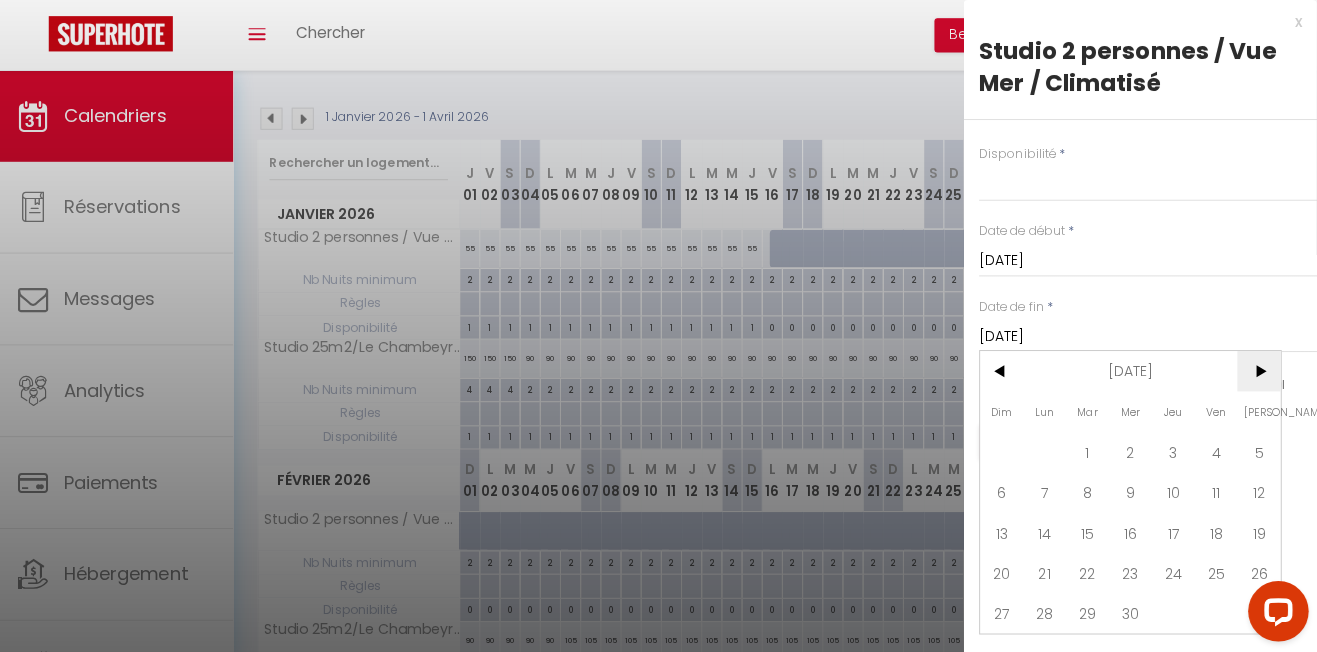 click on ">" at bounding box center (1259, 368) 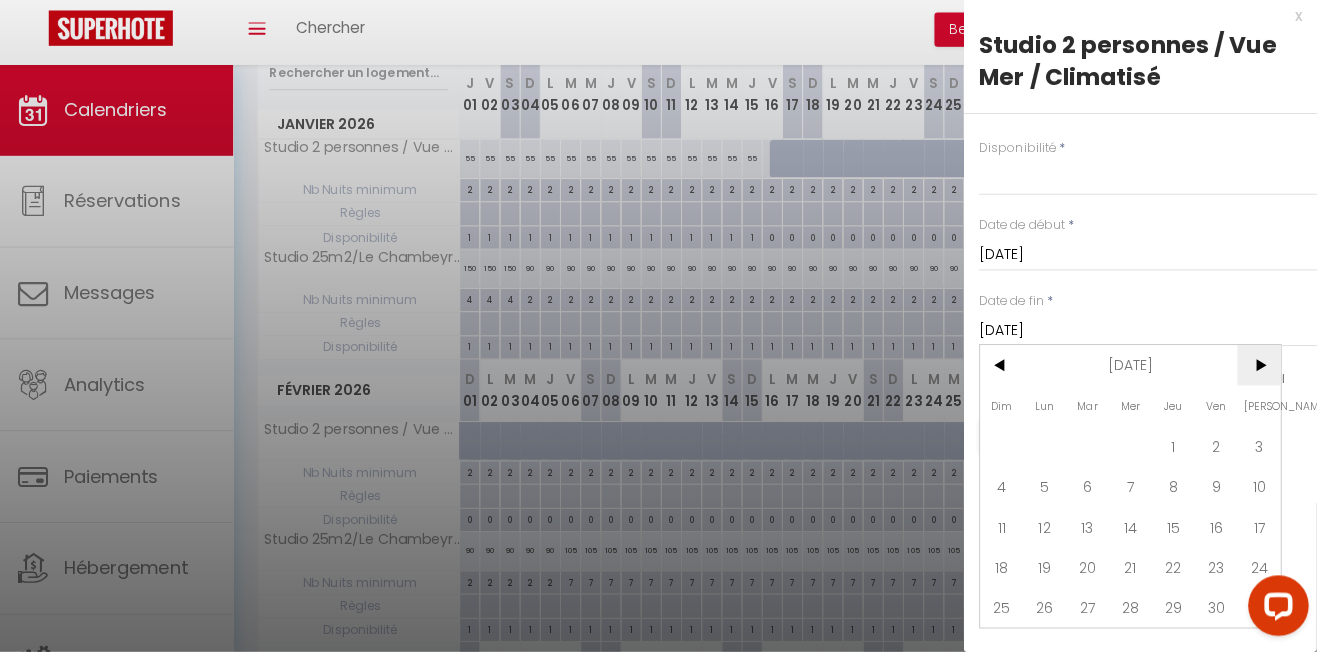 scroll, scrollTop: 274, scrollLeft: 0, axis: vertical 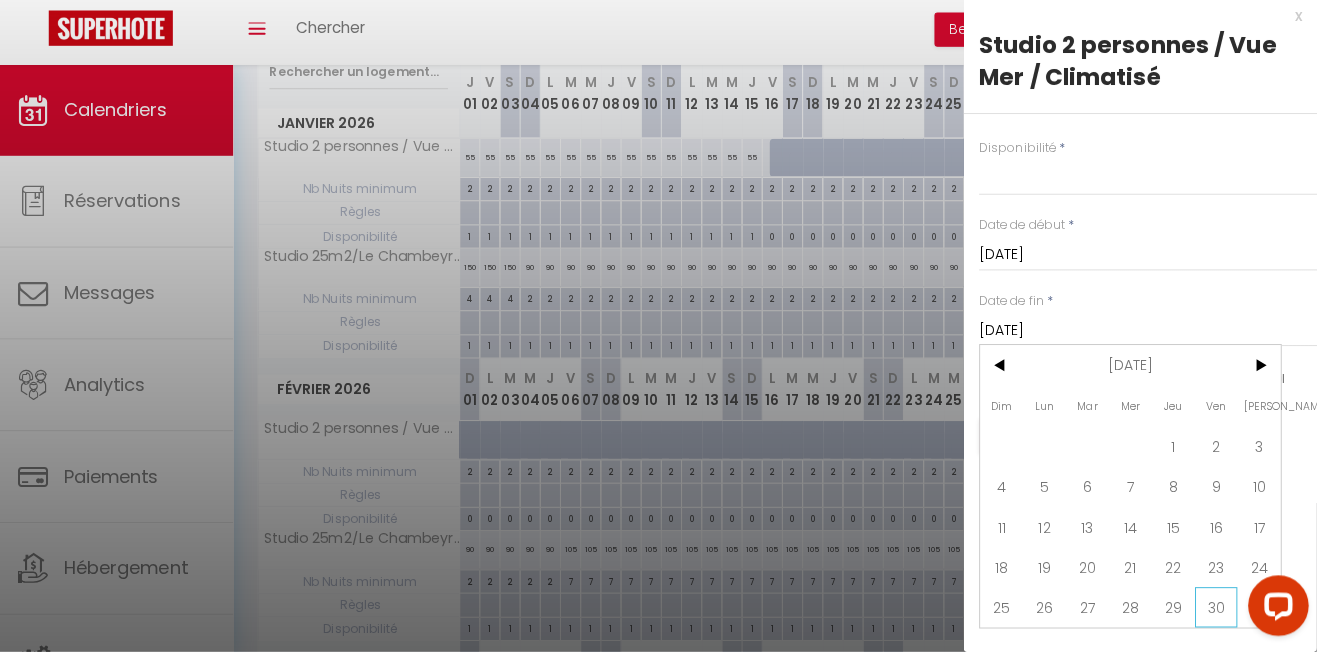 click on "30" at bounding box center [1217, 608] 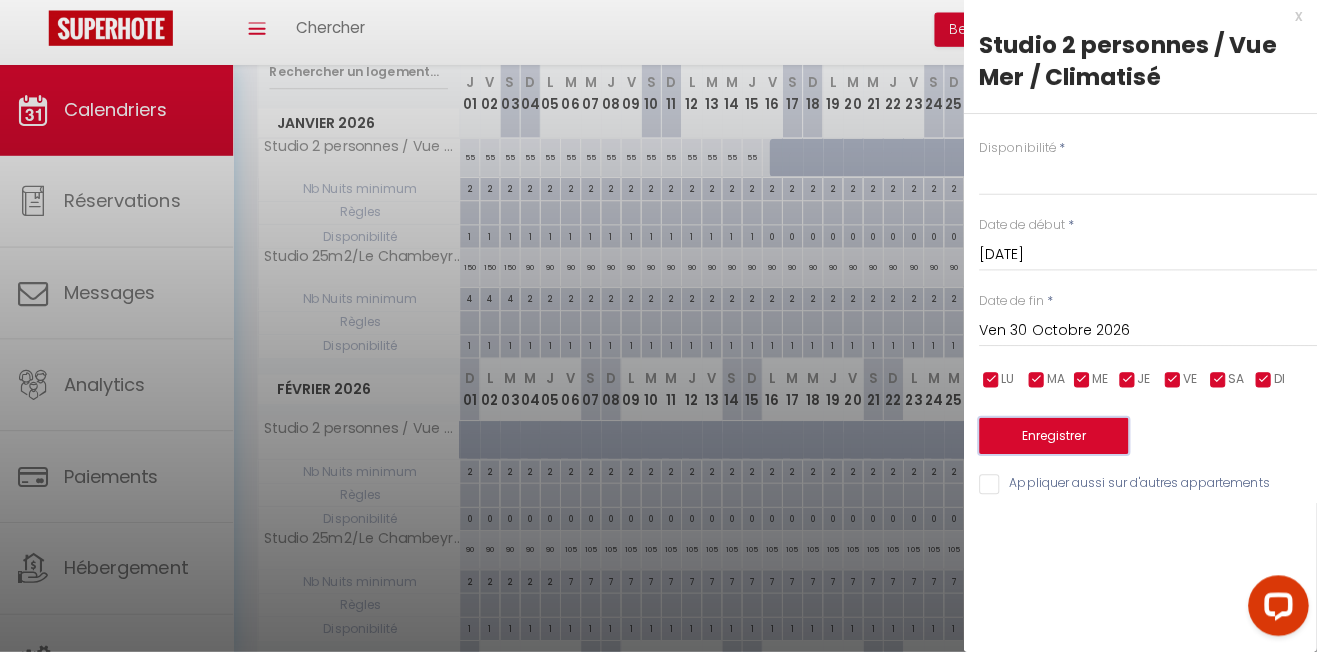 click on "Enregistrer" at bounding box center [1056, 438] 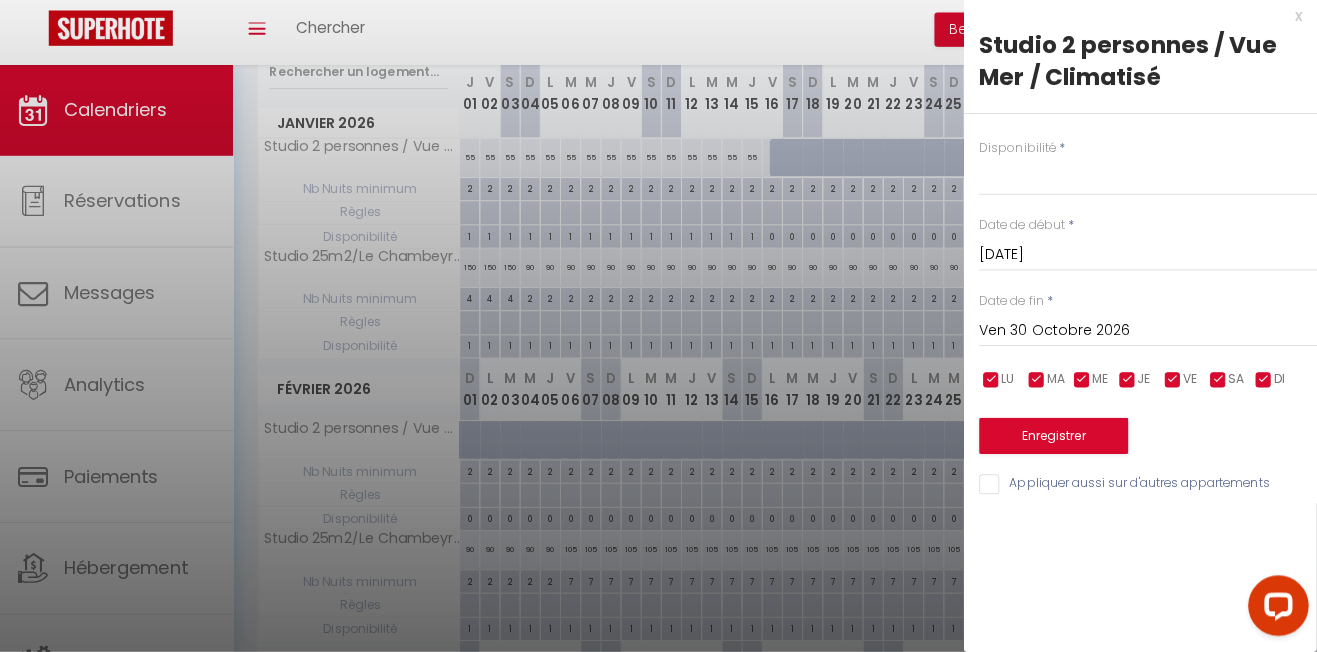 select 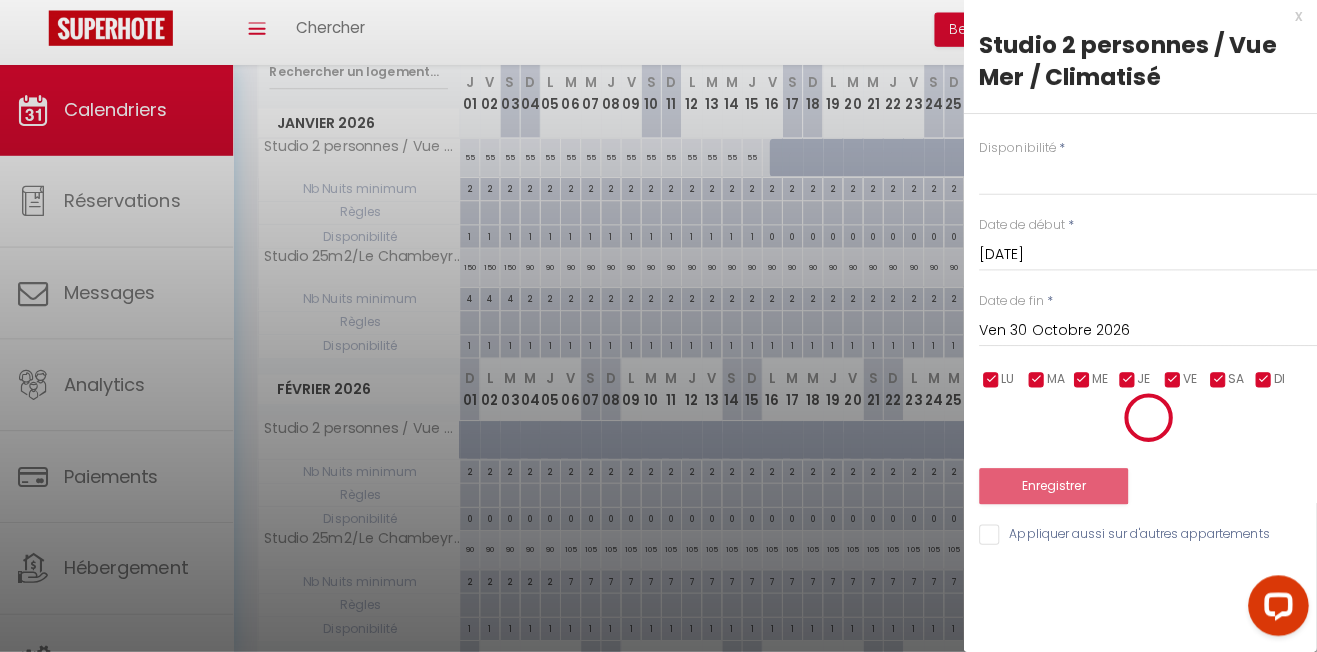 scroll, scrollTop: 274, scrollLeft: 0, axis: vertical 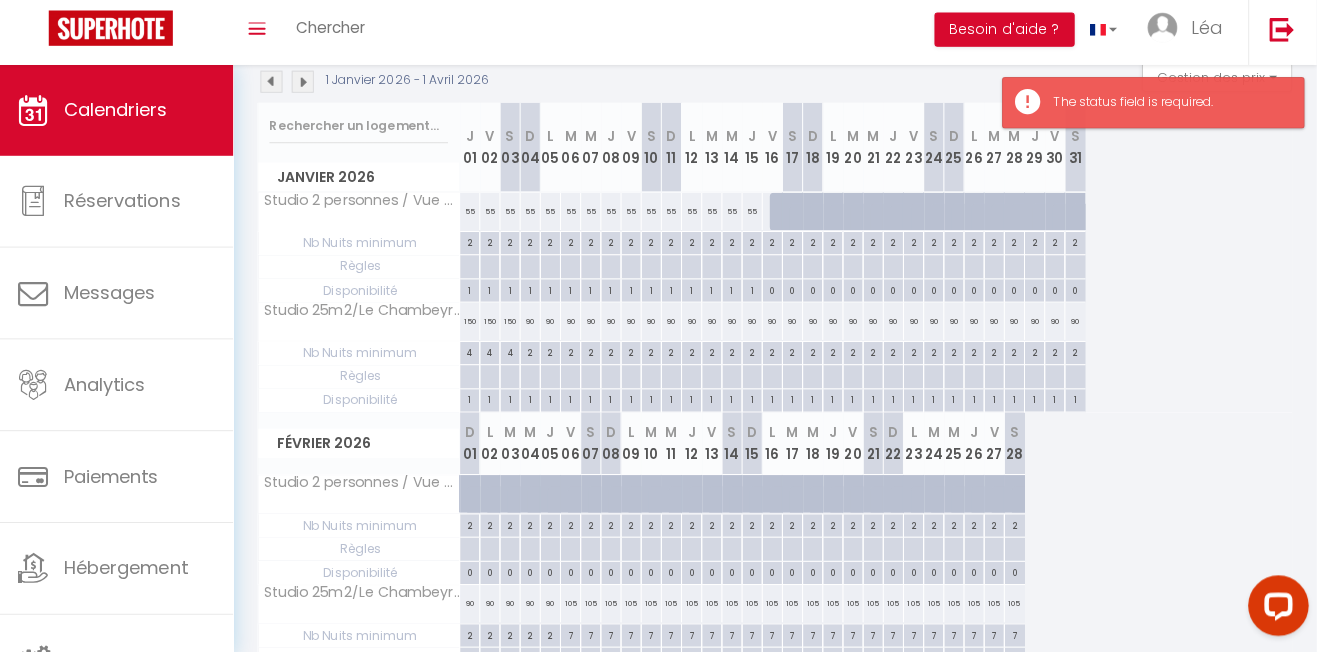 click on "55" at bounding box center (797, 215) 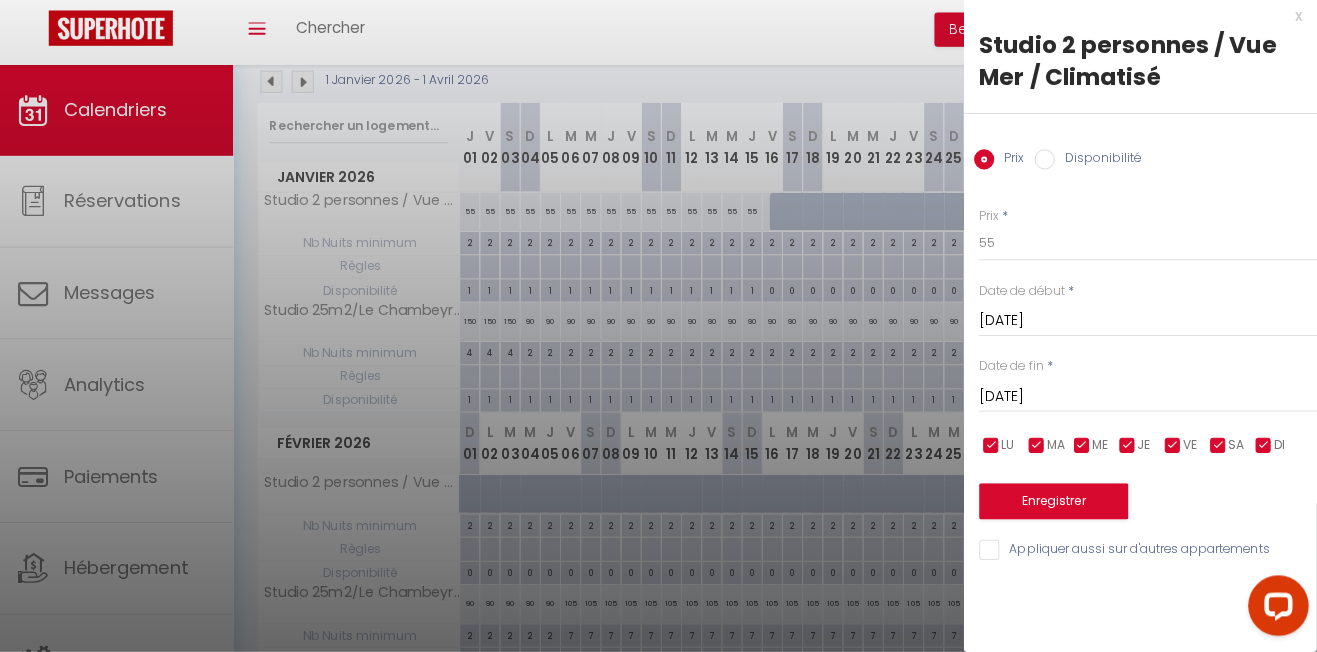 click on "[DATE]" at bounding box center [1149, 399] 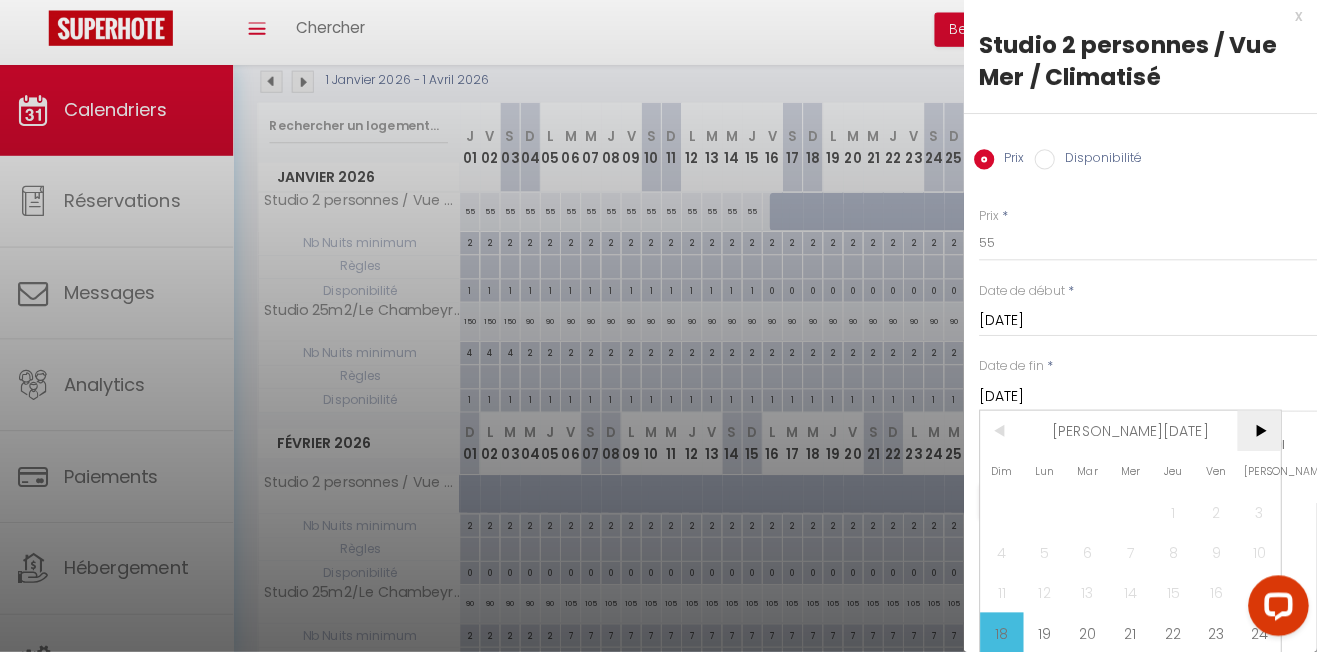 click on ">" at bounding box center [1259, 433] 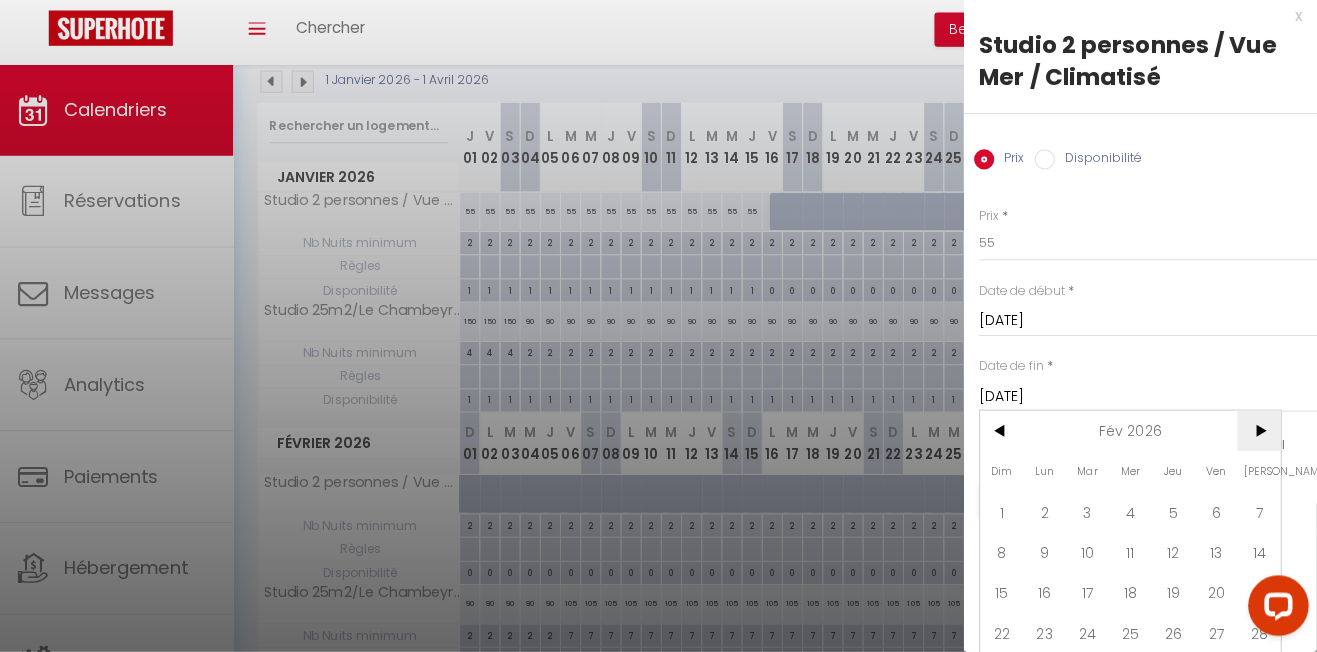 click on ">" at bounding box center [1259, 433] 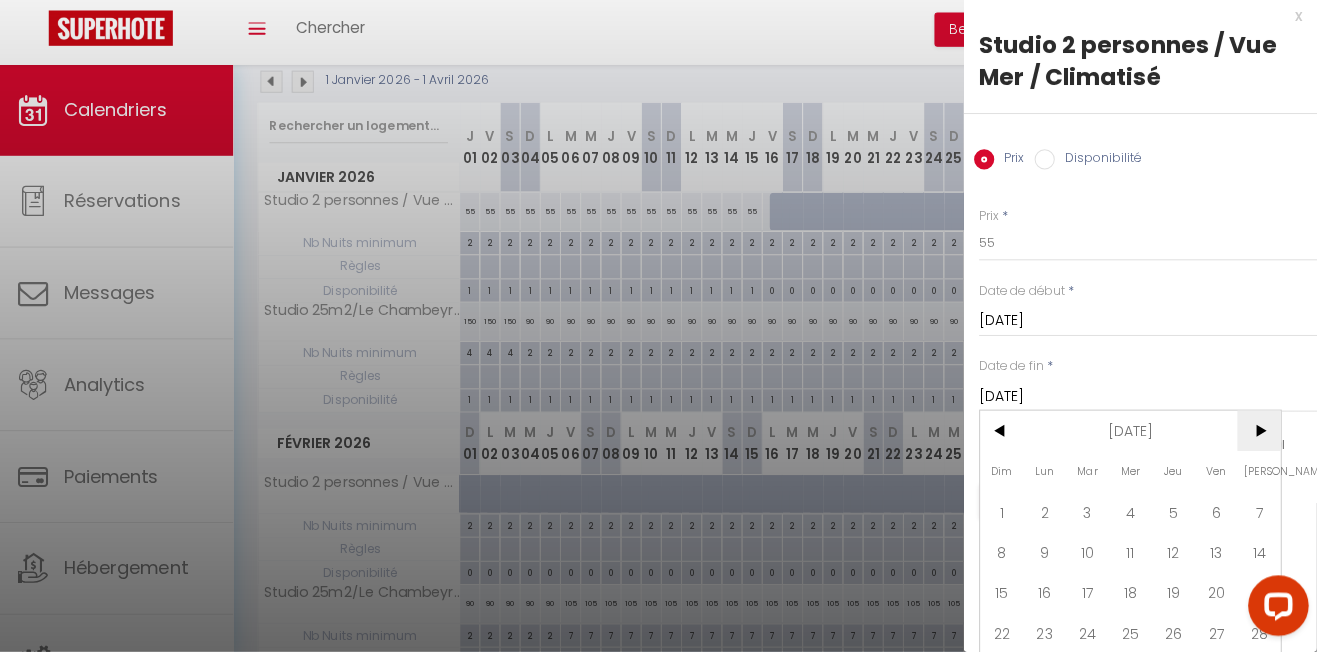 click on ">" at bounding box center [1259, 433] 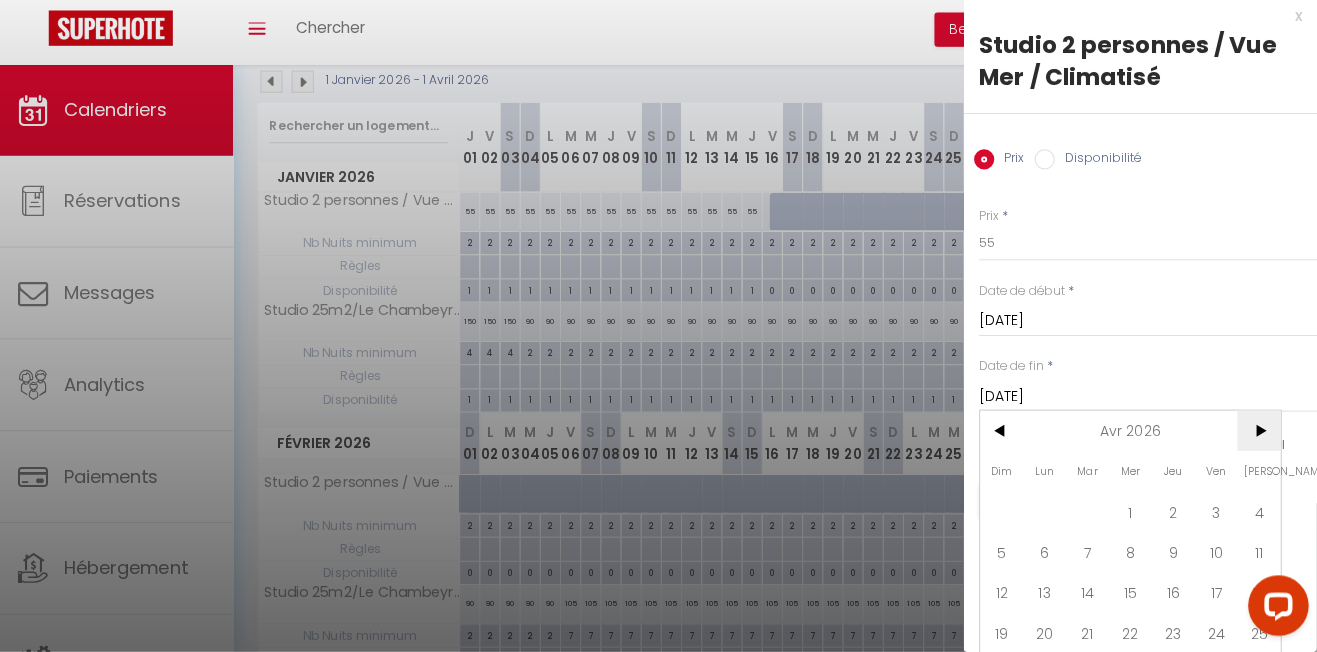 click on ">" at bounding box center [1259, 433] 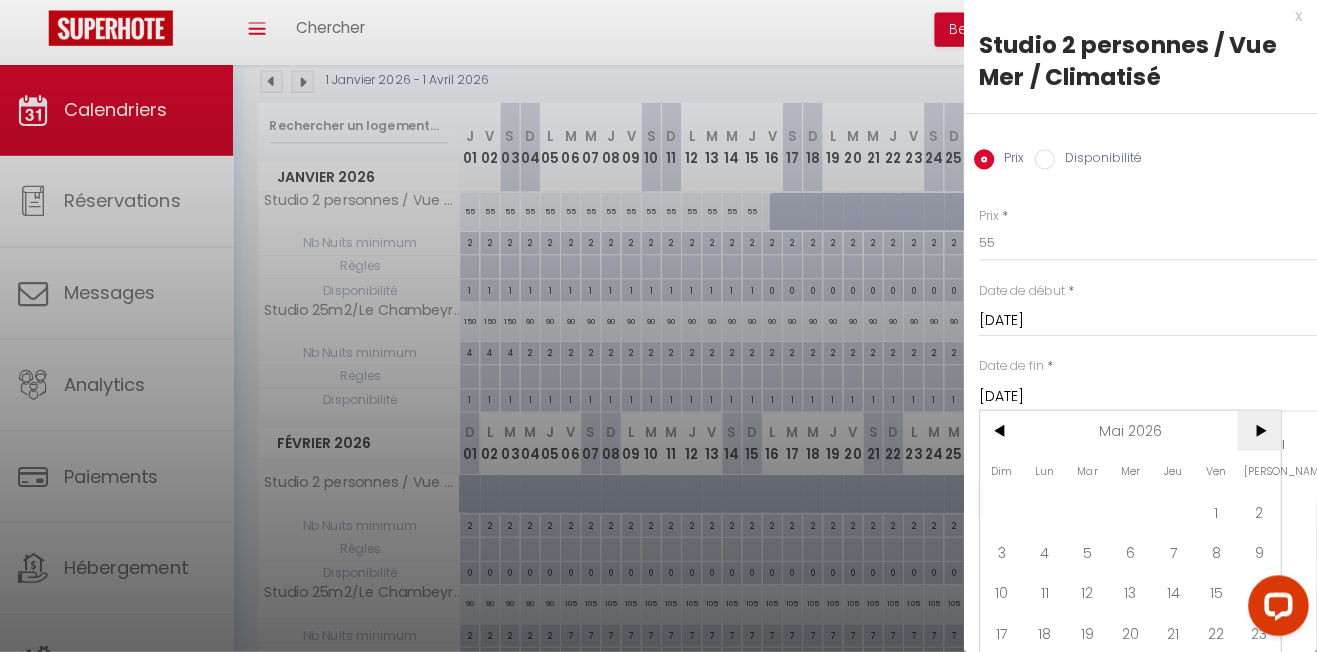 scroll, scrollTop: 81, scrollLeft: 0, axis: vertical 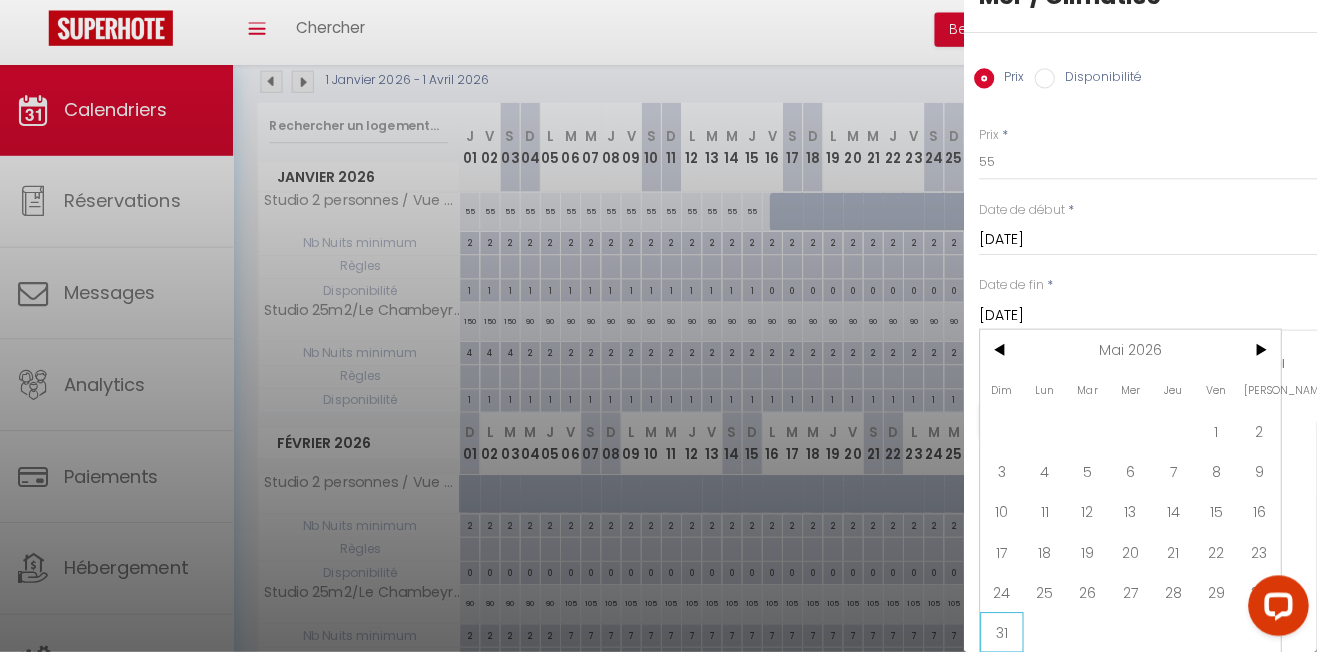 click on "31" at bounding box center (1004, 632) 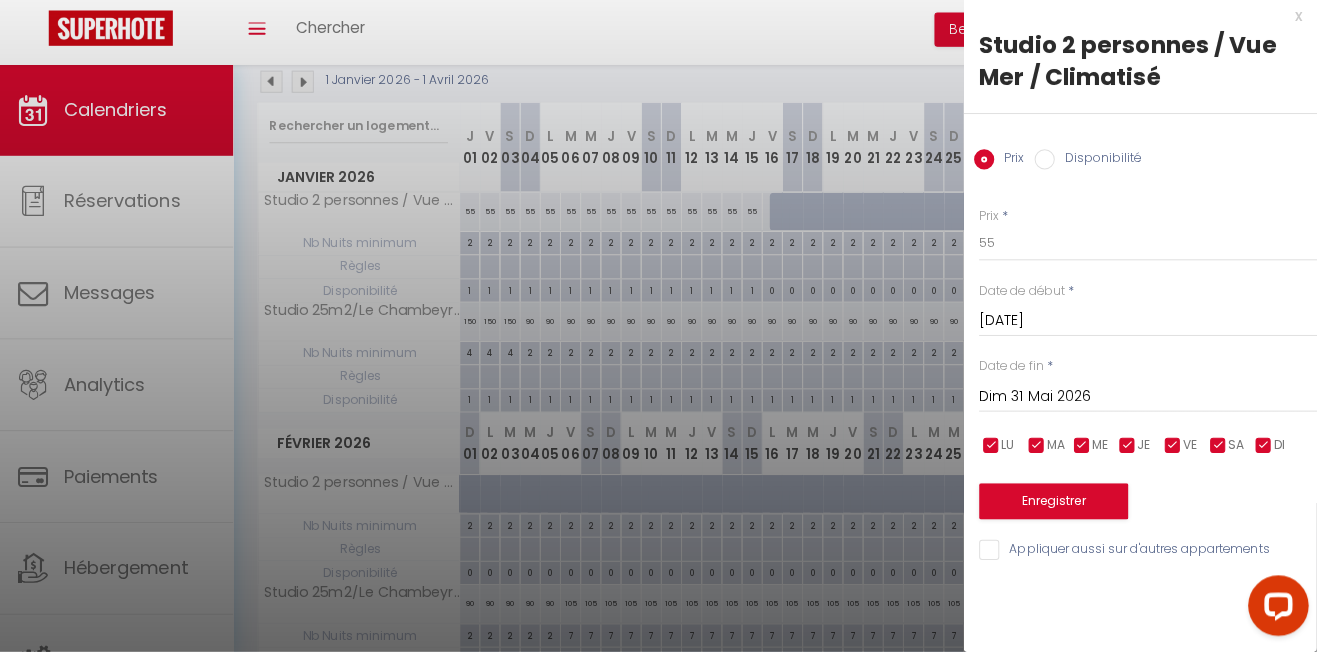 scroll, scrollTop: 0, scrollLeft: 0, axis: both 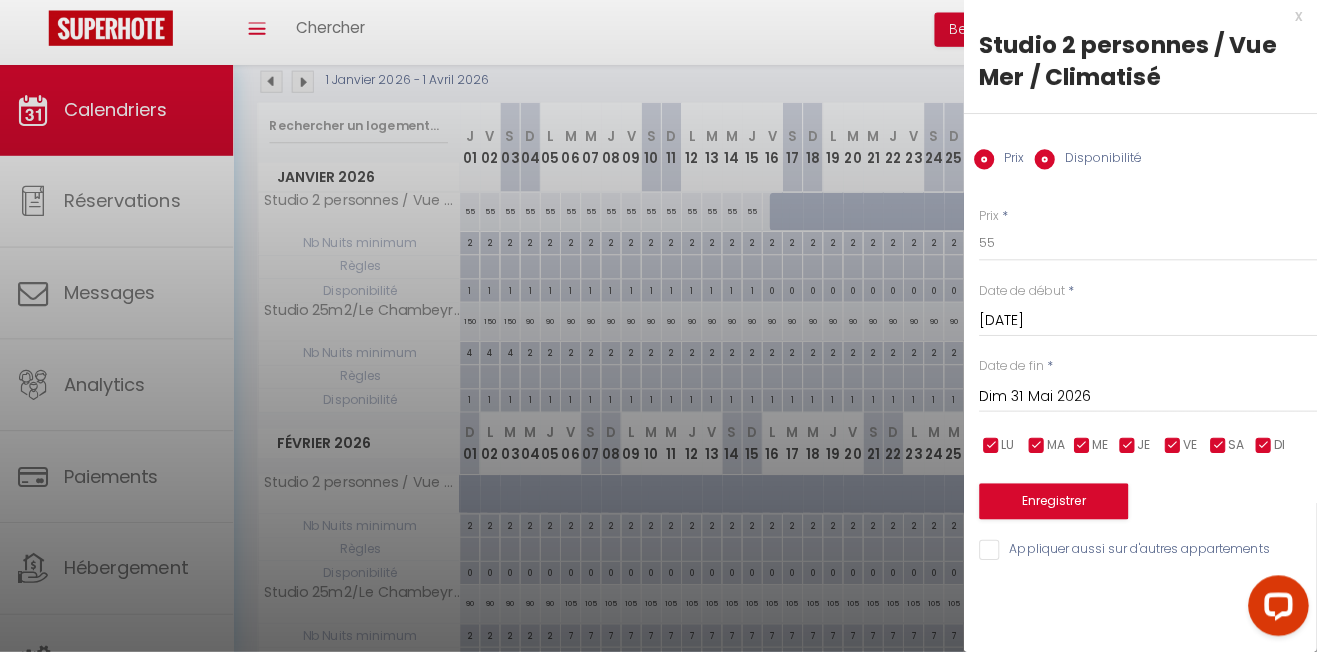 radio on "false" 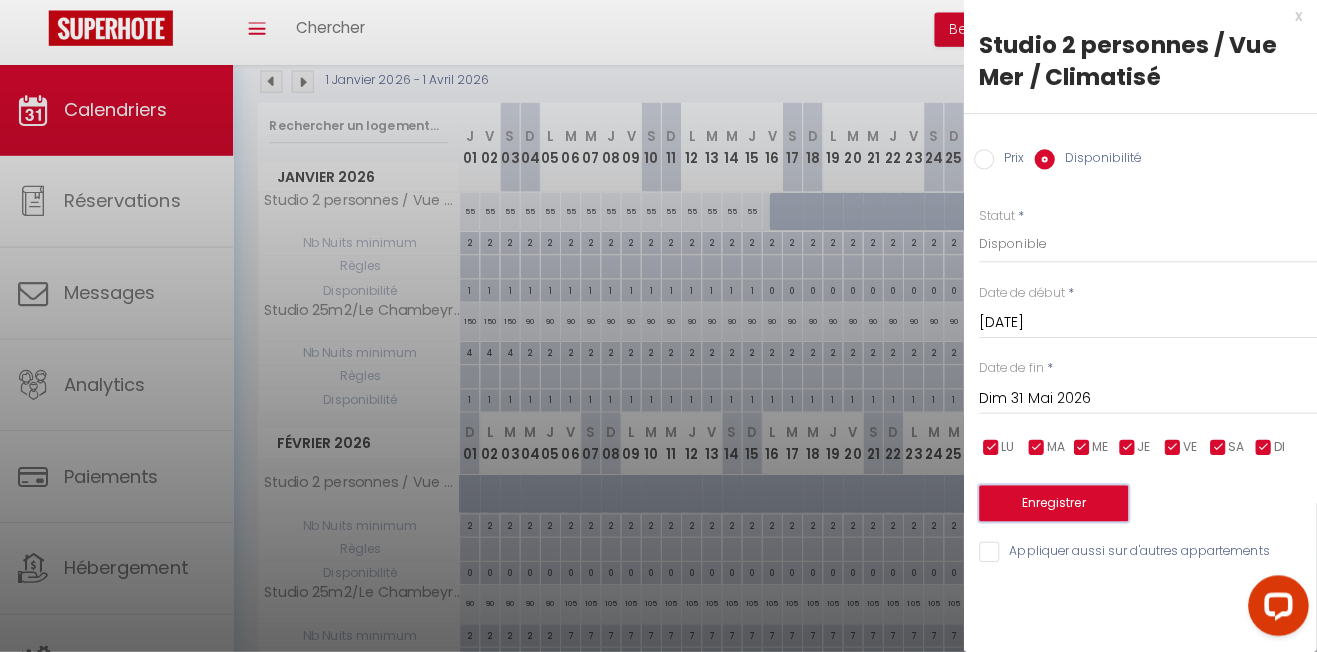click on "Enregistrer" at bounding box center (1056, 505) 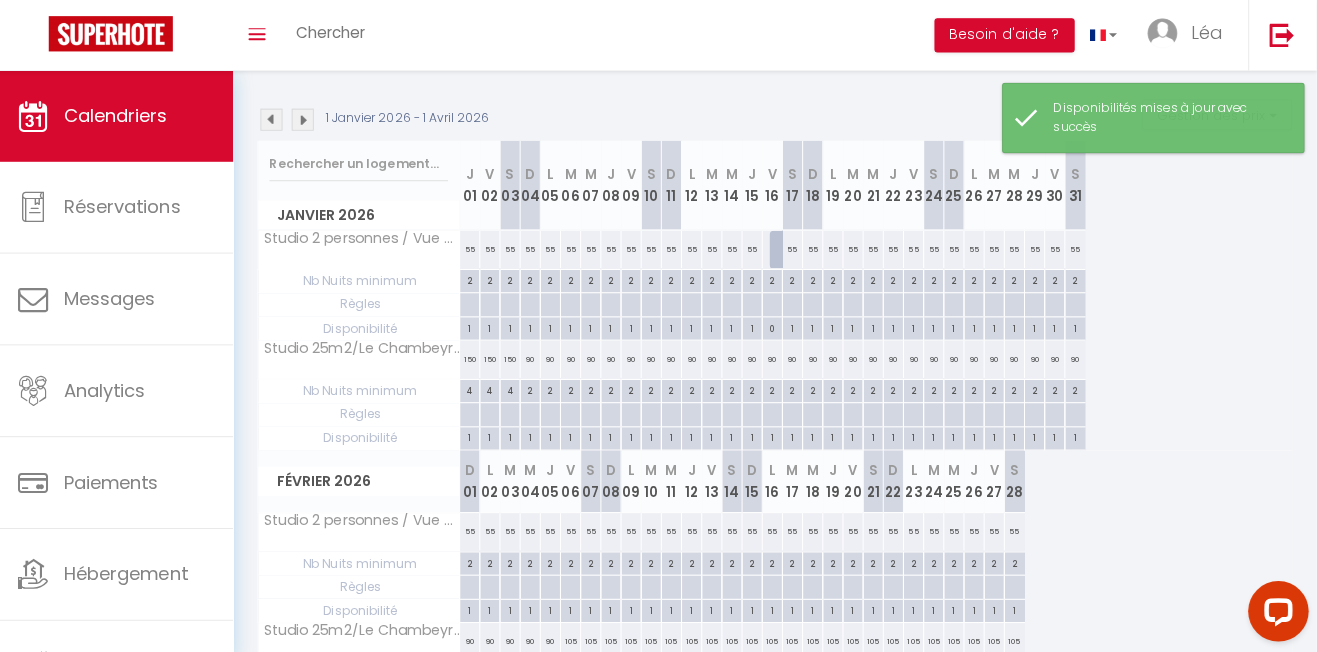 scroll, scrollTop: 182, scrollLeft: 0, axis: vertical 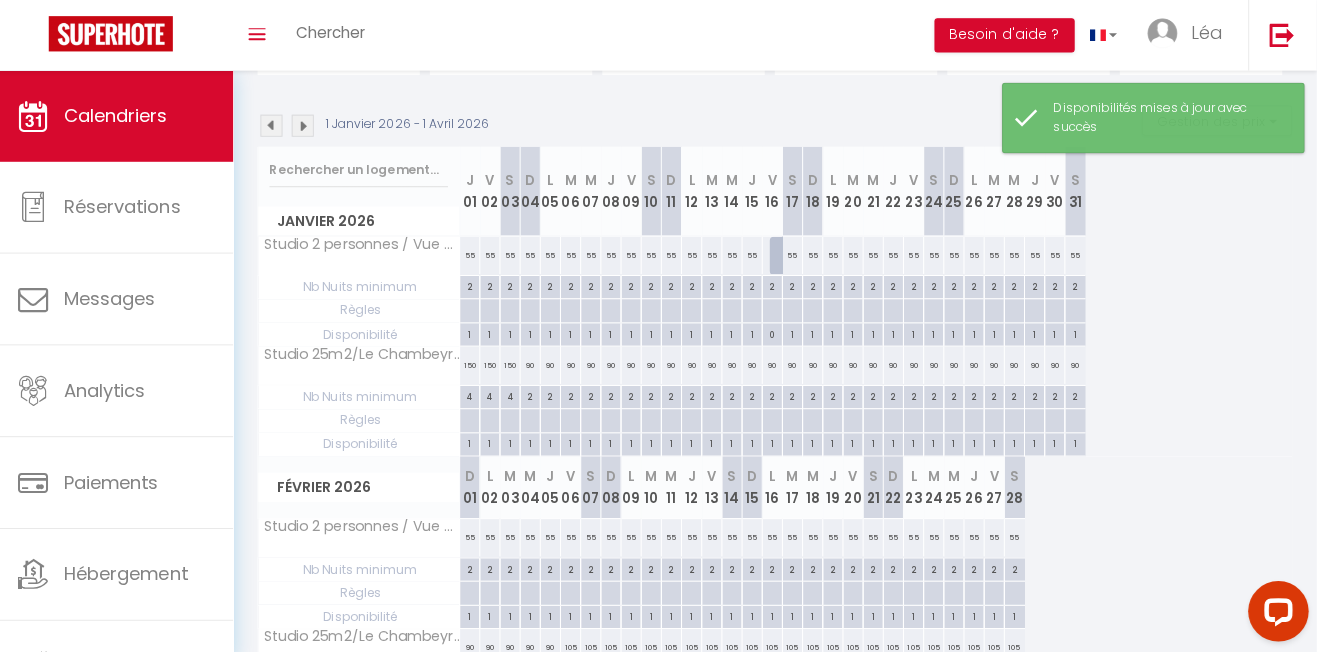 click at bounding box center [785, 254] 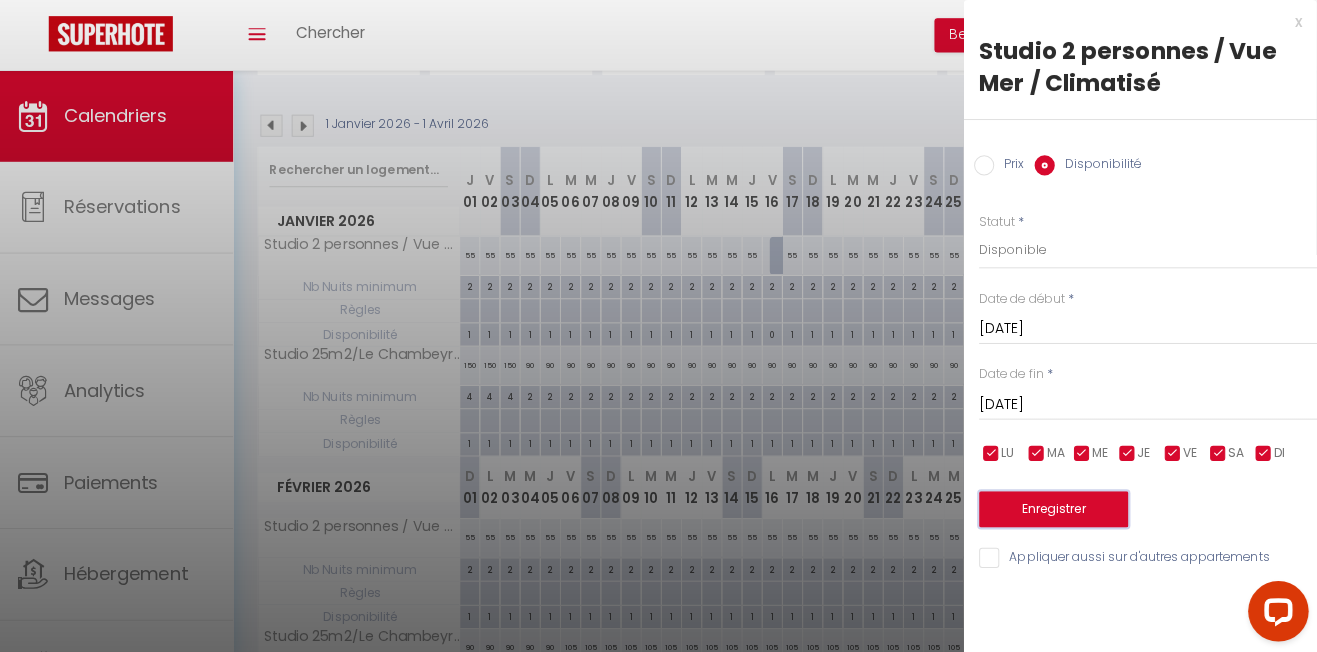 click on "Enregistrer" at bounding box center [1056, 505] 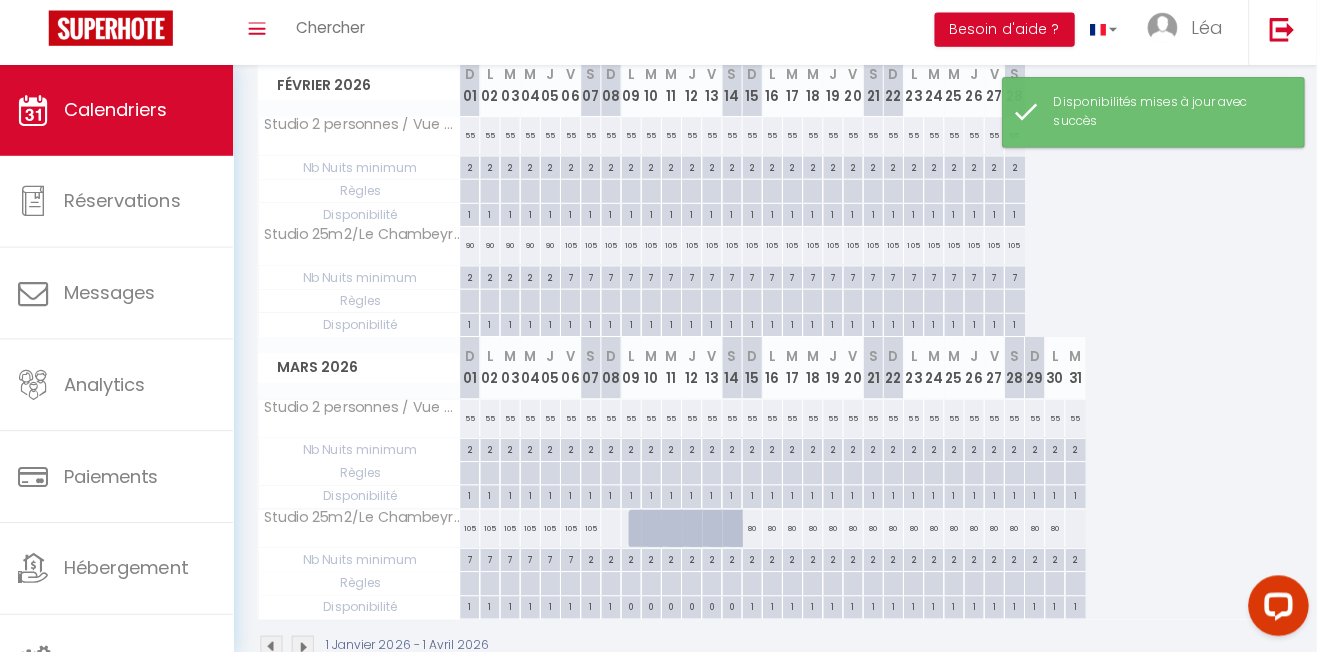 scroll, scrollTop: 623, scrollLeft: 0, axis: vertical 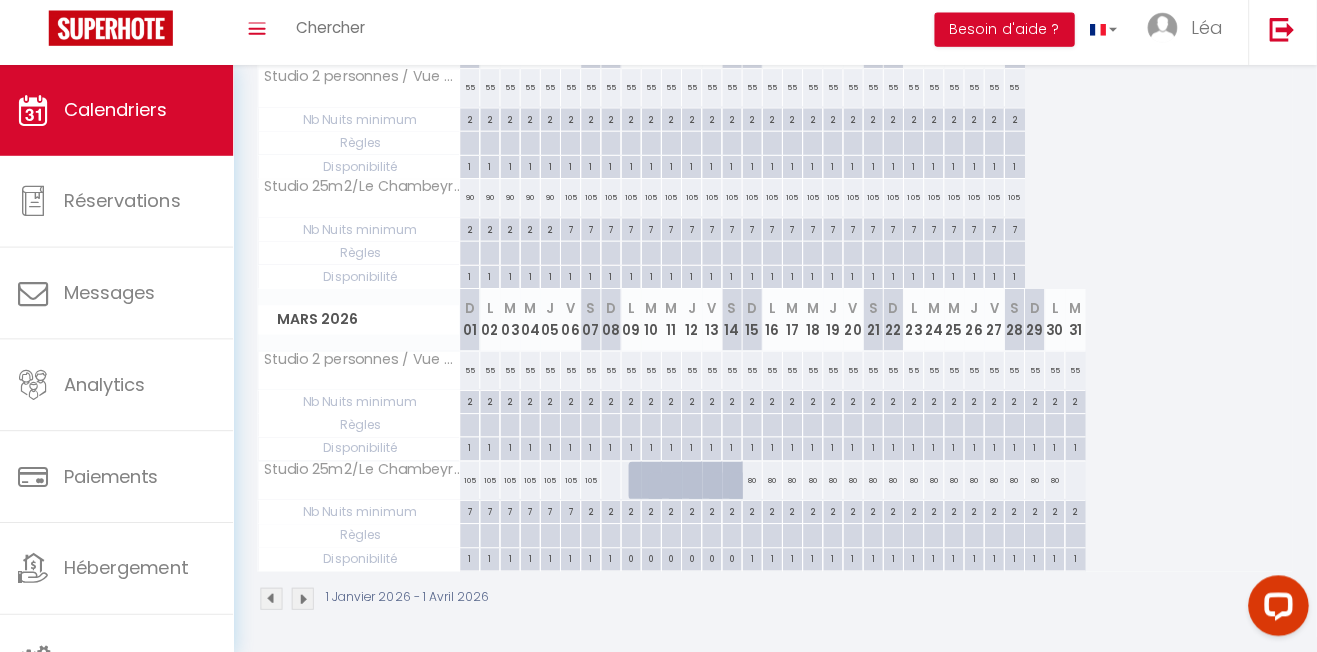 click at bounding box center [312, 599] 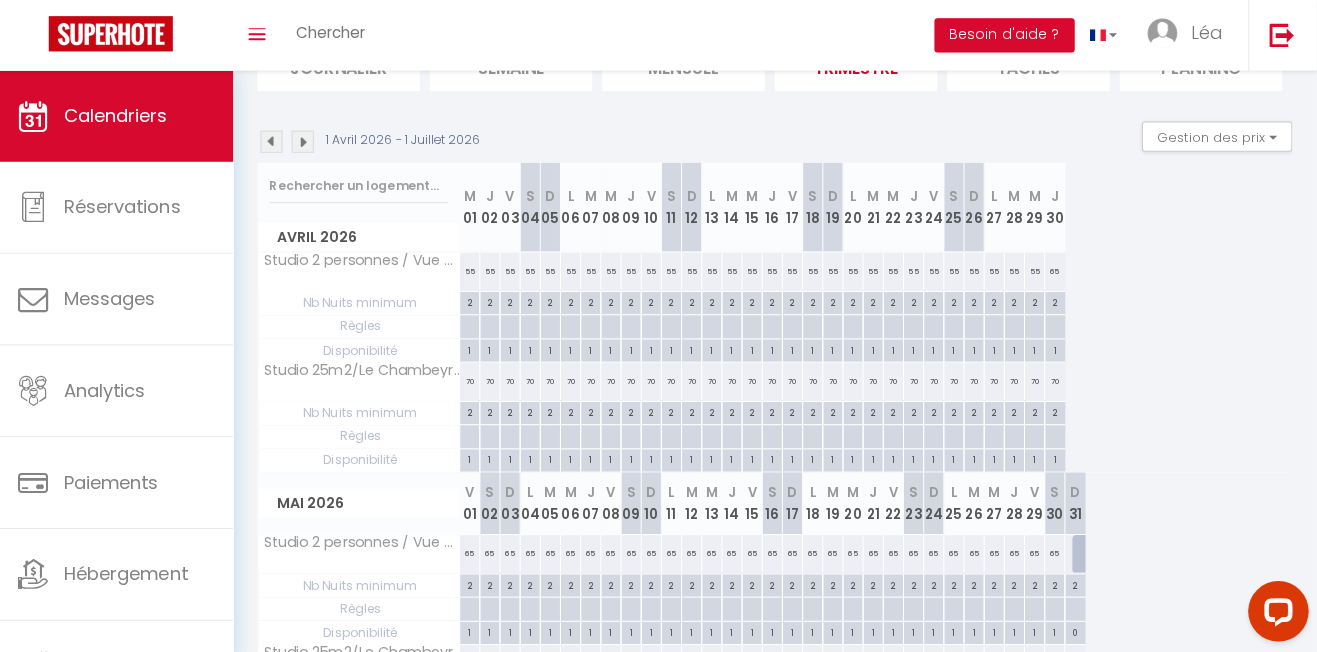 scroll, scrollTop: 166, scrollLeft: 0, axis: vertical 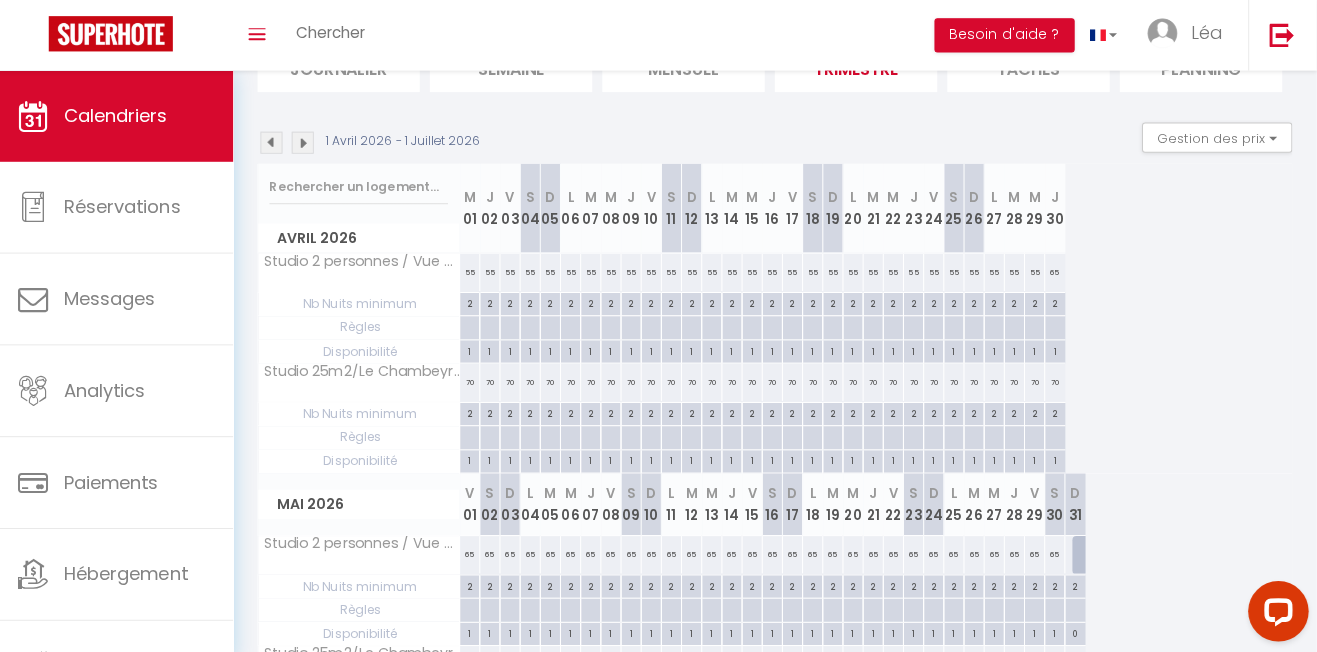 click on "65" at bounding box center (1058, 269) 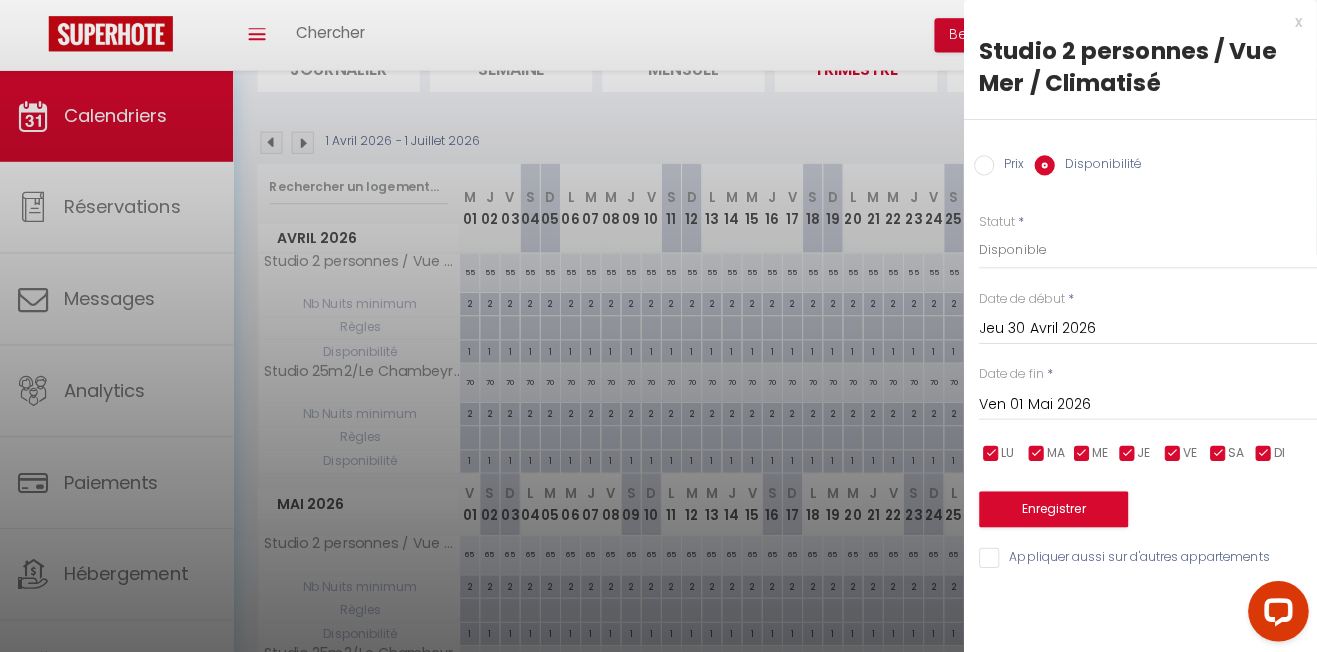 click on "Prix" at bounding box center [987, 164] 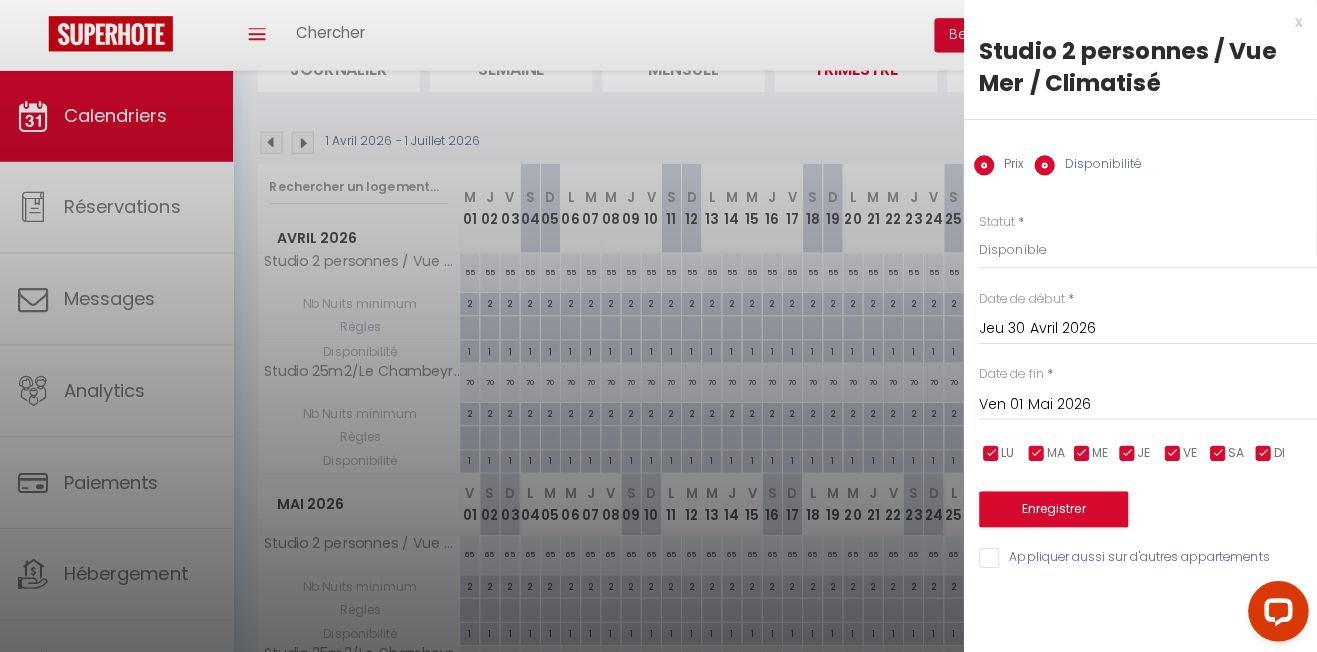 radio on "false" 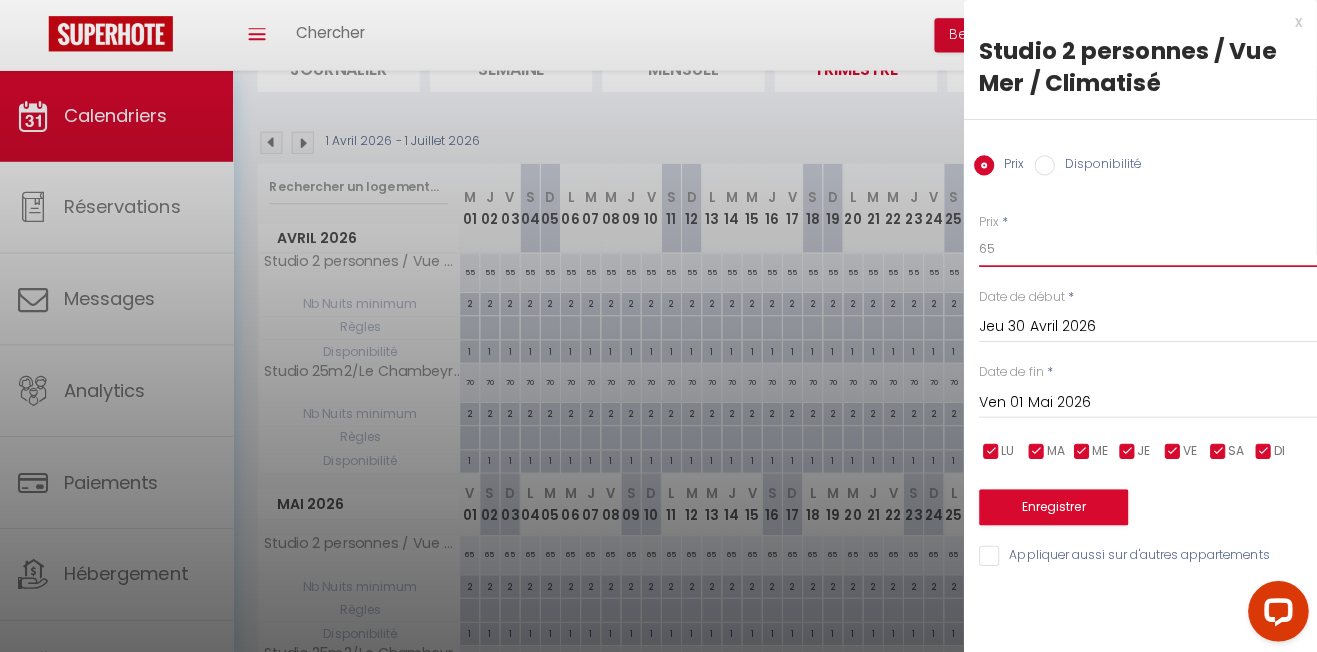 click on "65" at bounding box center (1149, 247) 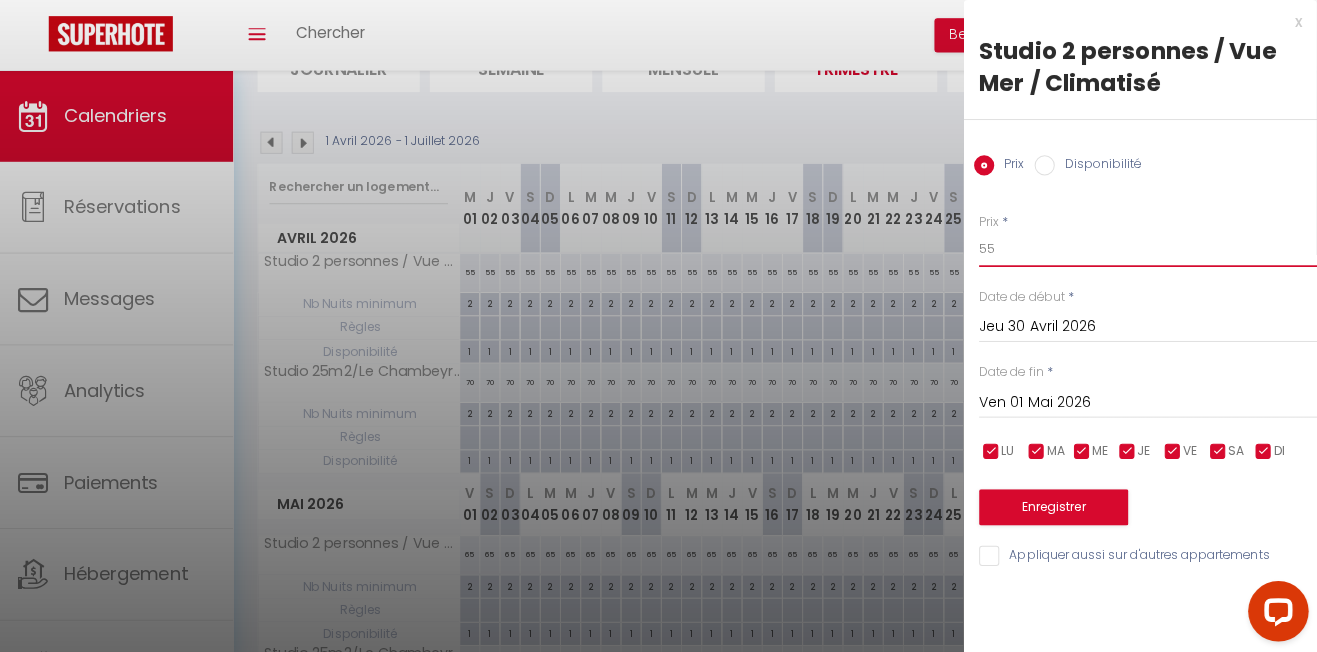 type on "55" 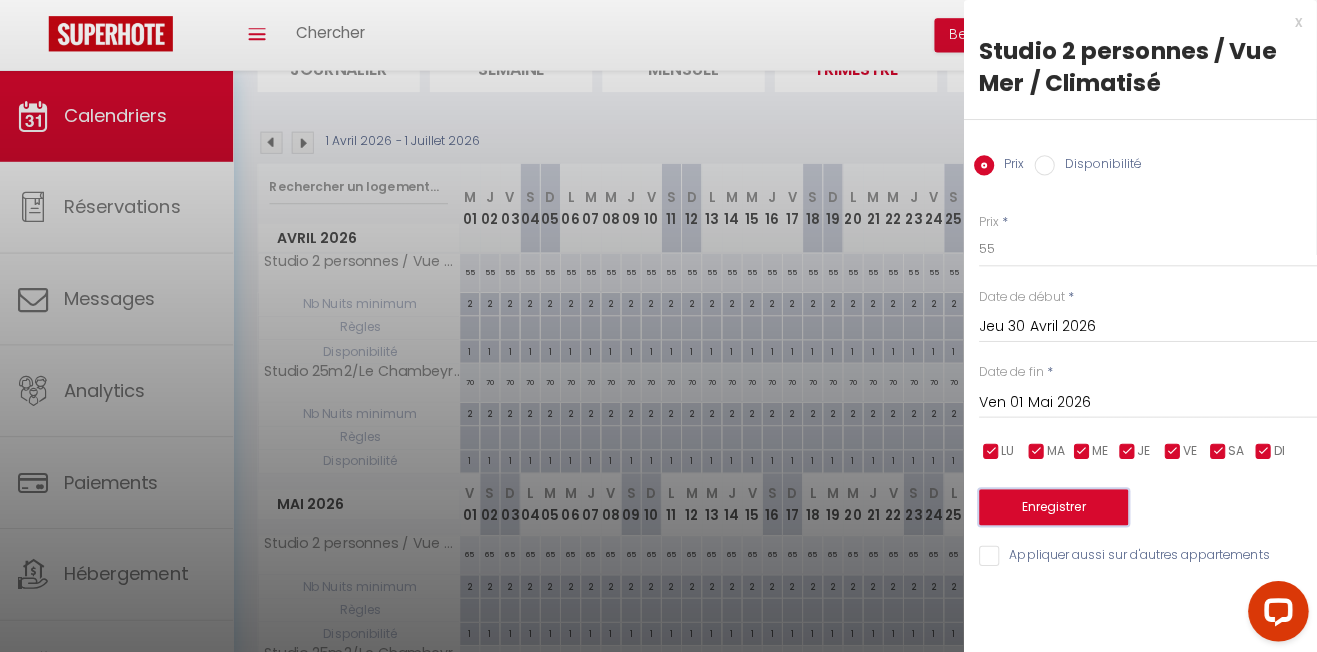 click on "Enregistrer" at bounding box center [1056, 503] 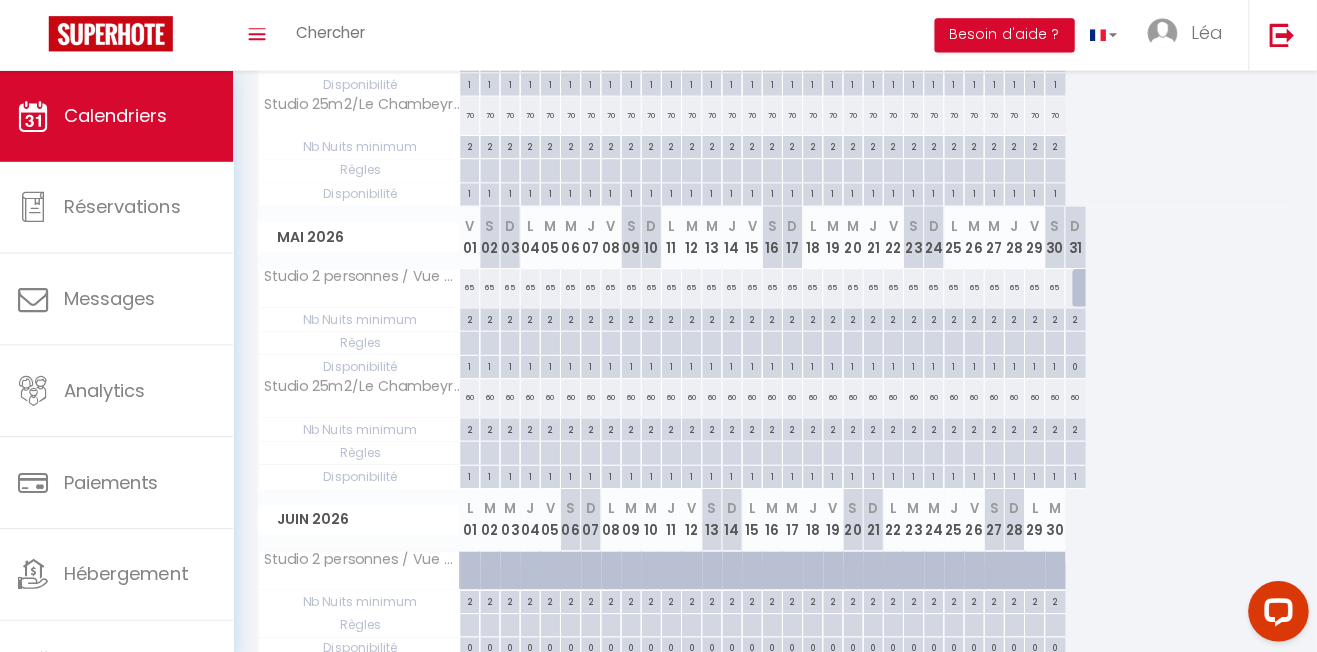 scroll, scrollTop: 430, scrollLeft: 0, axis: vertical 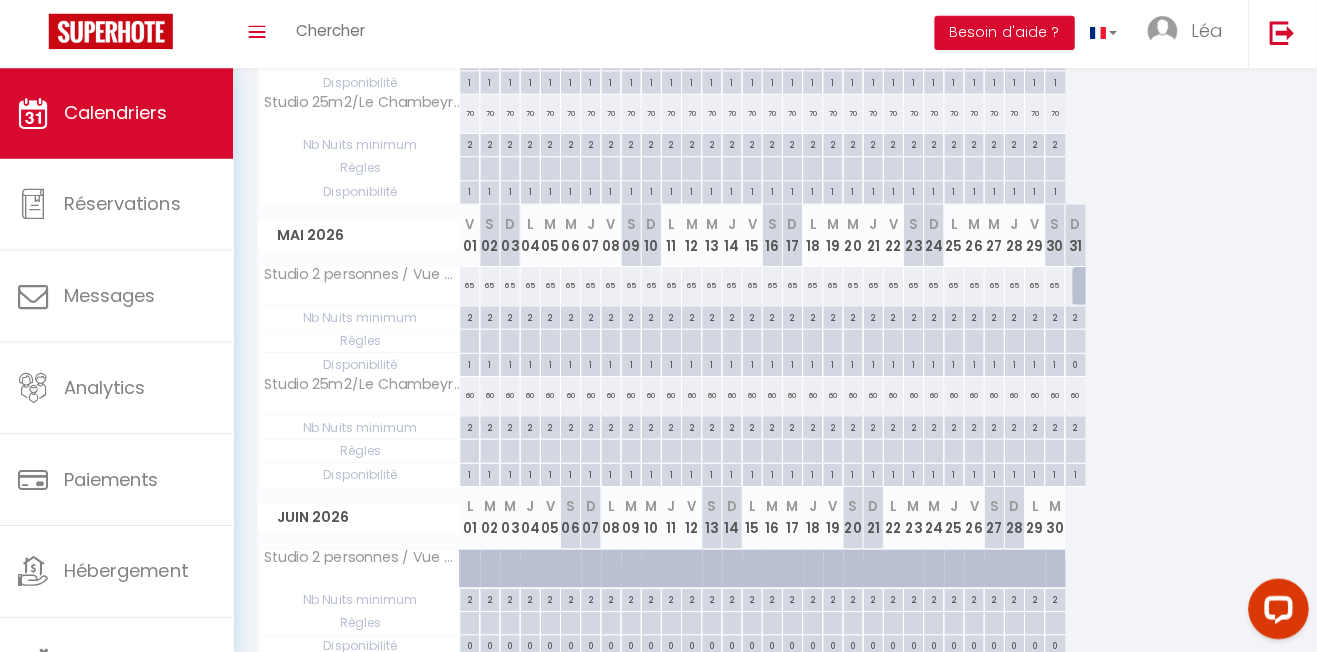 click at bounding box center (1085, 286) 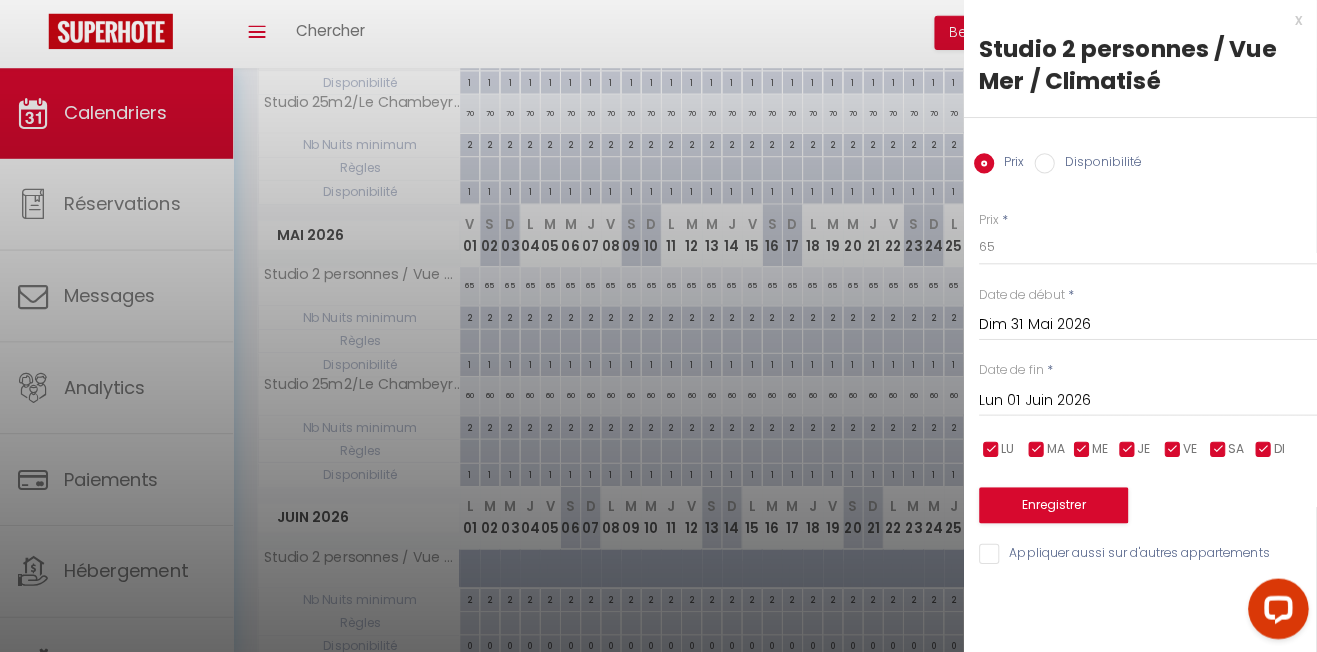click on "Disponibilité" at bounding box center [1100, 165] 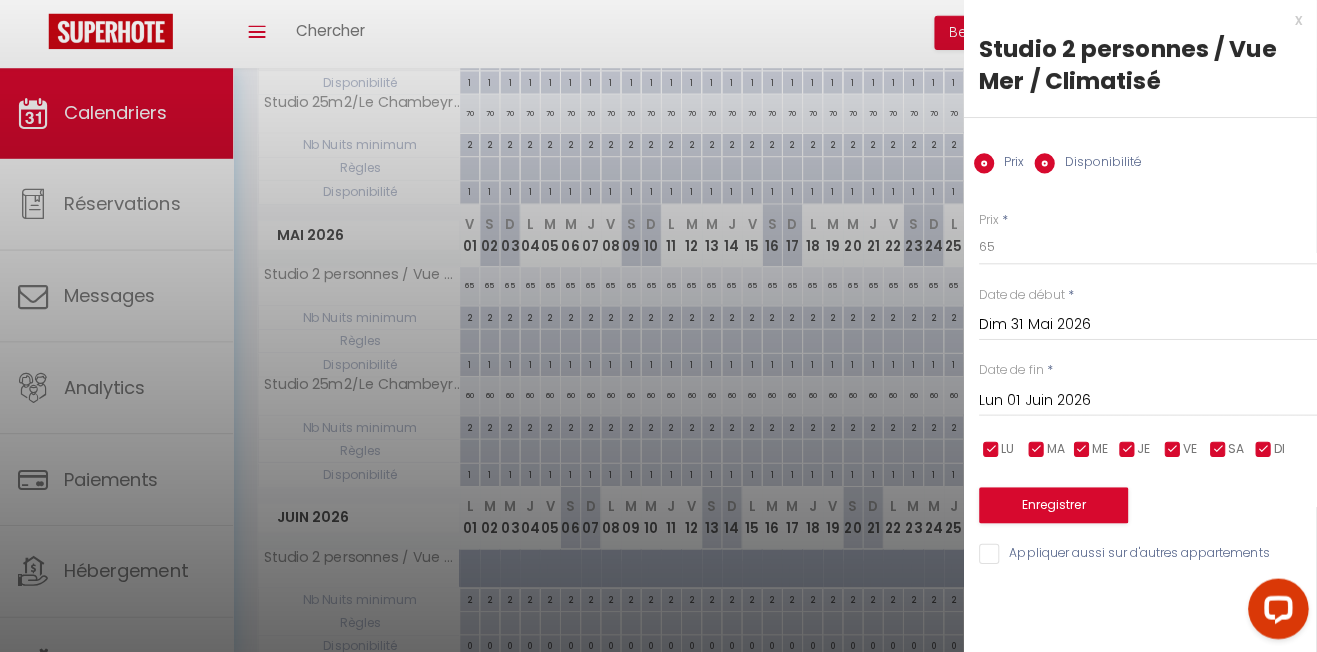 radio on "false" 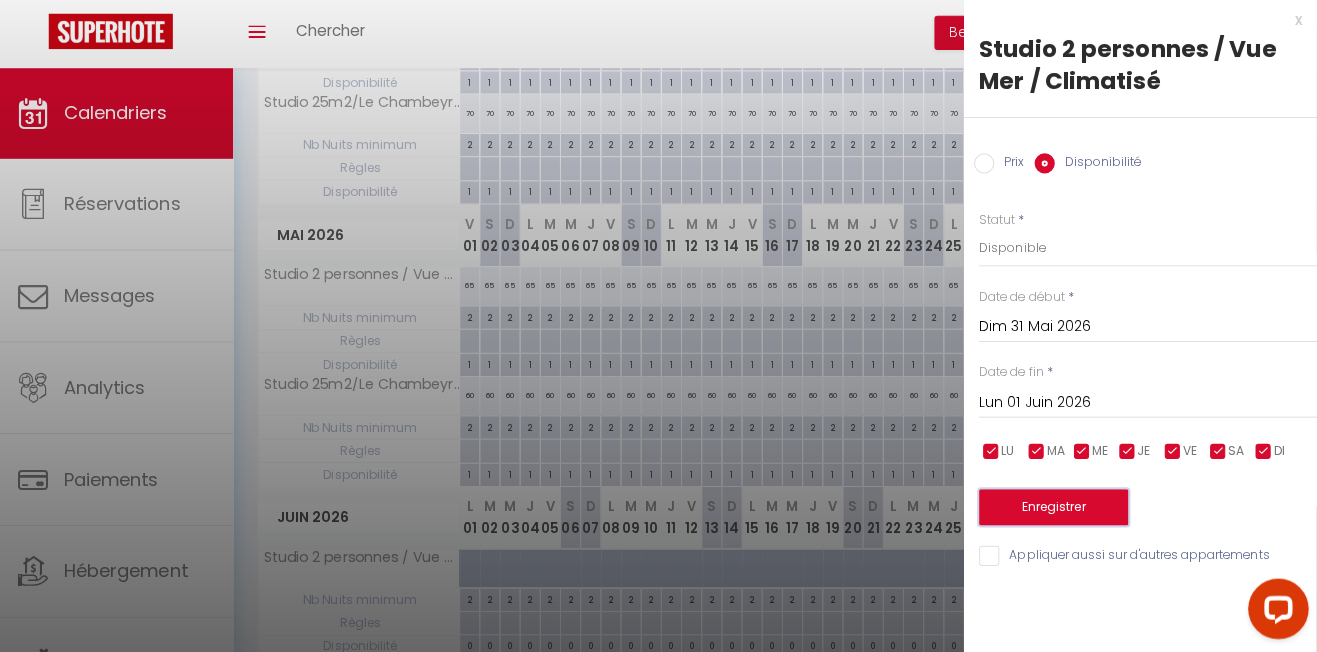 click on "Enregistrer" at bounding box center (1056, 505) 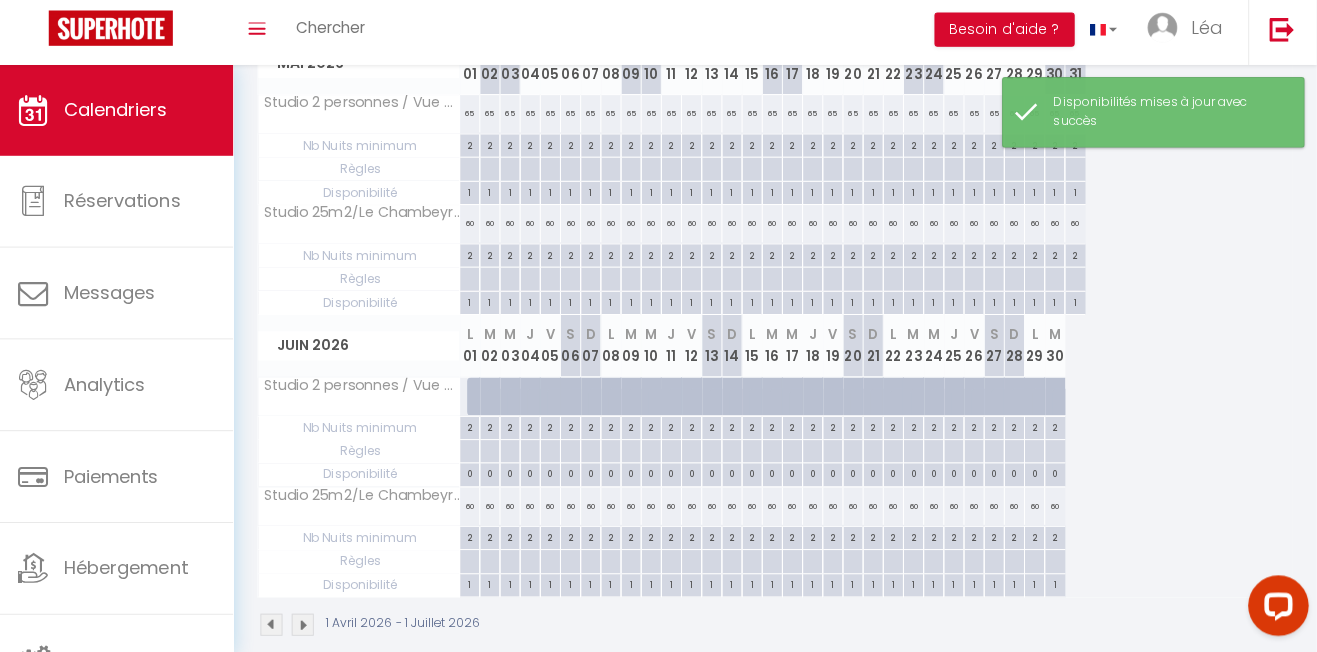 scroll, scrollTop: 599, scrollLeft: 0, axis: vertical 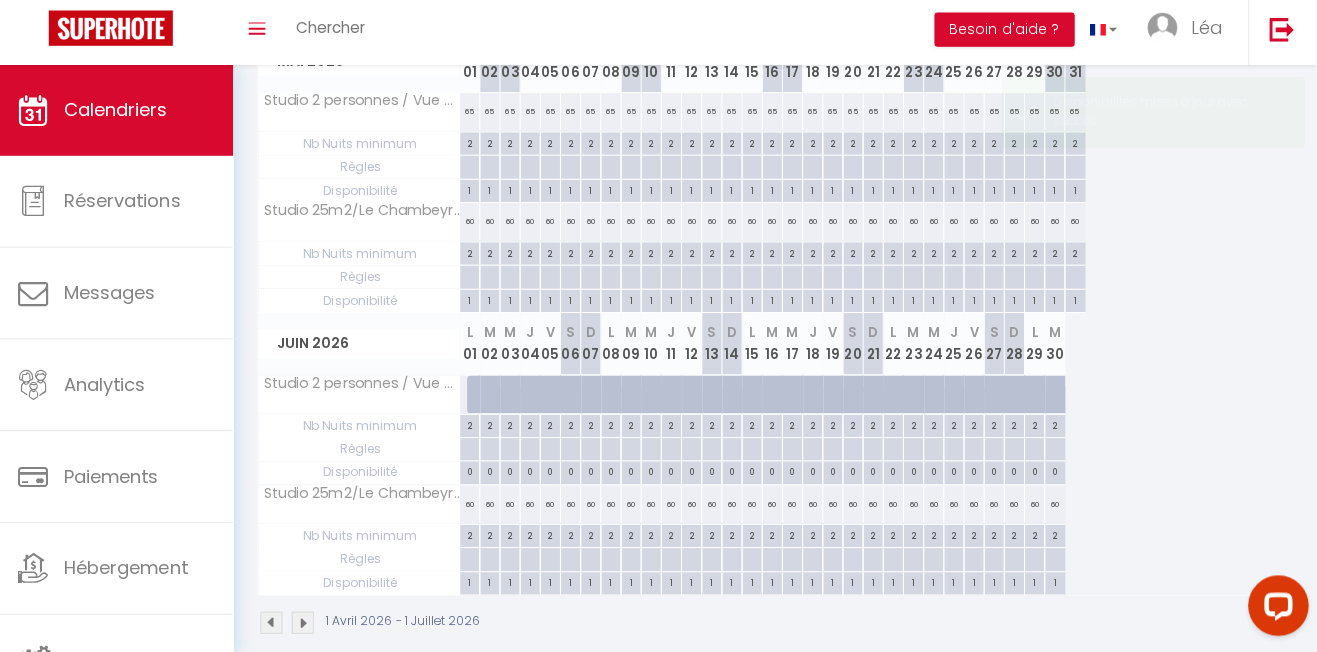 click at bounding box center [485, 397] 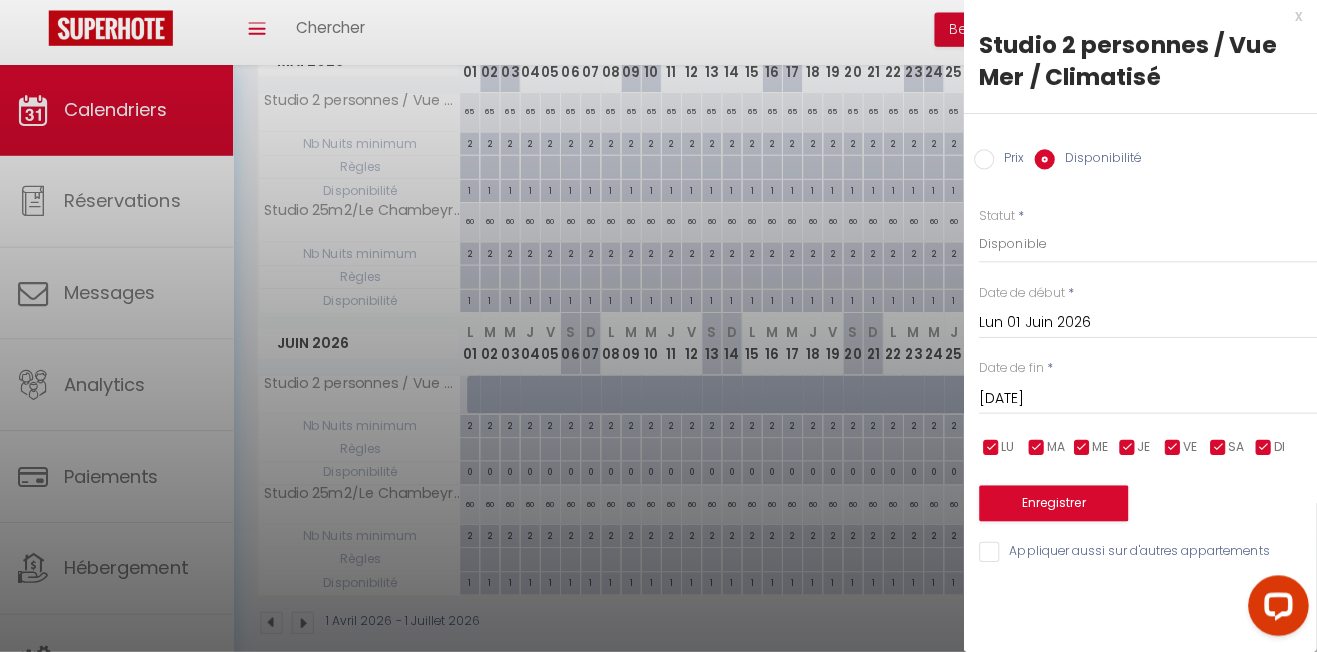 click on "[DATE]" at bounding box center [1149, 401] 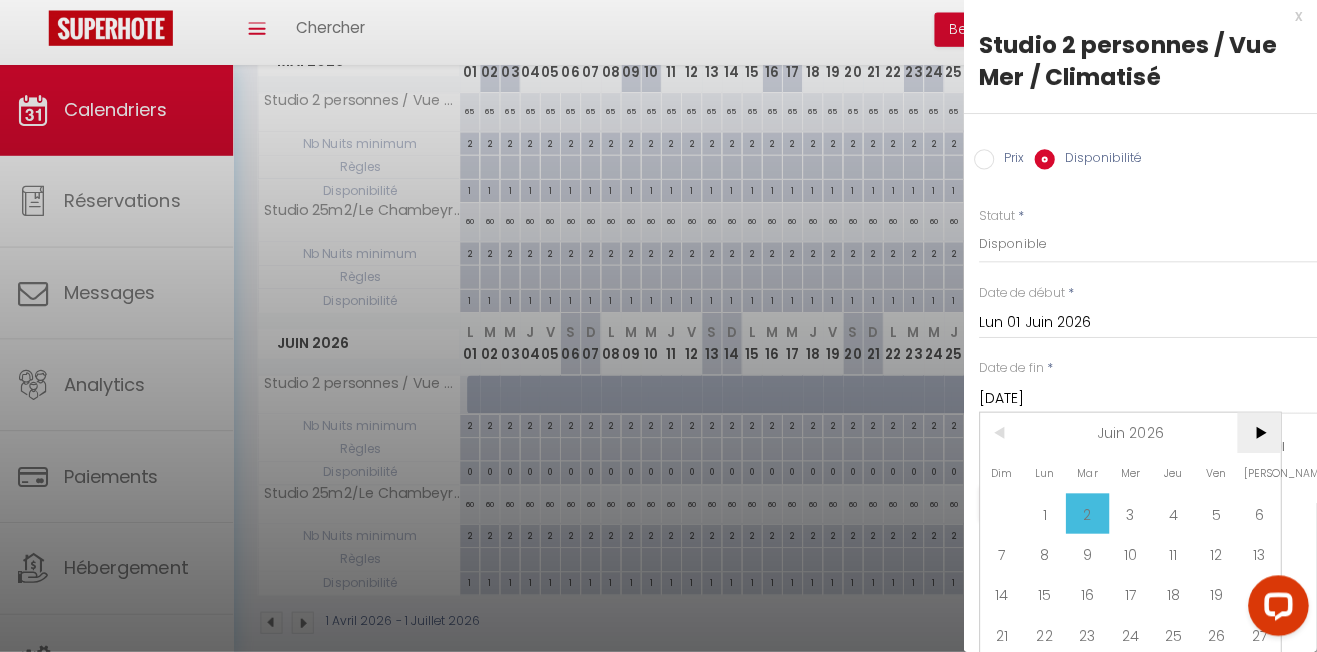 click on ">" at bounding box center (1259, 435) 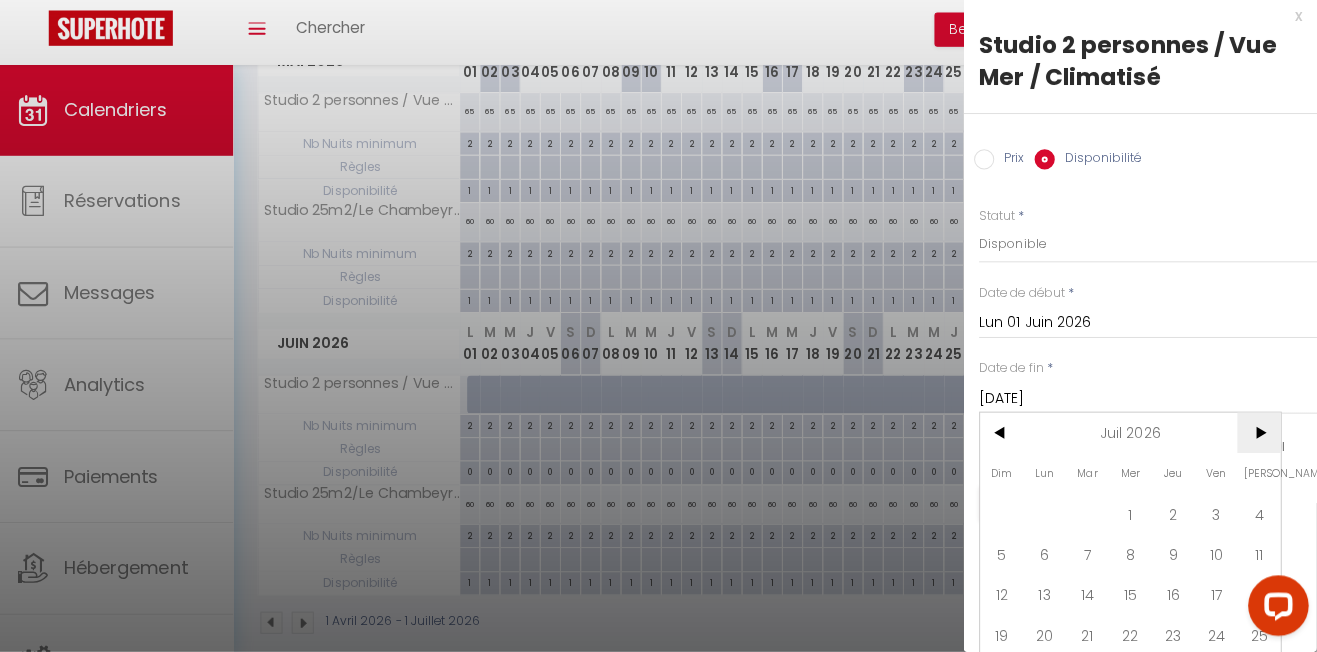click on ">" at bounding box center (1259, 435) 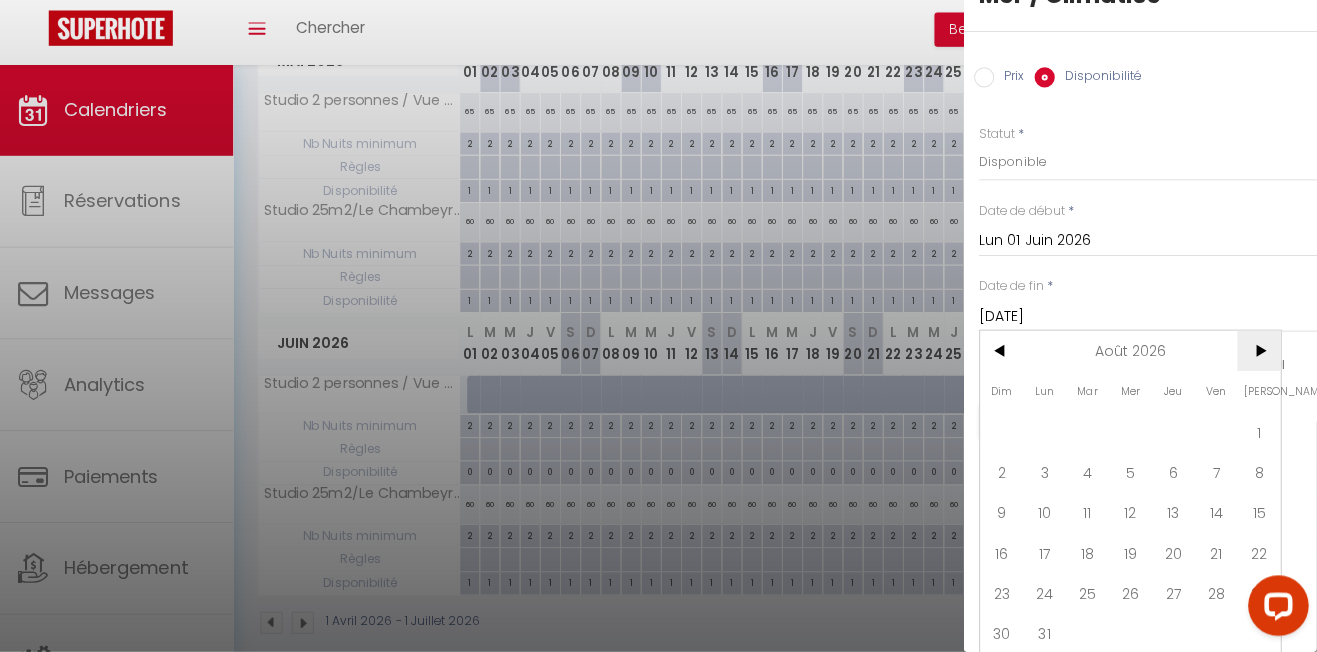 click on ">" at bounding box center [1259, 353] 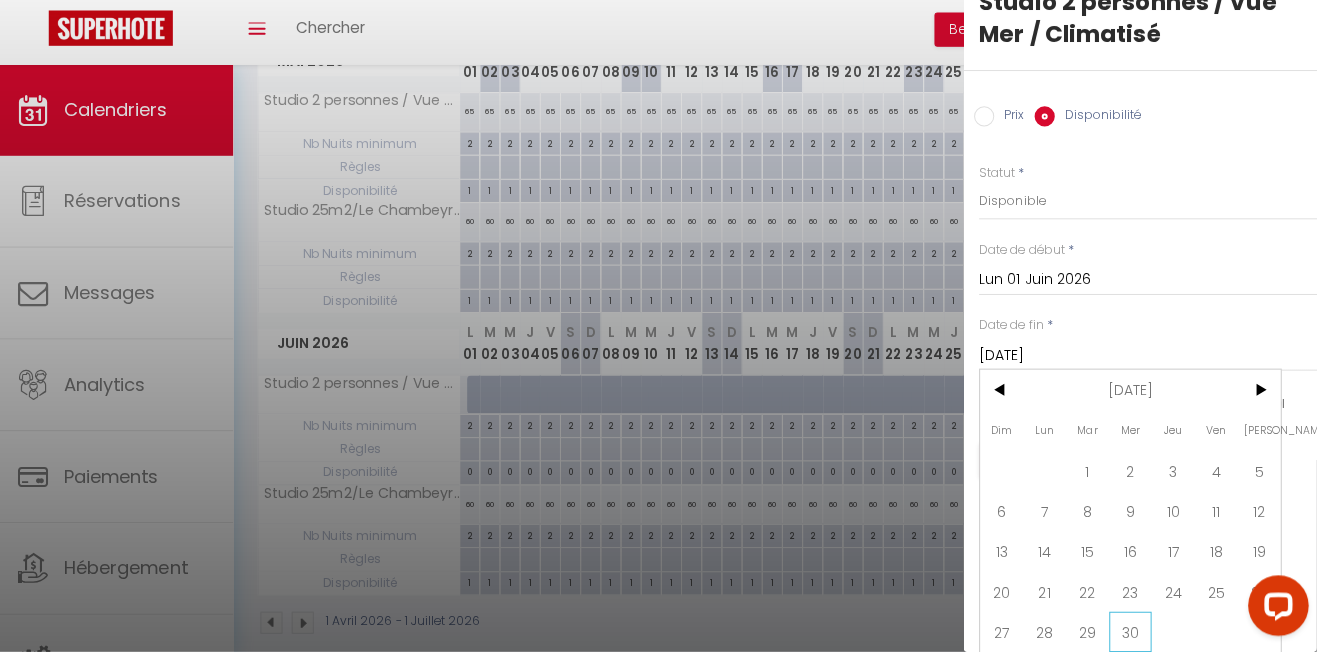 click on "30" at bounding box center [1132, 632] 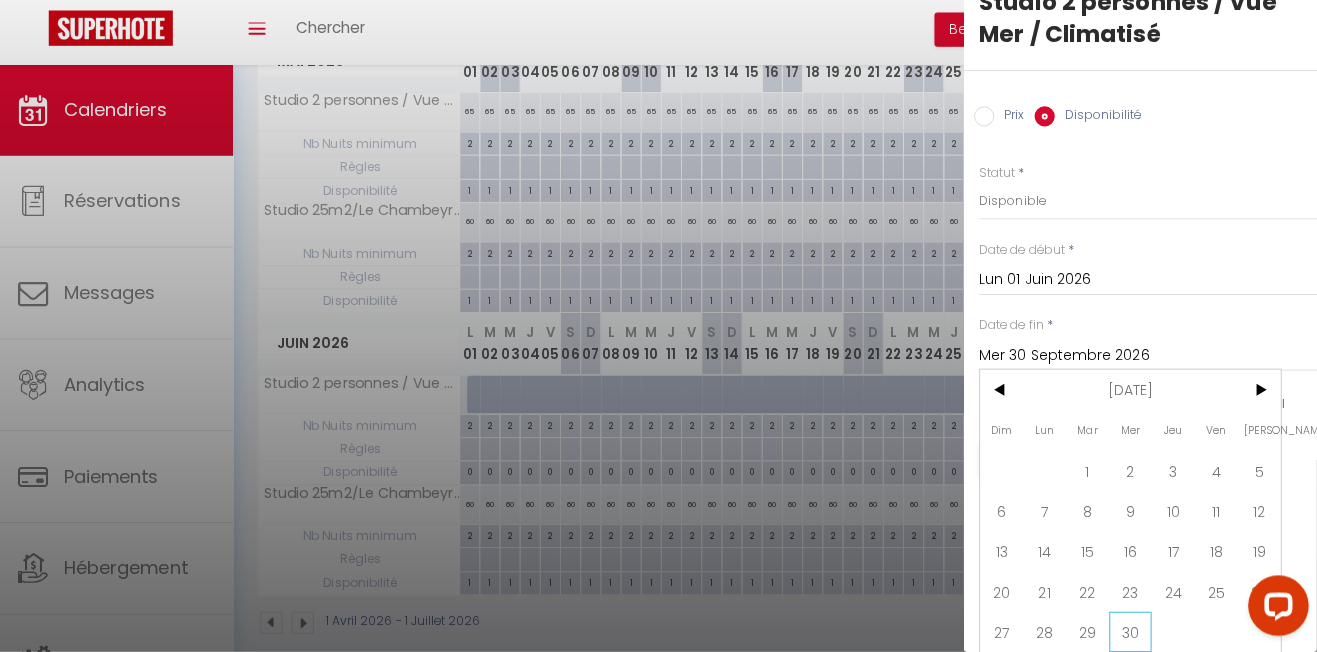 scroll, scrollTop: 0, scrollLeft: 0, axis: both 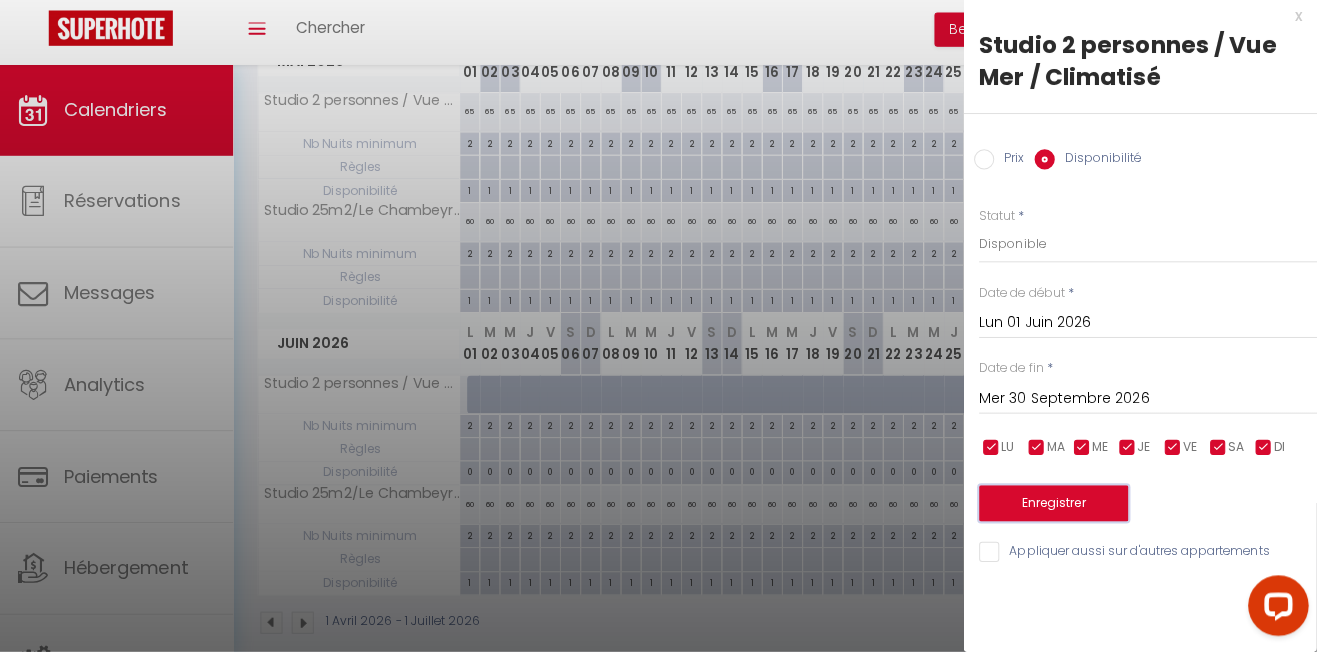 click on "Enregistrer" at bounding box center (1056, 505) 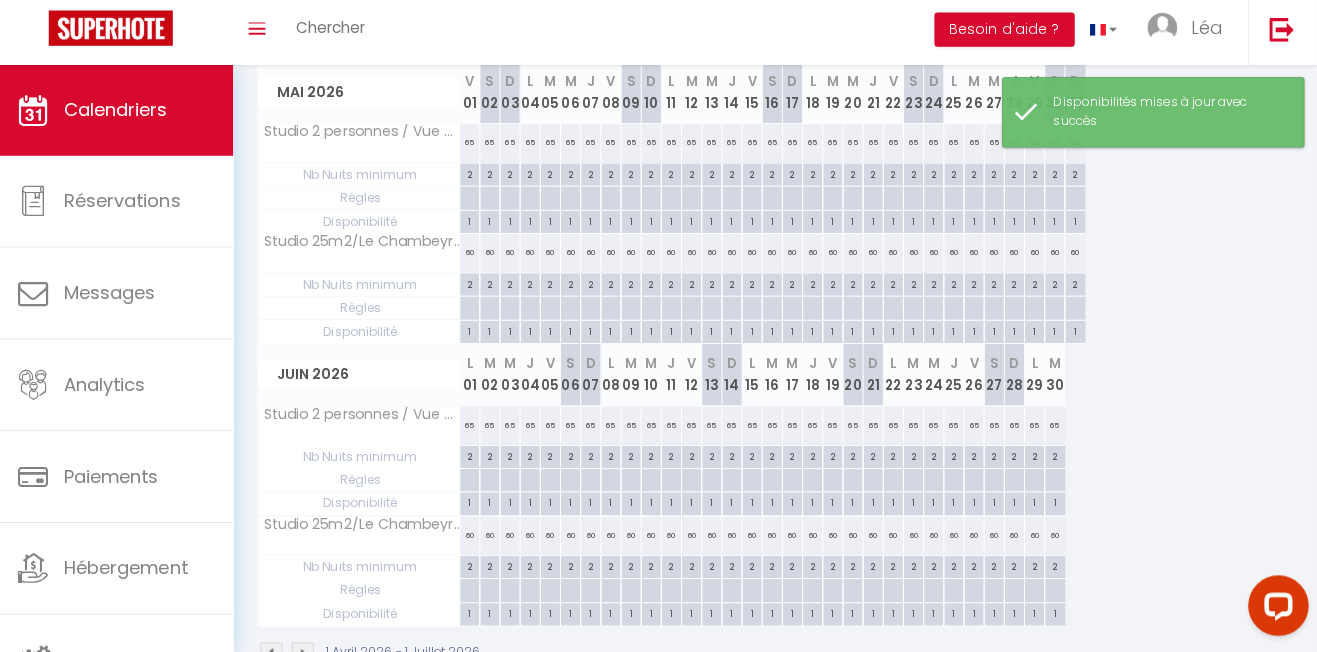 scroll, scrollTop: 573, scrollLeft: 0, axis: vertical 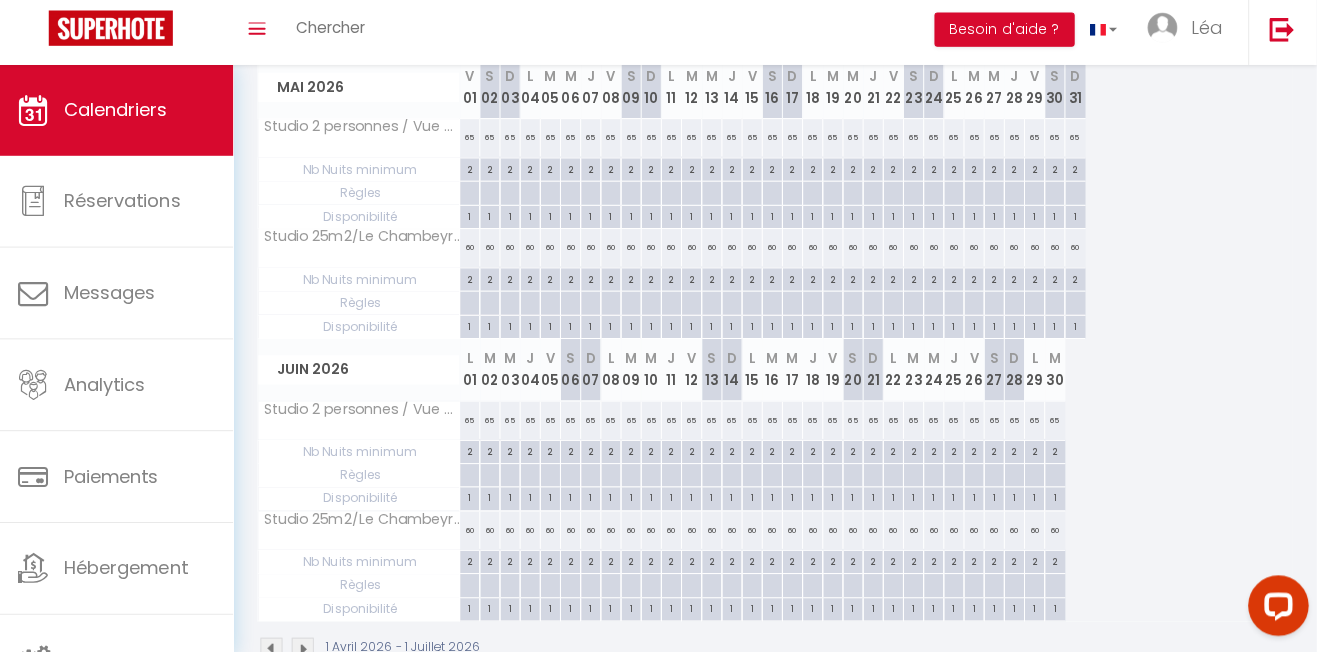 click on "65" at bounding box center [478, 422] 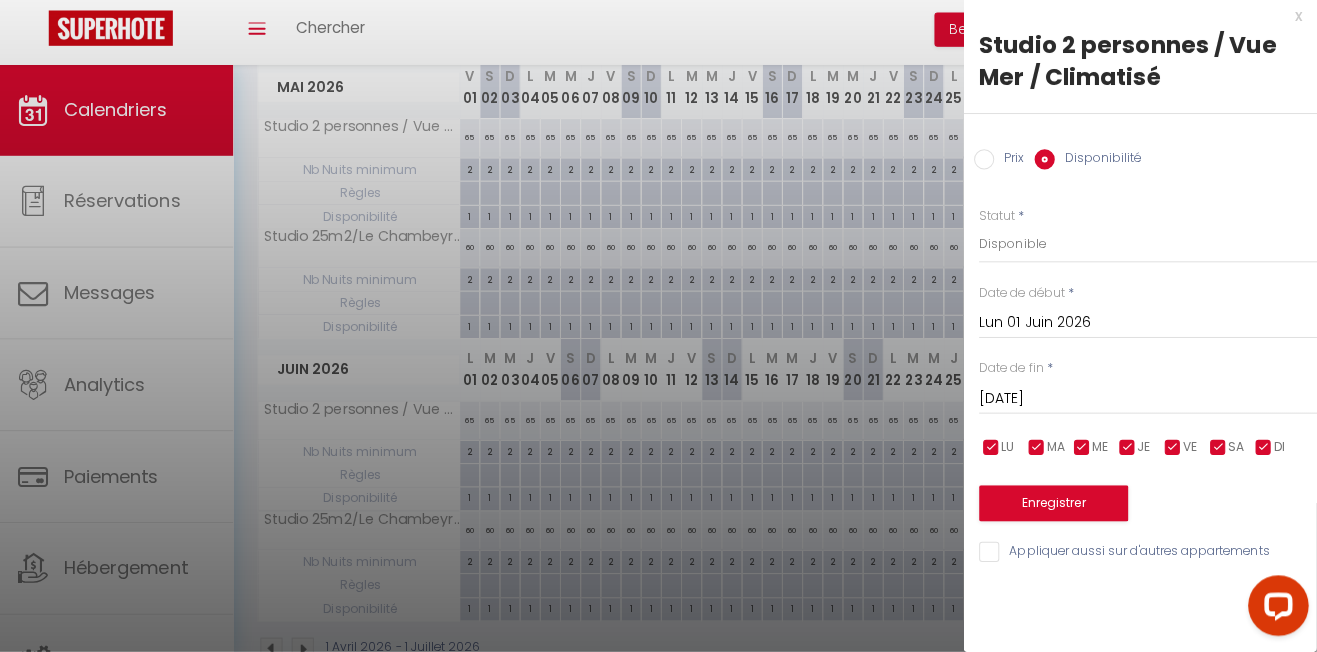 click on "Prix" at bounding box center [987, 164] 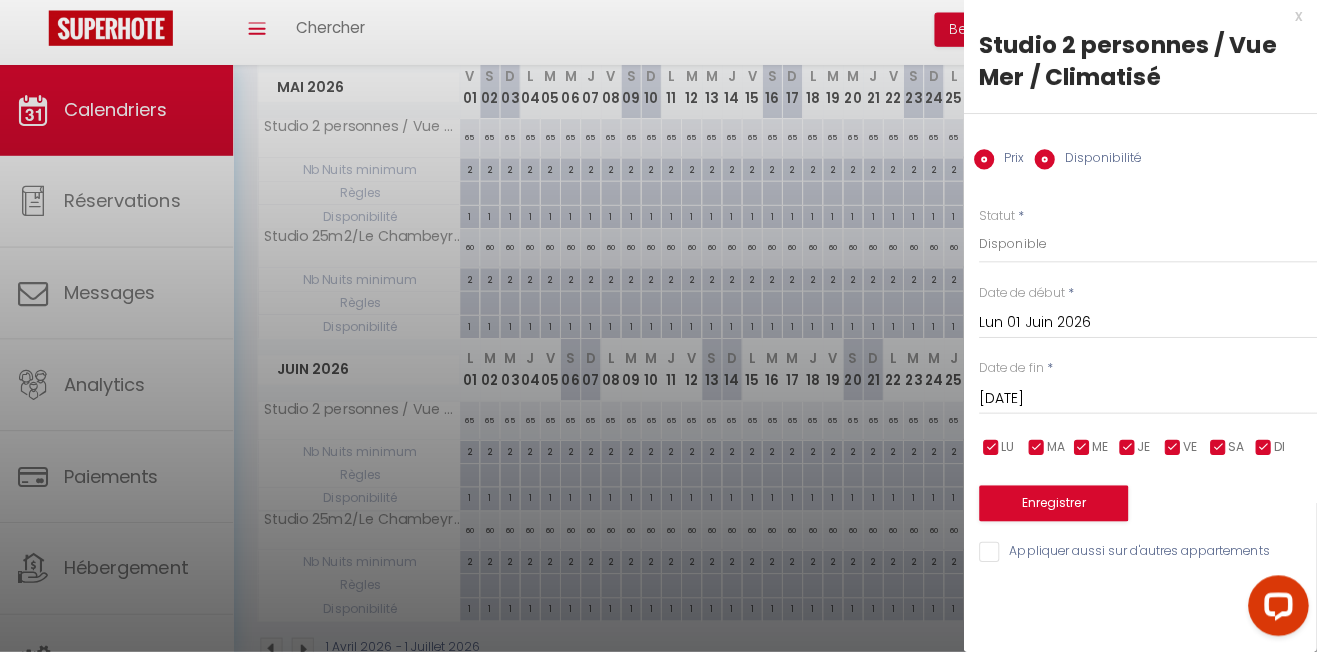 radio on "false" 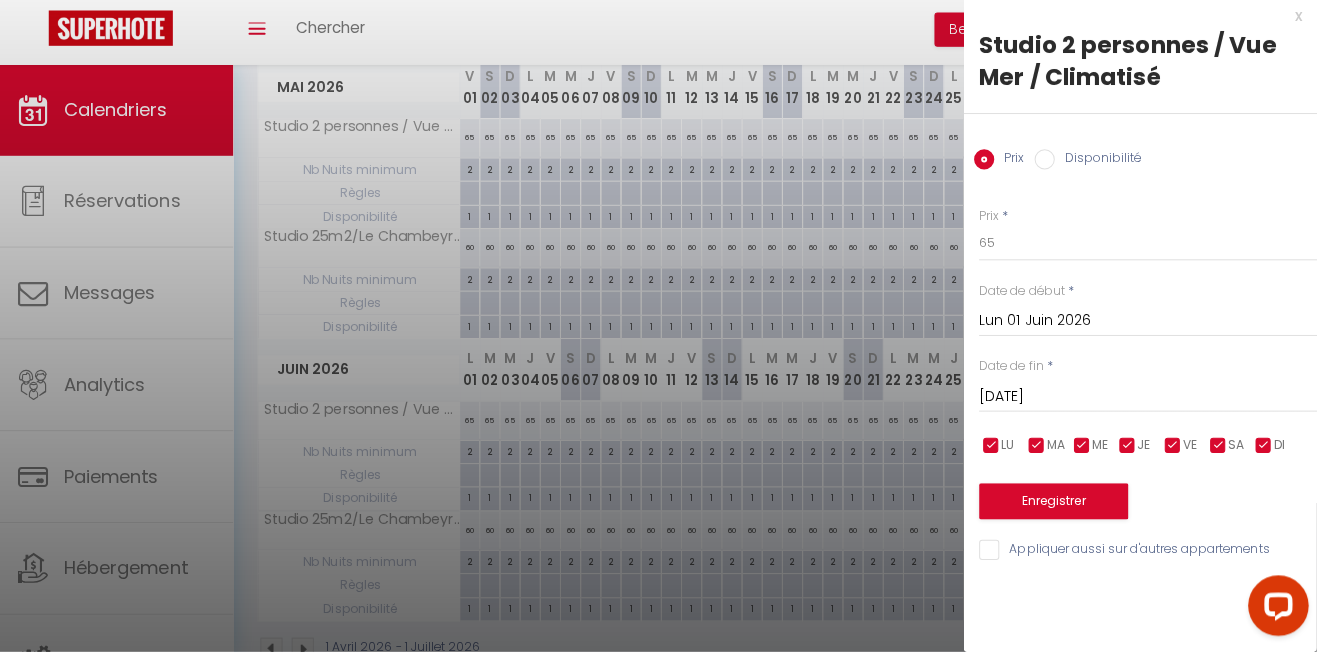 click on "[DATE]" at bounding box center (1149, 399) 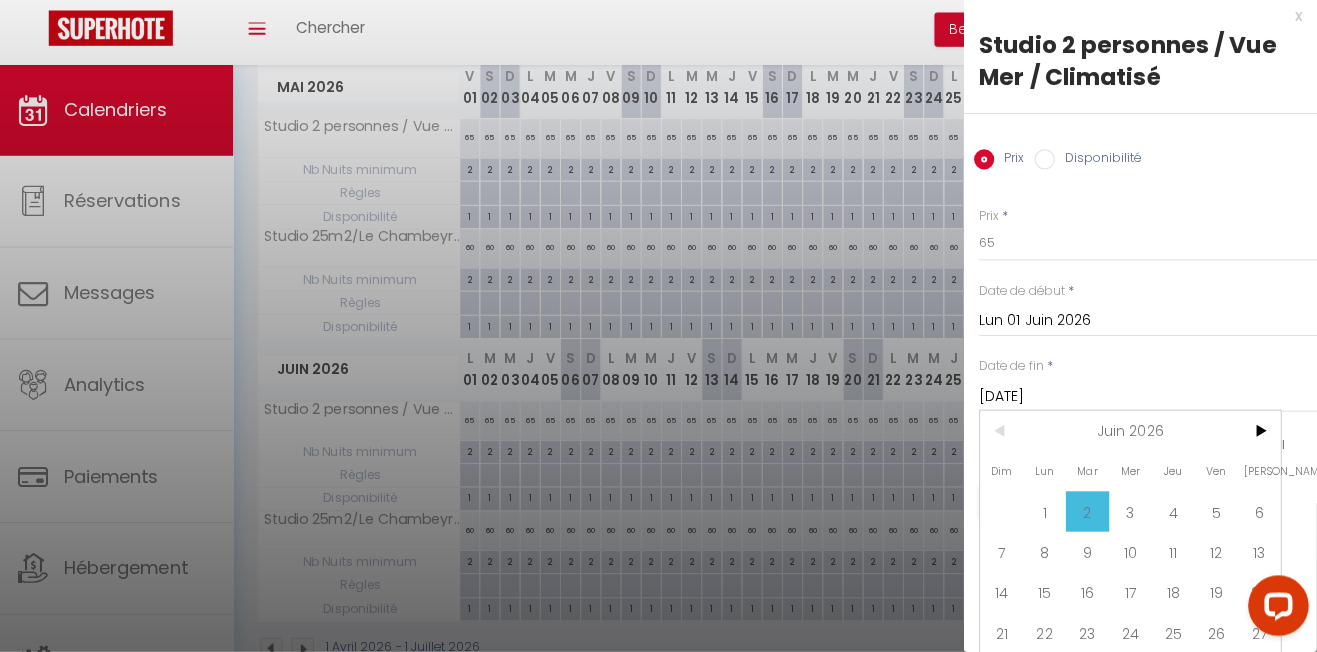 scroll, scrollTop: 41, scrollLeft: 0, axis: vertical 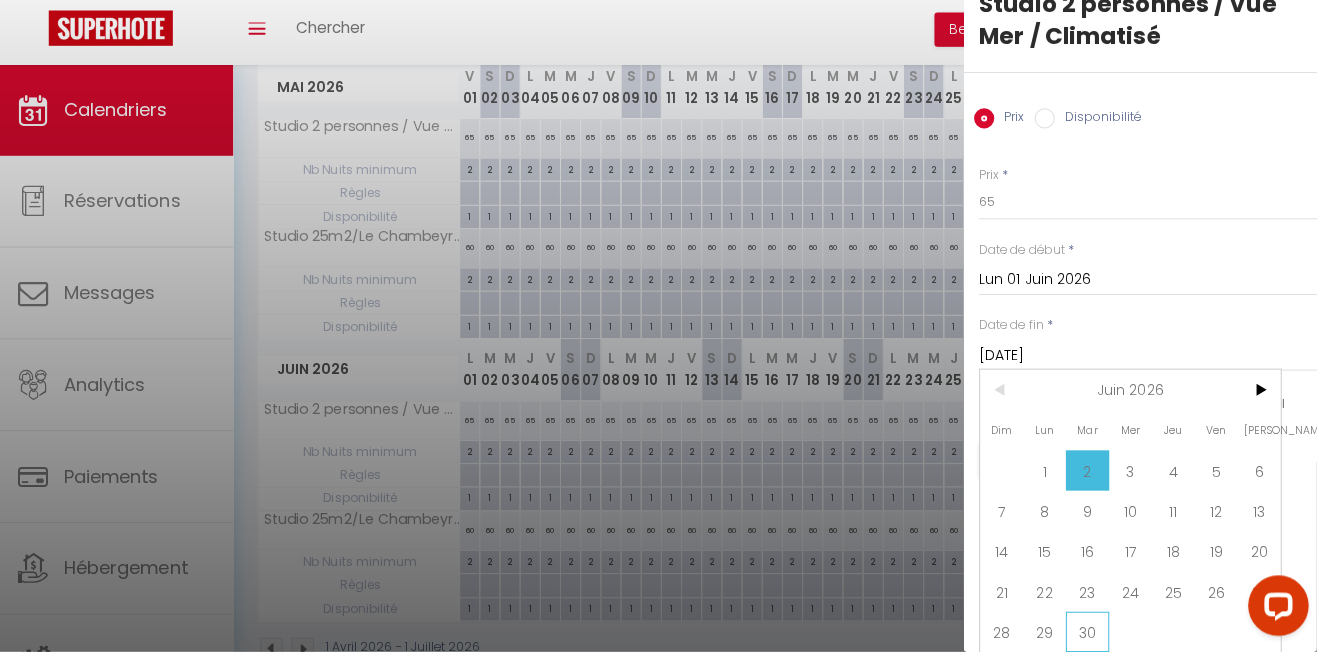 click on "30" at bounding box center (1089, 632) 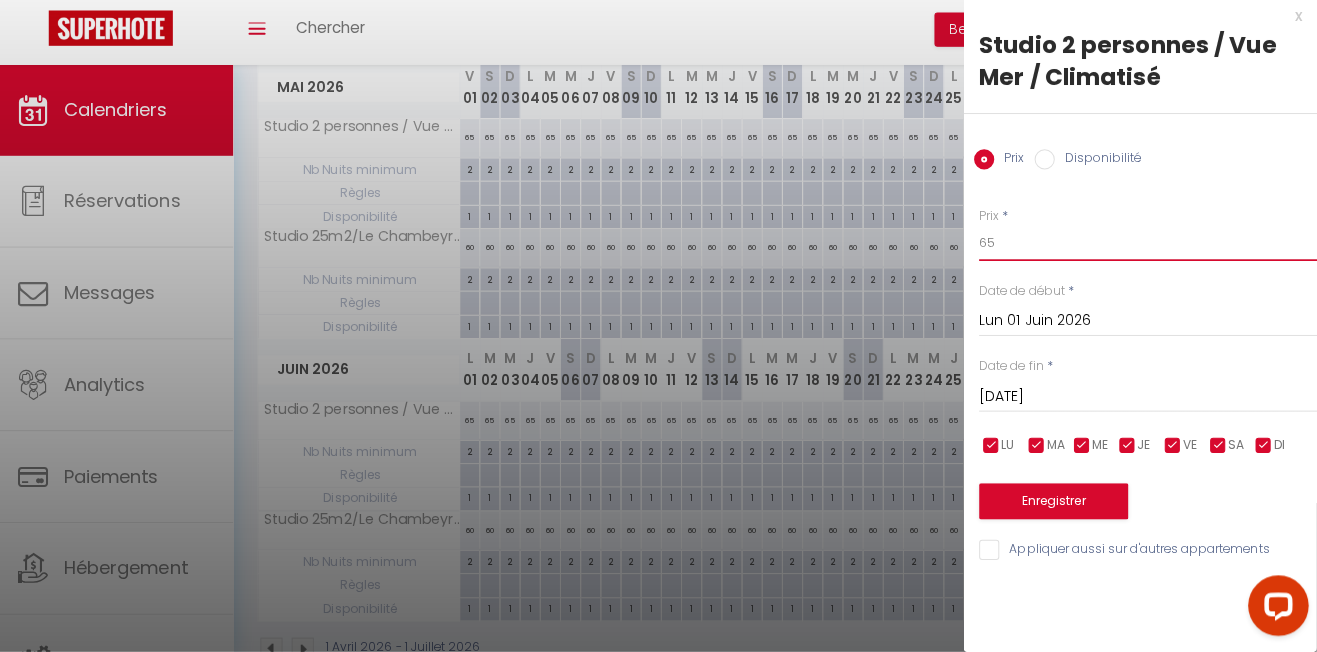 click on "65" at bounding box center (1149, 247) 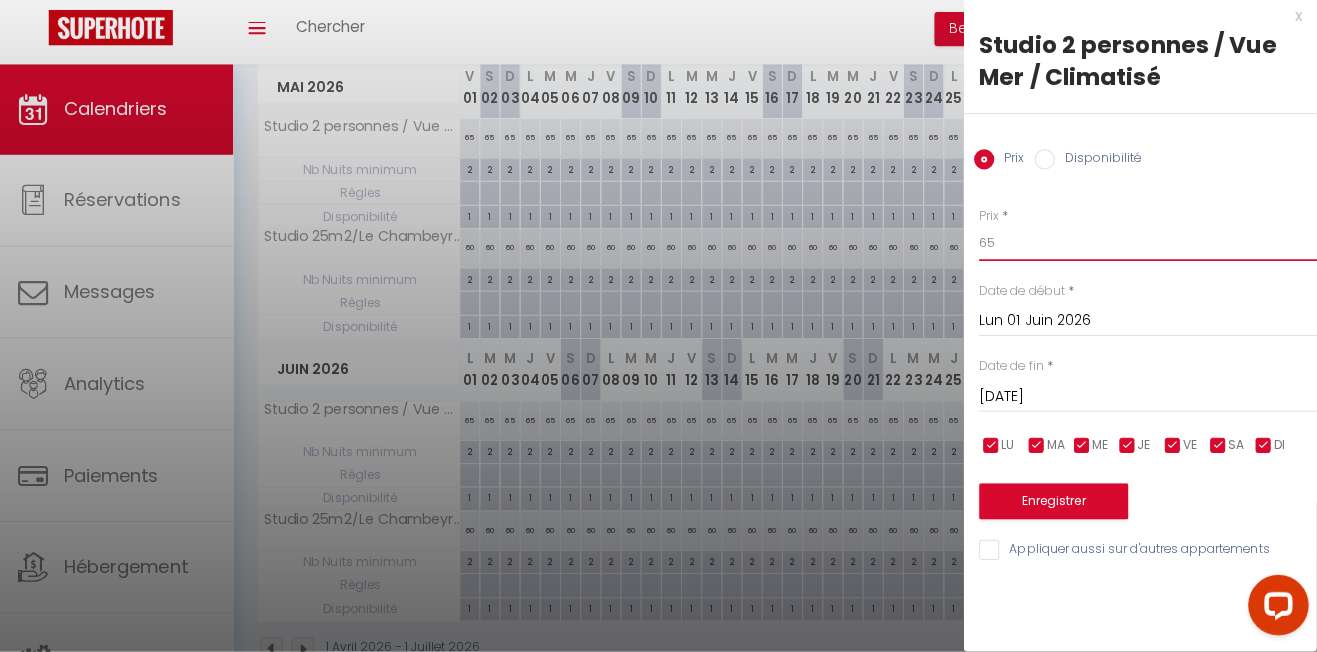 type on "6" 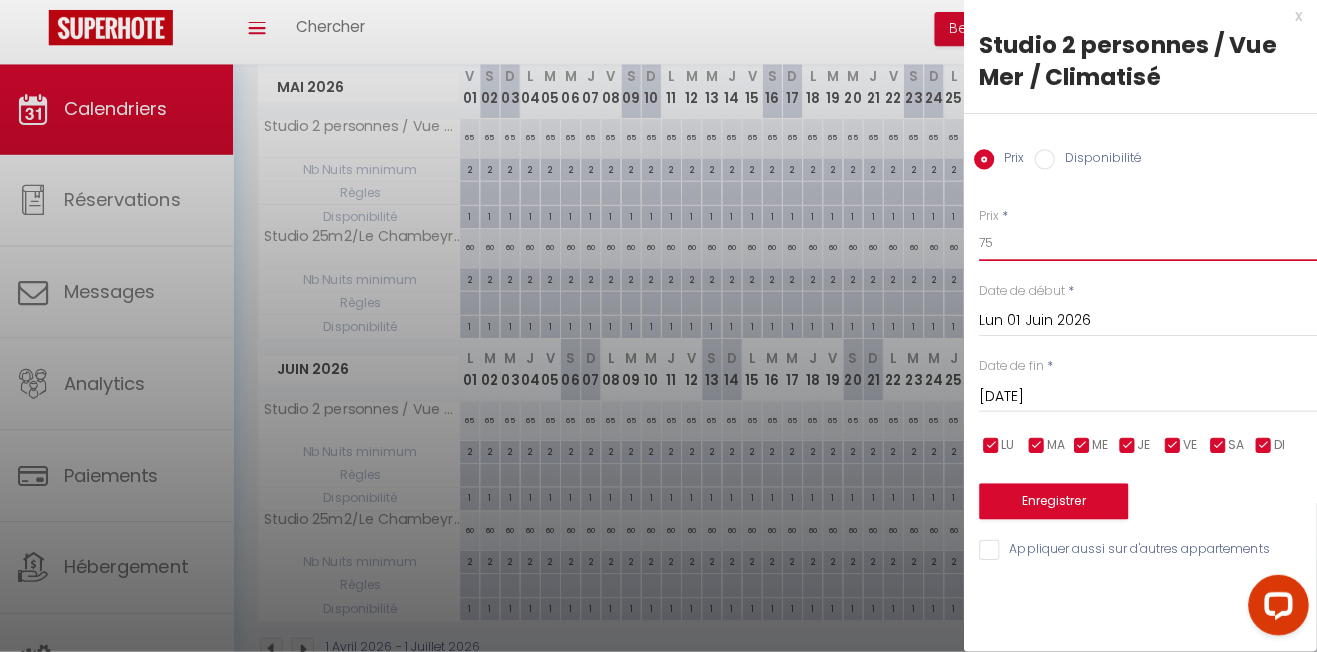 scroll, scrollTop: 0, scrollLeft: 0, axis: both 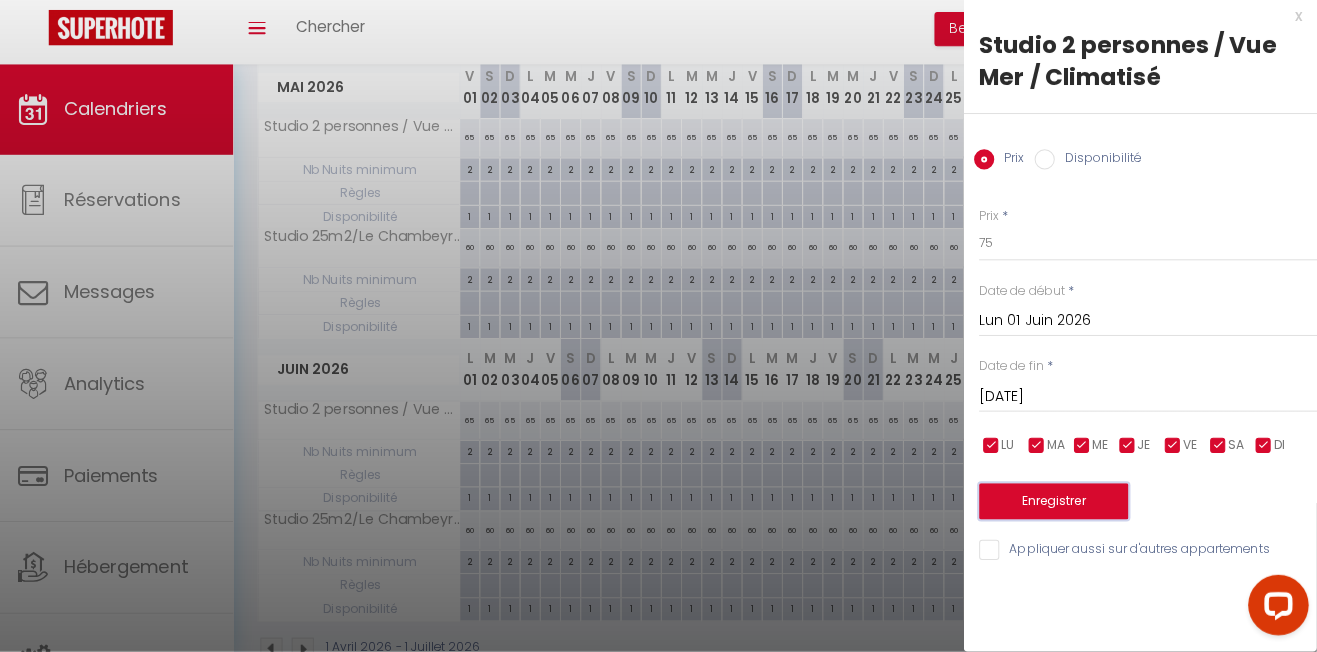 click on "Enregistrer" at bounding box center (1056, 503) 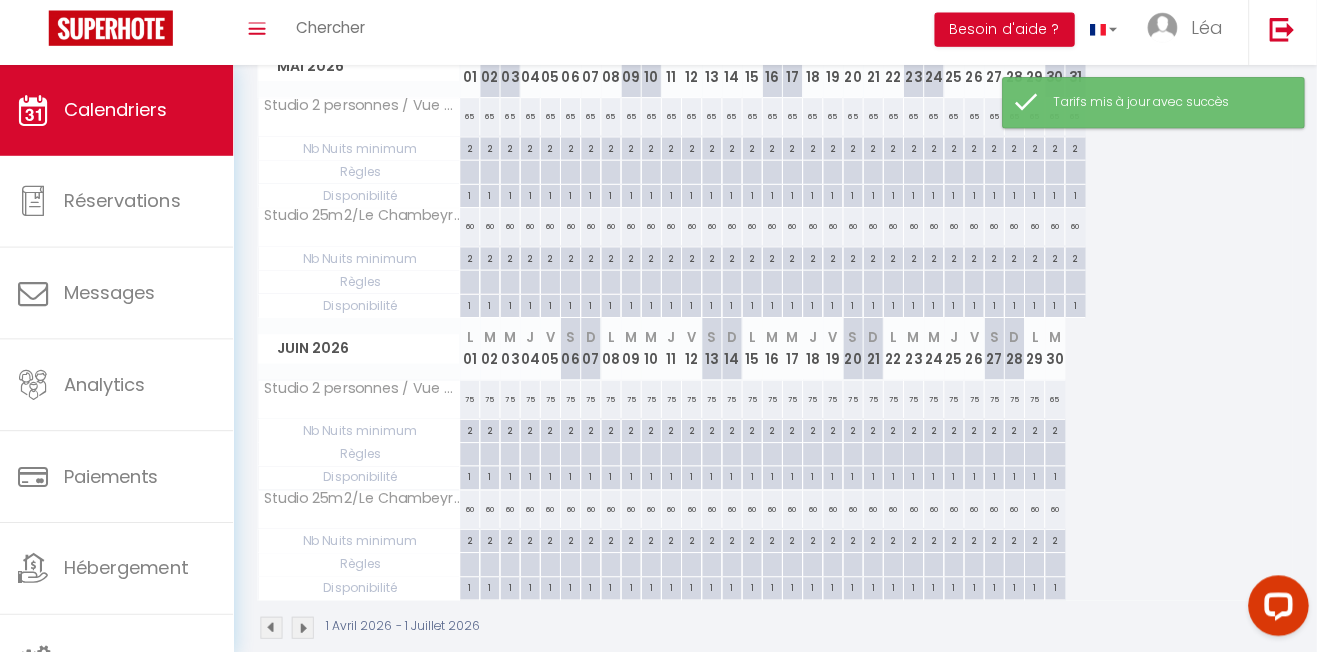 scroll, scrollTop: 623, scrollLeft: 0, axis: vertical 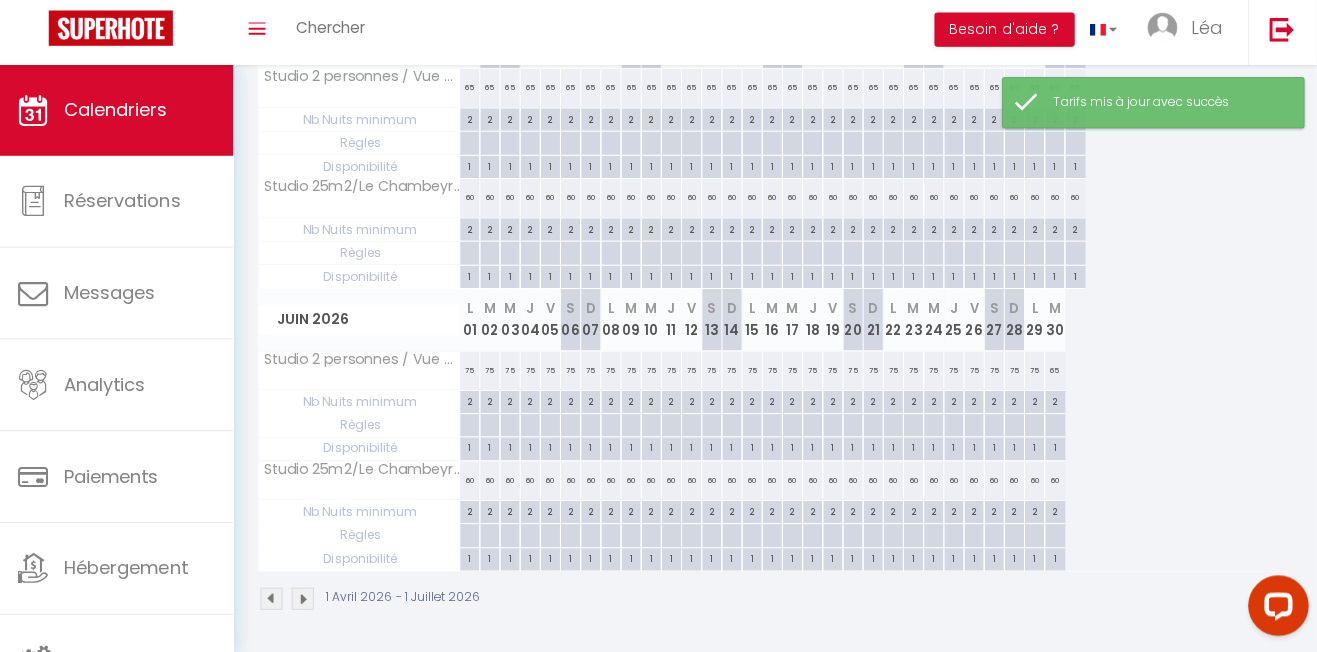 click on "65" at bounding box center [1058, 372] 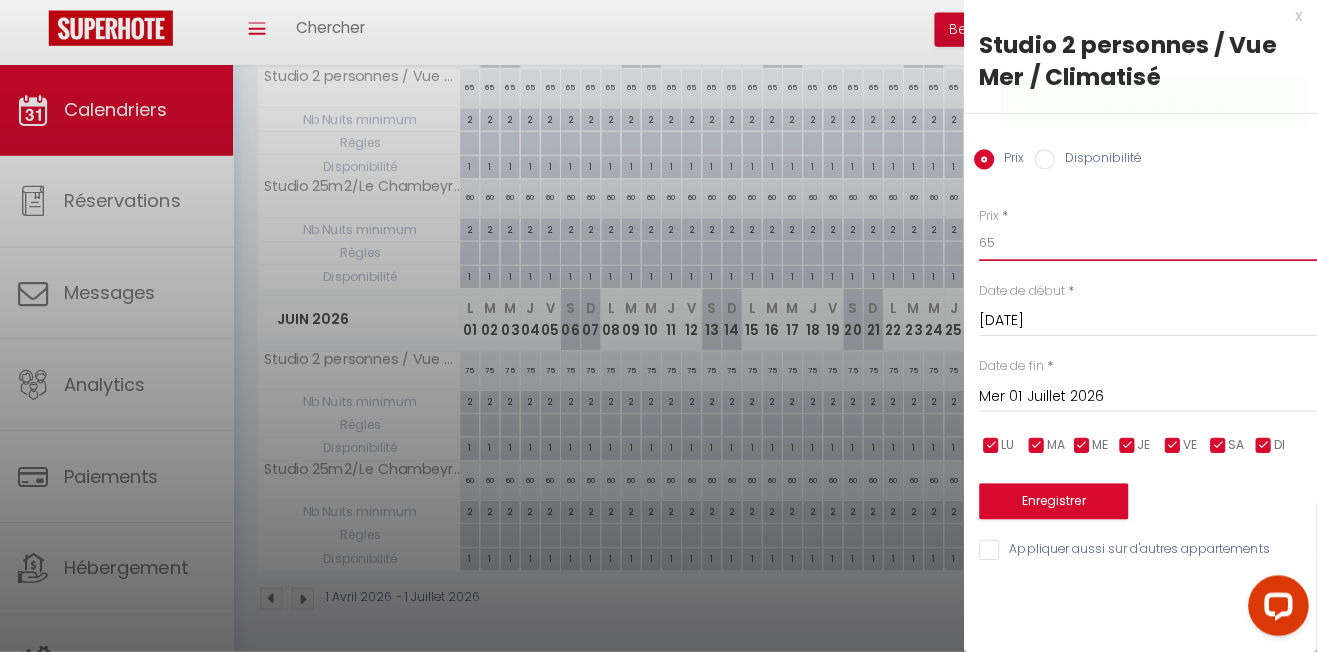 click on "65" at bounding box center (1149, 247) 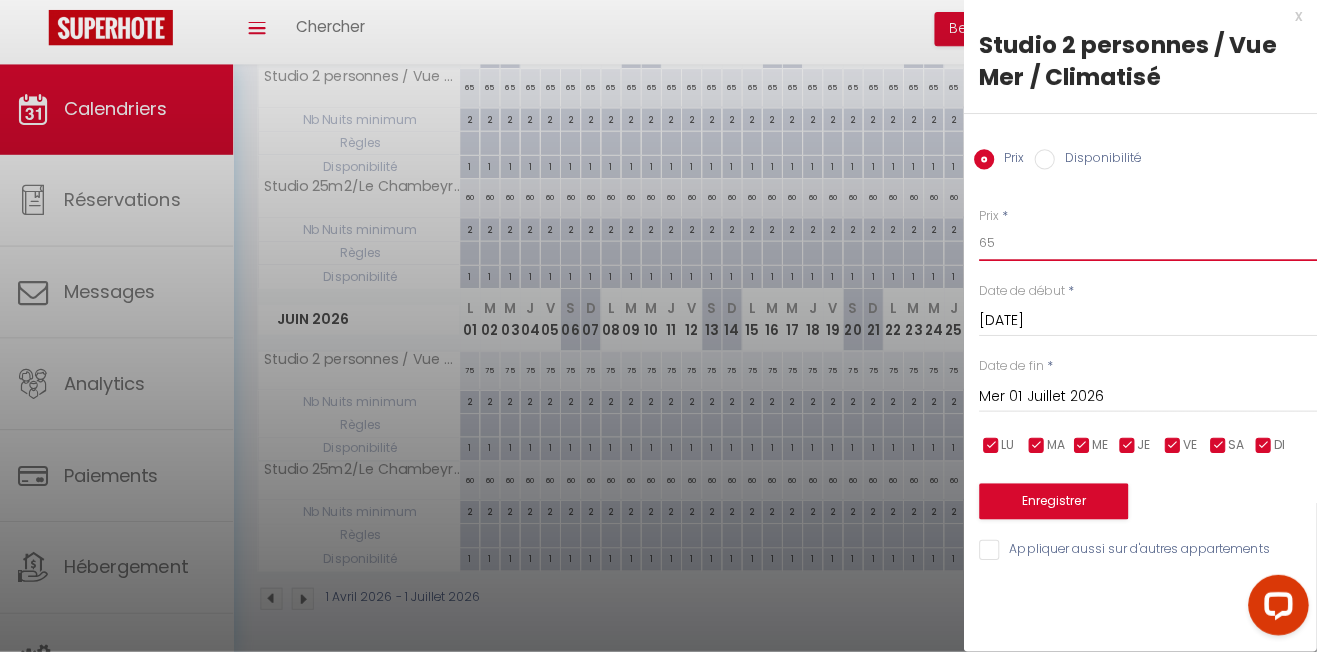 type on "6" 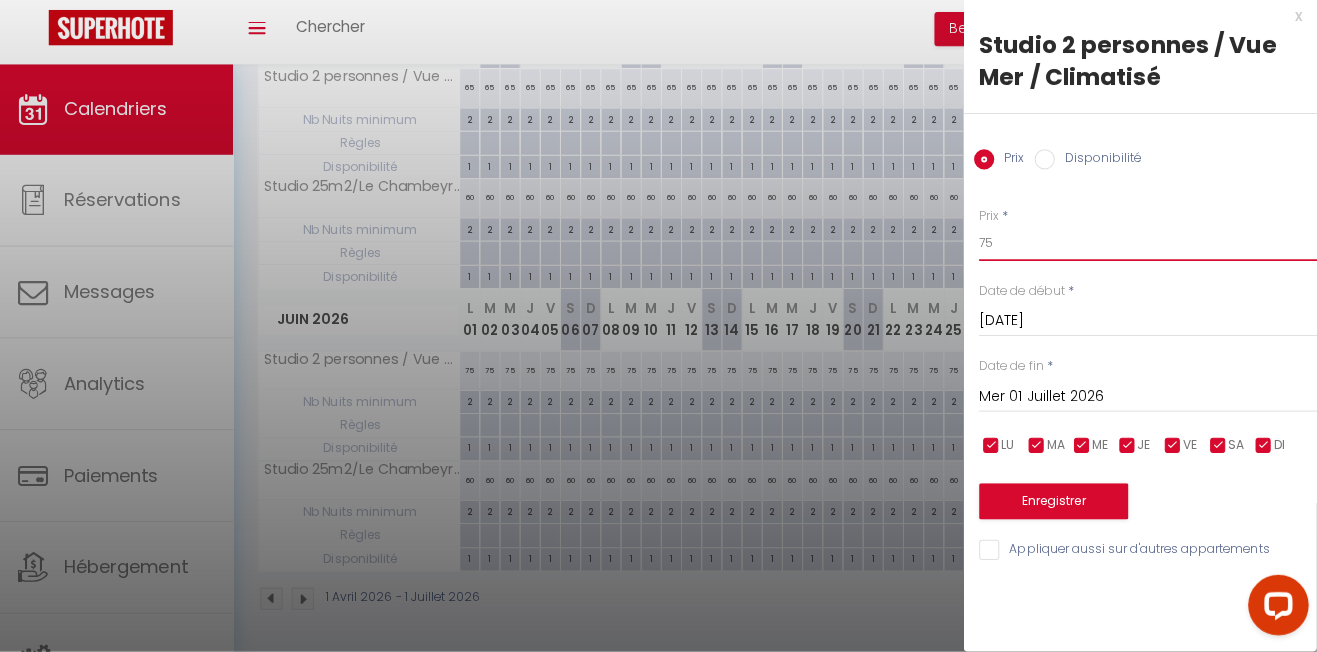 type on "75" 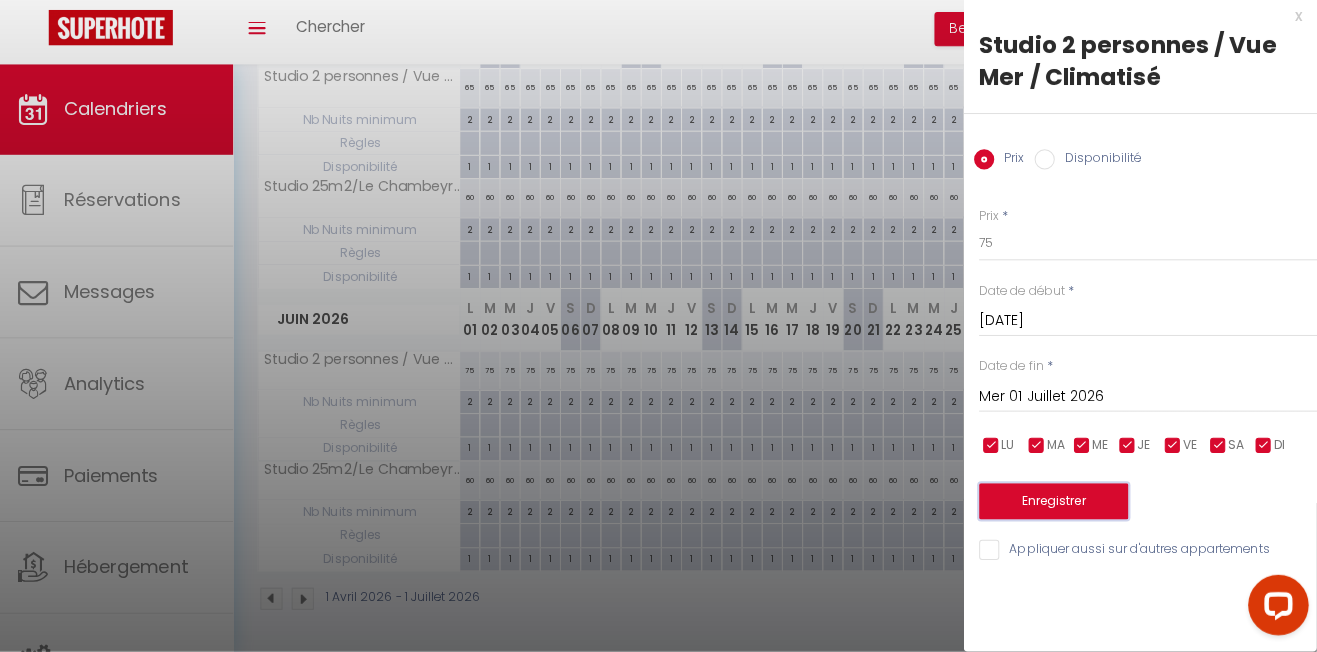 click on "Enregistrer" at bounding box center [1056, 503] 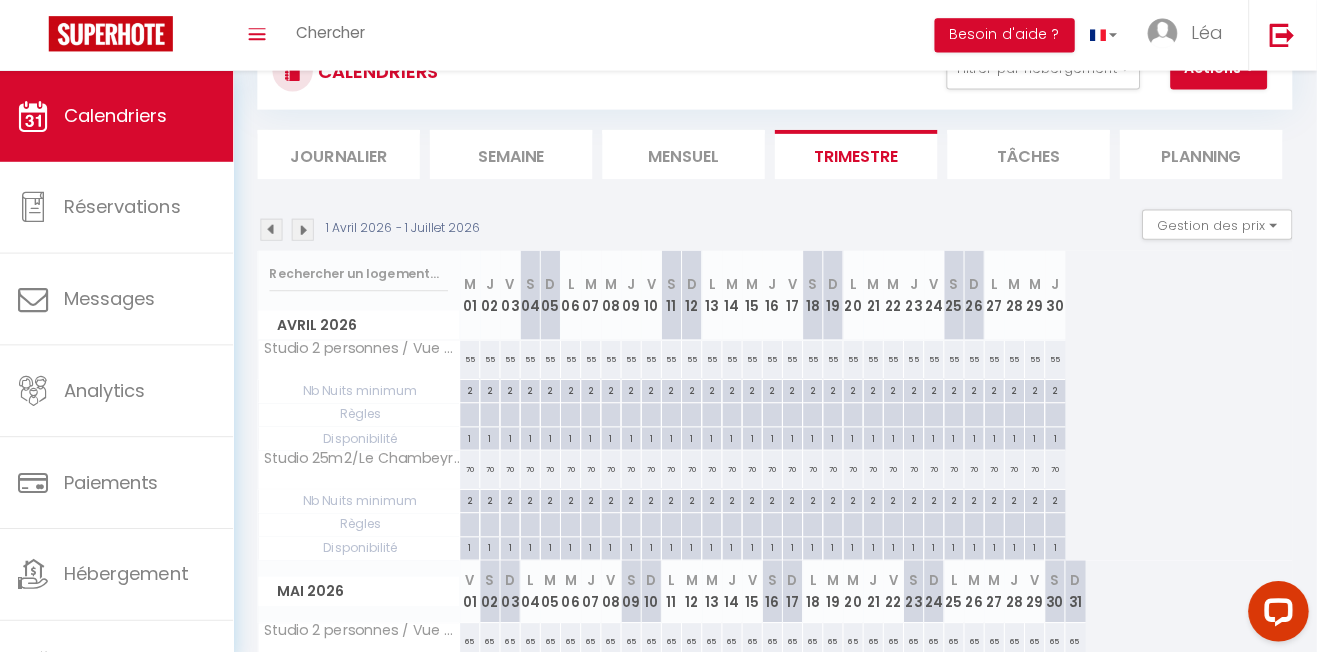 scroll, scrollTop: 75, scrollLeft: 0, axis: vertical 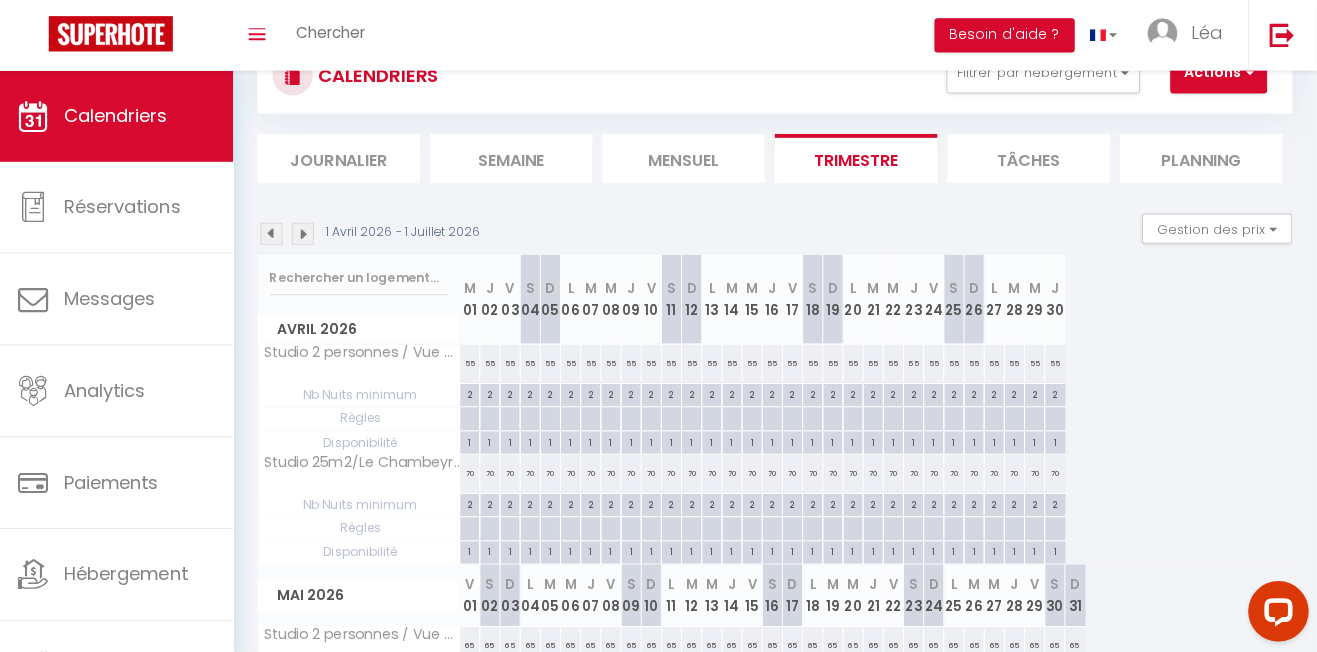 click at bounding box center [312, 232] 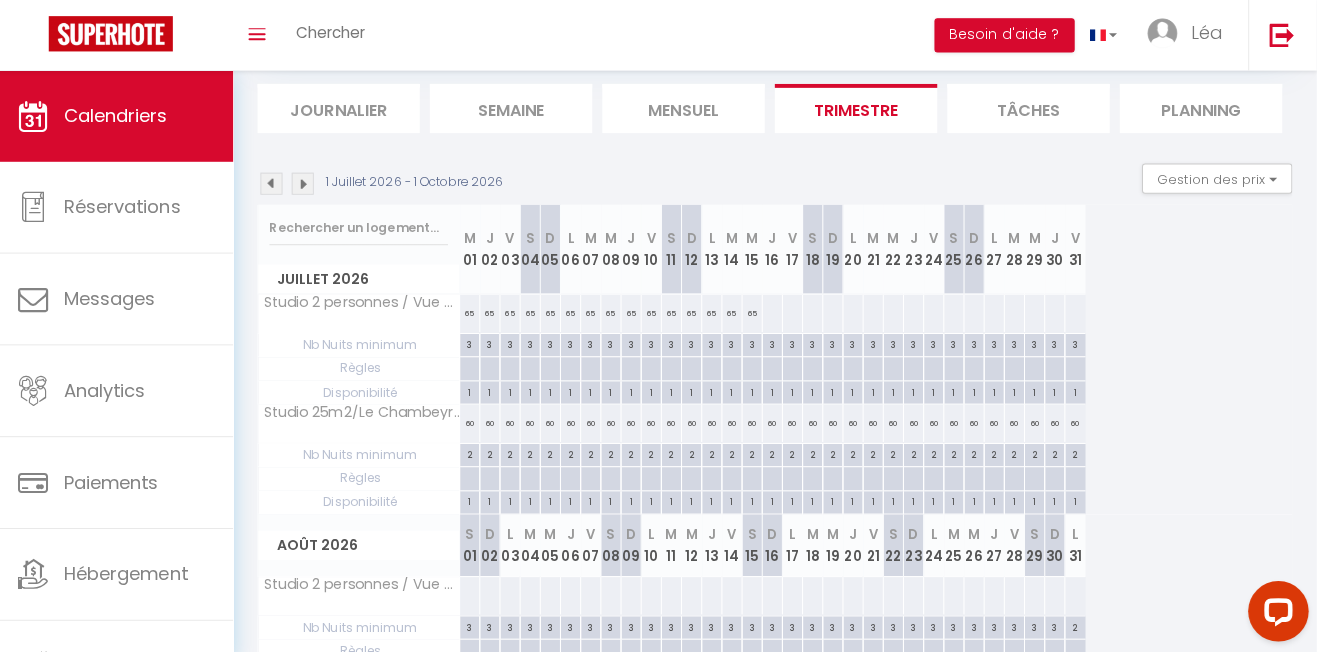 scroll, scrollTop: 119, scrollLeft: 0, axis: vertical 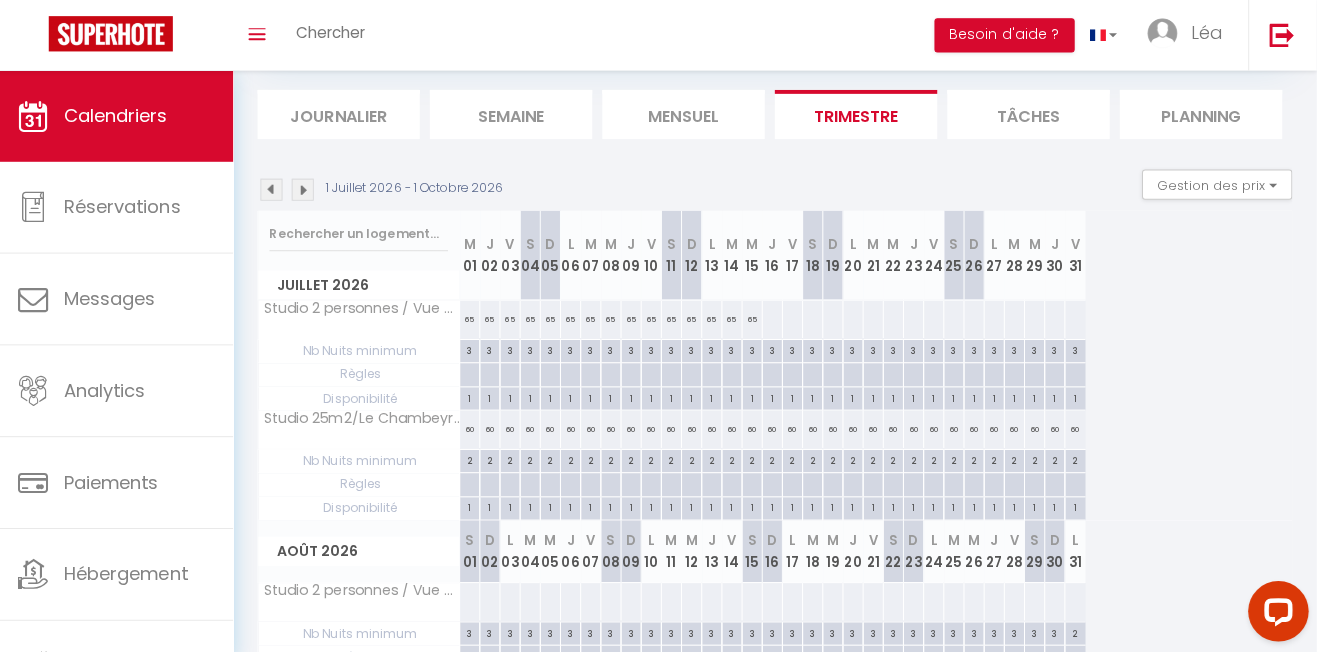 click on "Studio 2 personnes / Vue Mer / Climatisé" at bounding box center [368, 317] 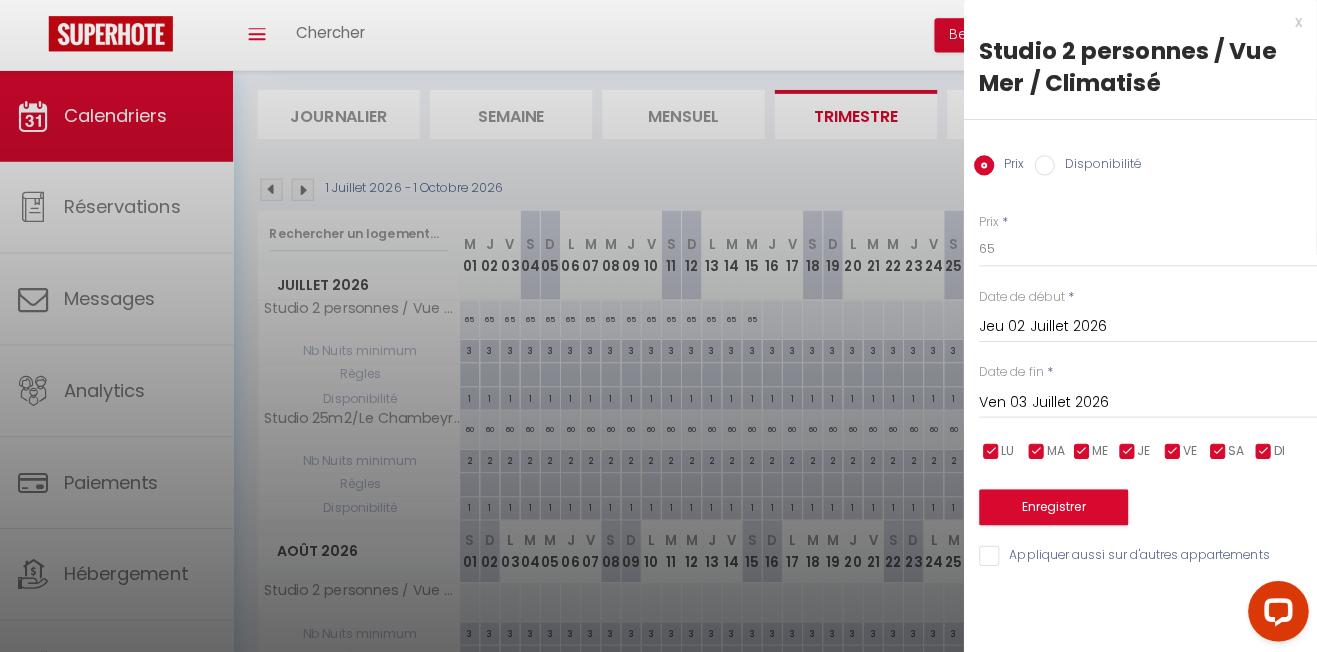 click on "Jeu 02 Juillet 2026" at bounding box center (1149, 324) 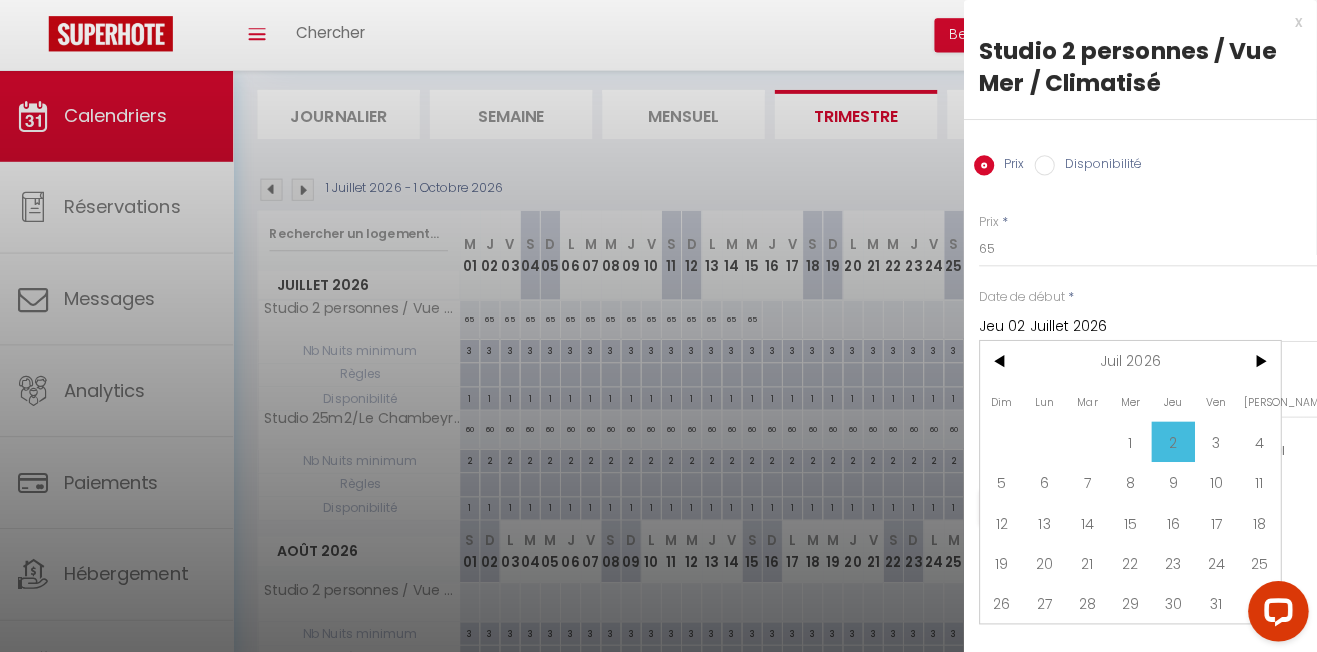 click on "1" at bounding box center (1132, 438) 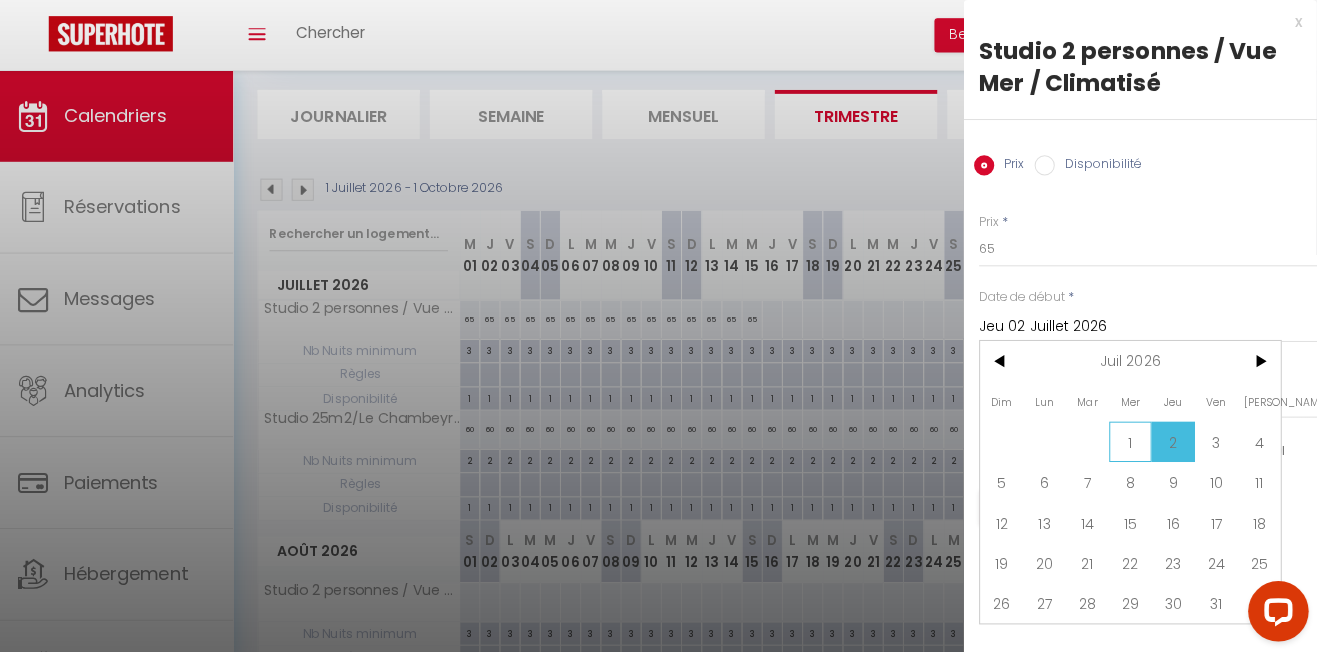 type on "Mer 01 Juillet 2026" 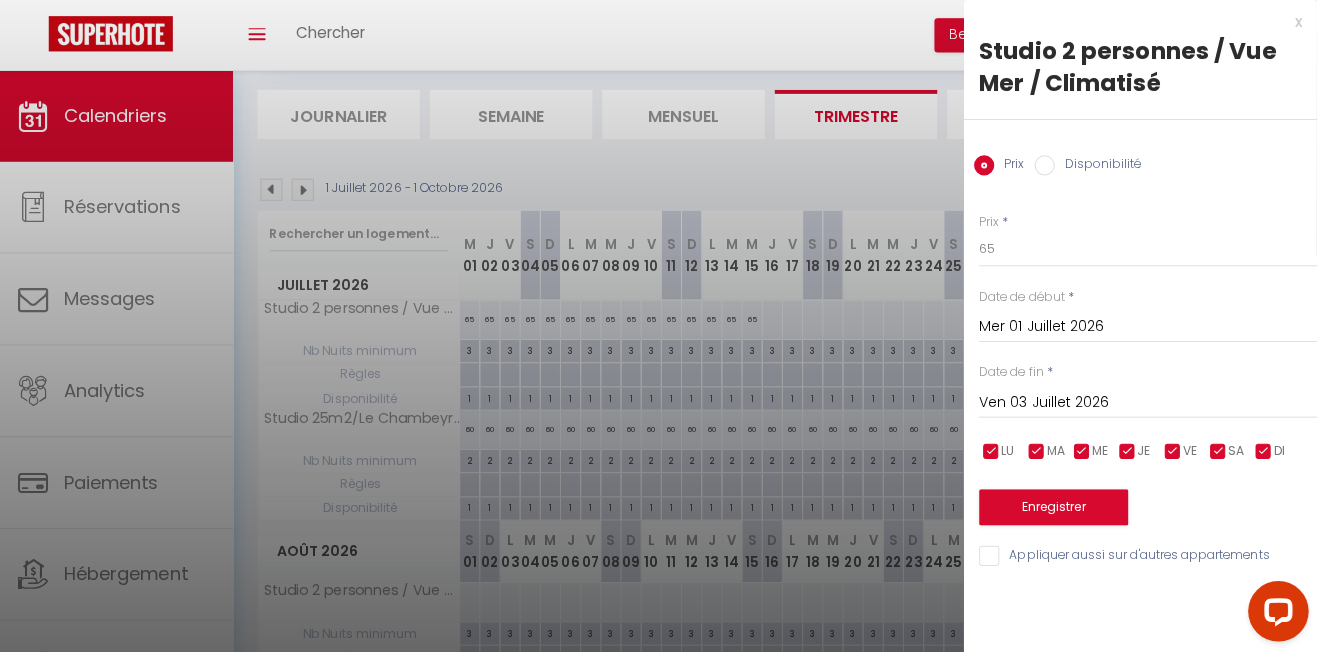 click on "Ven 03 Juillet 2026" at bounding box center (1149, 399) 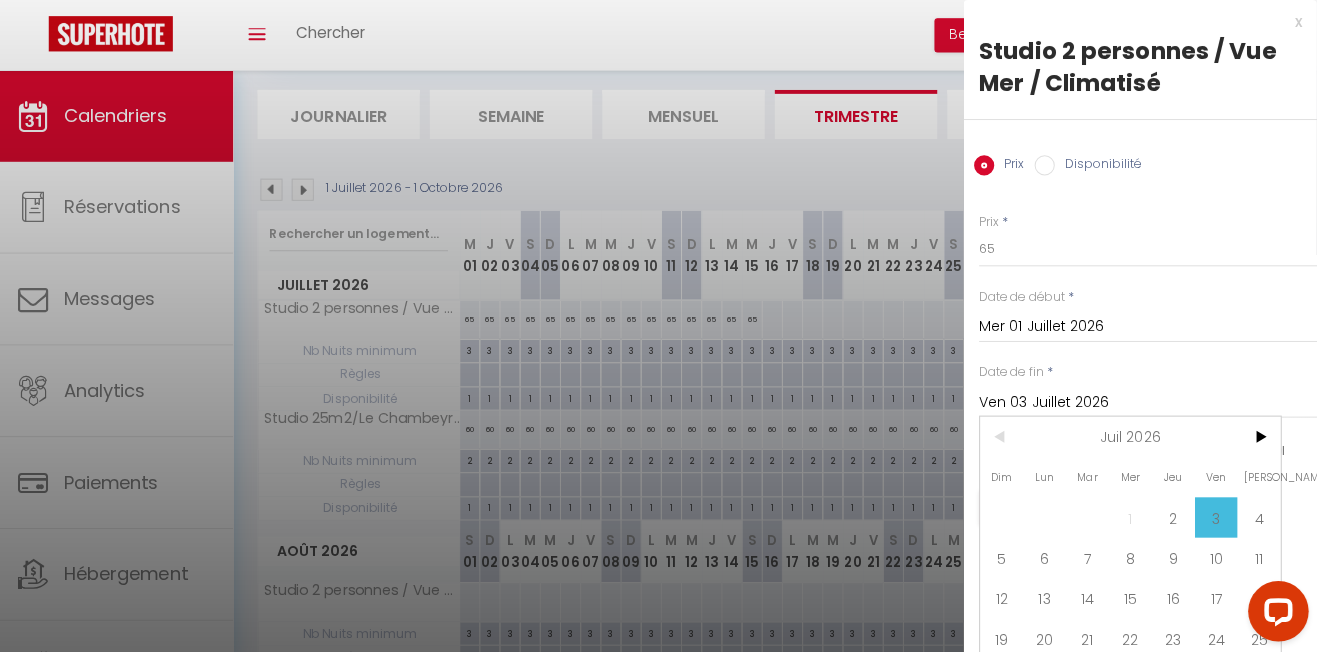scroll, scrollTop: 41, scrollLeft: 0, axis: vertical 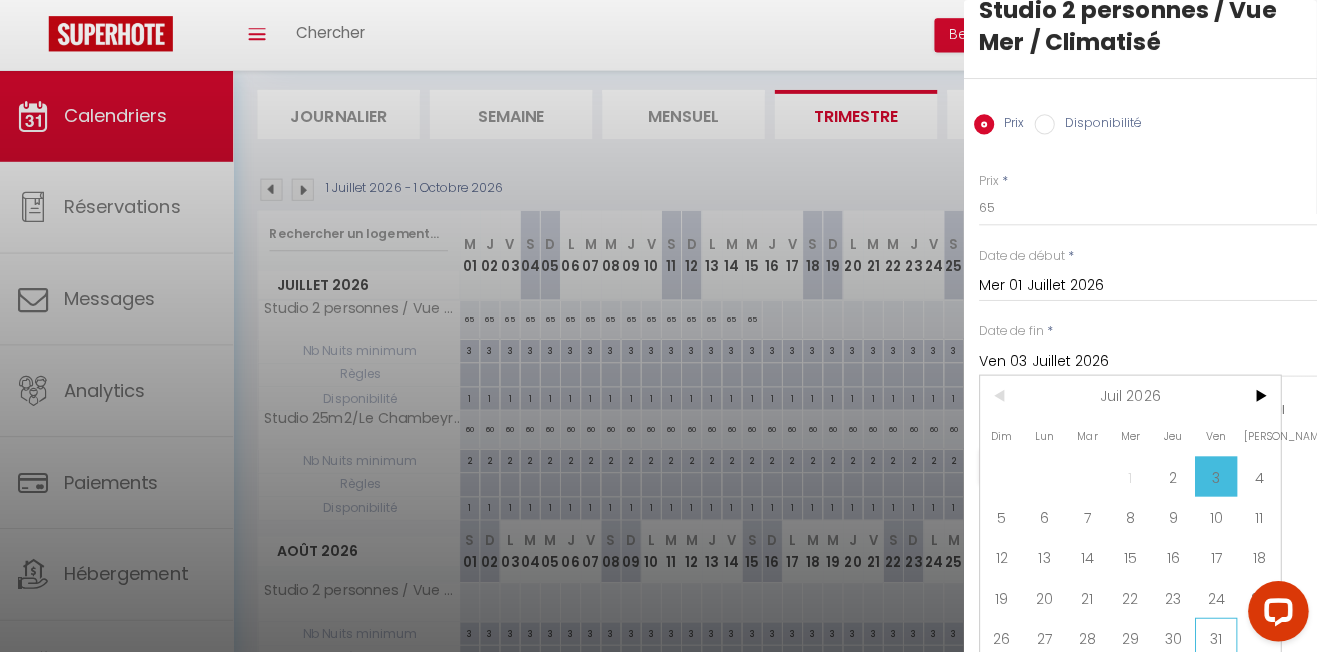 click on "31" at bounding box center [1217, 632] 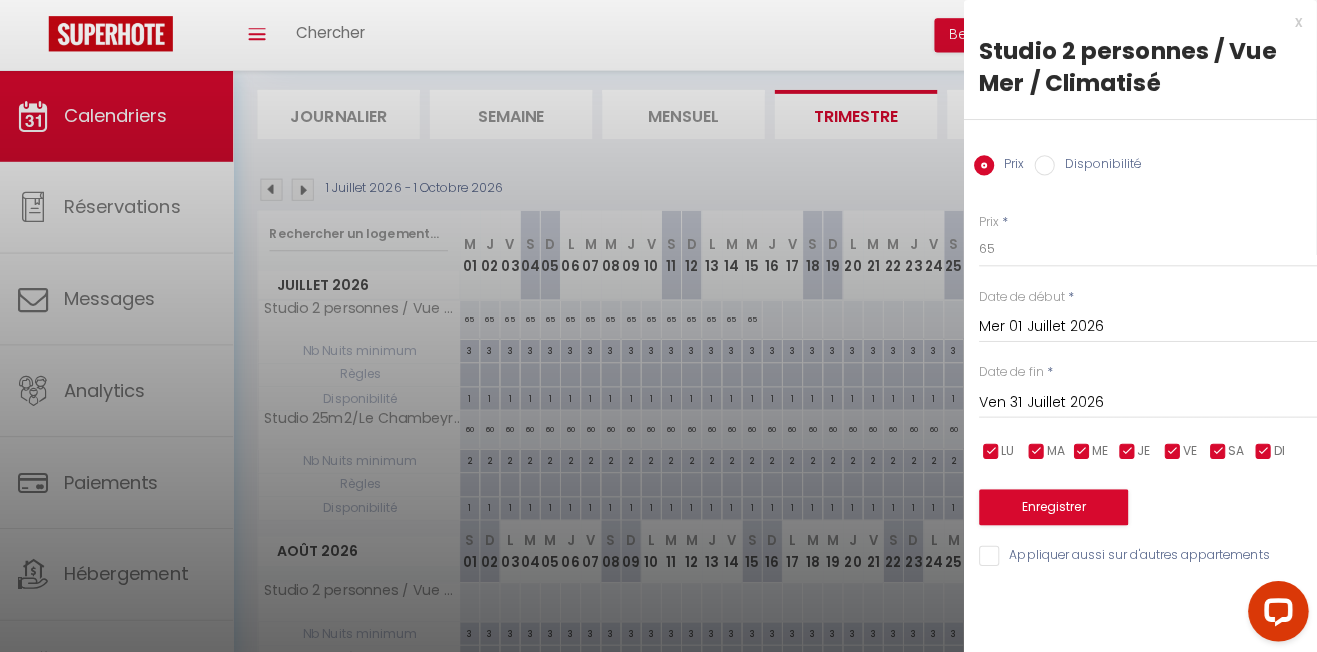 scroll, scrollTop: 0, scrollLeft: 0, axis: both 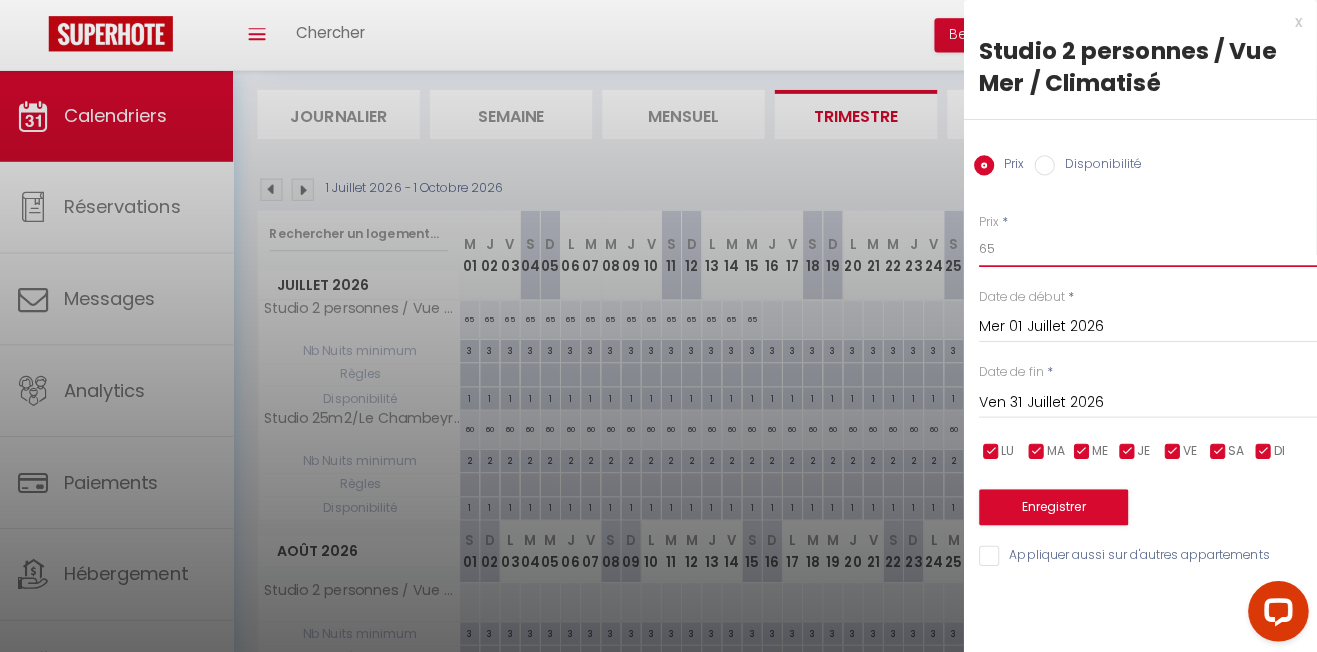 click on "65" at bounding box center (1149, 247) 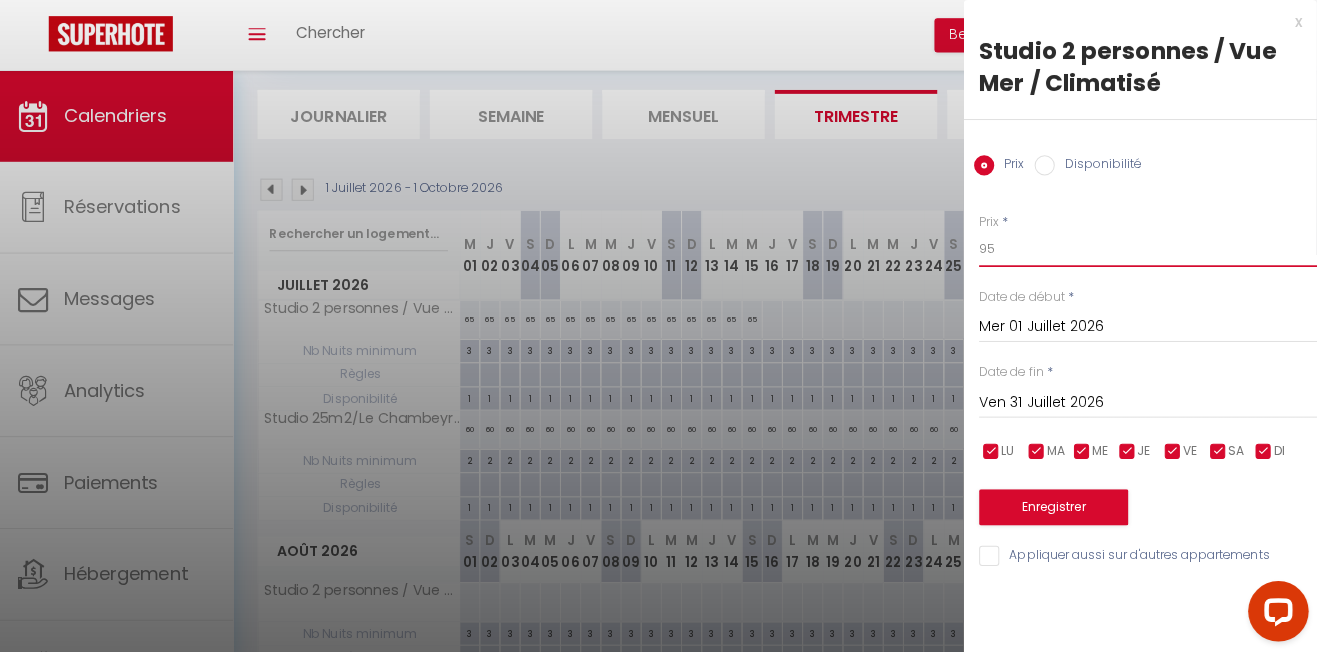 type on "95" 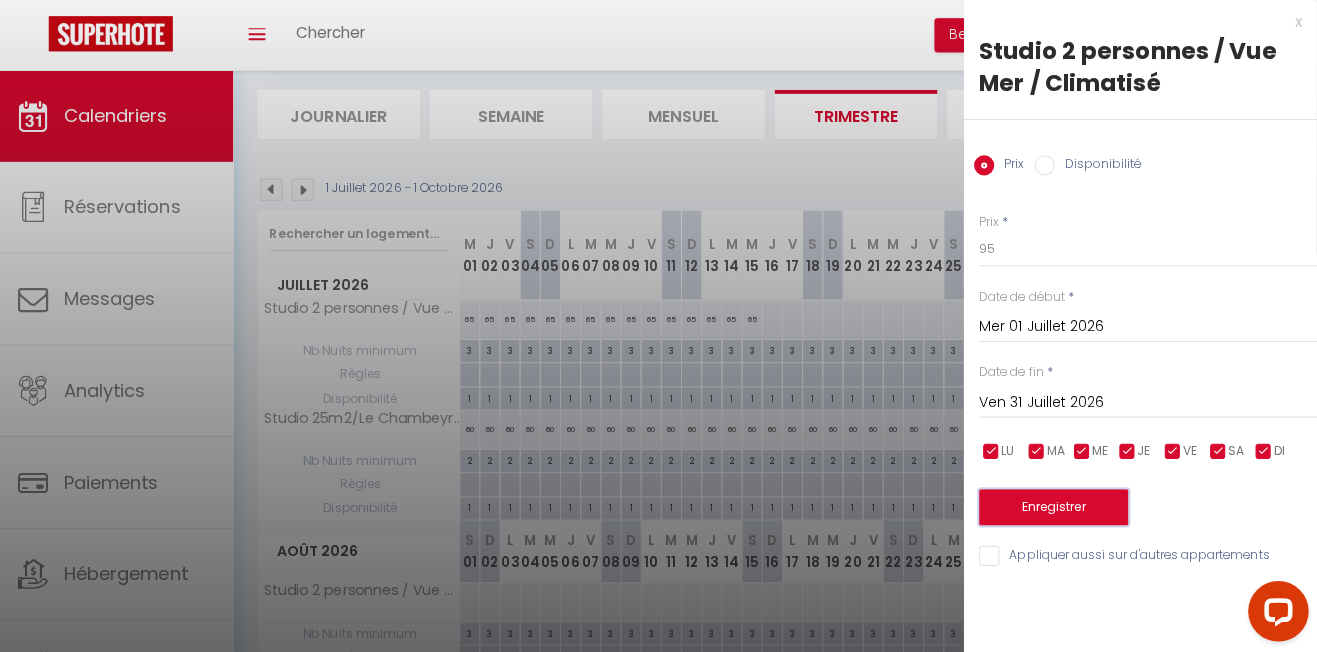click on "Enregistrer" at bounding box center (1056, 503) 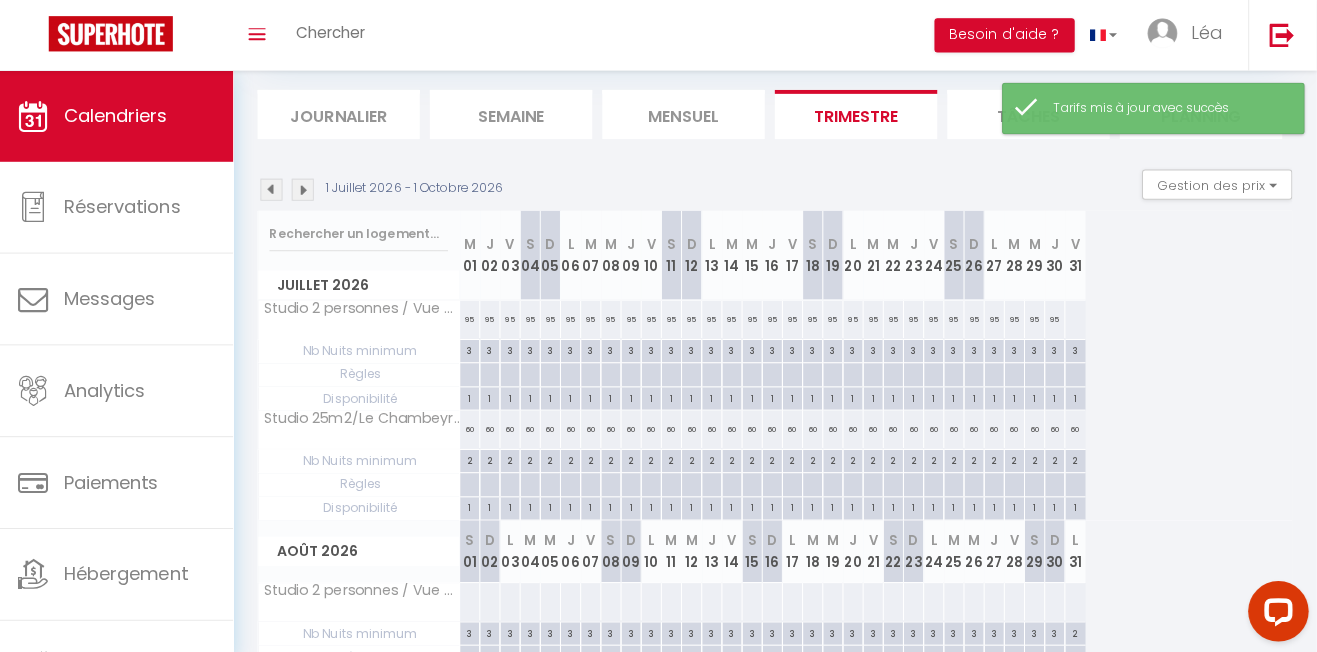 click on "95" at bounding box center (1058, 316) 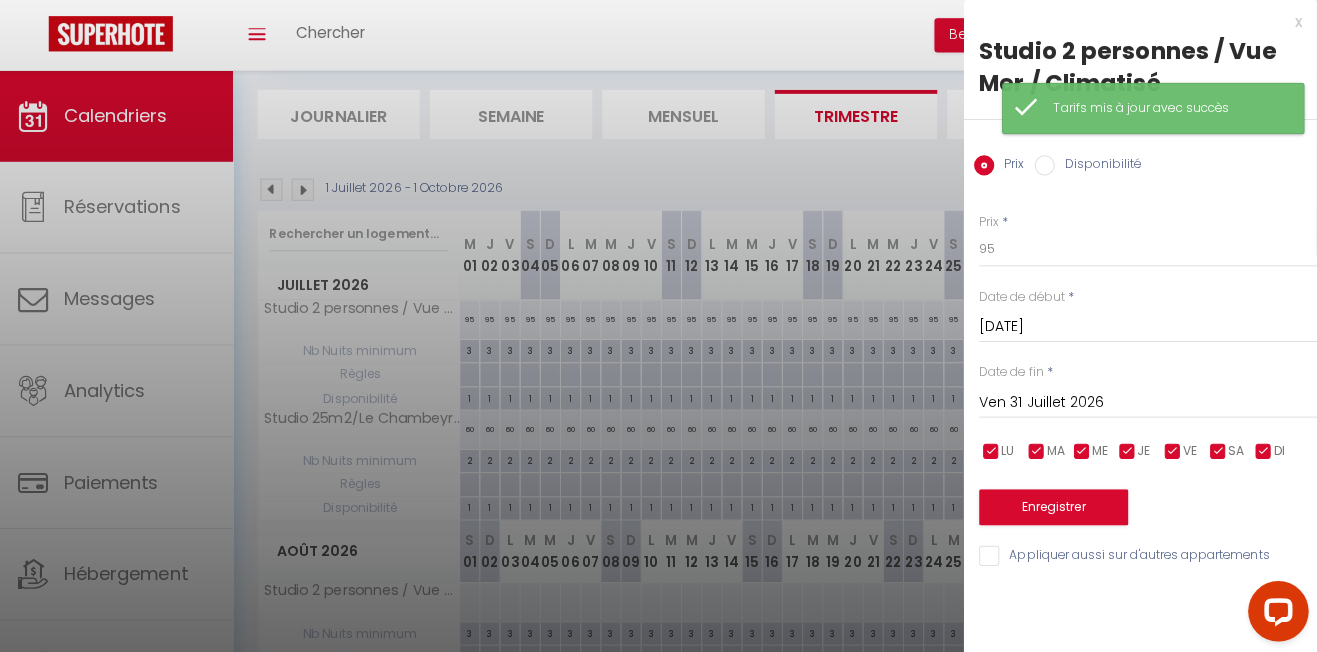 click at bounding box center [658, 326] 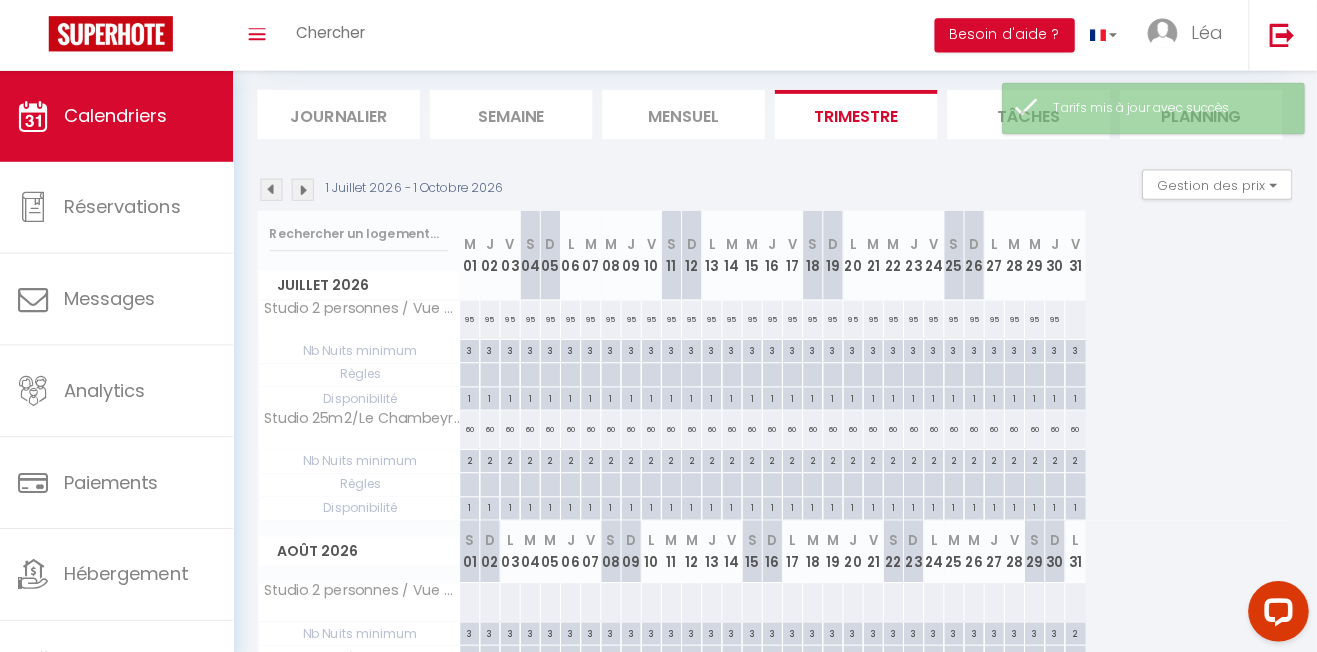 click at bounding box center [1077, 316] 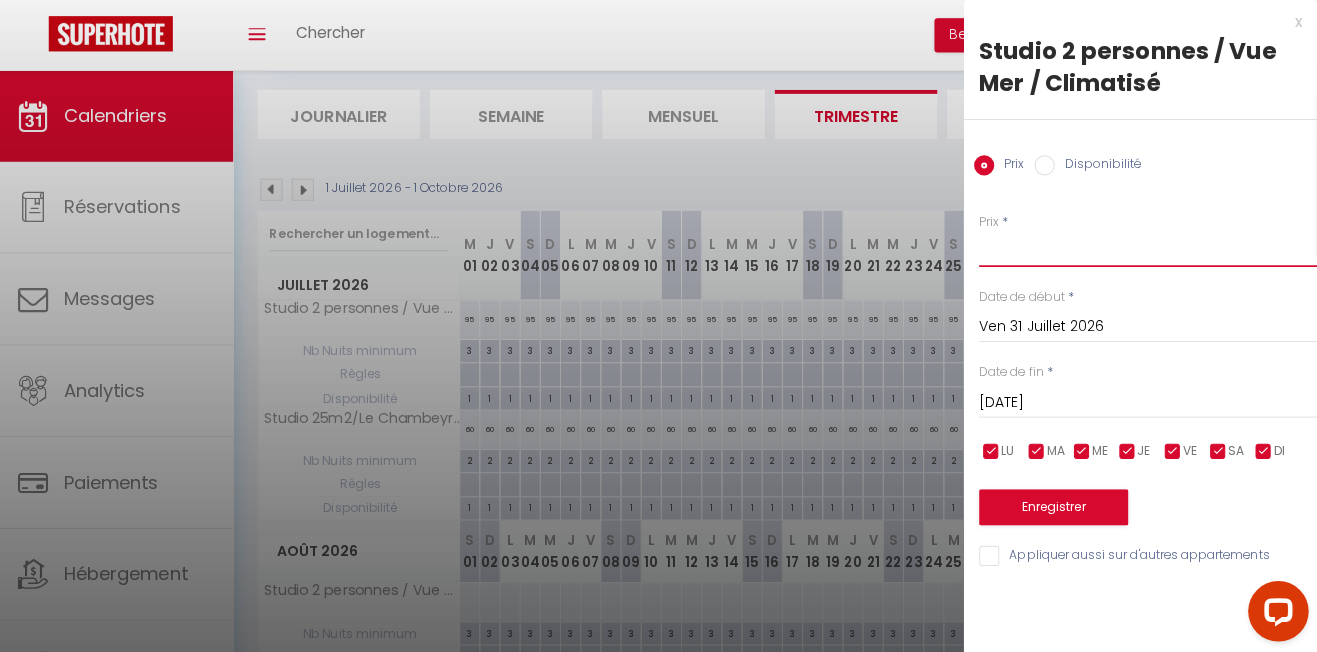 click on "Prix" at bounding box center (1149, 247) 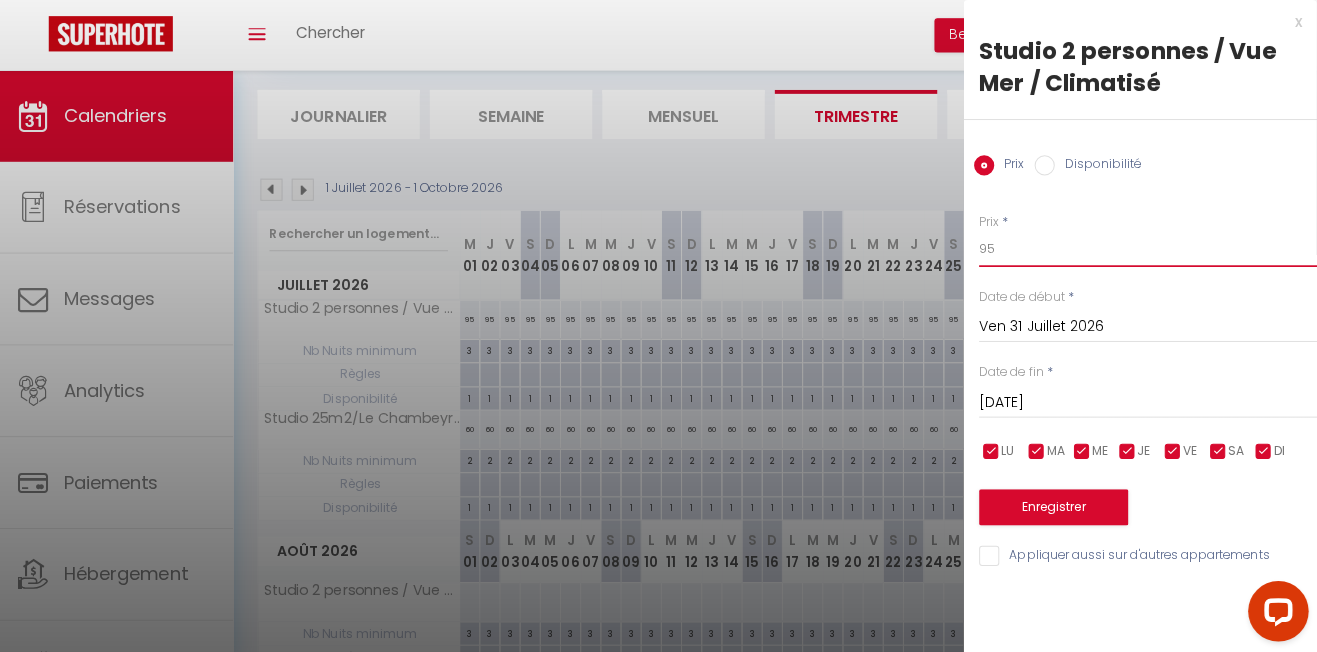 type on "95" 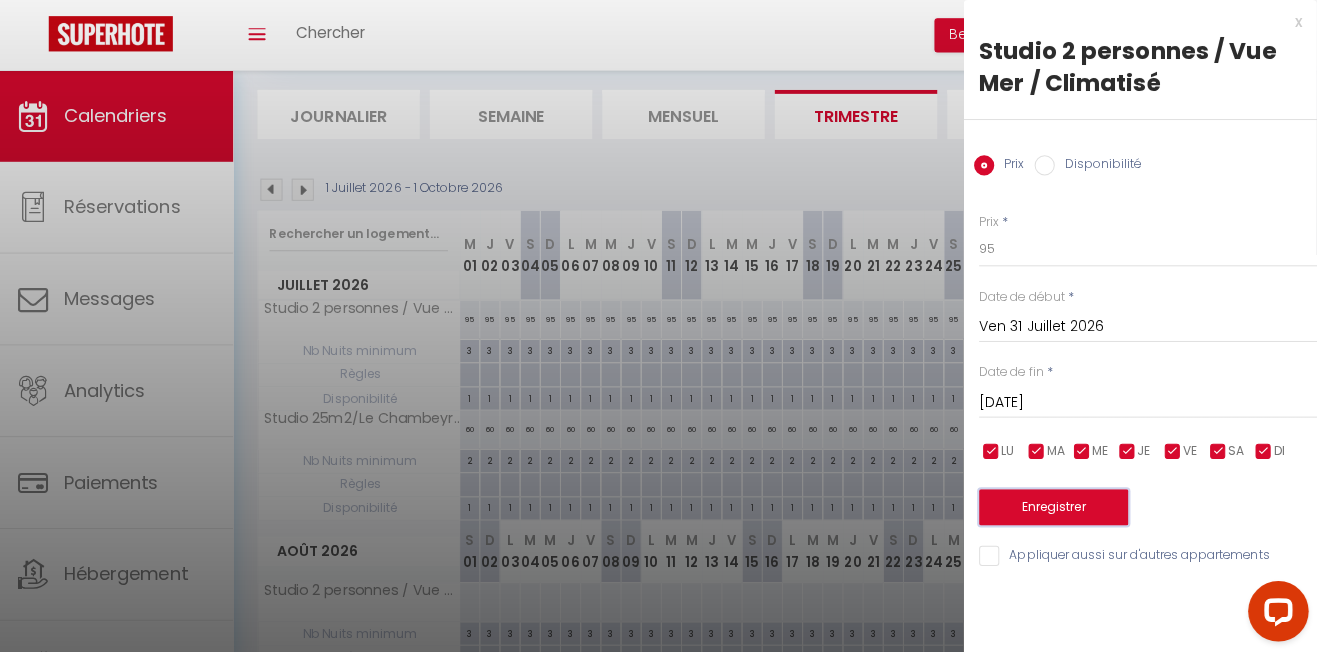 click on "Enregistrer" at bounding box center [1056, 503] 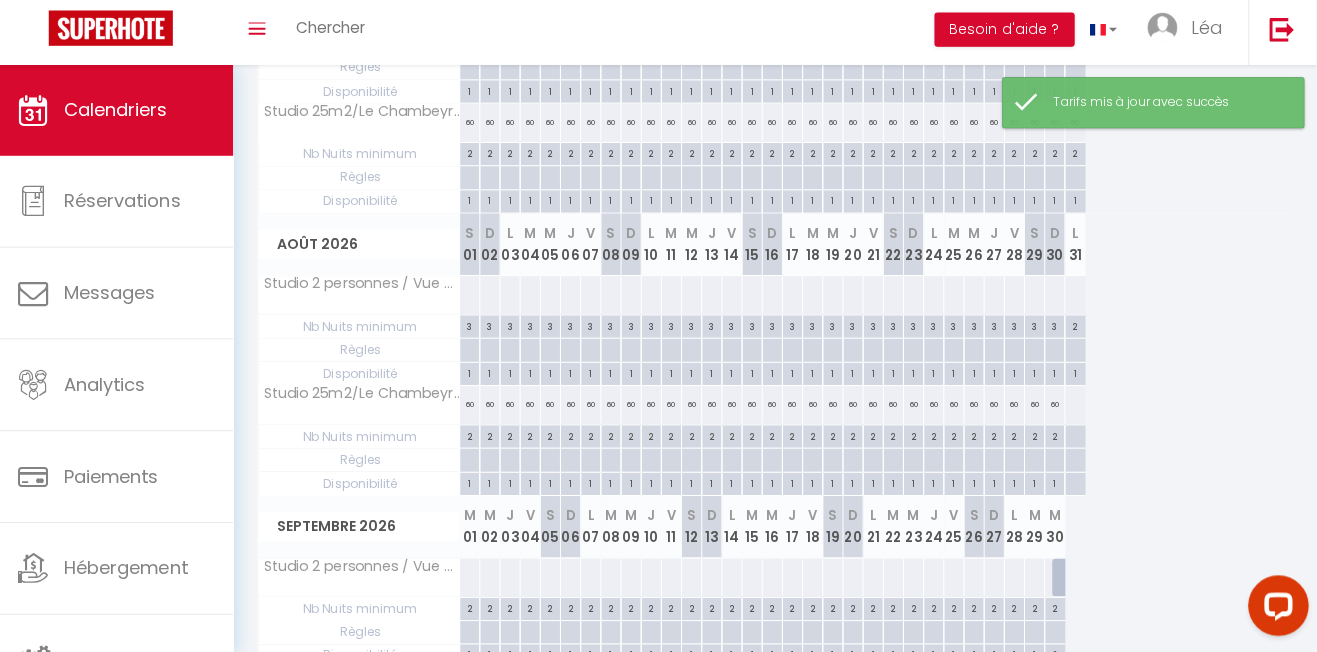 scroll, scrollTop: 420, scrollLeft: 0, axis: vertical 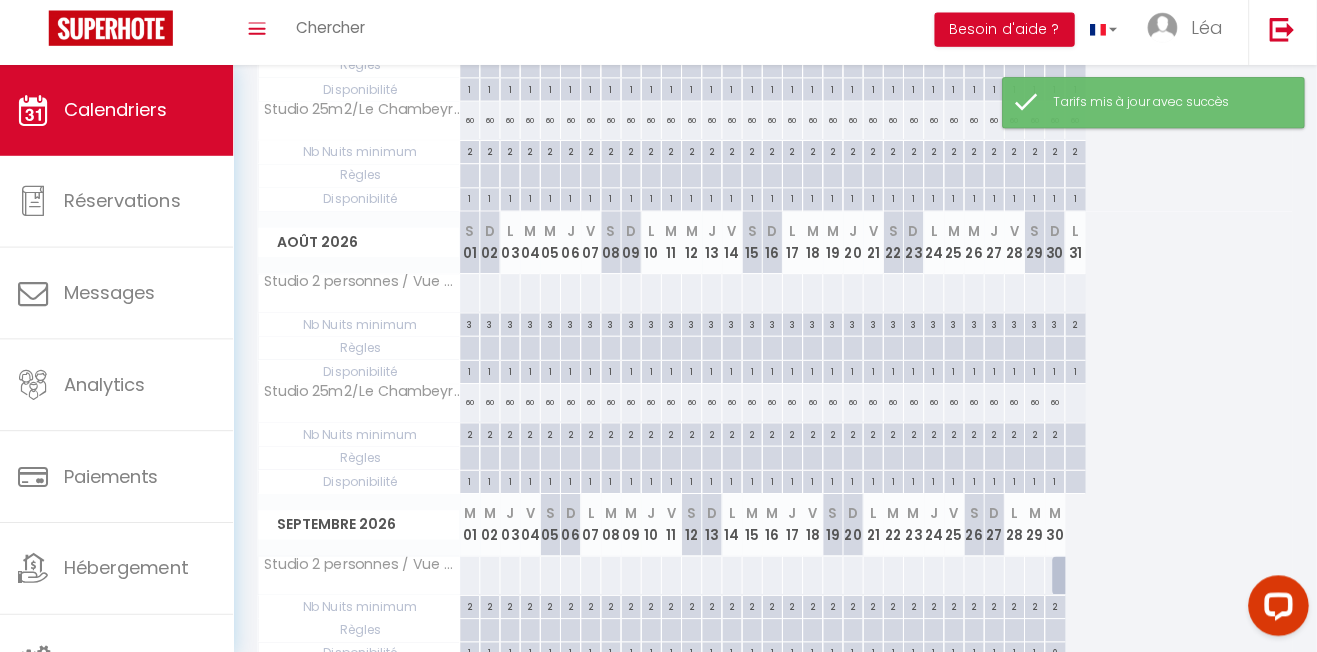 click at bounding box center (477, 295) 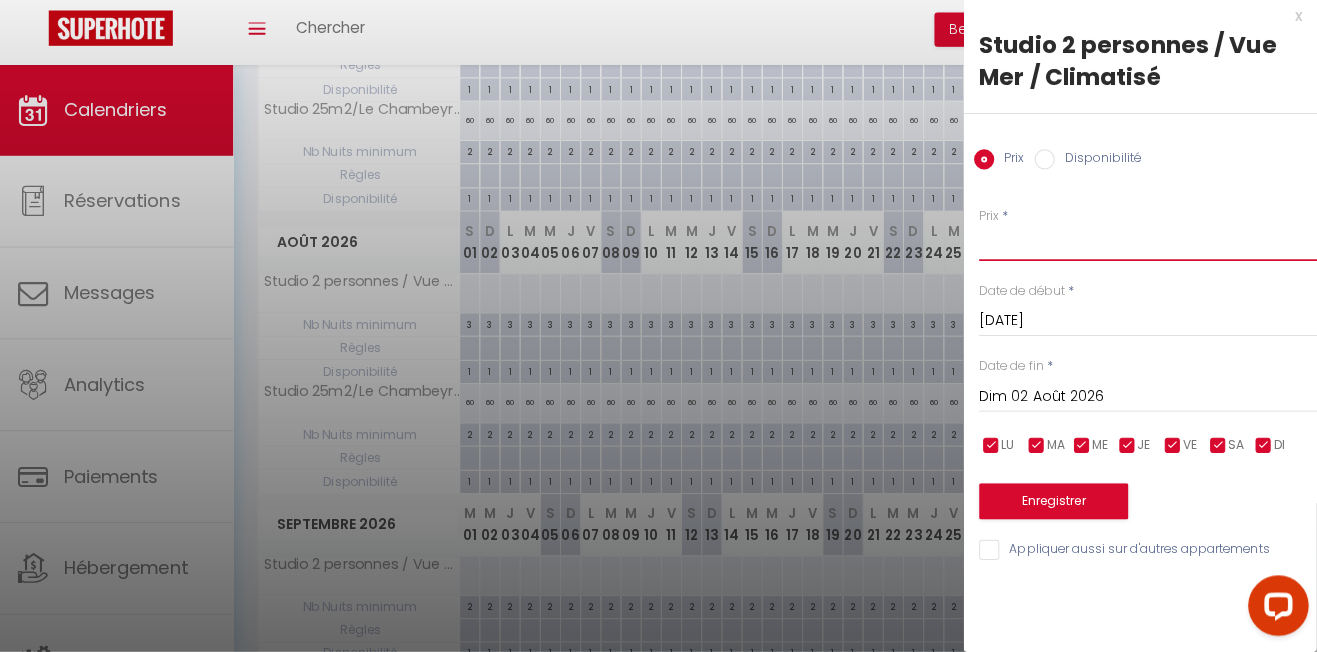 click on "Prix" at bounding box center [1149, 247] 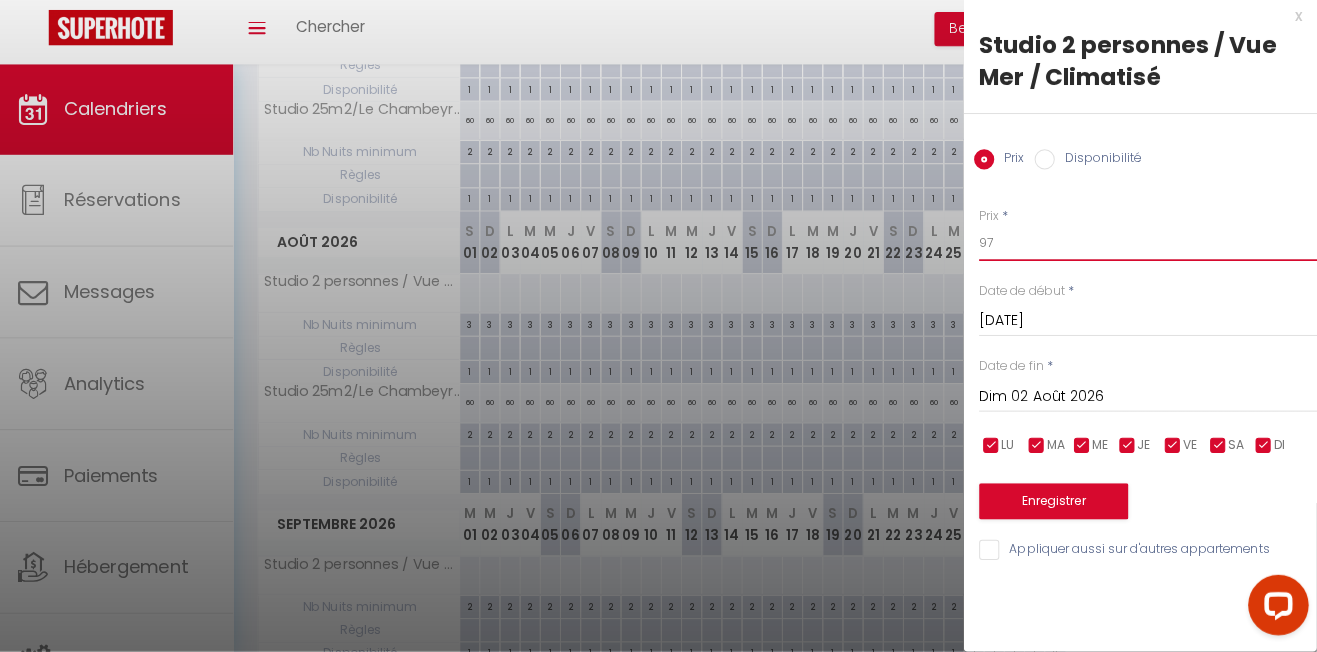 type on "97" 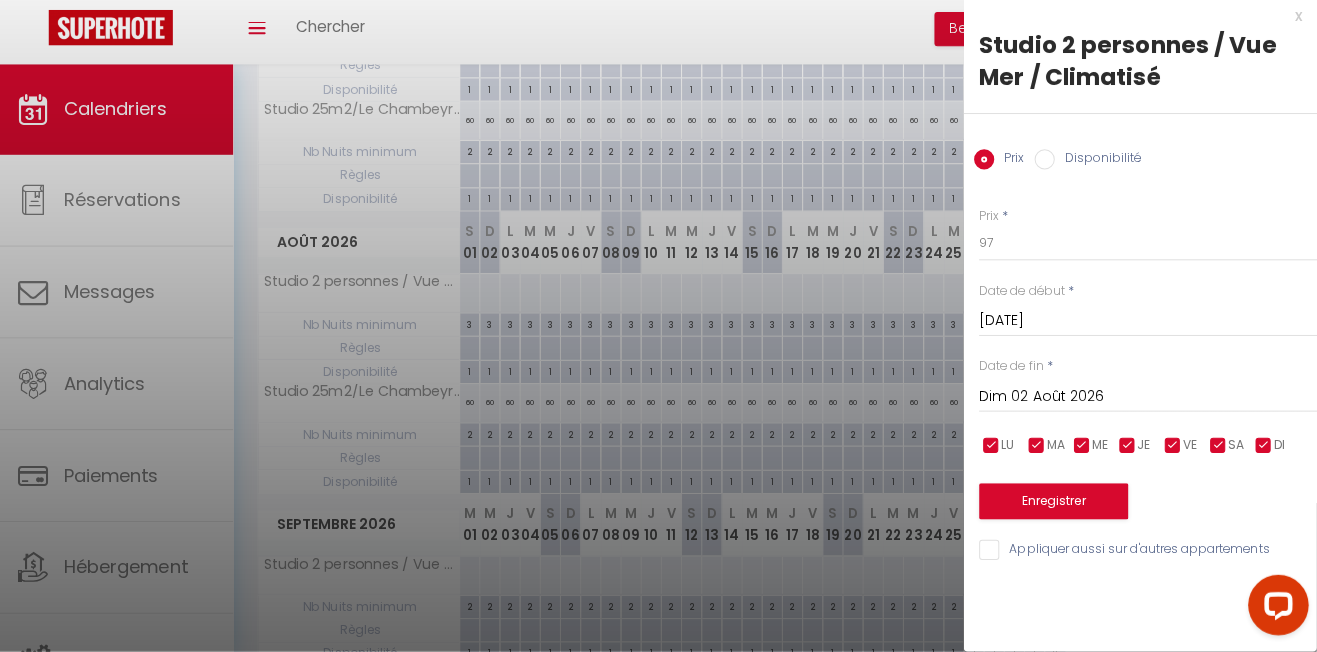 click on "Dim 02 Août 2026" at bounding box center (1149, 399) 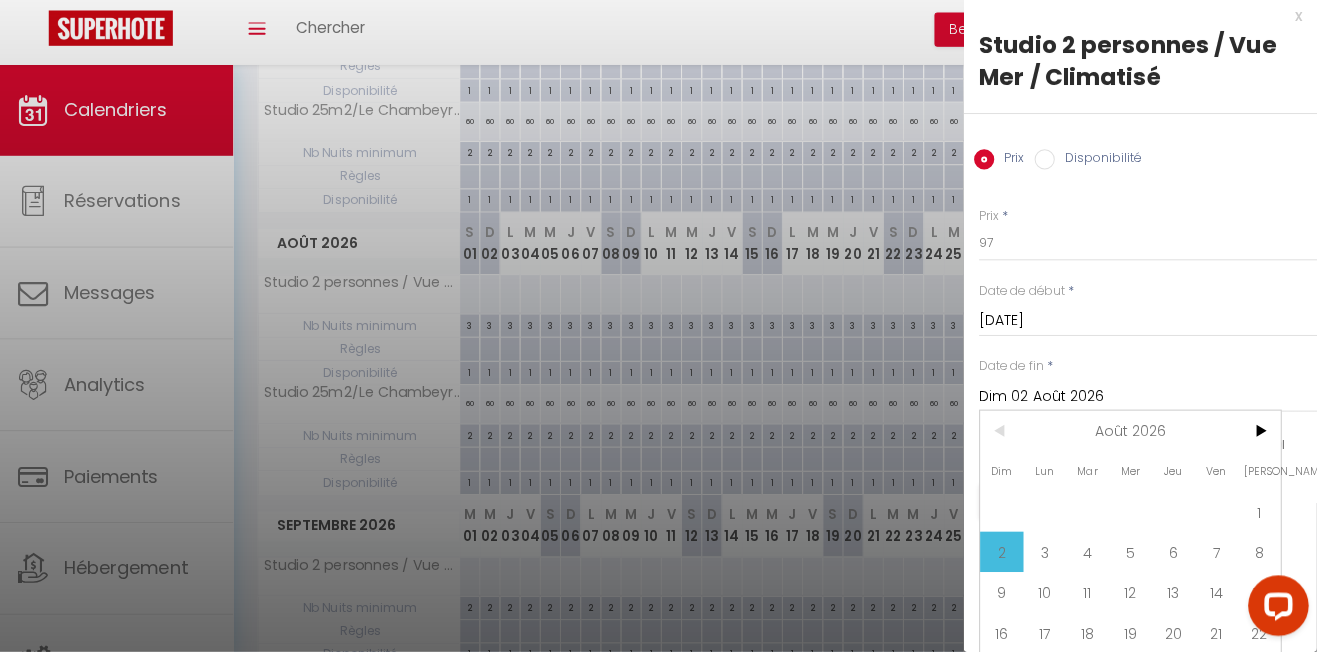 scroll, scrollTop: 81, scrollLeft: 0, axis: vertical 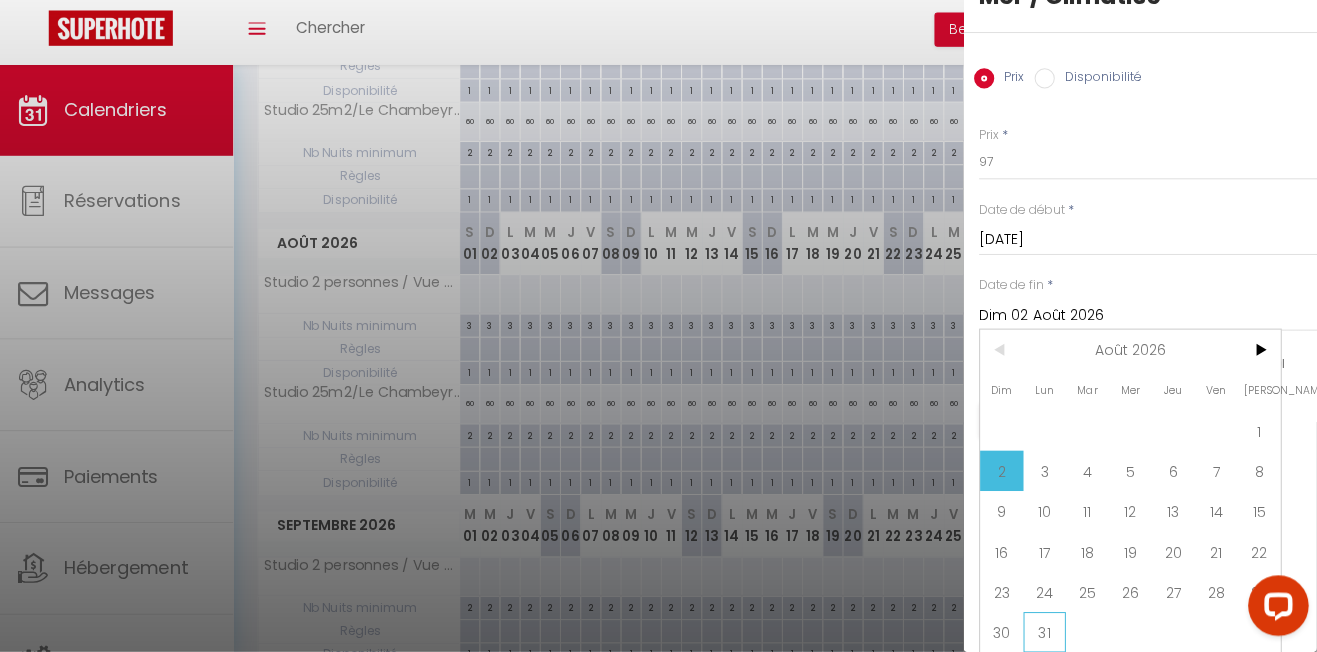 click on "31" at bounding box center (1047, 632) 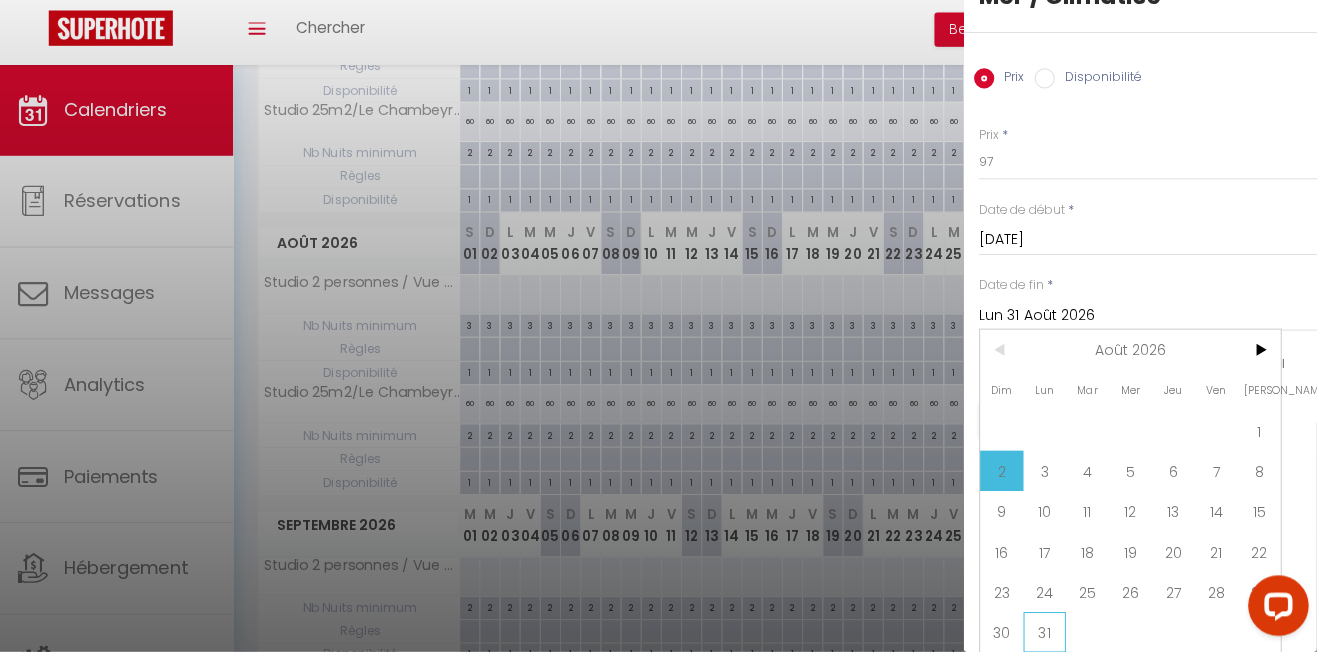 scroll, scrollTop: 0, scrollLeft: 0, axis: both 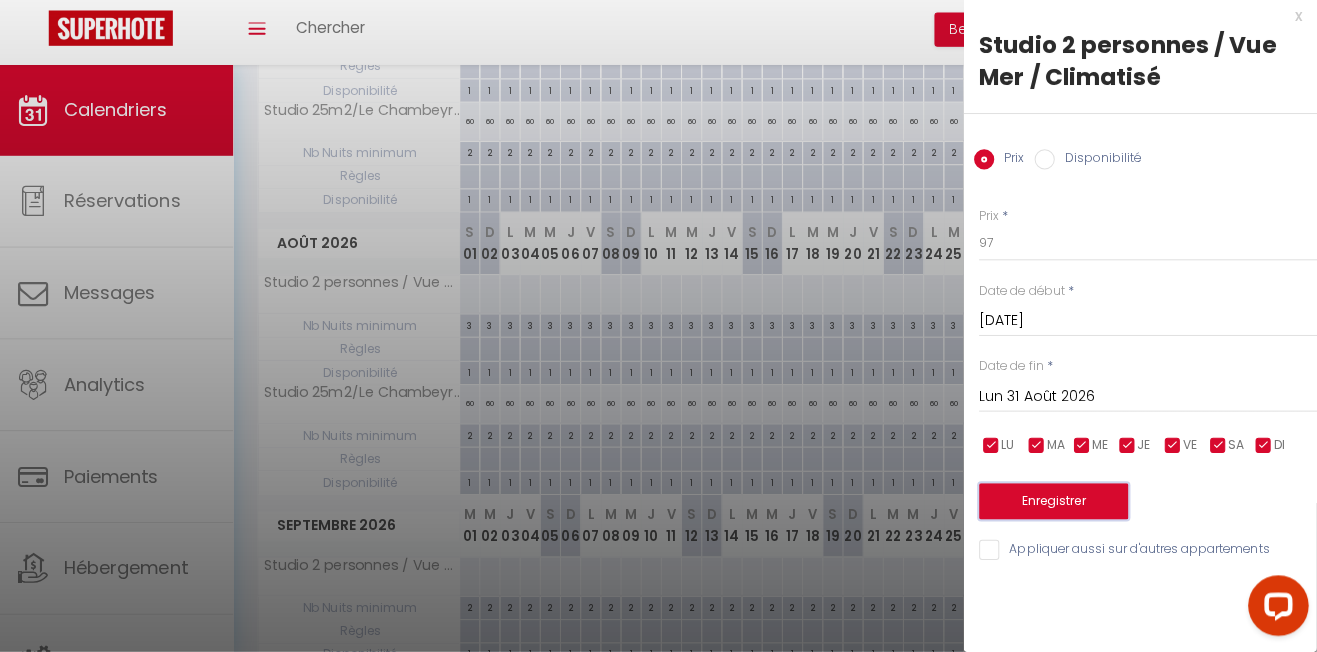 click on "Enregistrer" at bounding box center [1056, 503] 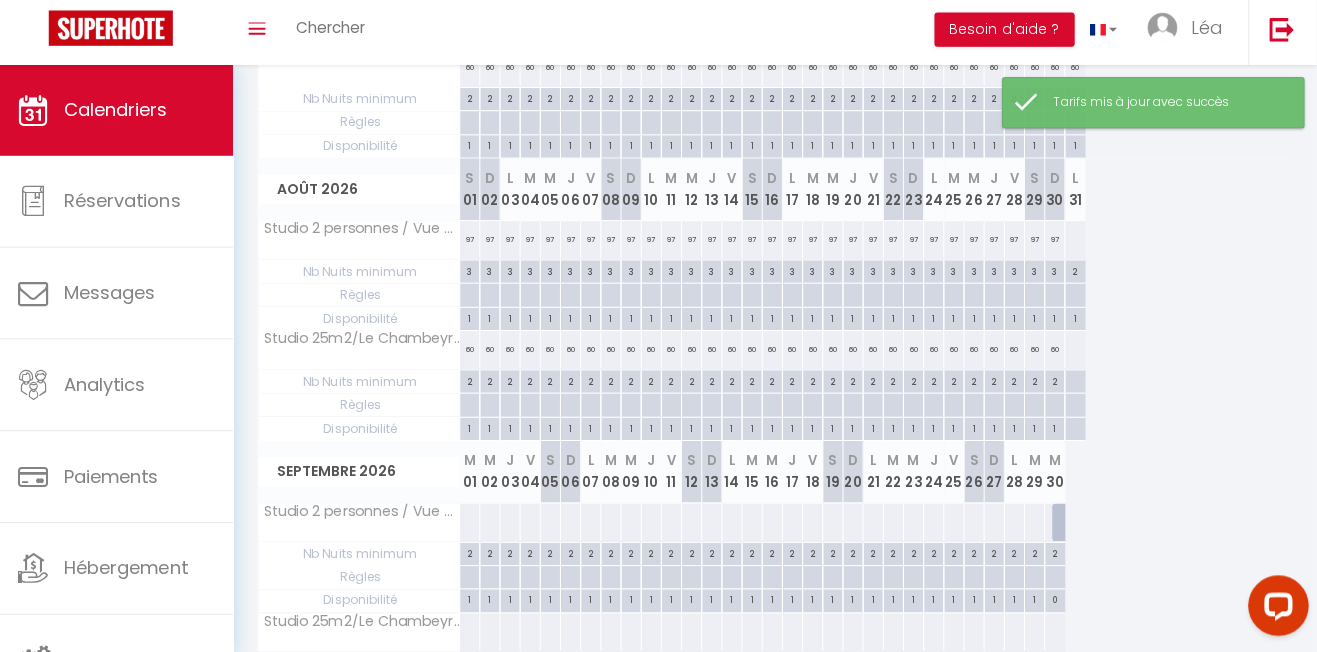 scroll, scrollTop: 473, scrollLeft: 0, axis: vertical 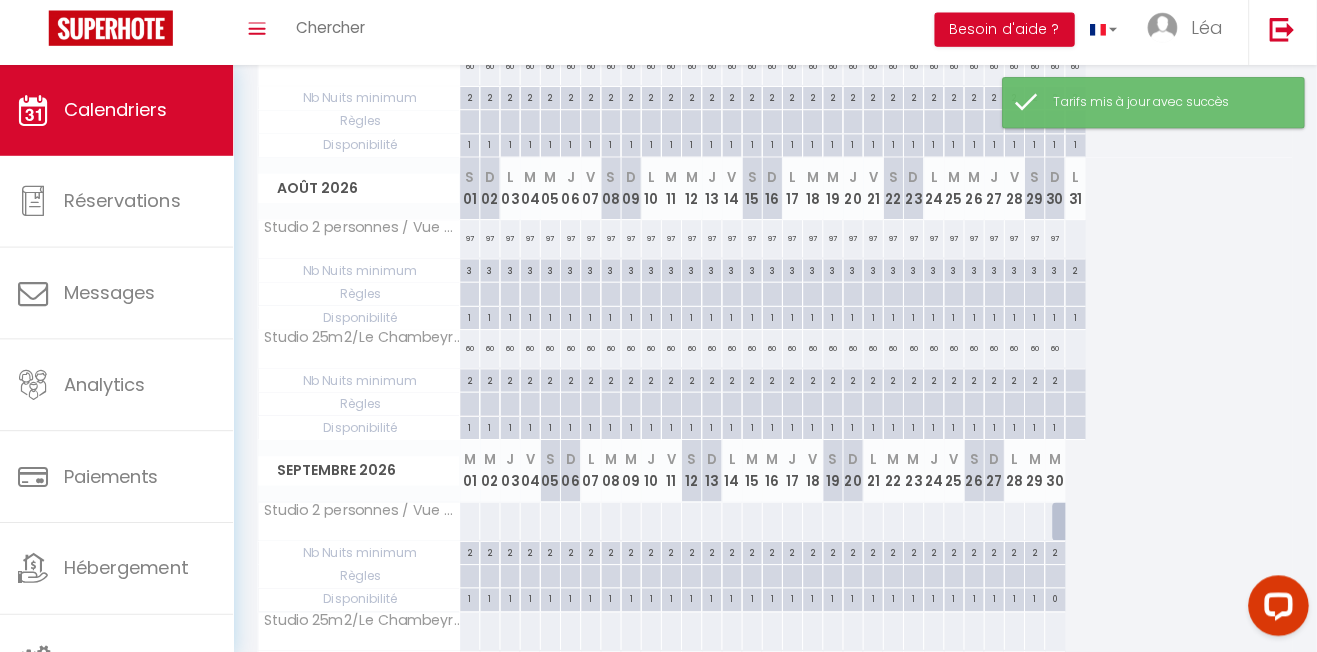 click at bounding box center (1077, 242) 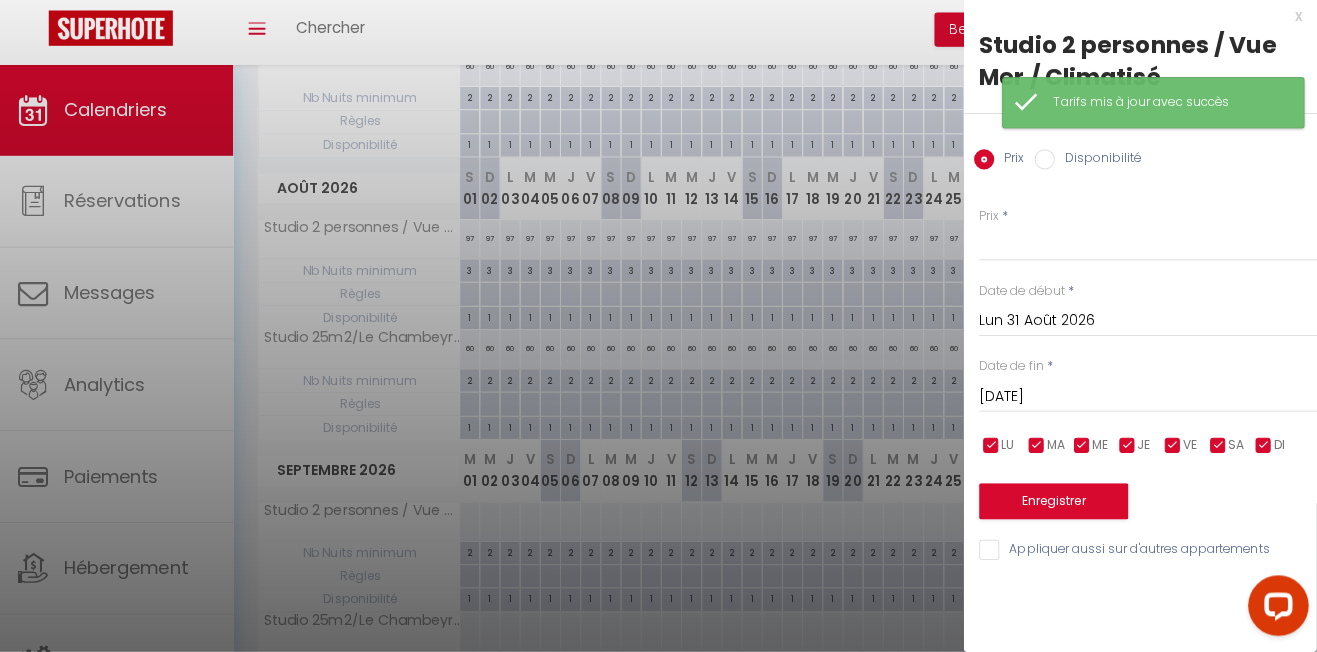 click on "Prix
*
Statut
*
Disponible
Indisponible
Date de début
*     [DATE]         <   [DATE]   >   Dim Lun Mar Mer Jeu Ven Sam   1 2 3 4 5 6 7 8 9 10 11 12 13 14 15 16 17 18 19 20 21 22 23 24 25 26 27 28 29 30 31     <   2026   >   Janvier Février Mars Avril Mai Juin Juillet Août Septembre Octobre Novembre Décembre     <   [DATE] - [DATE]   >   2020 2021 2022 2023 2024 2025 2026 2027 2028 2029
Date de fin
*     [DATE]         <   [DATE]   >   Dim Lun Mar Mer Jeu Ven Sam   1 2 3 4 5 6 7 8 9 10 11 12 13 14 15 16 17 18 19 20 21 22 23 24 25 26 27 28 29 30     <   2026   >   [PERSON_NAME] Mars Avril Mai Juin Juillet Août Septembre Octobre Novembre Décembre     <   [DATE] - [DATE]   >   2020 2021 2022" at bounding box center [1142, 375] 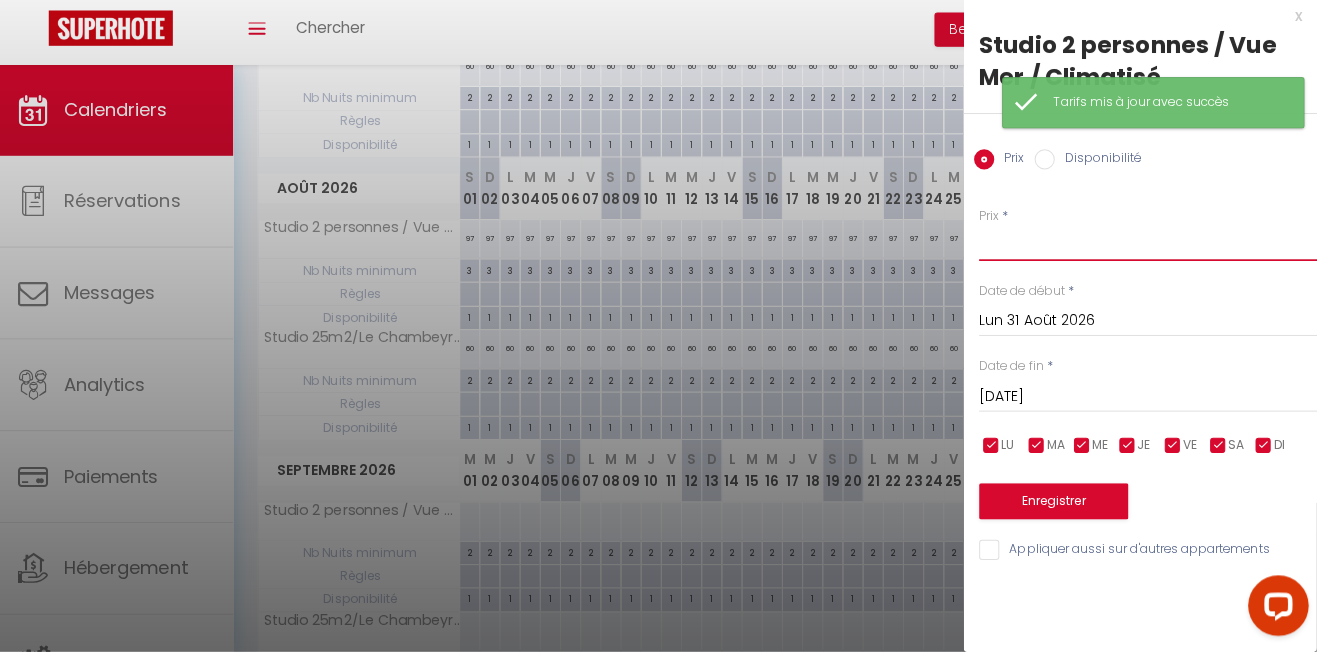 click on "Prix" at bounding box center [1149, 247] 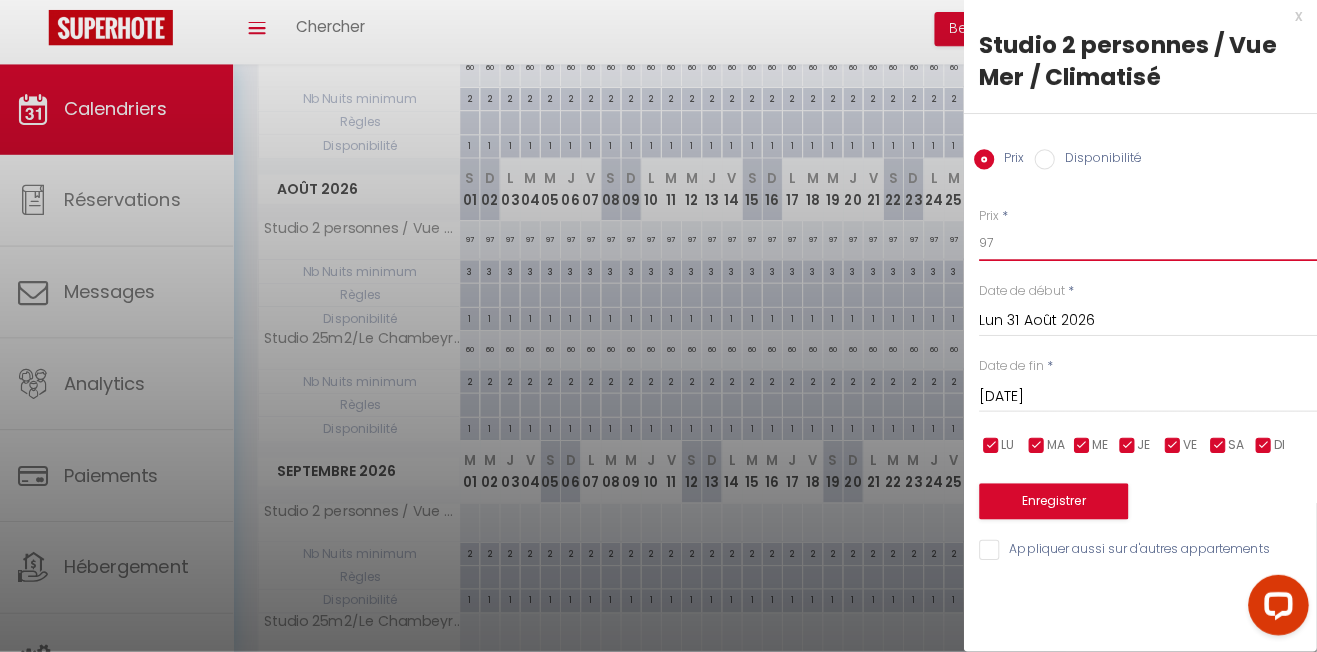 type on "97" 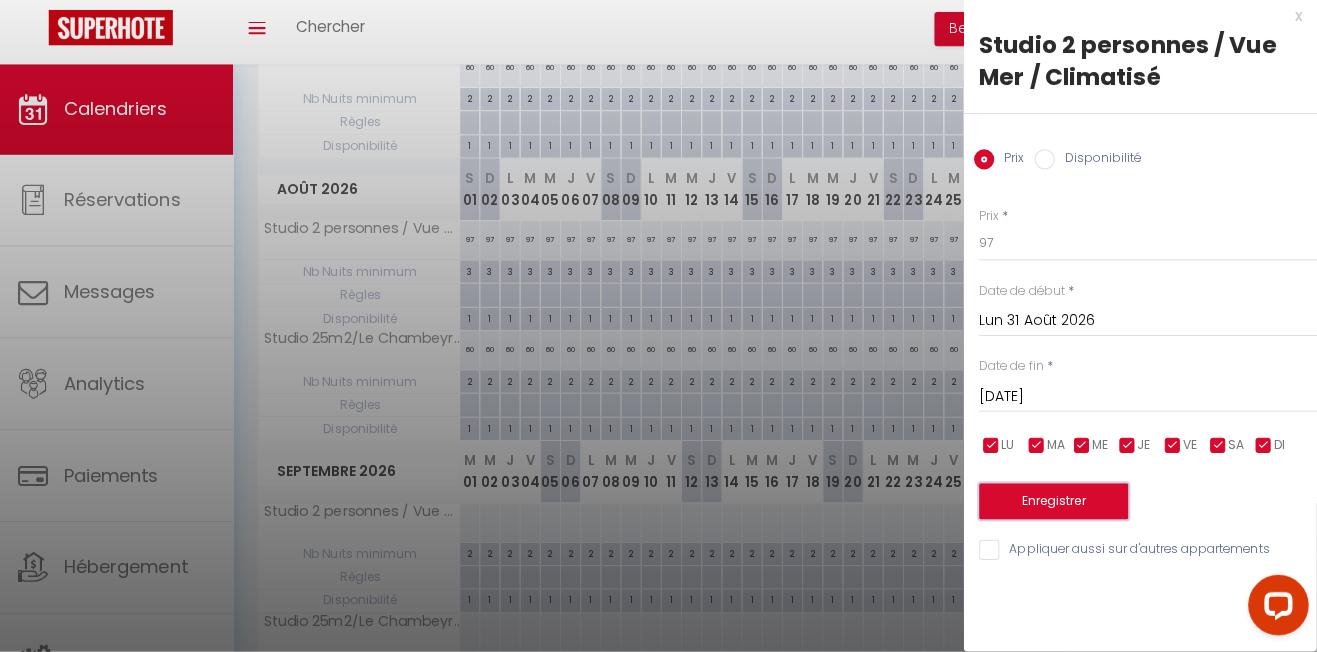 click on "Enregistrer" at bounding box center (1056, 503) 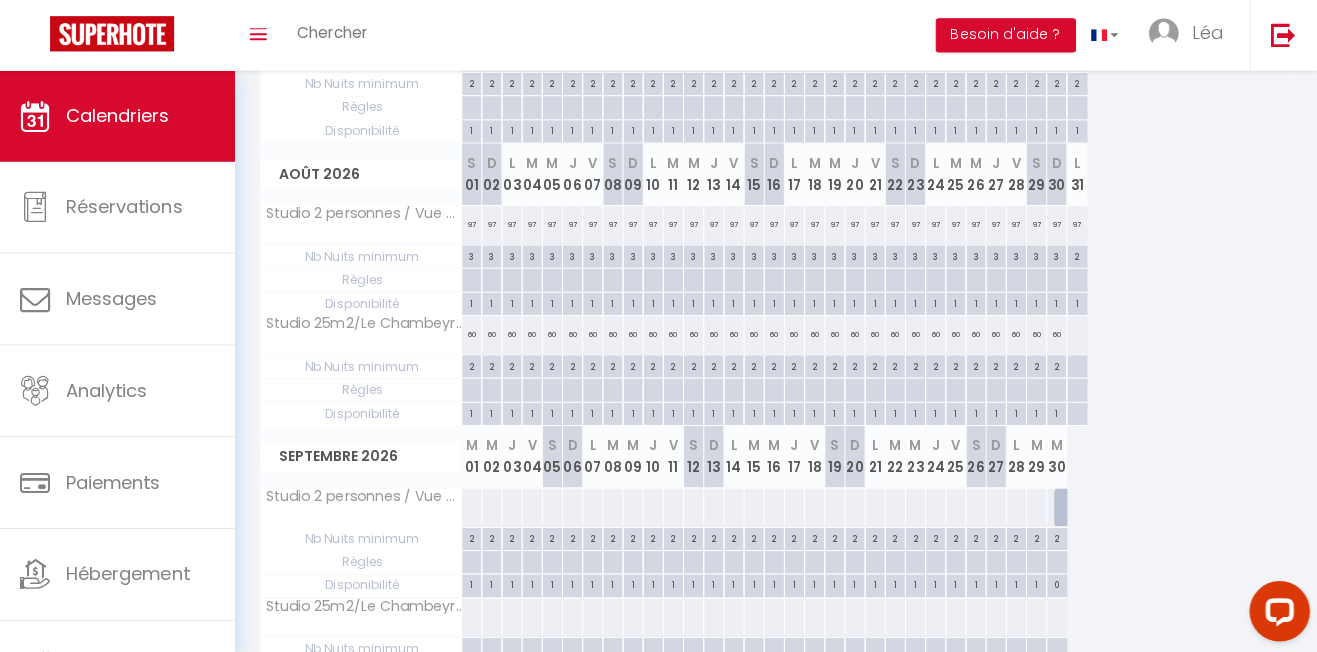 scroll, scrollTop: 496, scrollLeft: 0, axis: vertical 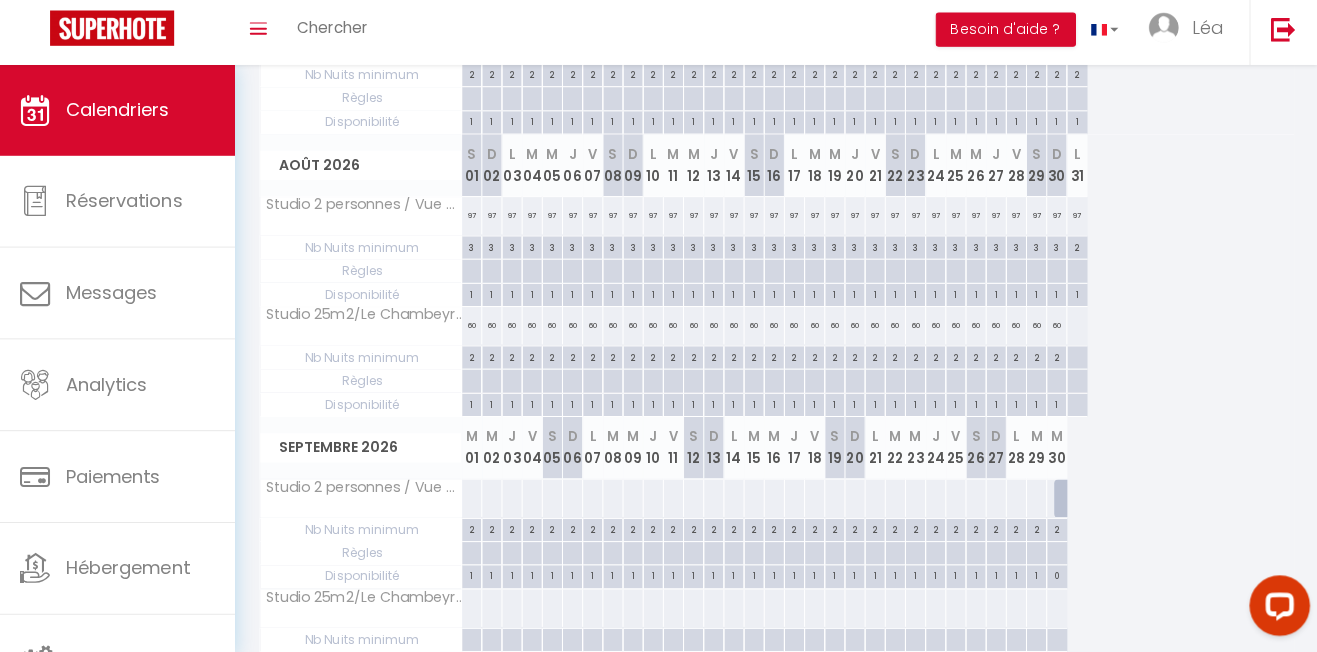 click at bounding box center [1077, 328] 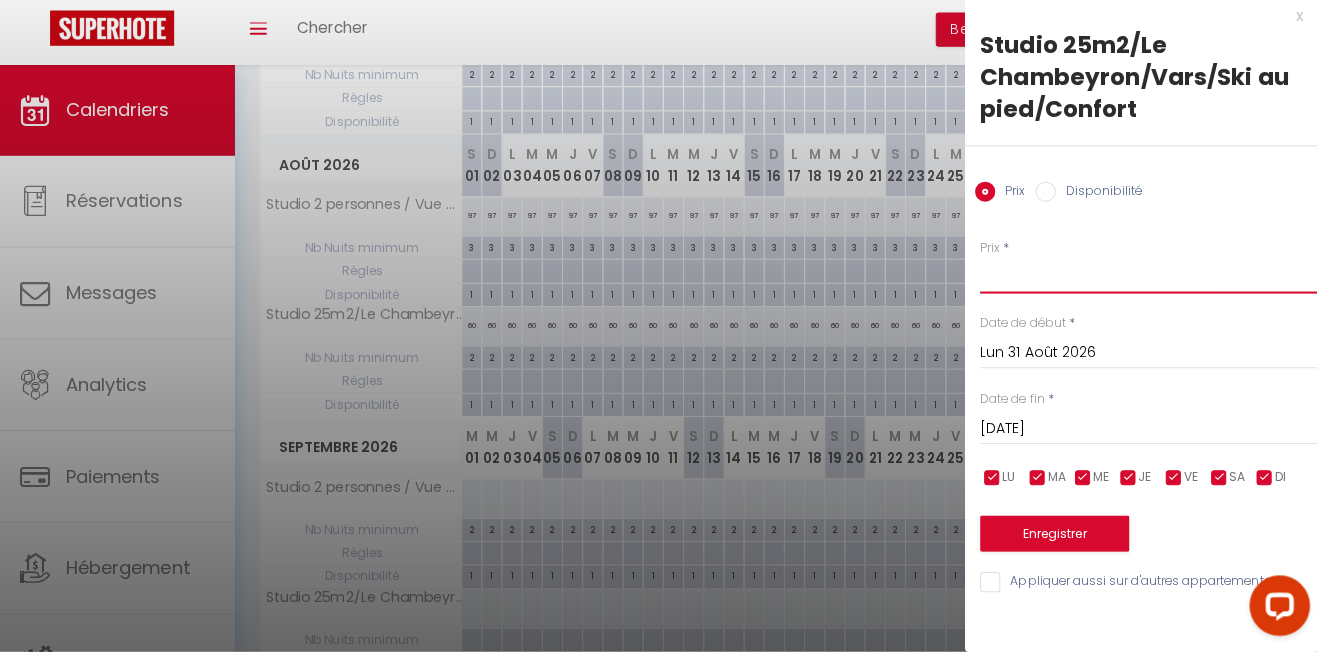 click on "Prix" at bounding box center (1149, 279) 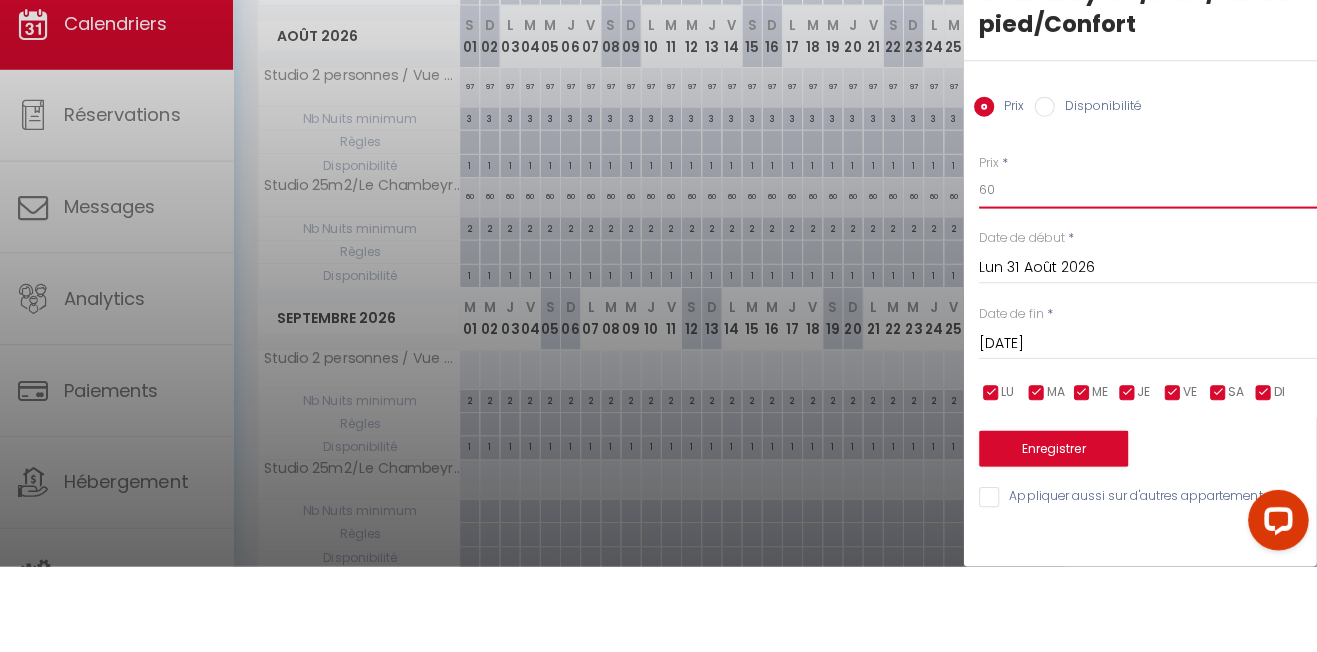 scroll, scrollTop: 544, scrollLeft: 0, axis: vertical 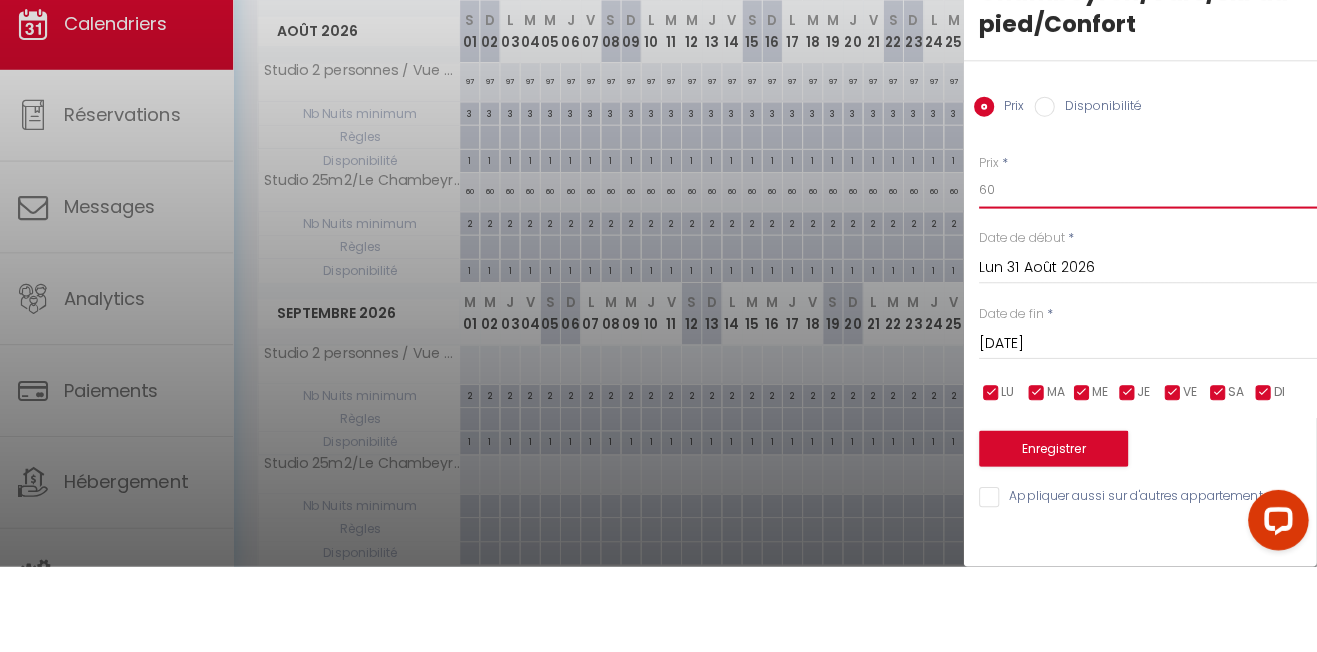 type on "60" 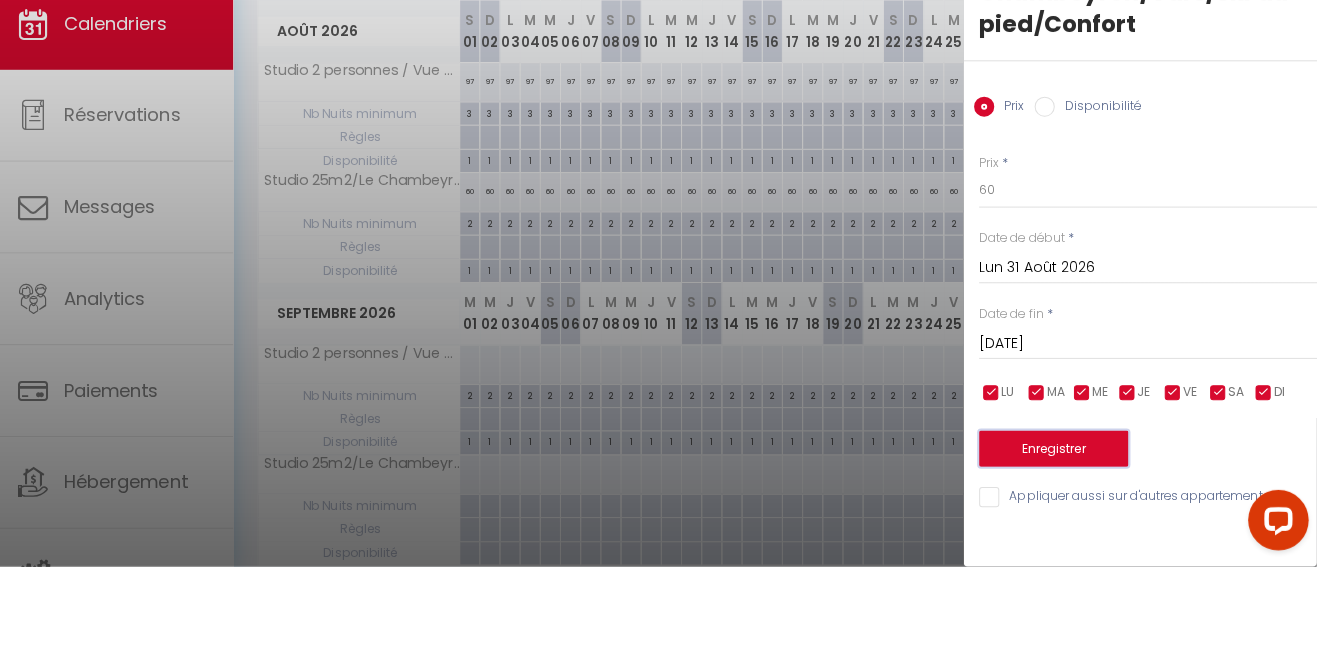 click on "Enregistrer" at bounding box center [1056, 535] 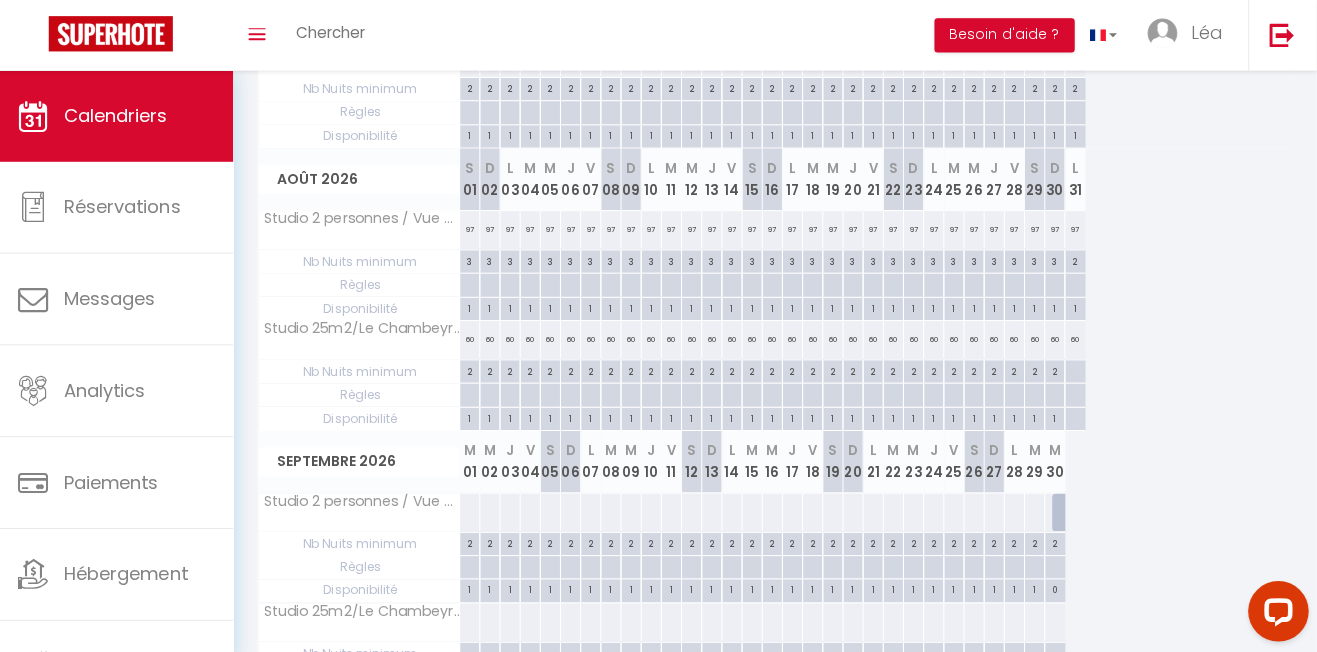 scroll, scrollTop: 488, scrollLeft: 0, axis: vertical 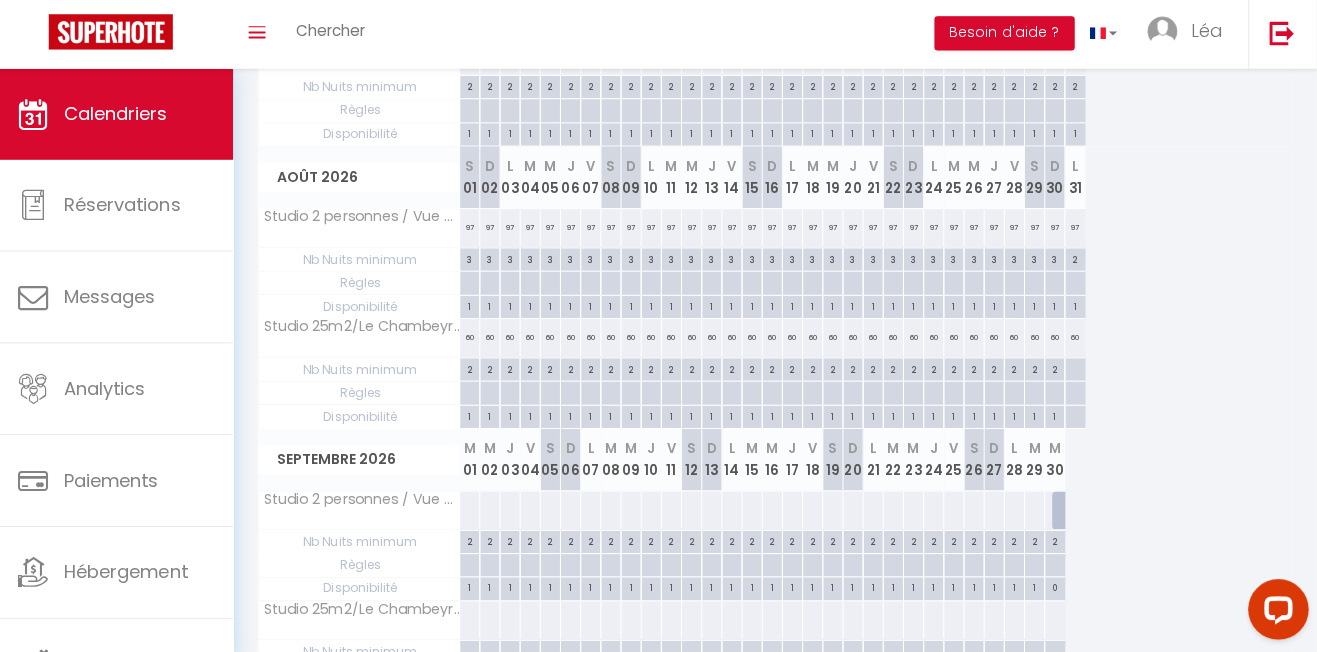 click at bounding box center (1077, 368) 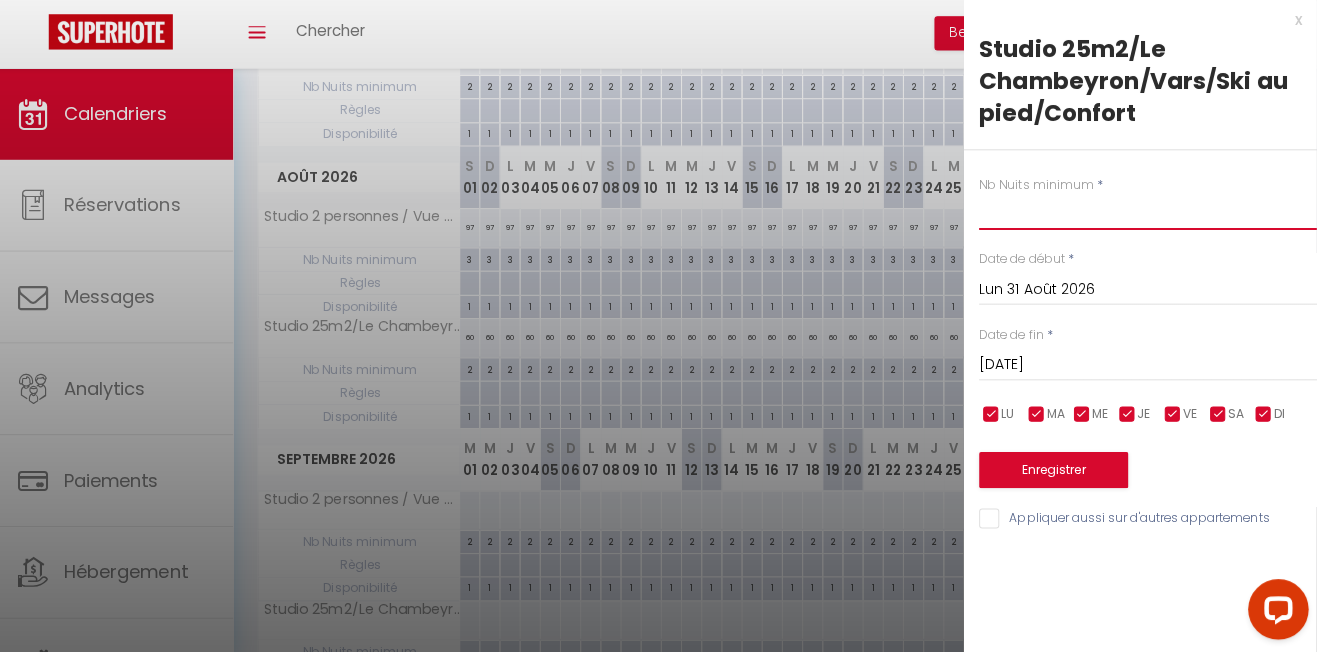 click at bounding box center [1149, 212] 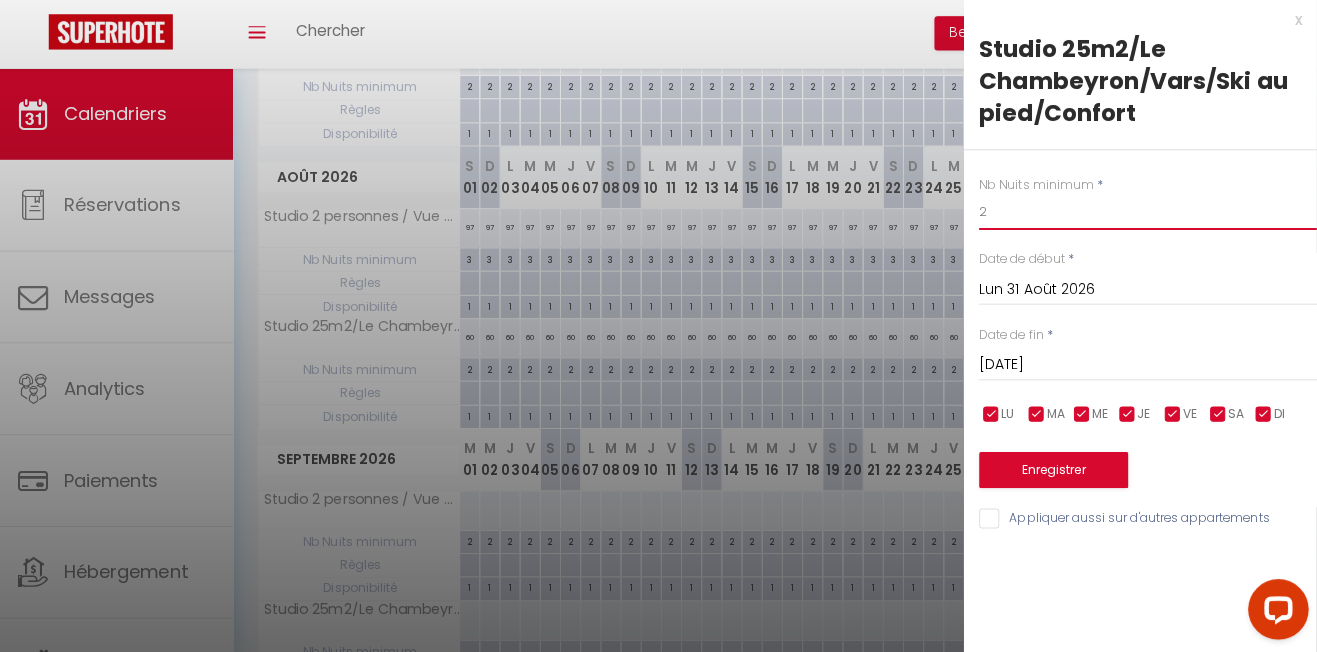 type on "2" 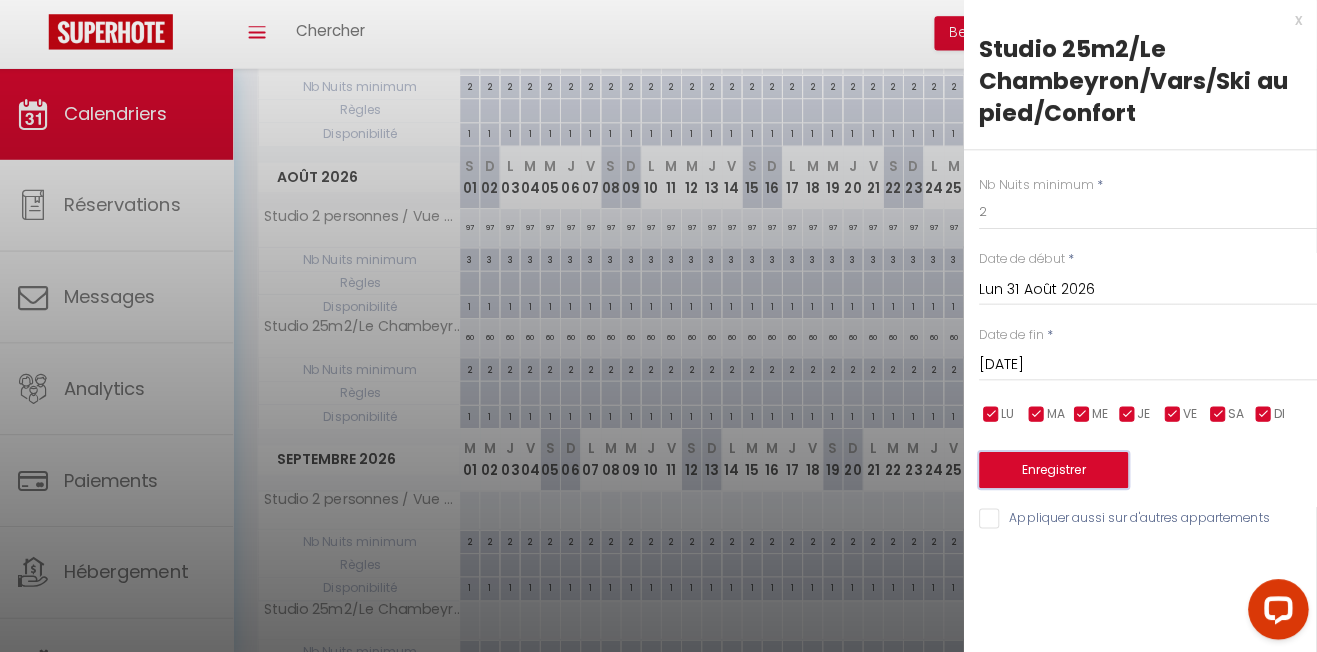 click on "Enregistrer" at bounding box center [1056, 468] 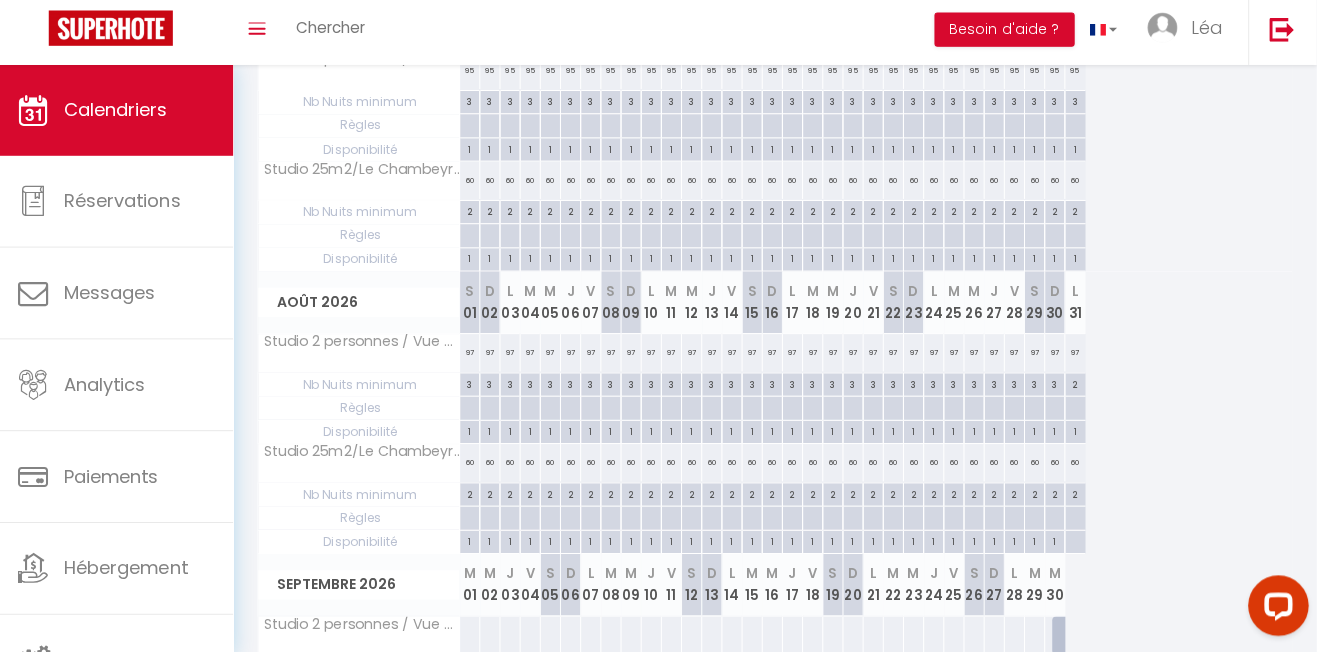 scroll, scrollTop: 370, scrollLeft: 0, axis: vertical 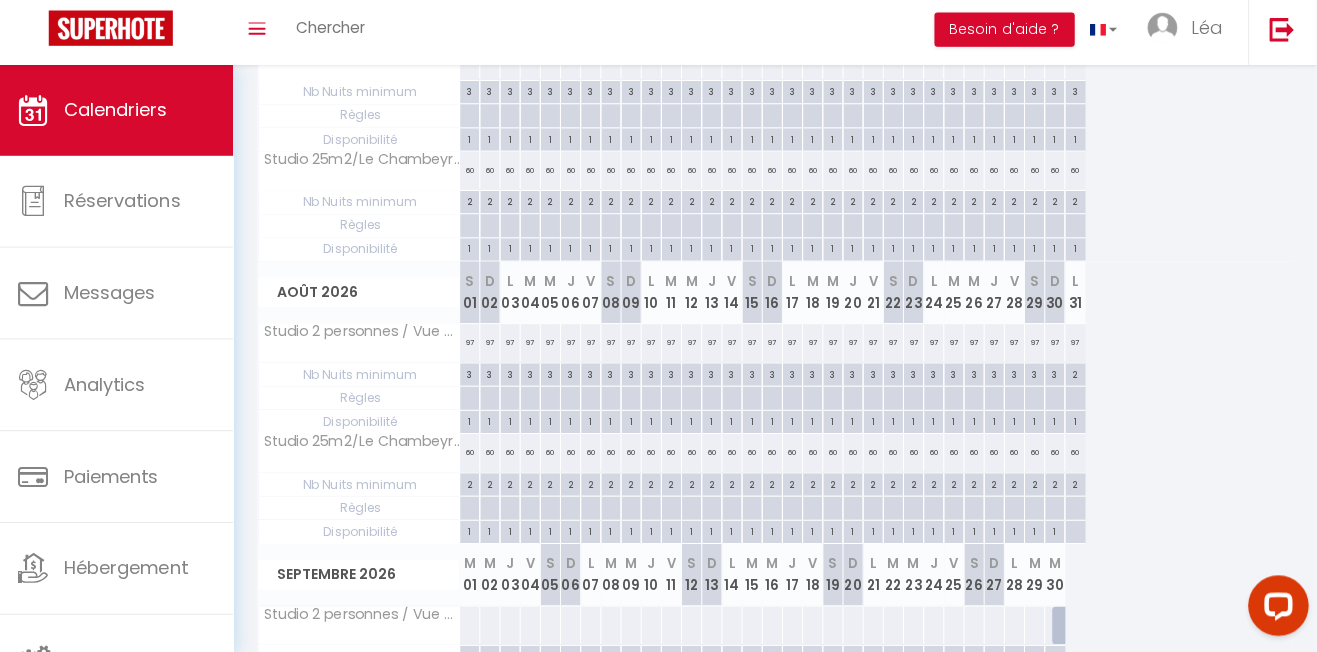 click on "2" at bounding box center (1078, 375) 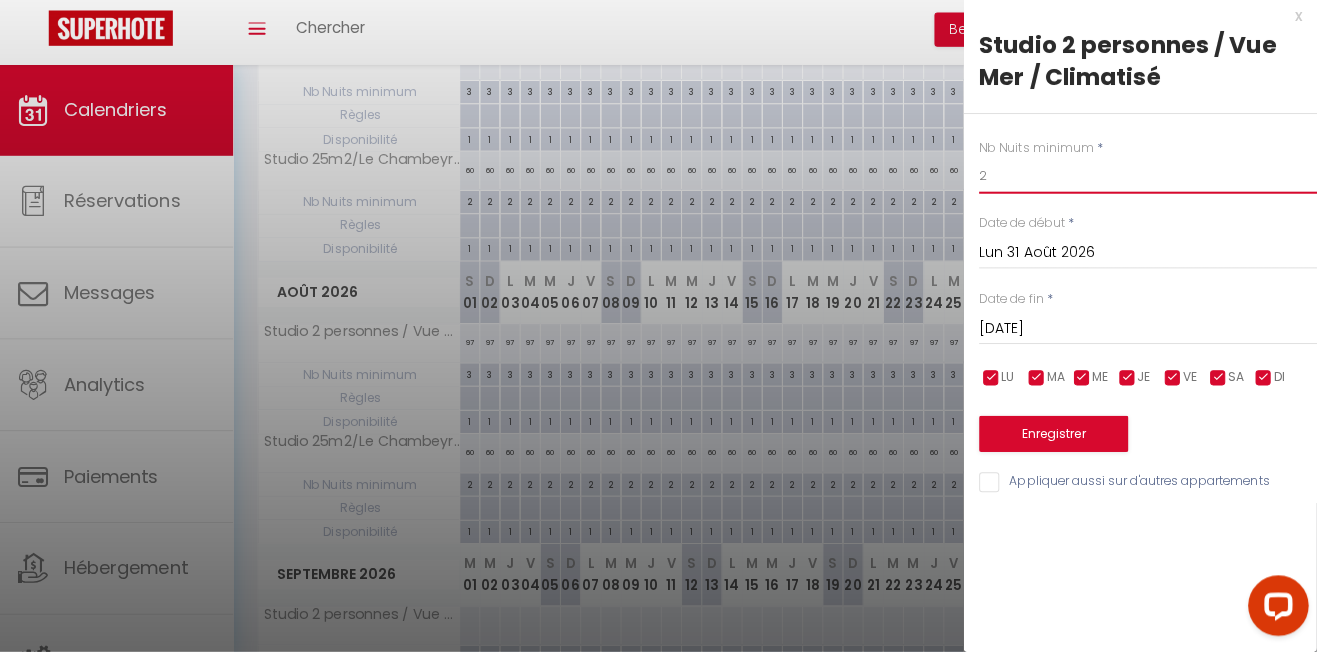 click on "2" at bounding box center (1149, 180) 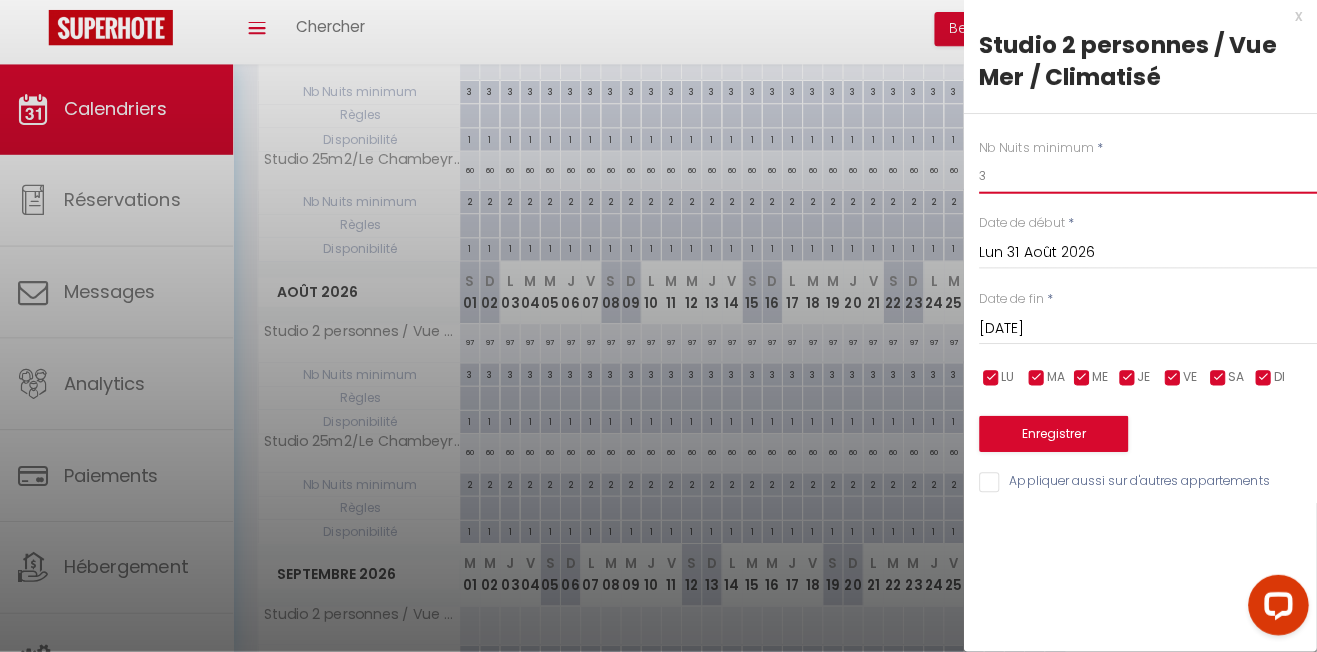 type on "3" 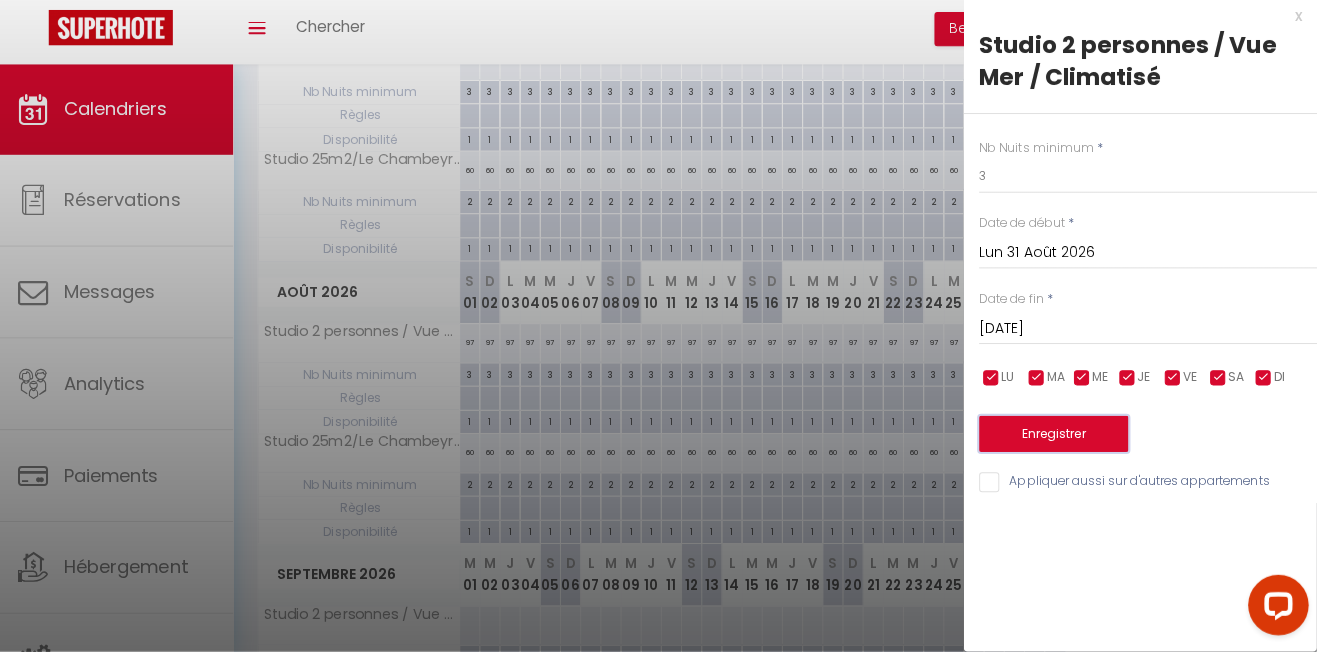click on "Enregistrer" at bounding box center (1056, 436) 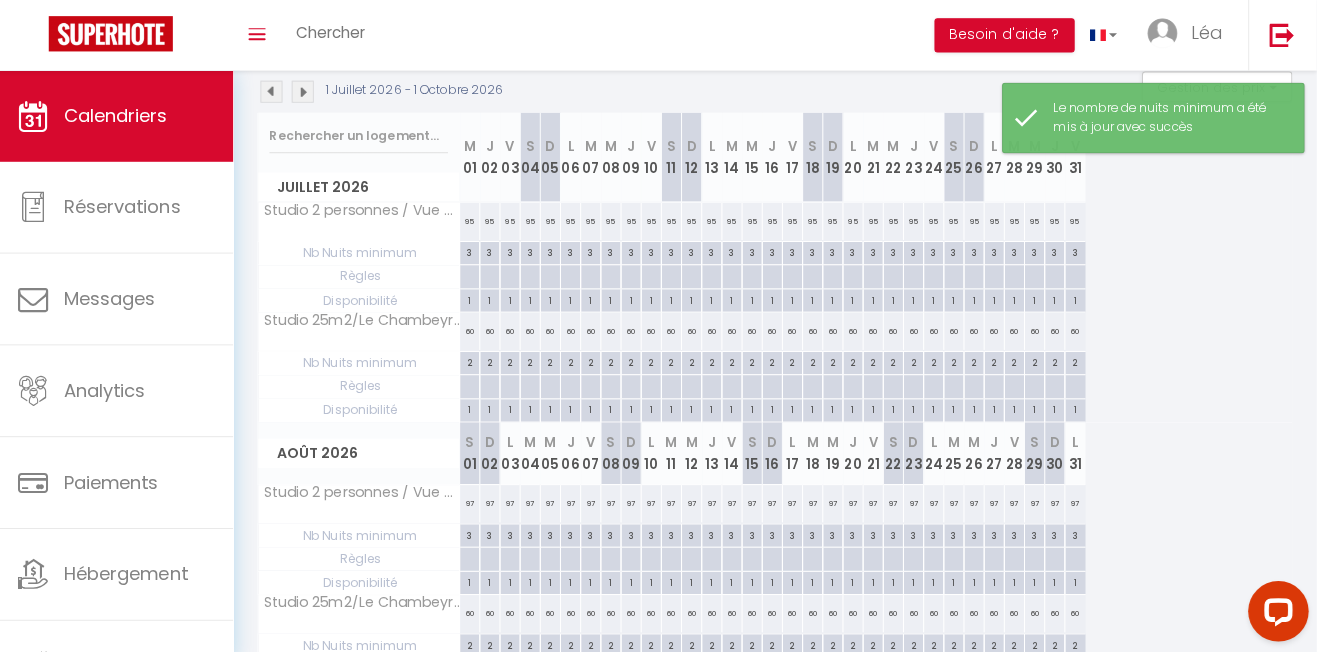 scroll, scrollTop: 216, scrollLeft: 0, axis: vertical 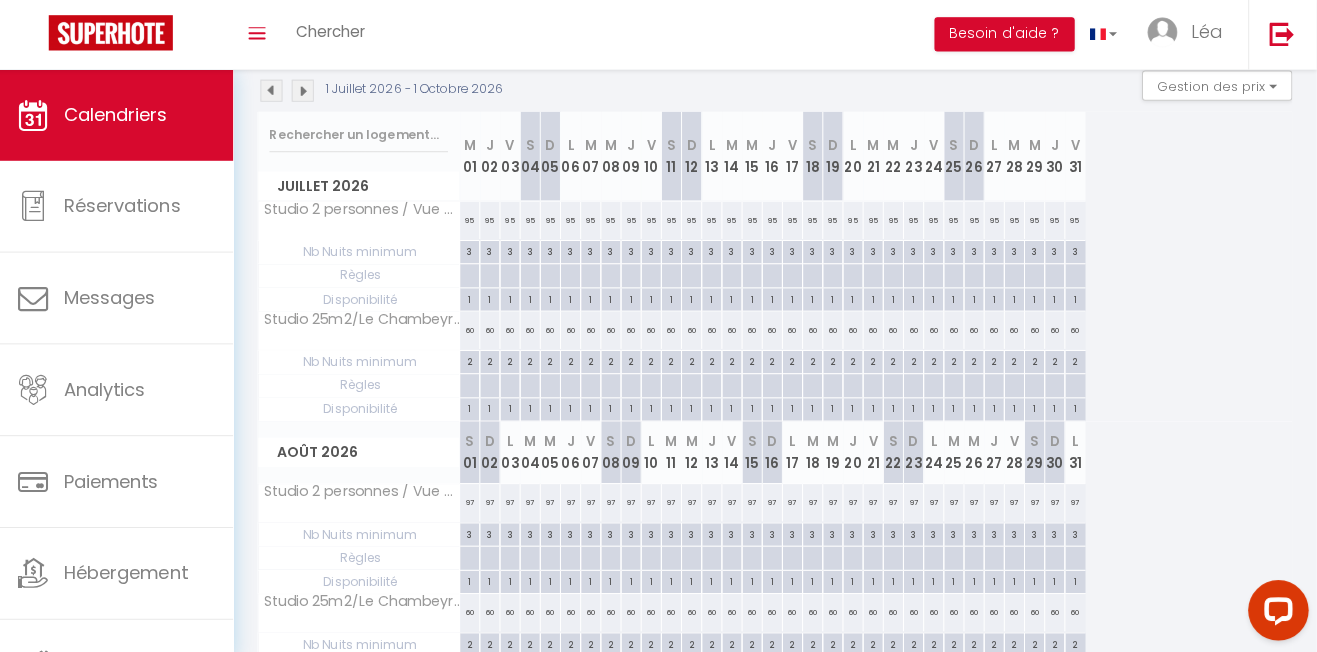 click on "2" at bounding box center (477, 358) 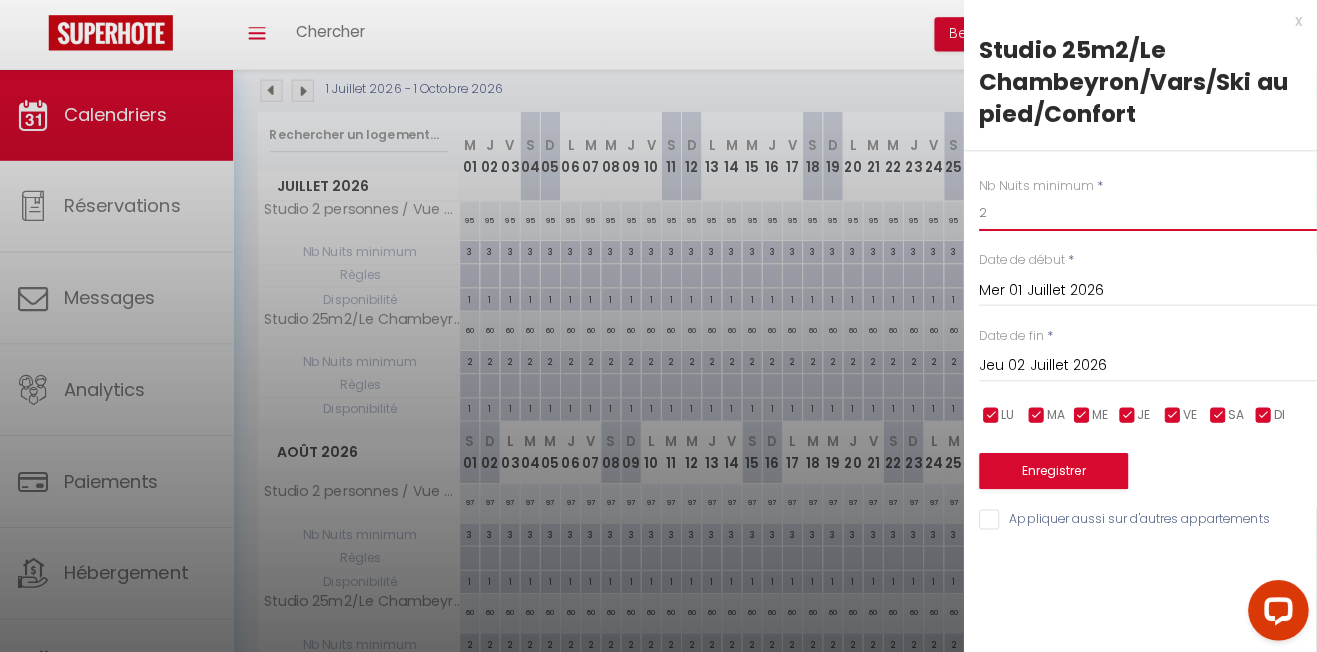 click on "2" at bounding box center [1149, 212] 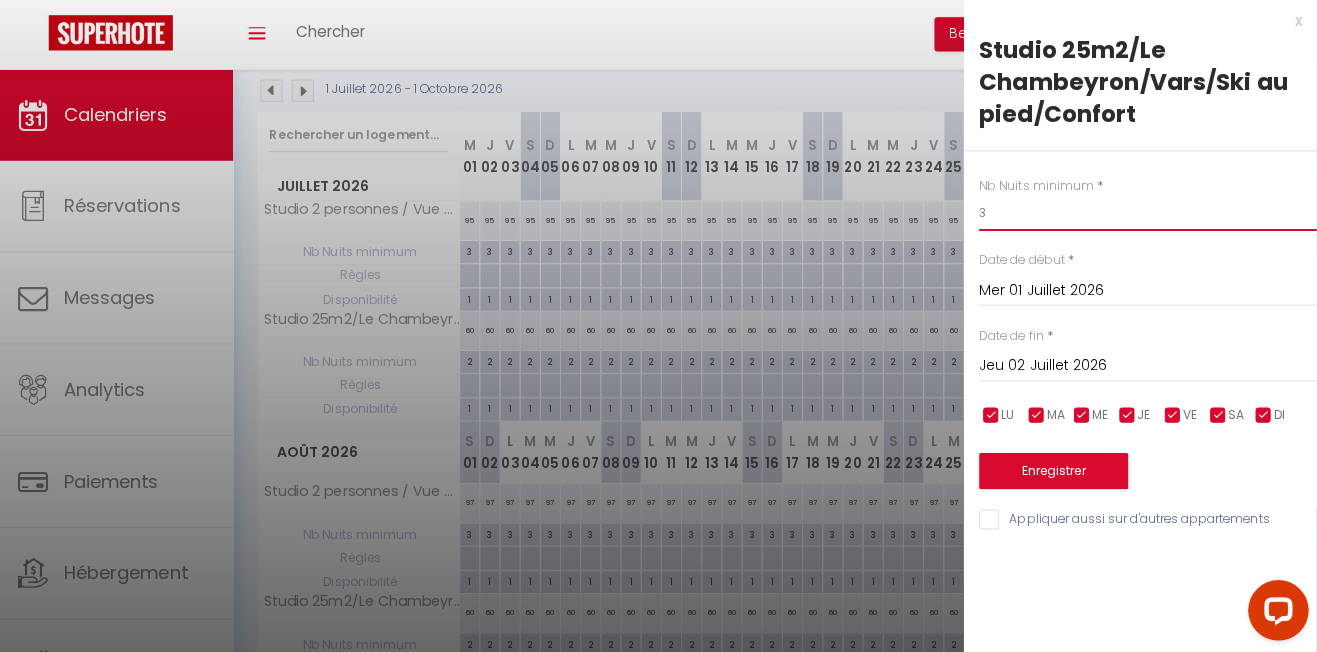 type on "3" 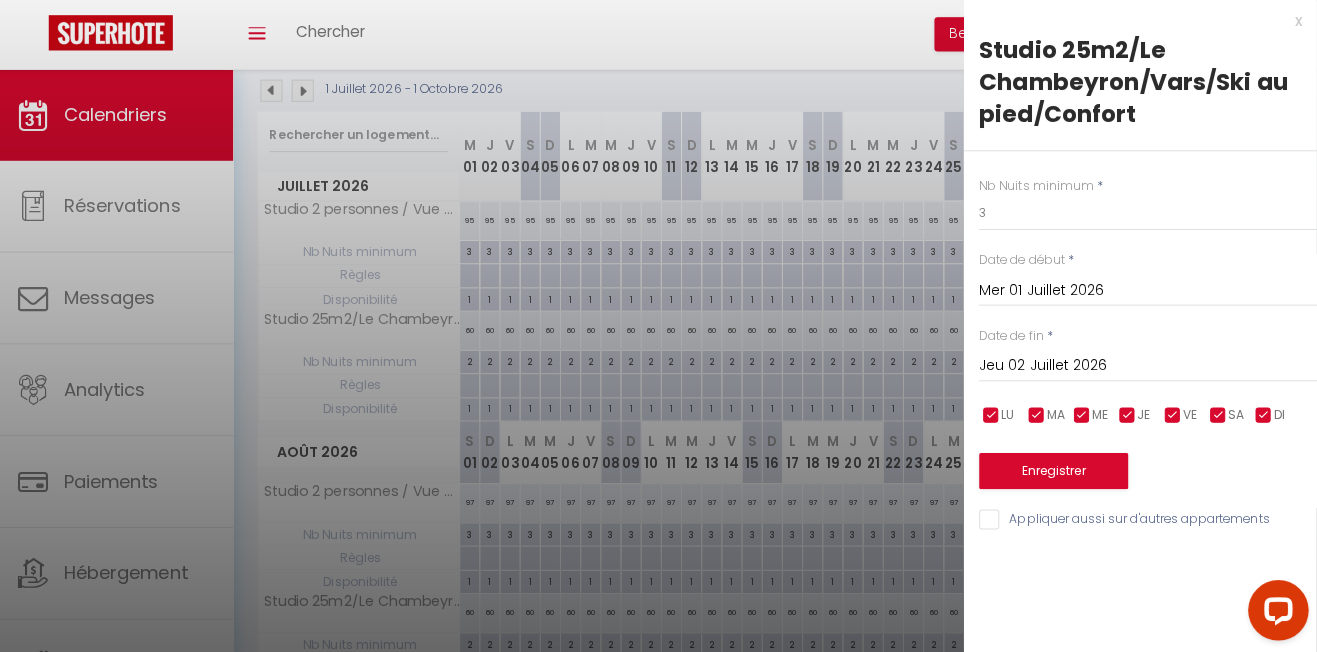 click on "Jeu 02 Juillet 2026" at bounding box center [1149, 364] 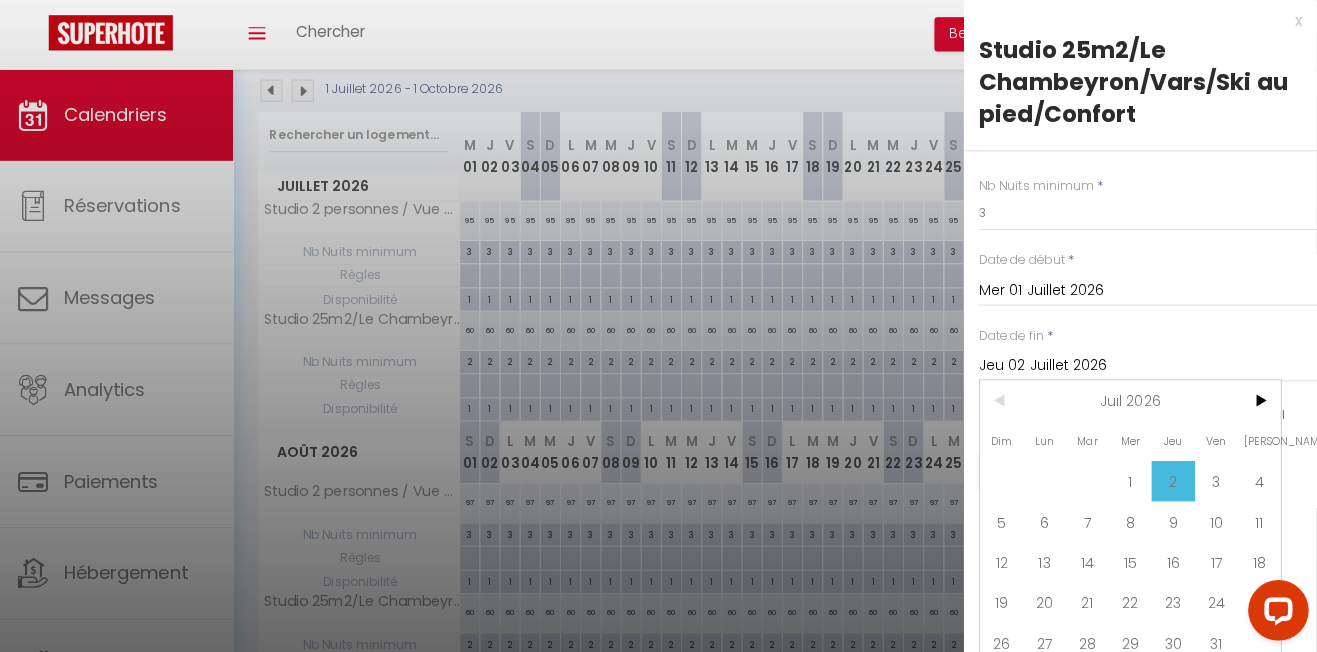 scroll, scrollTop: 6, scrollLeft: 0, axis: vertical 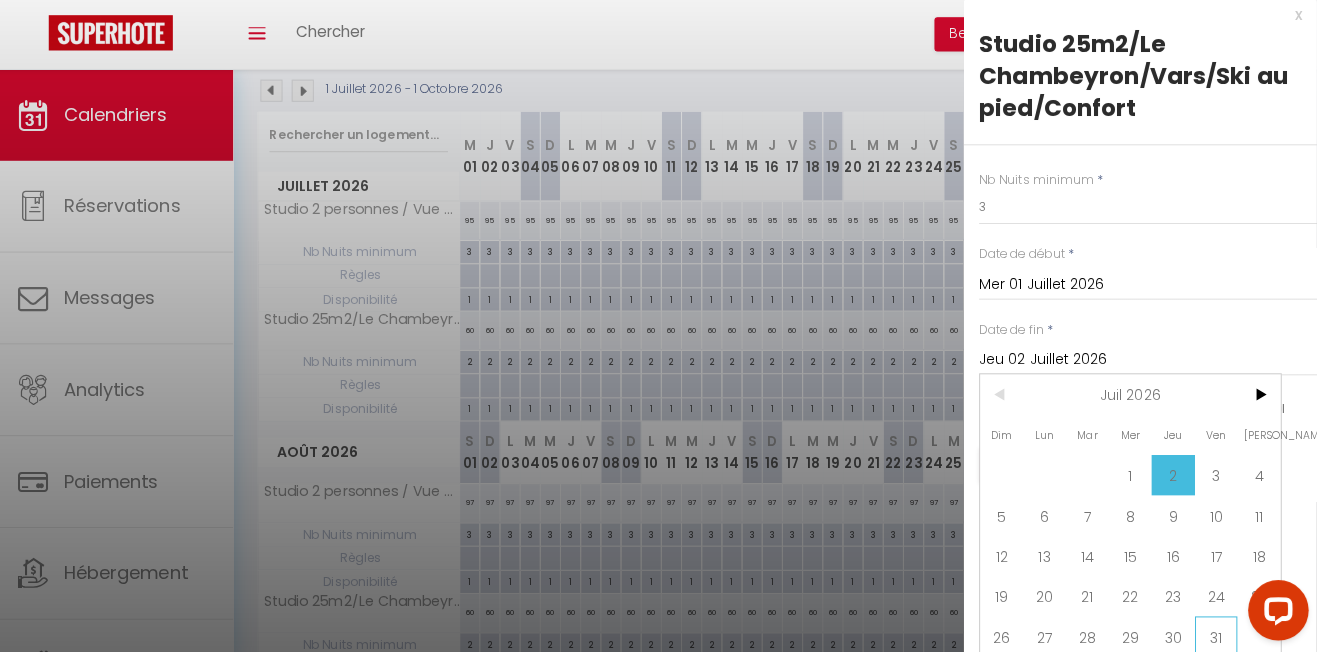 click on "31" at bounding box center [1217, 632] 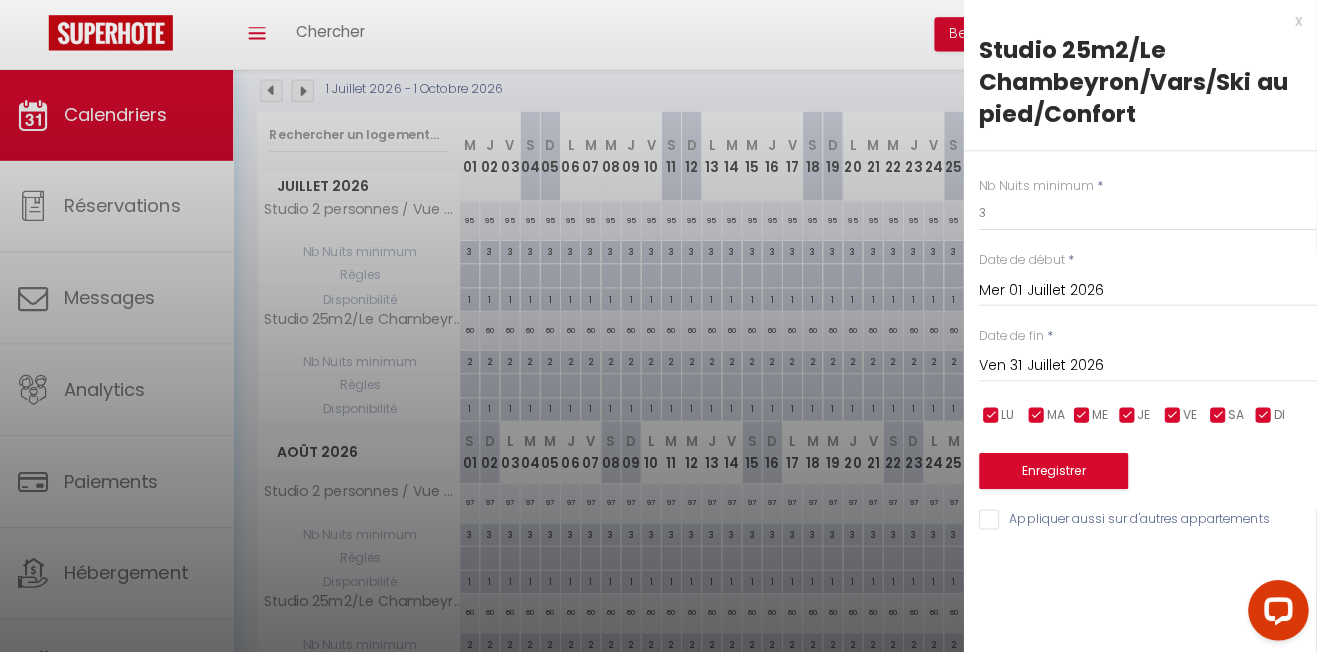 scroll, scrollTop: 0, scrollLeft: 0, axis: both 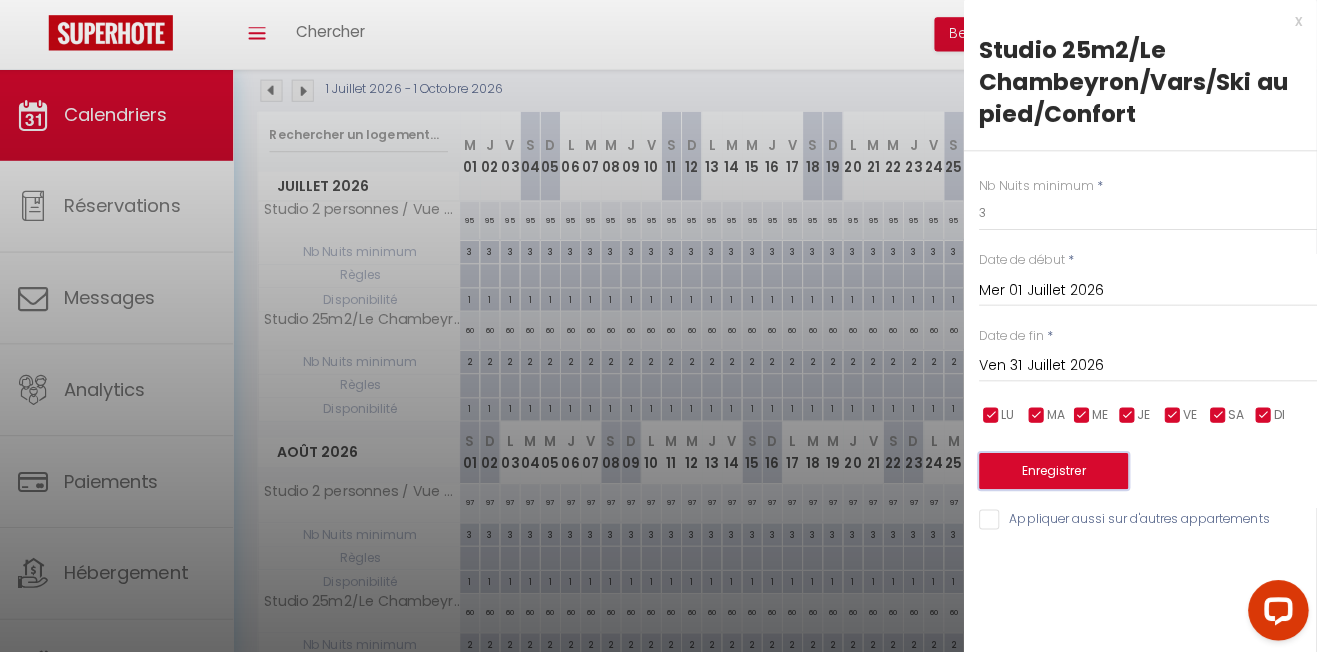 click on "Enregistrer" at bounding box center (1056, 468) 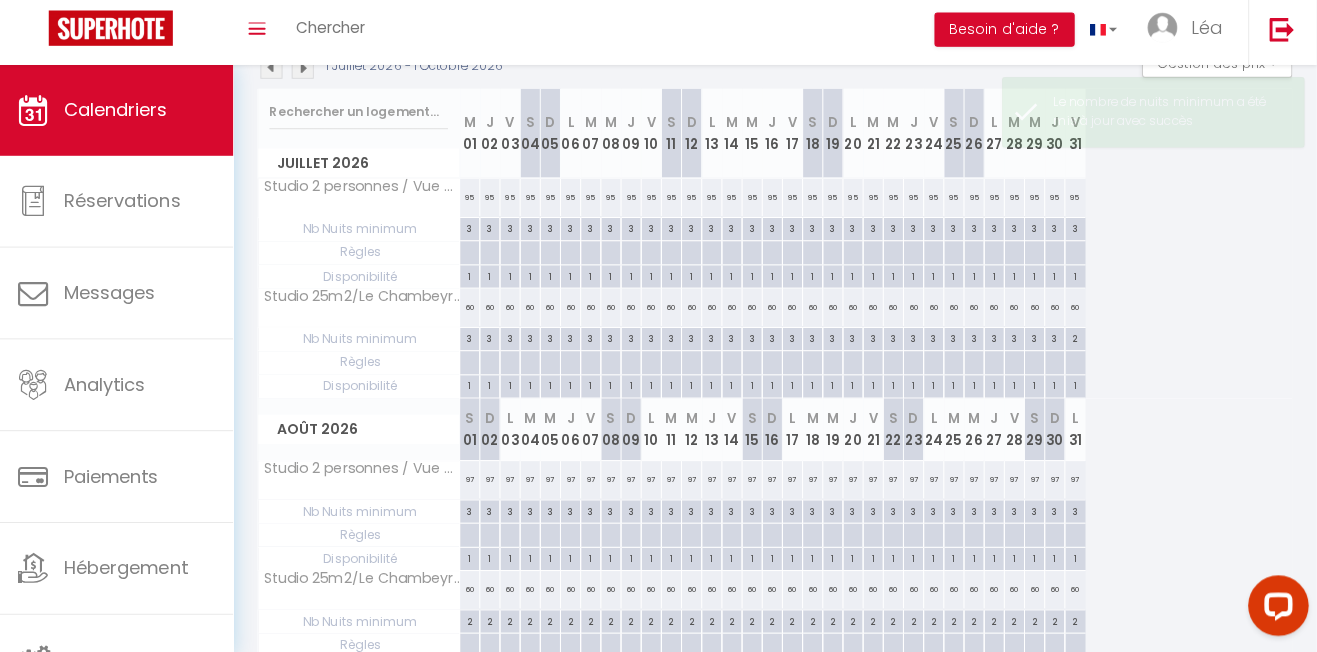 scroll, scrollTop: 259, scrollLeft: 0, axis: vertical 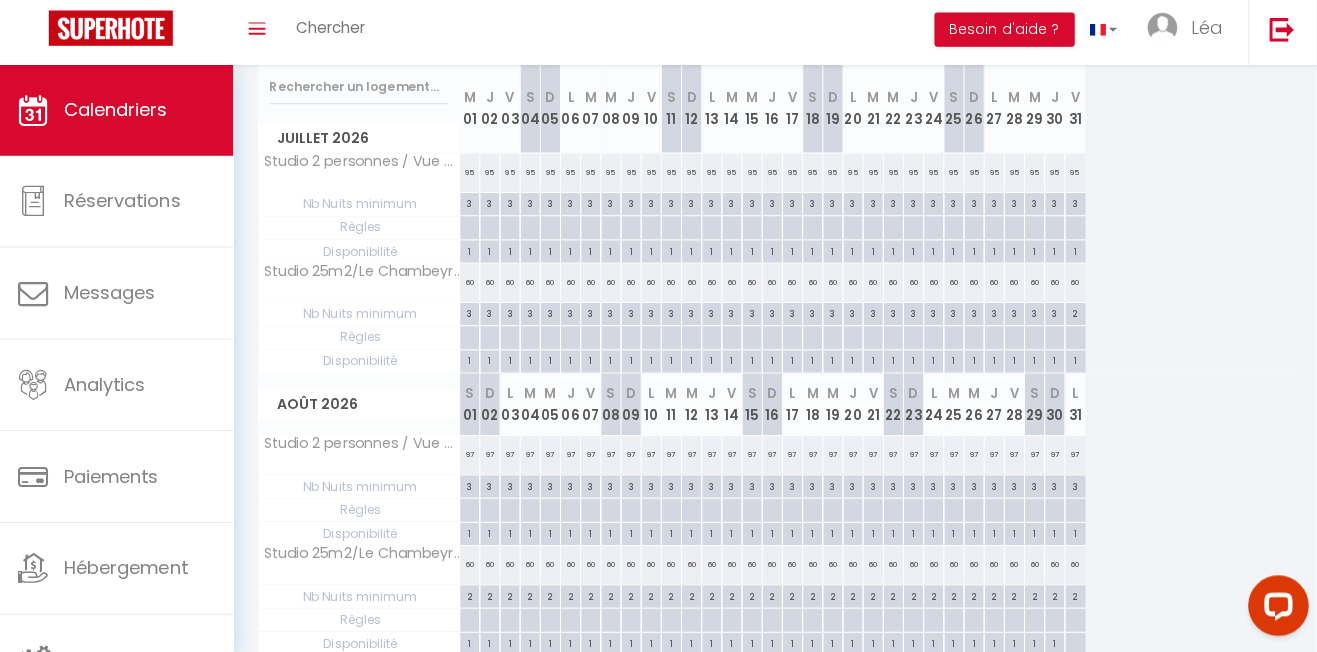 click on "2" at bounding box center [1078, 315] 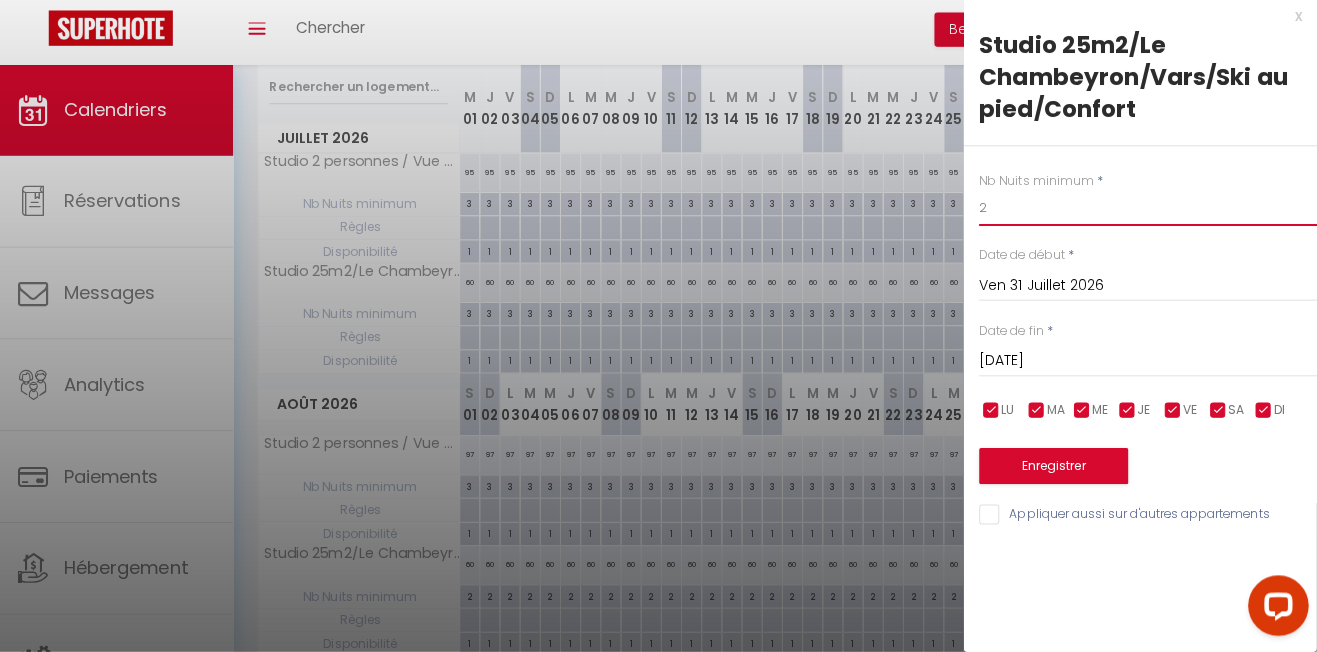 click on "2" at bounding box center [1149, 212] 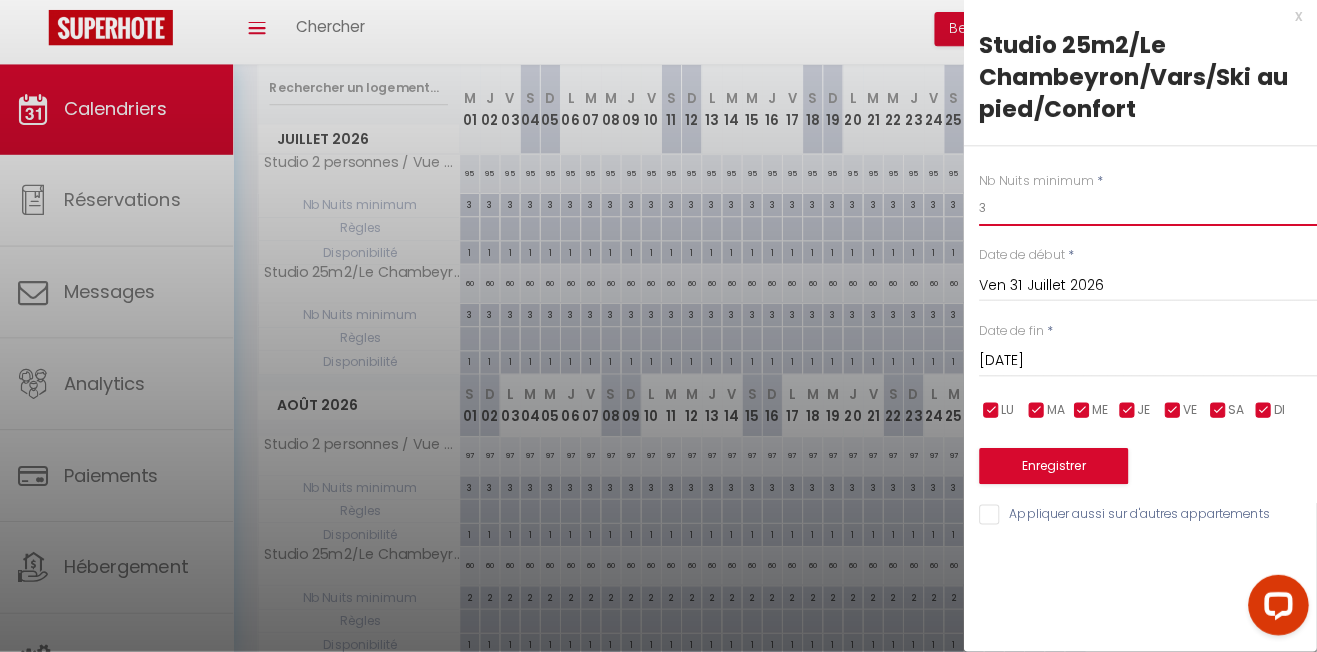 type on "3" 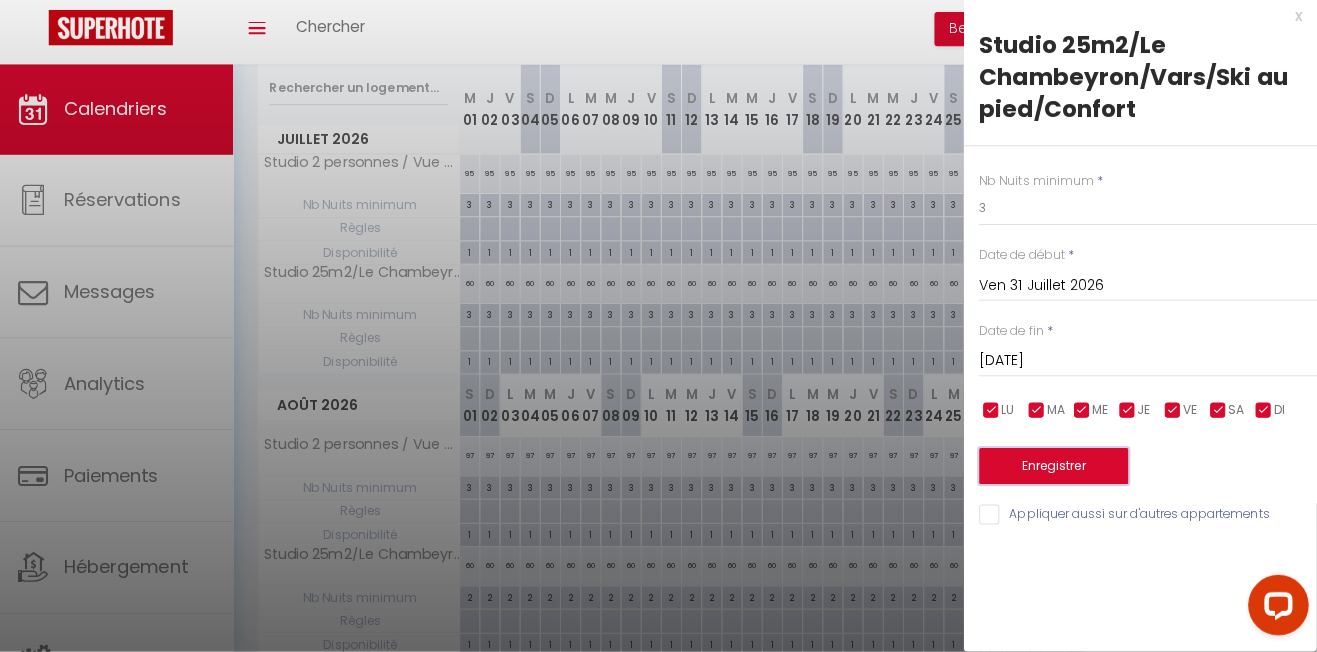 click on "Enregistrer" at bounding box center [1056, 468] 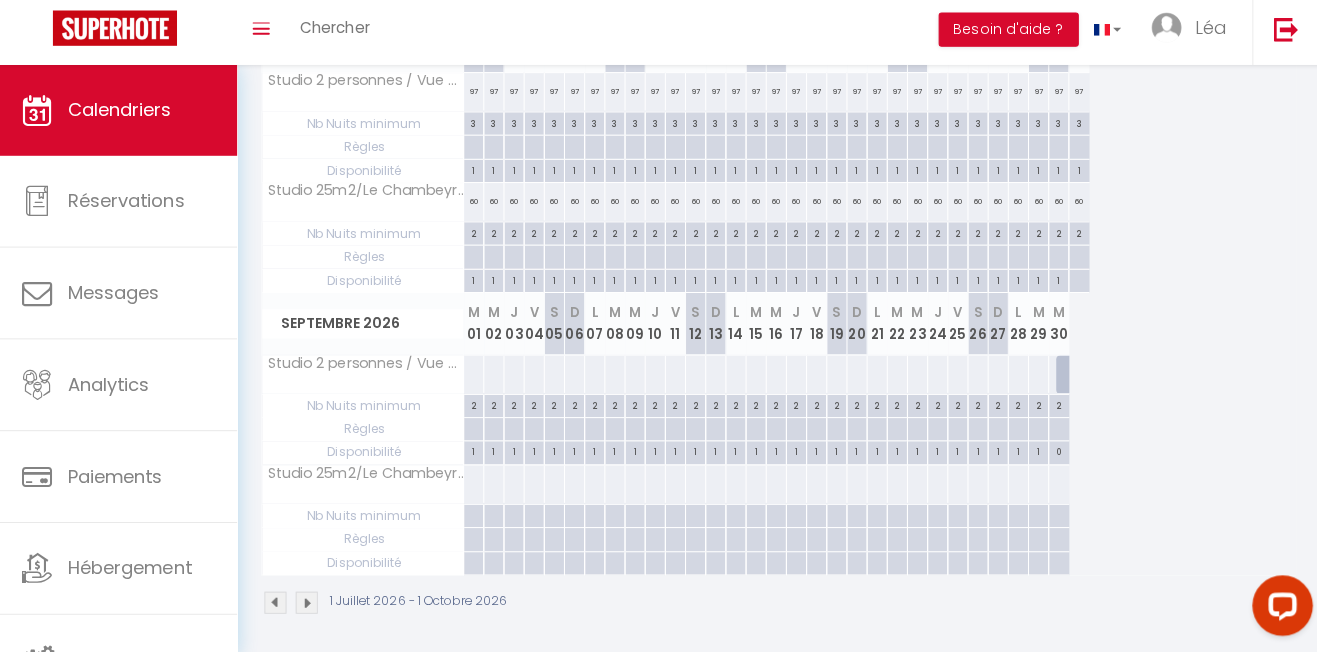 scroll, scrollTop: 623, scrollLeft: 0, axis: vertical 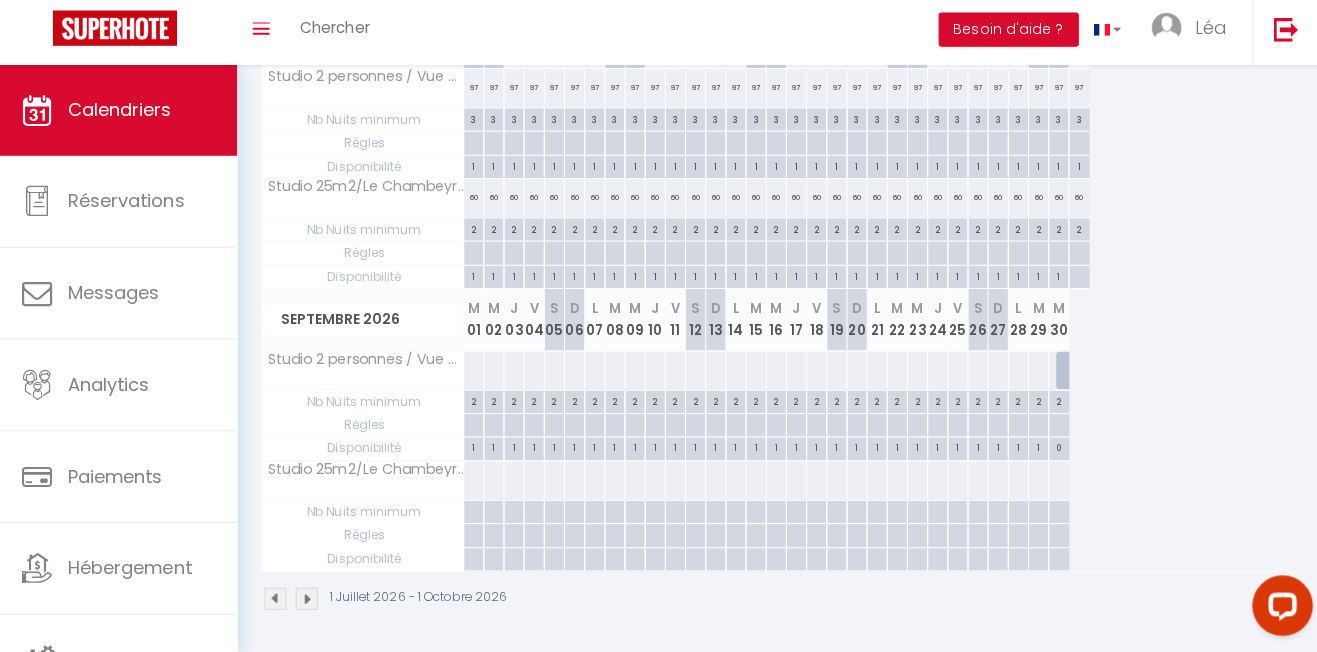 click at bounding box center (477, 372) 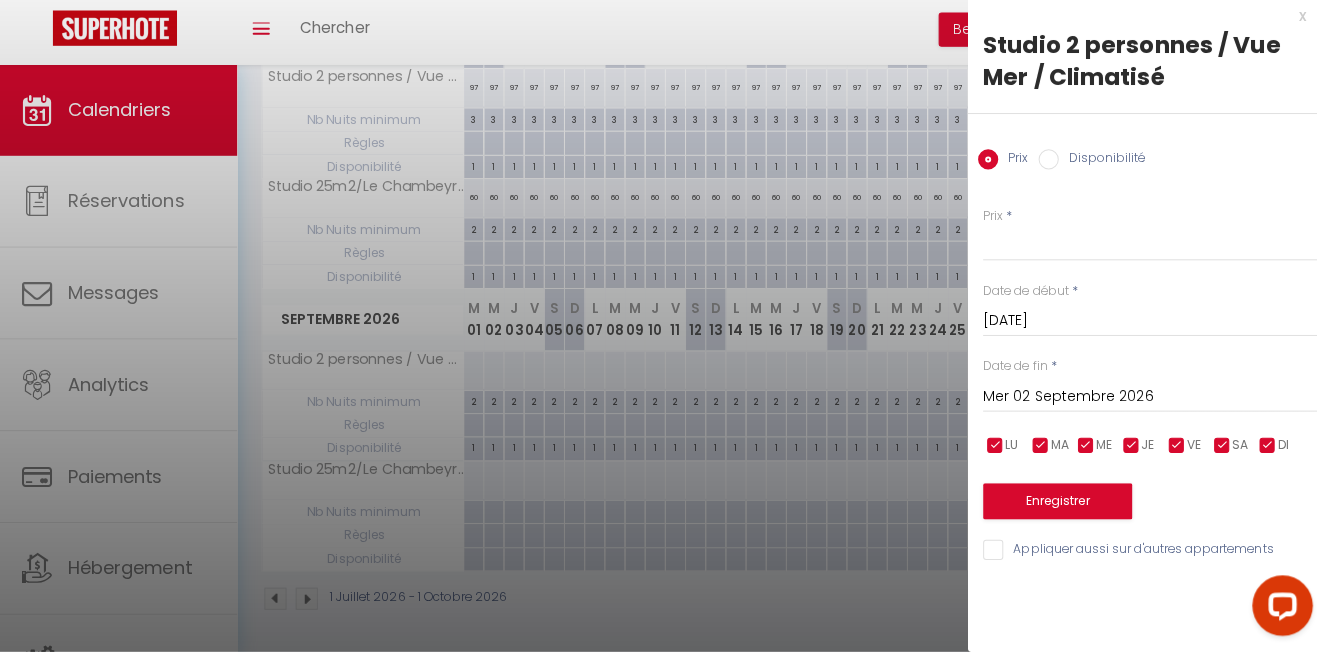 click on "Disponibilité" at bounding box center (1100, 165) 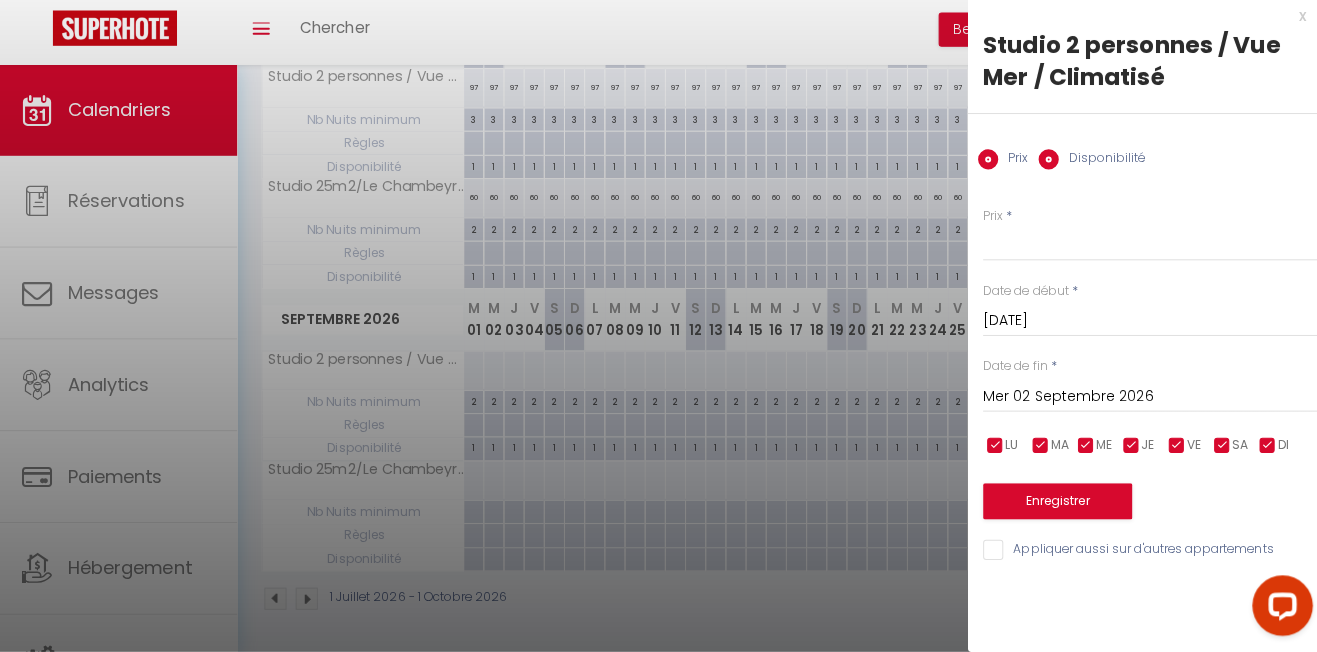 radio on "false" 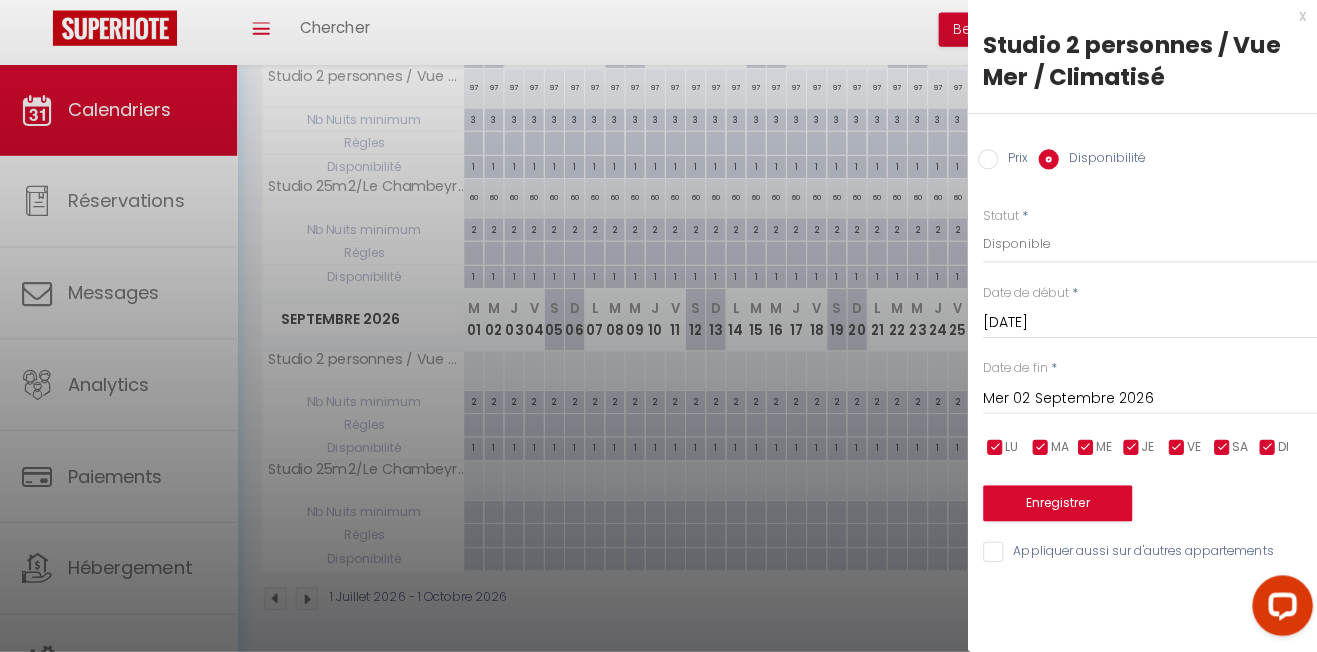 click on "Mer 02 Septembre 2026" at bounding box center [1149, 401] 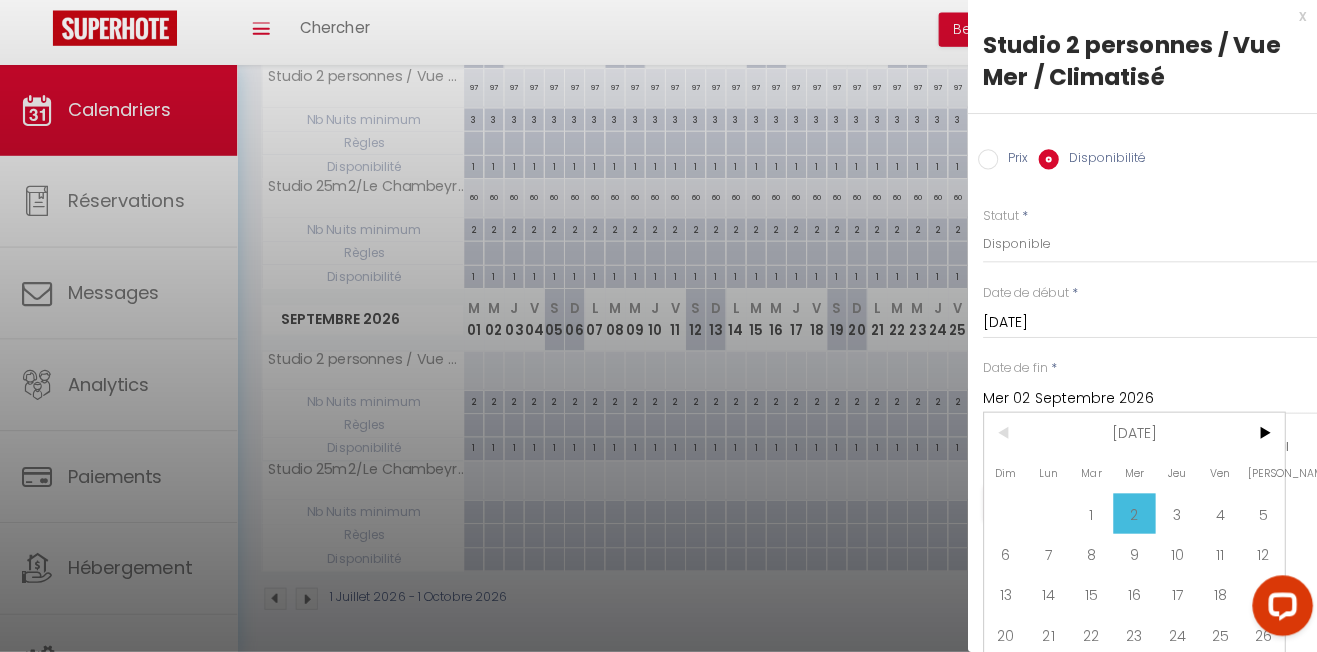 scroll, scrollTop: 43, scrollLeft: 0, axis: vertical 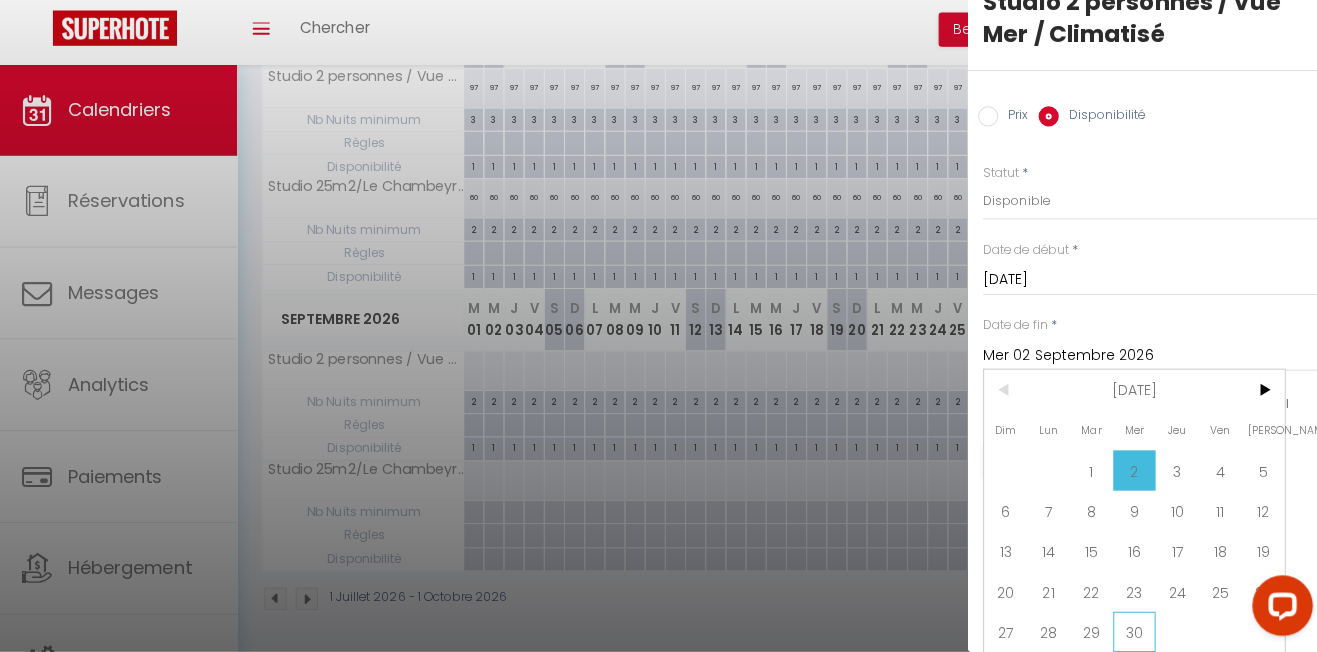 click on "30" at bounding box center [1132, 632] 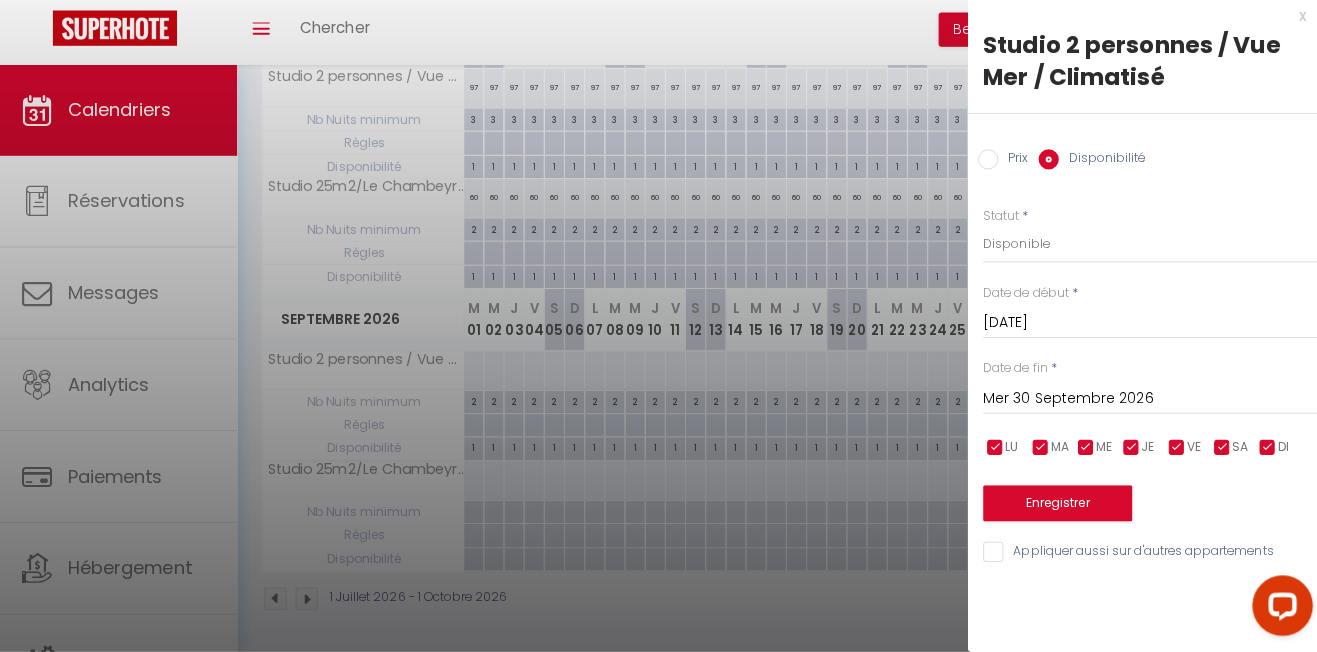 scroll, scrollTop: 0, scrollLeft: 0, axis: both 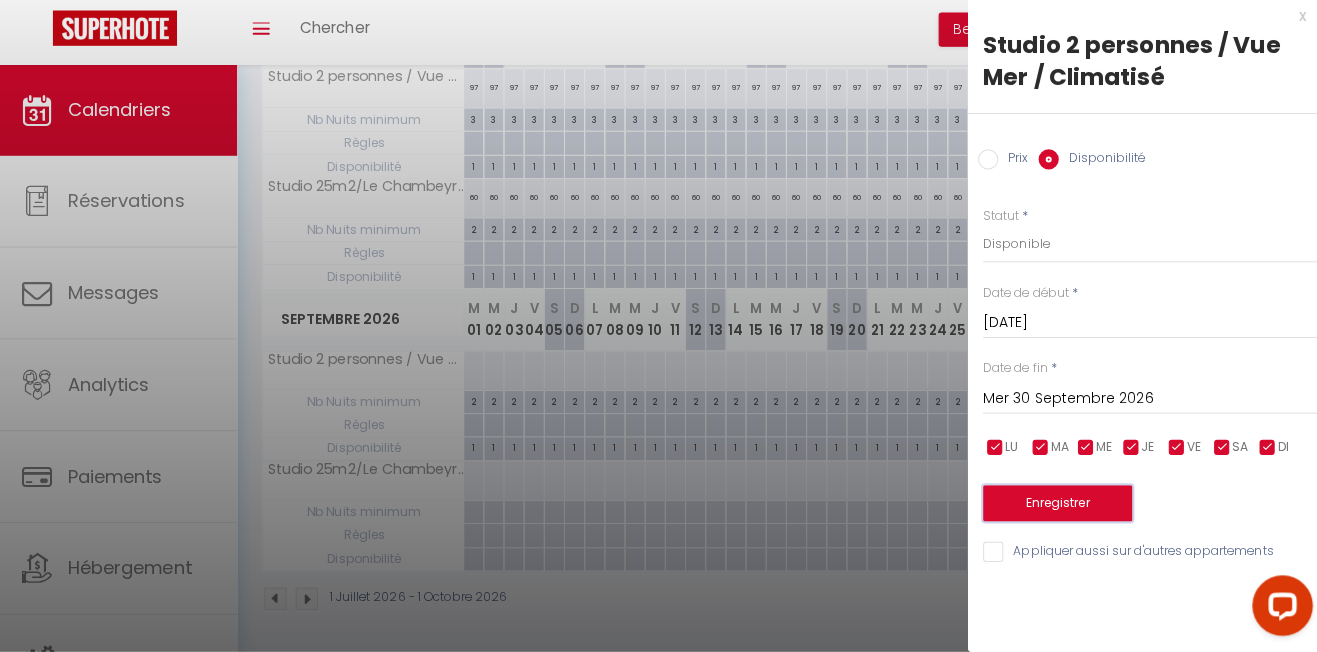 click on "Enregistrer" at bounding box center (1056, 505) 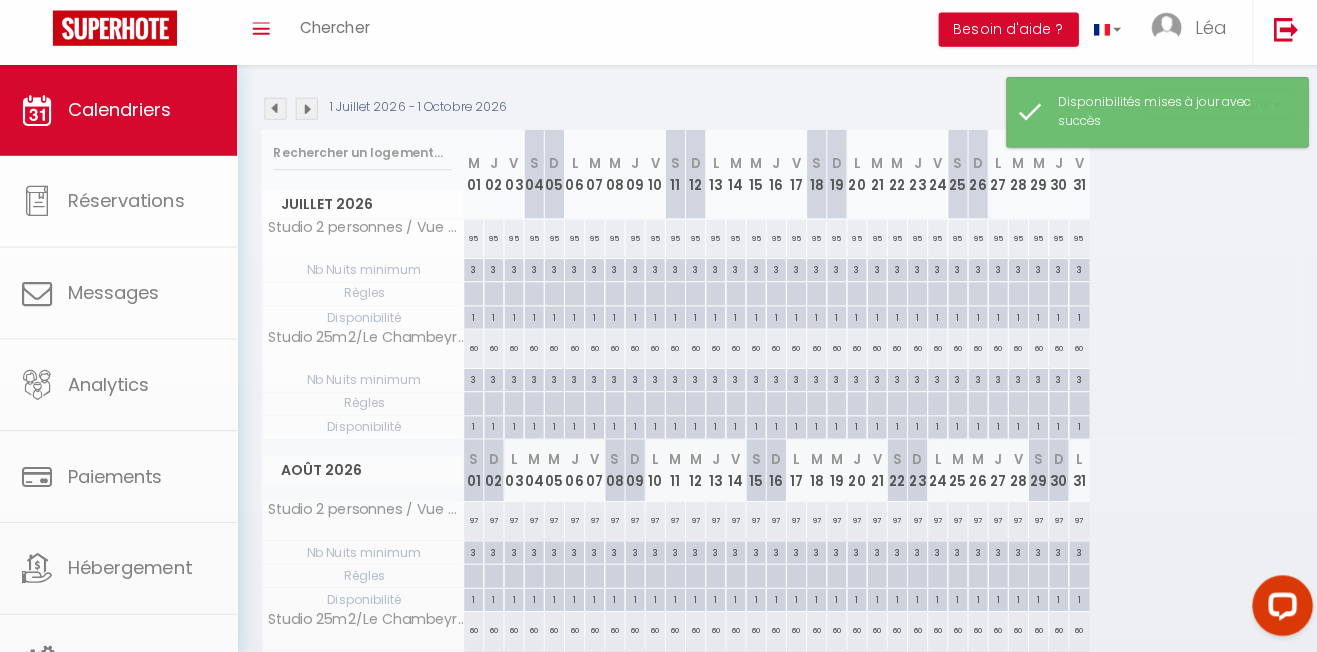 scroll, scrollTop: 623, scrollLeft: 0, axis: vertical 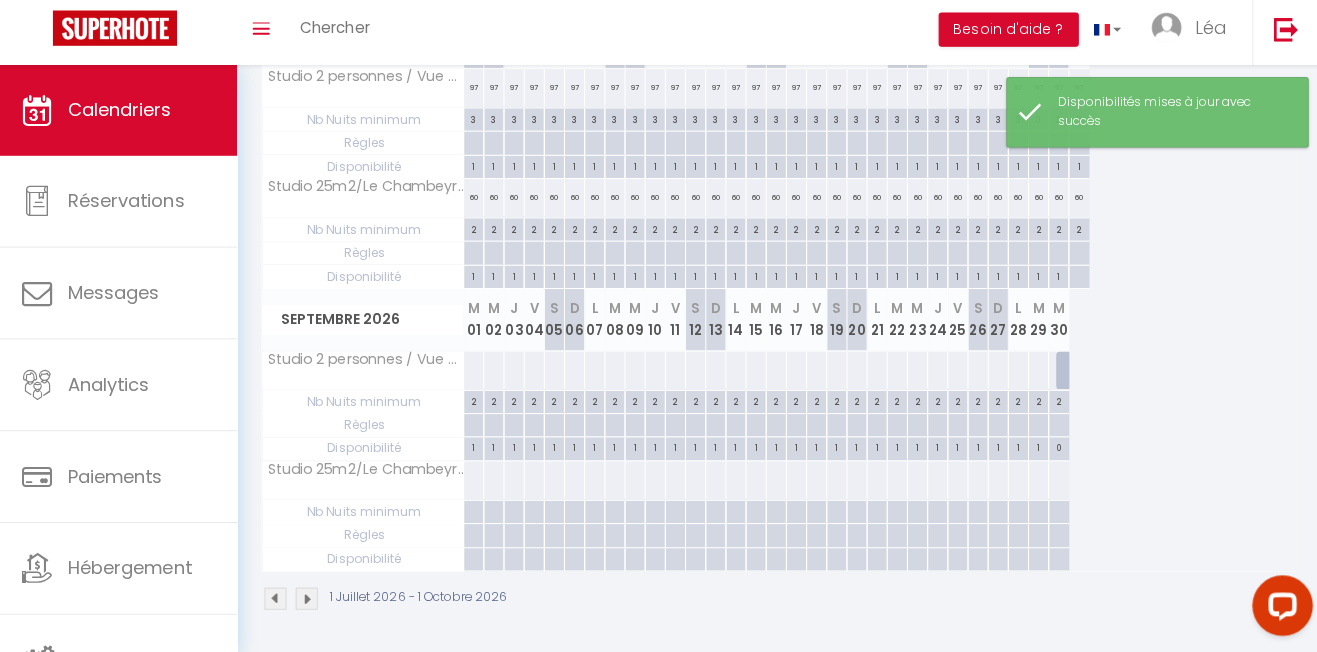 click at bounding box center [477, 372] 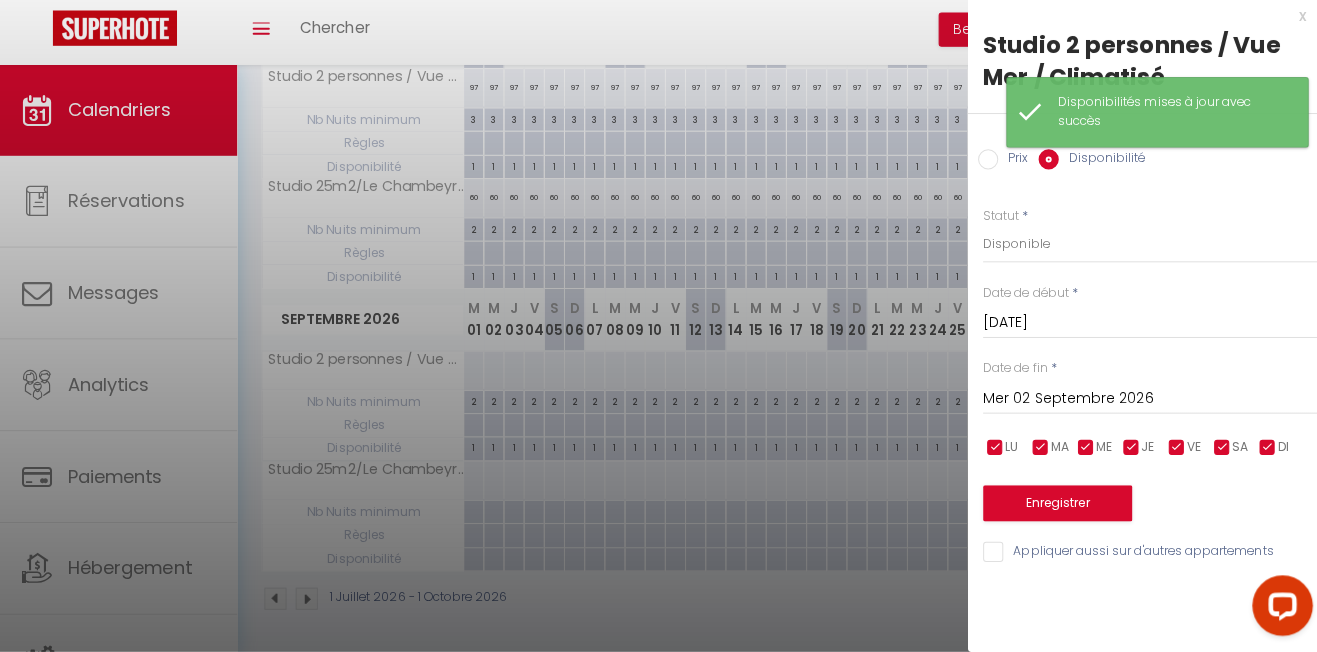 click on "Prix     Disponibilité" at bounding box center [1142, 152] 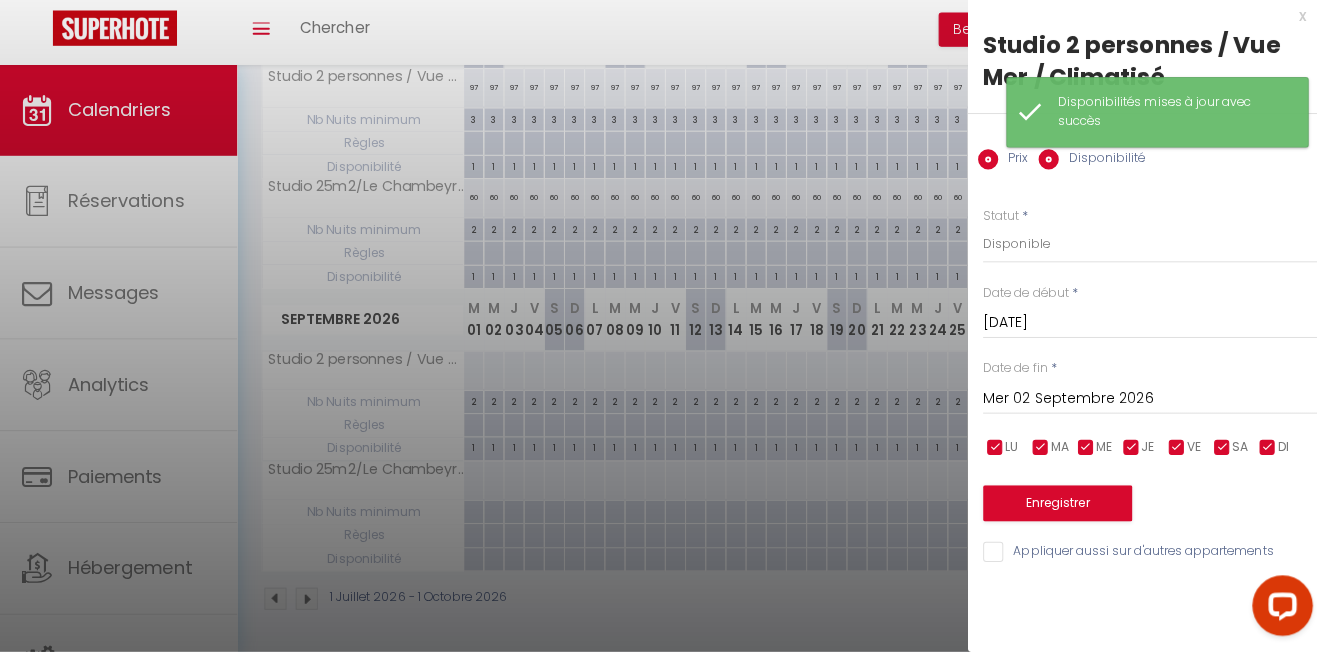 radio on "false" 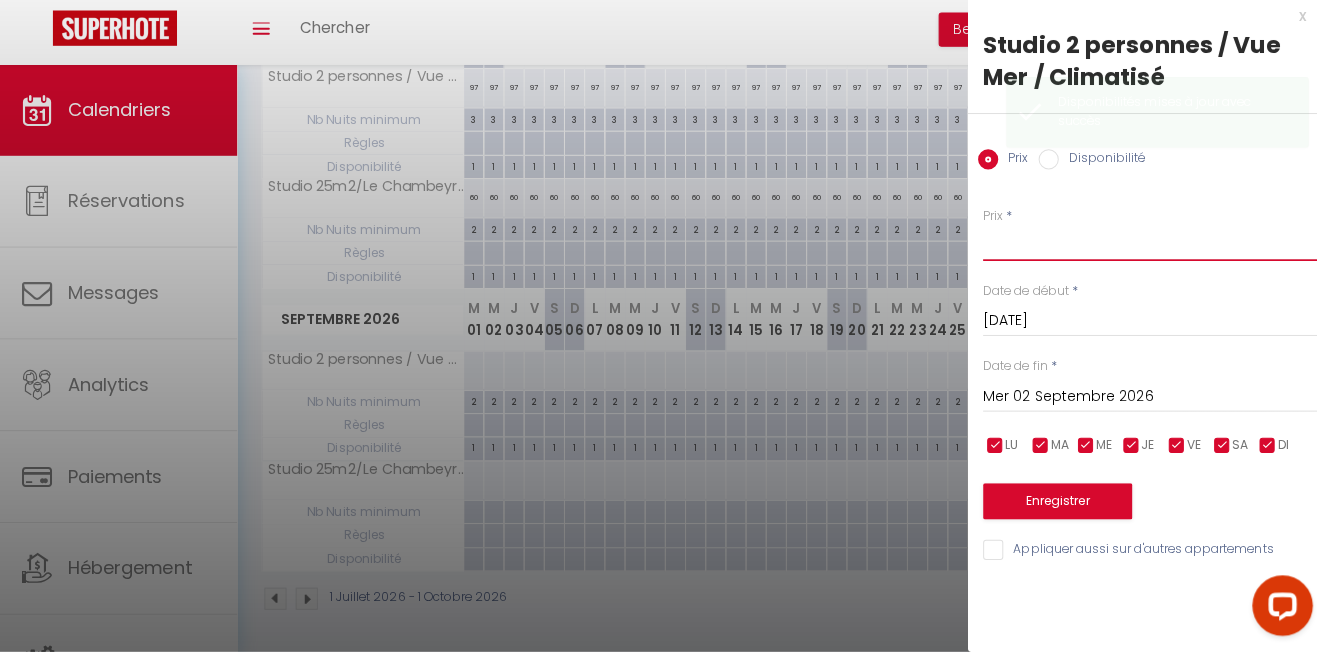 click on "Prix" at bounding box center (1149, 247) 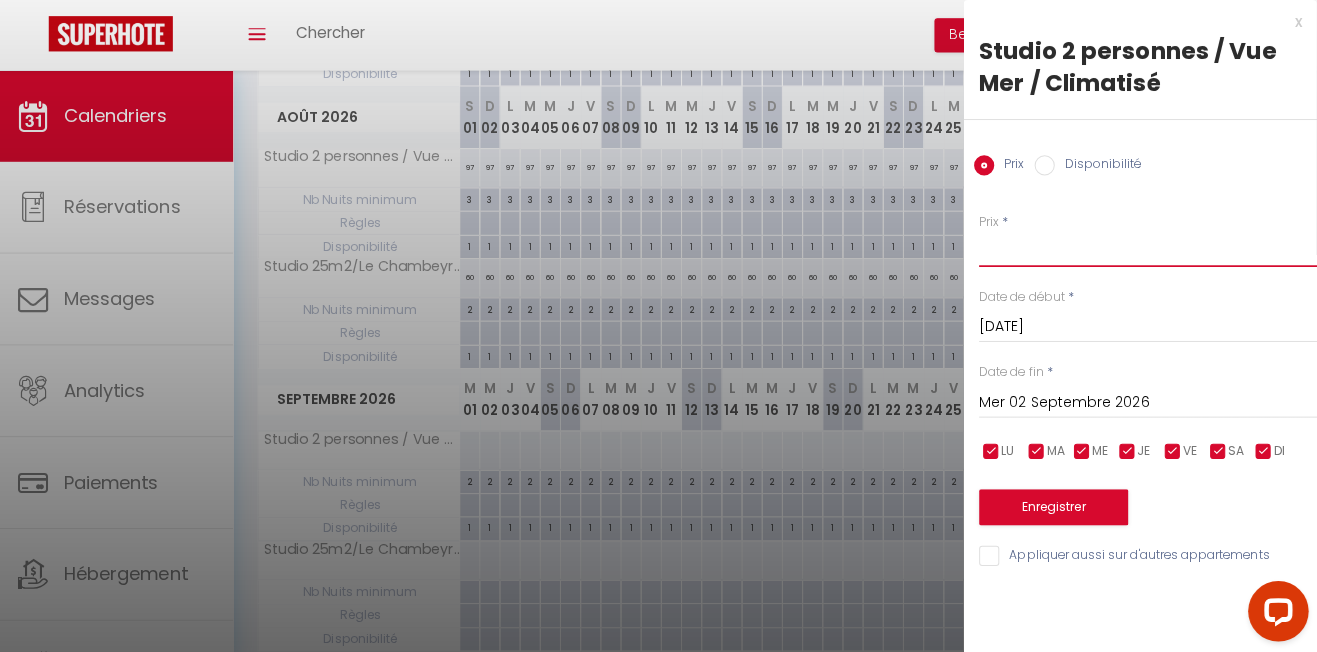 scroll, scrollTop: 546, scrollLeft: 0, axis: vertical 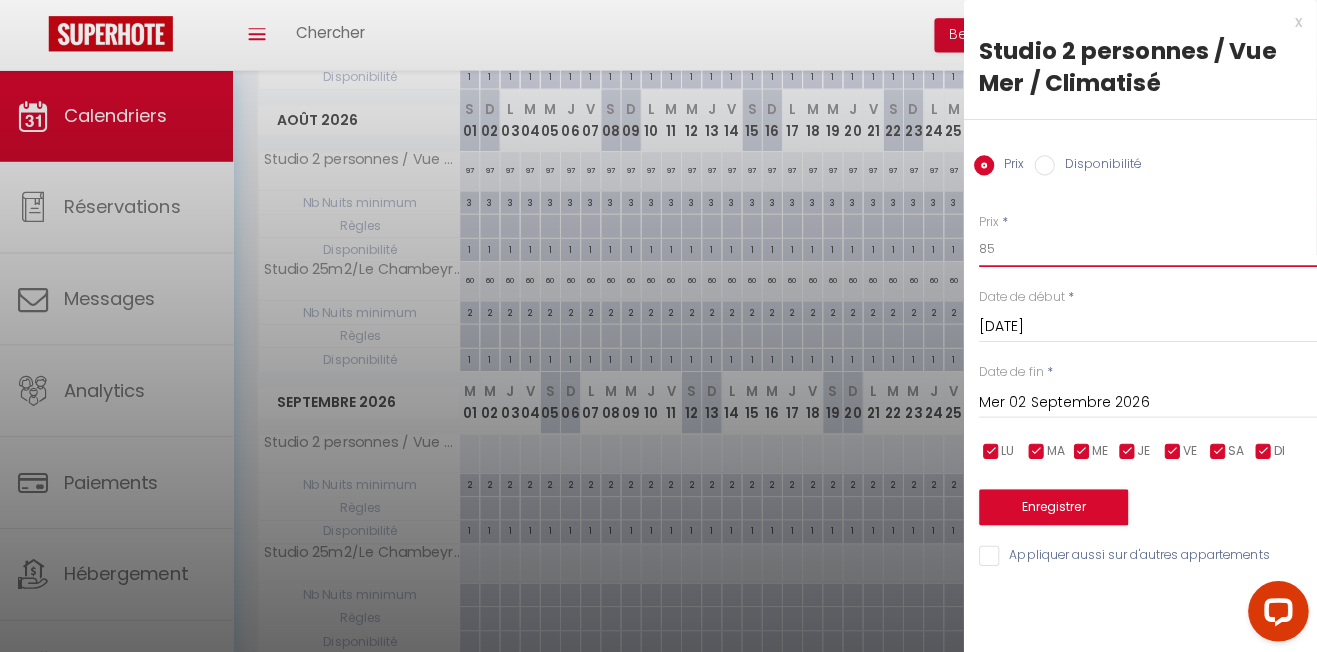type on "85" 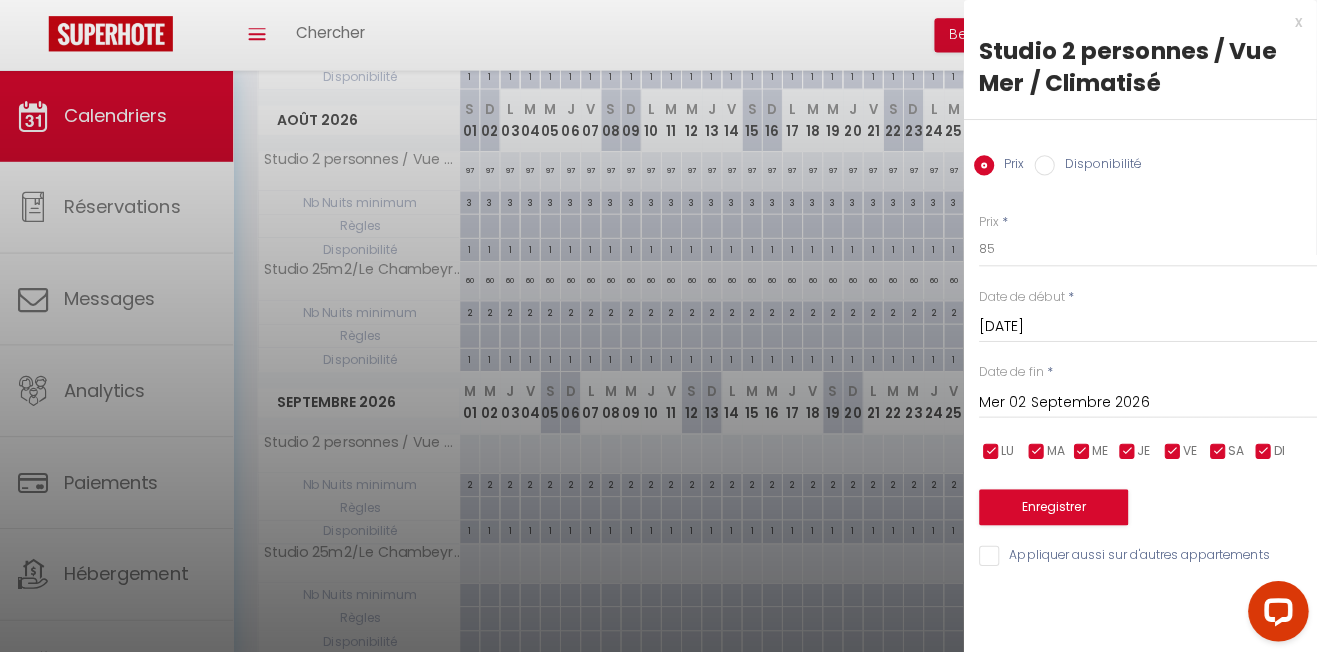 click on "Mer 02 Septembre 2026" at bounding box center (1149, 399) 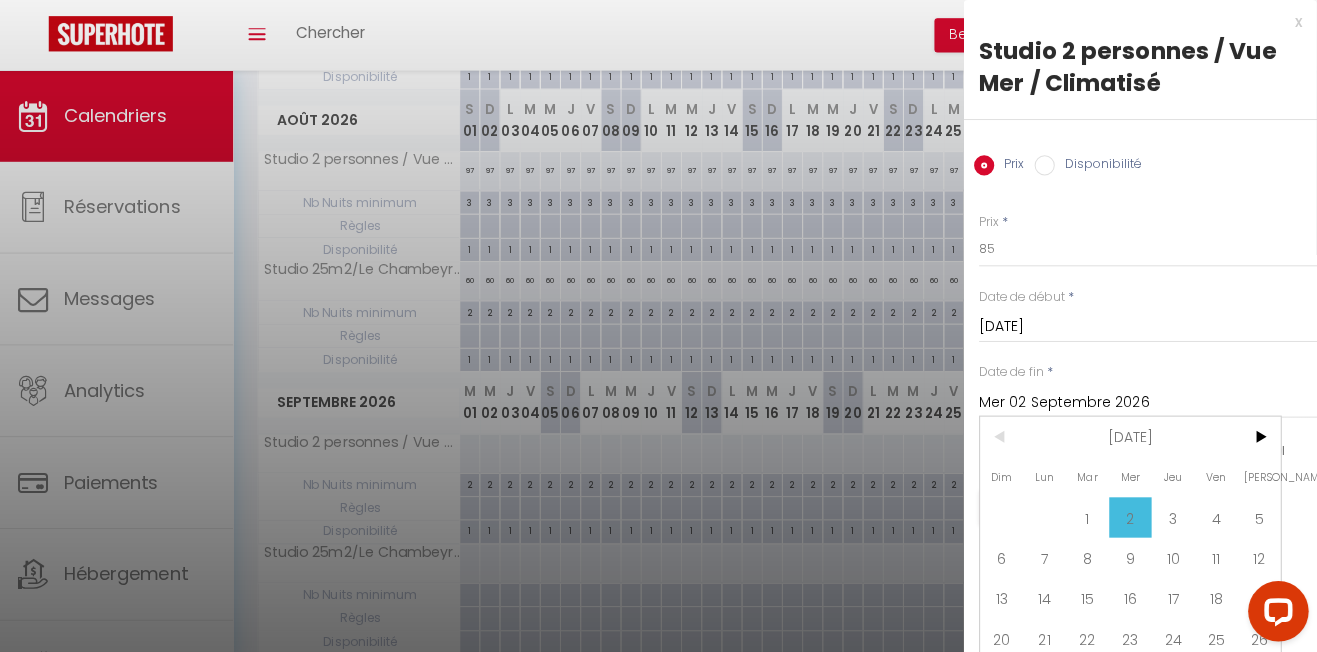 scroll, scrollTop: 41, scrollLeft: 0, axis: vertical 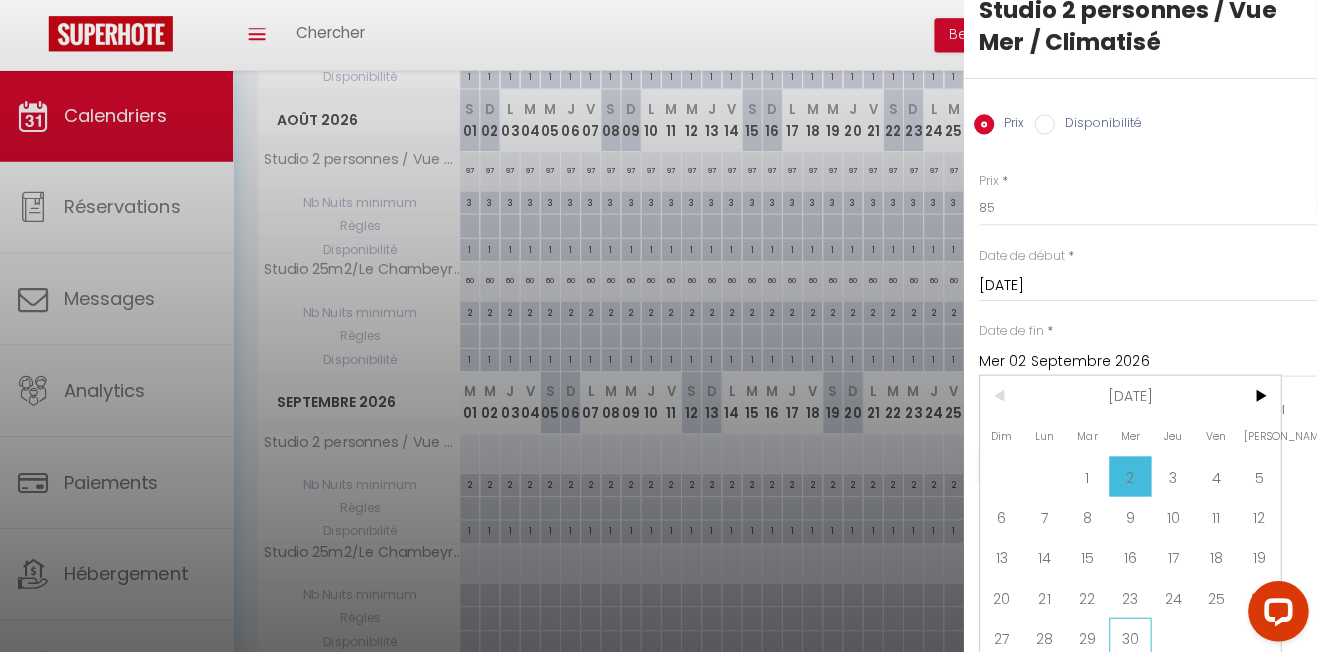 click on "30" at bounding box center [1132, 632] 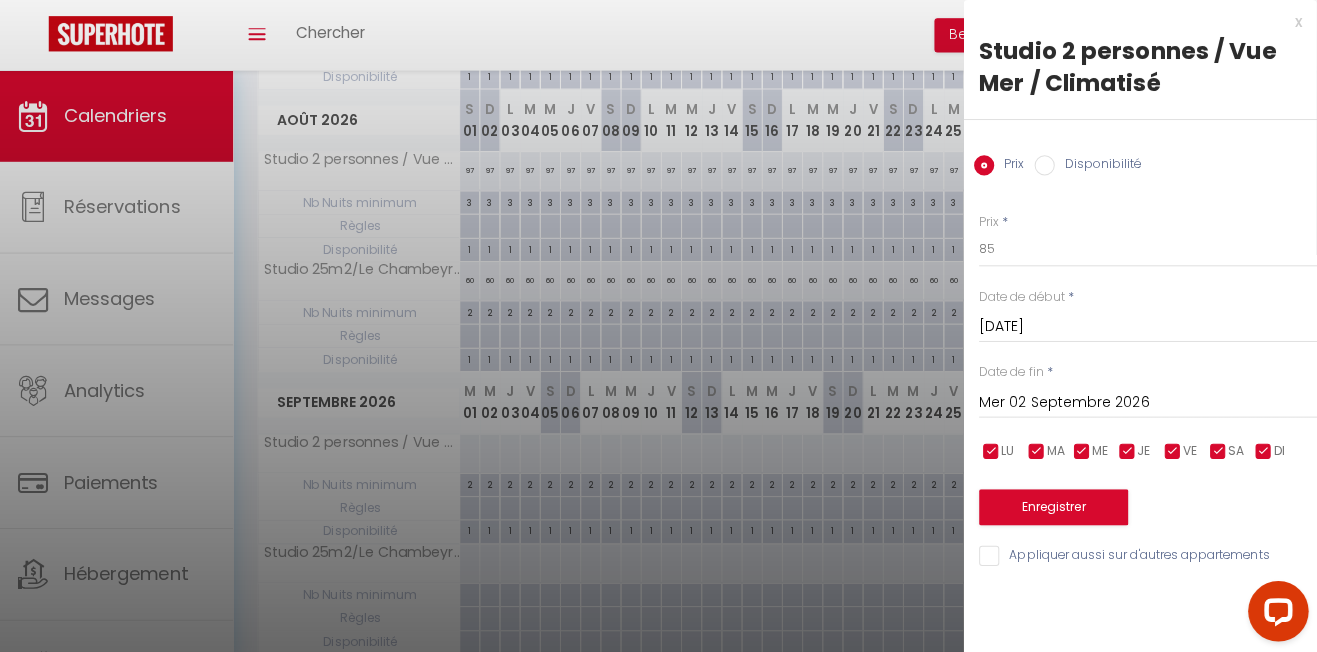 type on "Mer 30 Septembre 2026" 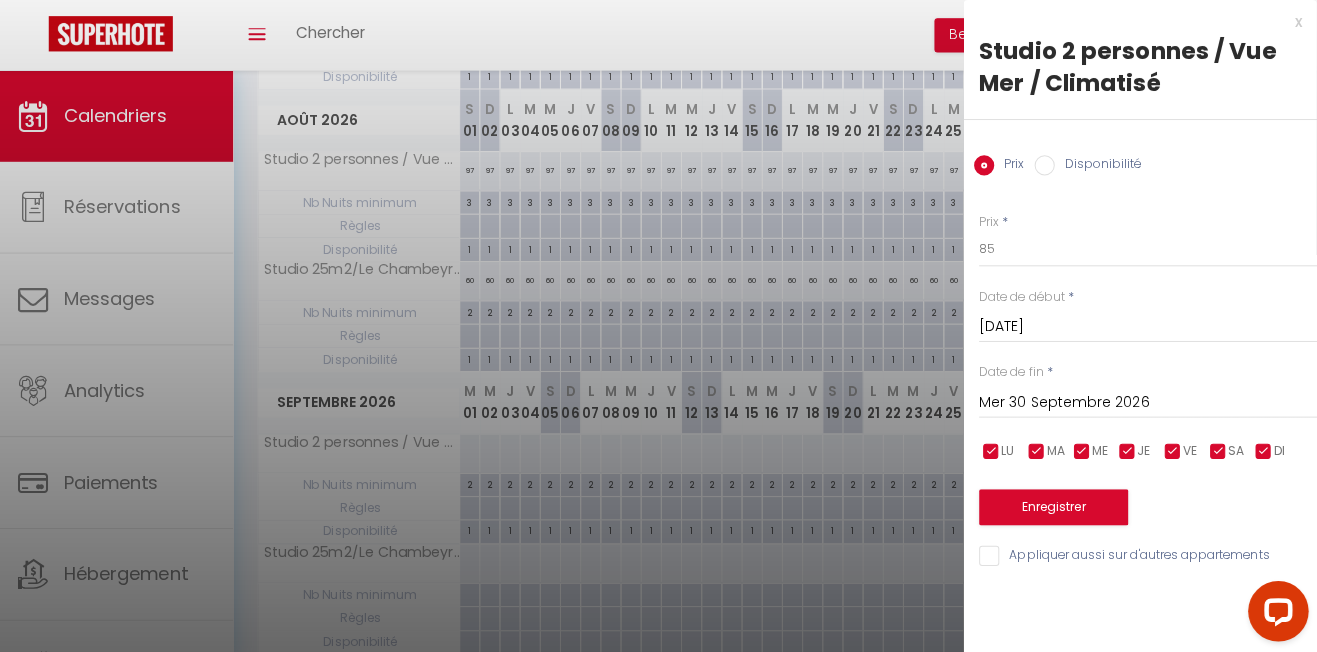 scroll, scrollTop: 0, scrollLeft: 0, axis: both 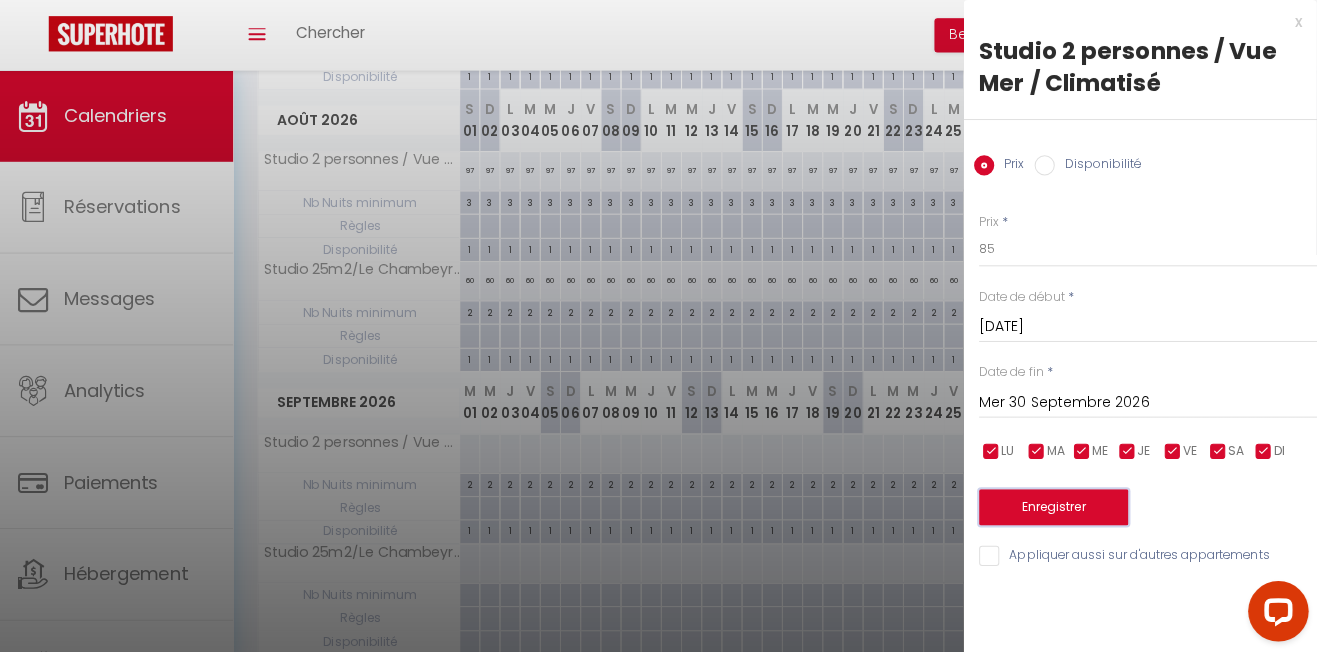 click on "Enregistrer" at bounding box center [1056, 503] 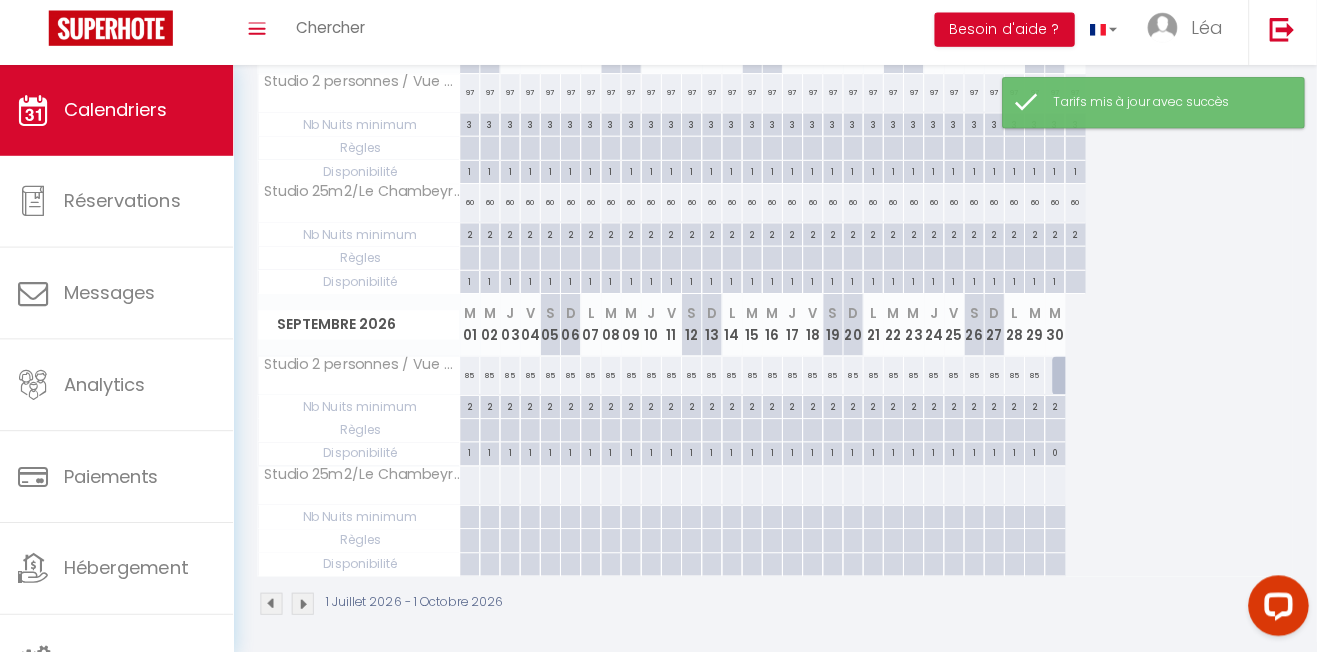scroll, scrollTop: 623, scrollLeft: 0, axis: vertical 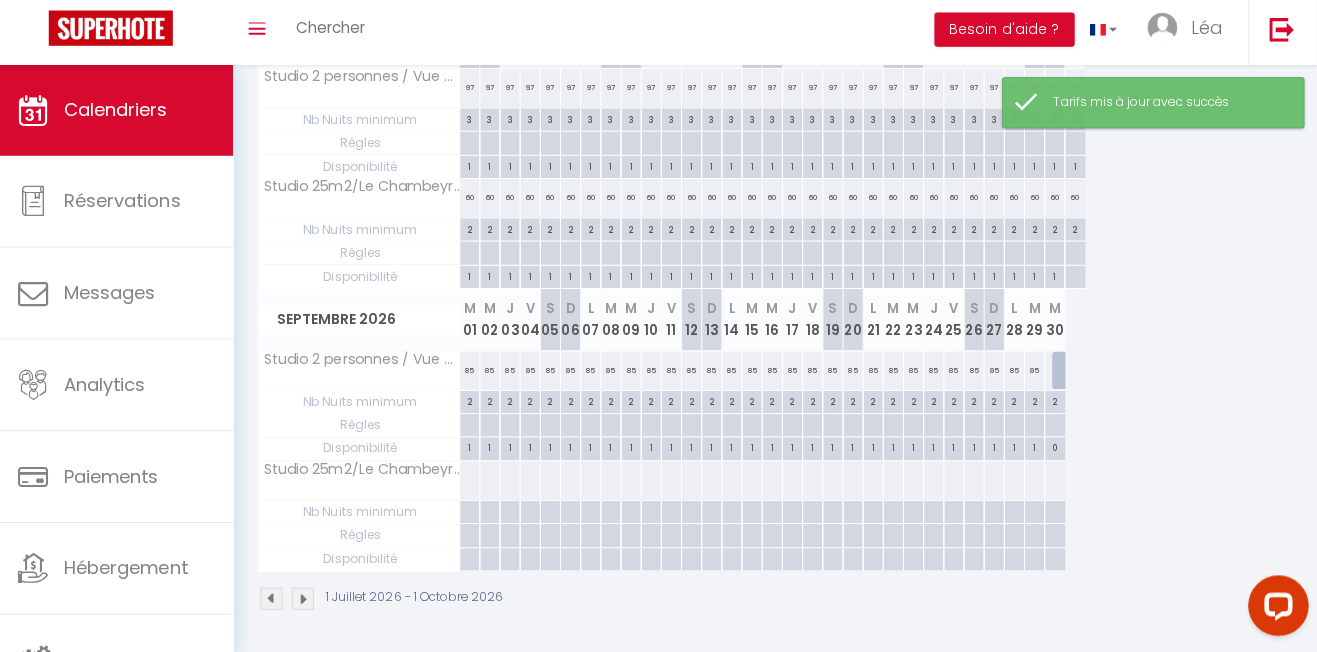 click at bounding box center [1065, 373] 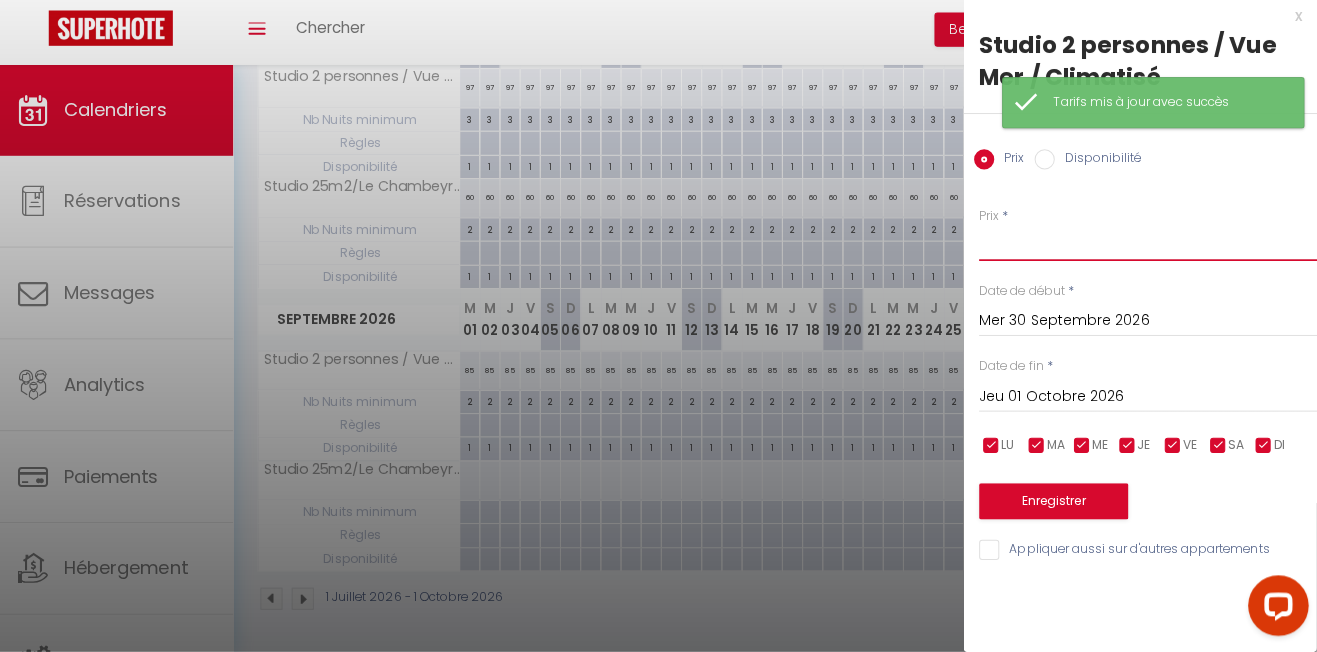 click on "Prix" at bounding box center [1149, 247] 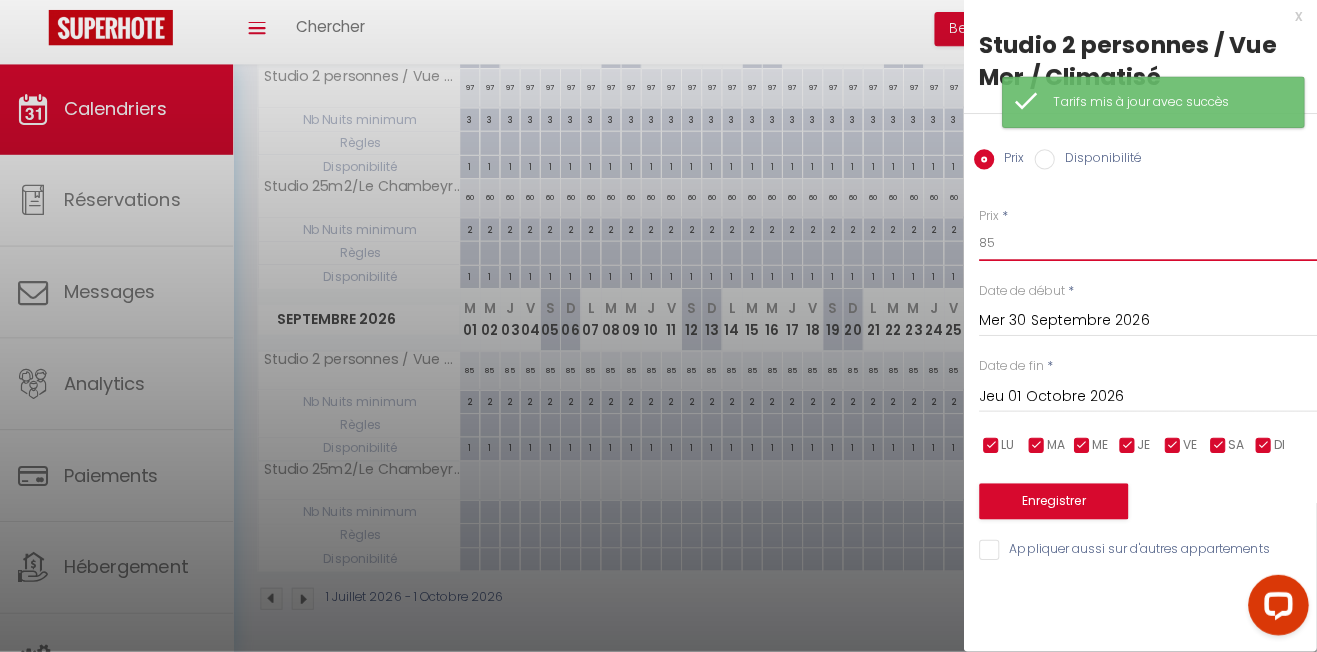 type on "85" 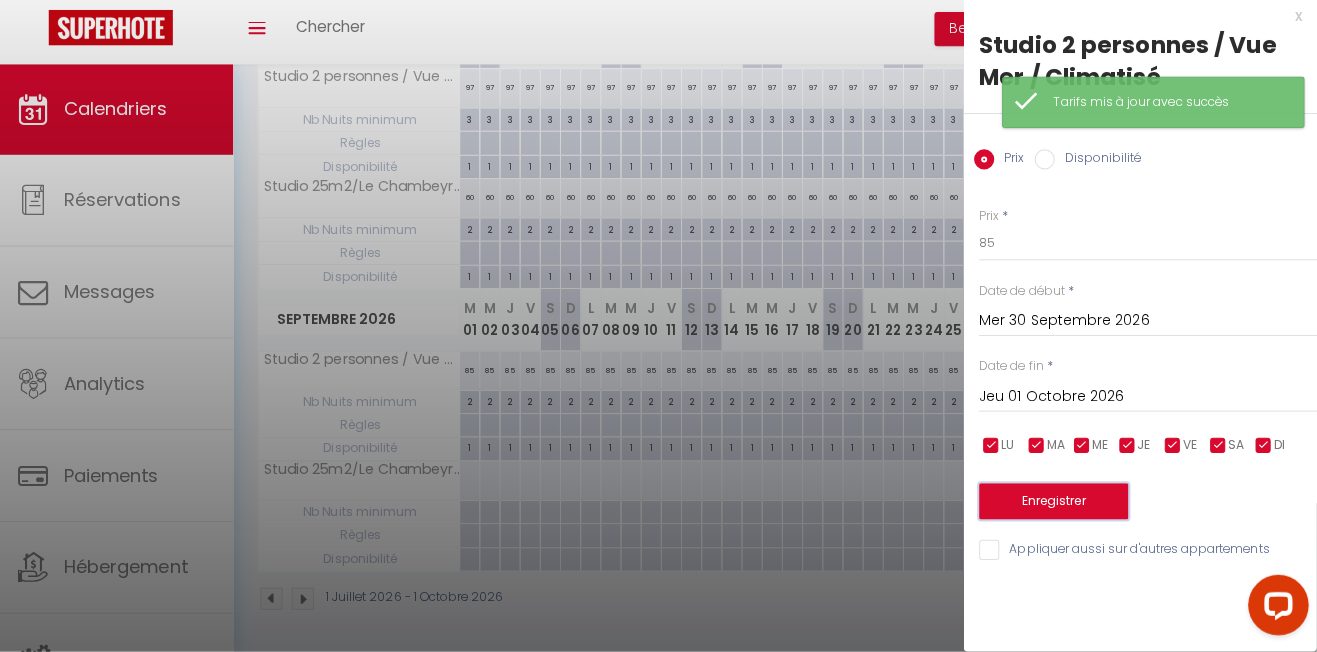 click on "Enregistrer" at bounding box center (1056, 503) 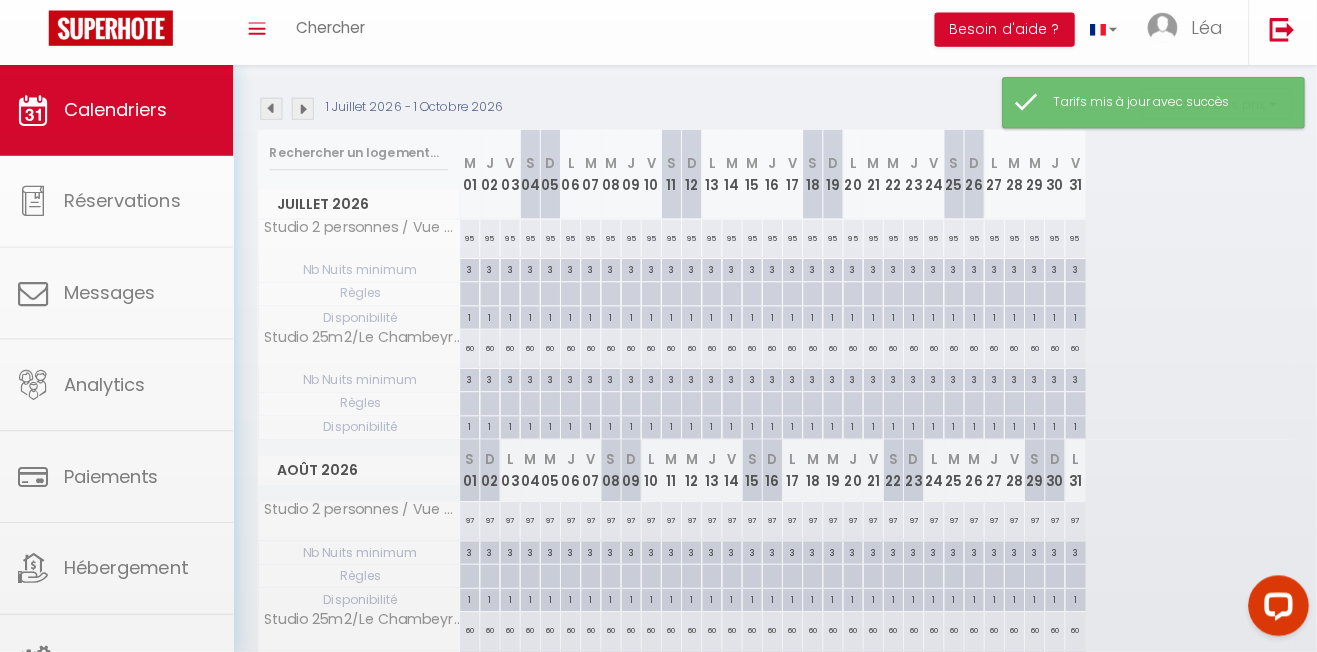 scroll, scrollTop: 622, scrollLeft: 0, axis: vertical 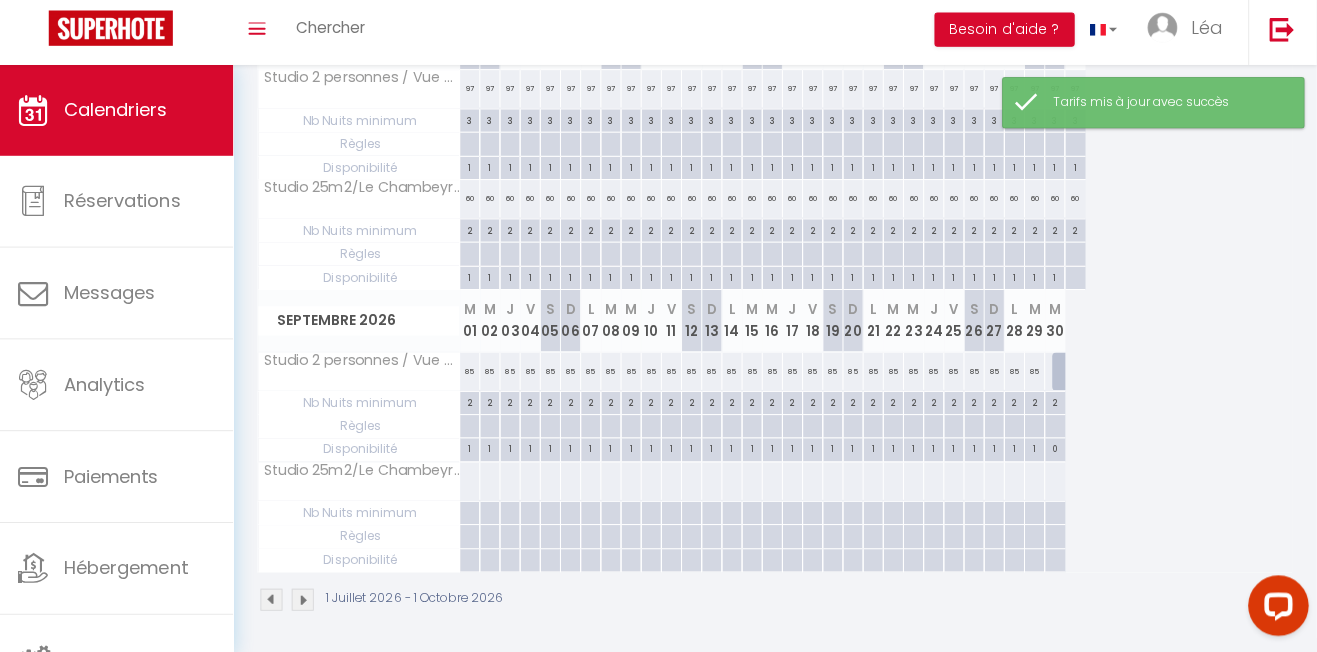 click at bounding box center (1065, 374) 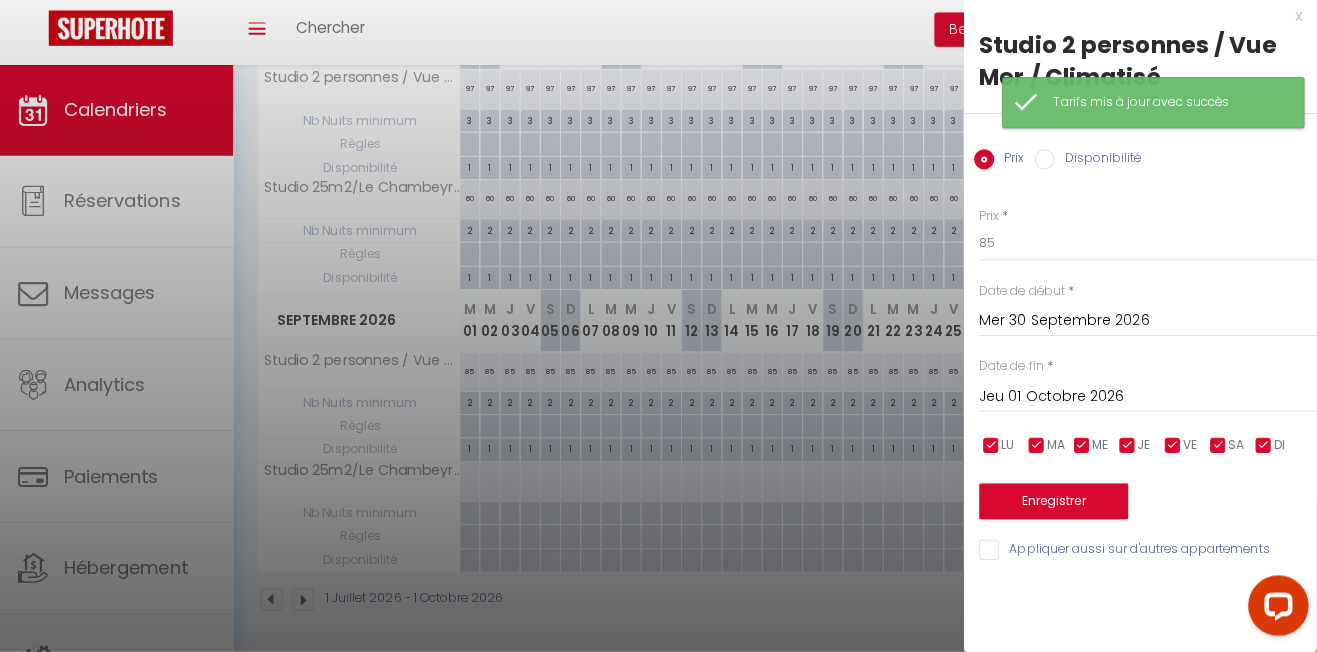 click on "Disponibilité" at bounding box center (1100, 165) 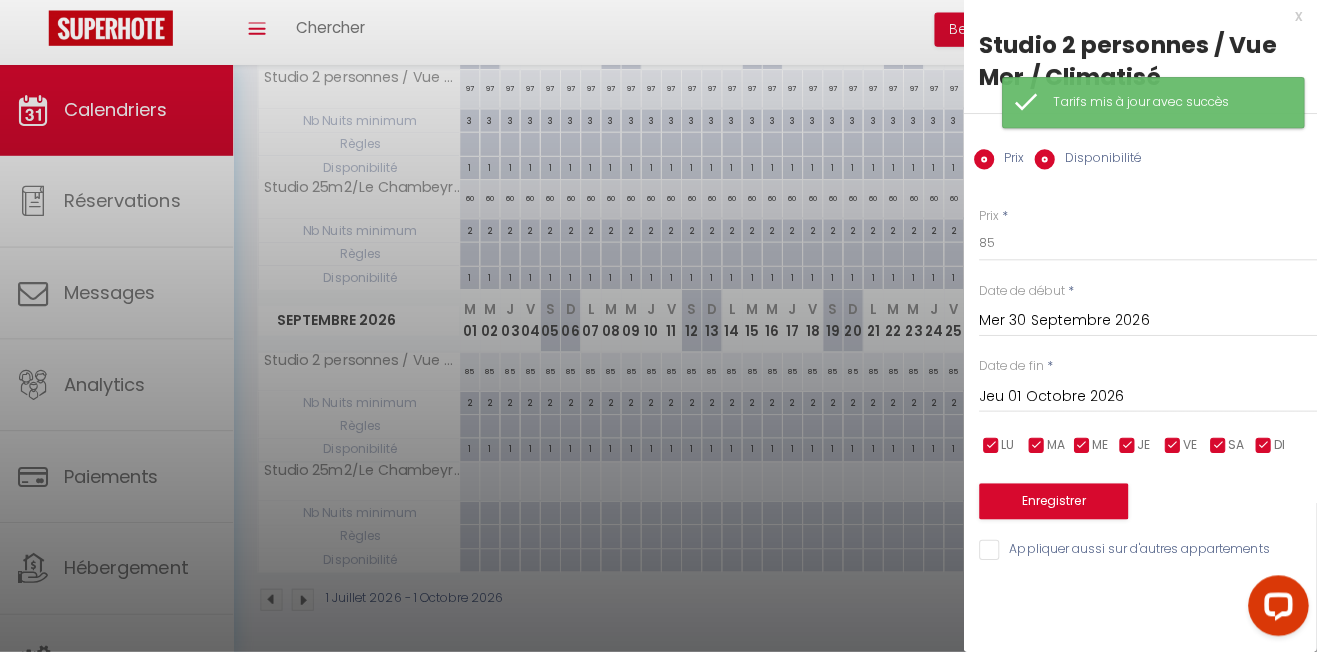 radio on "false" 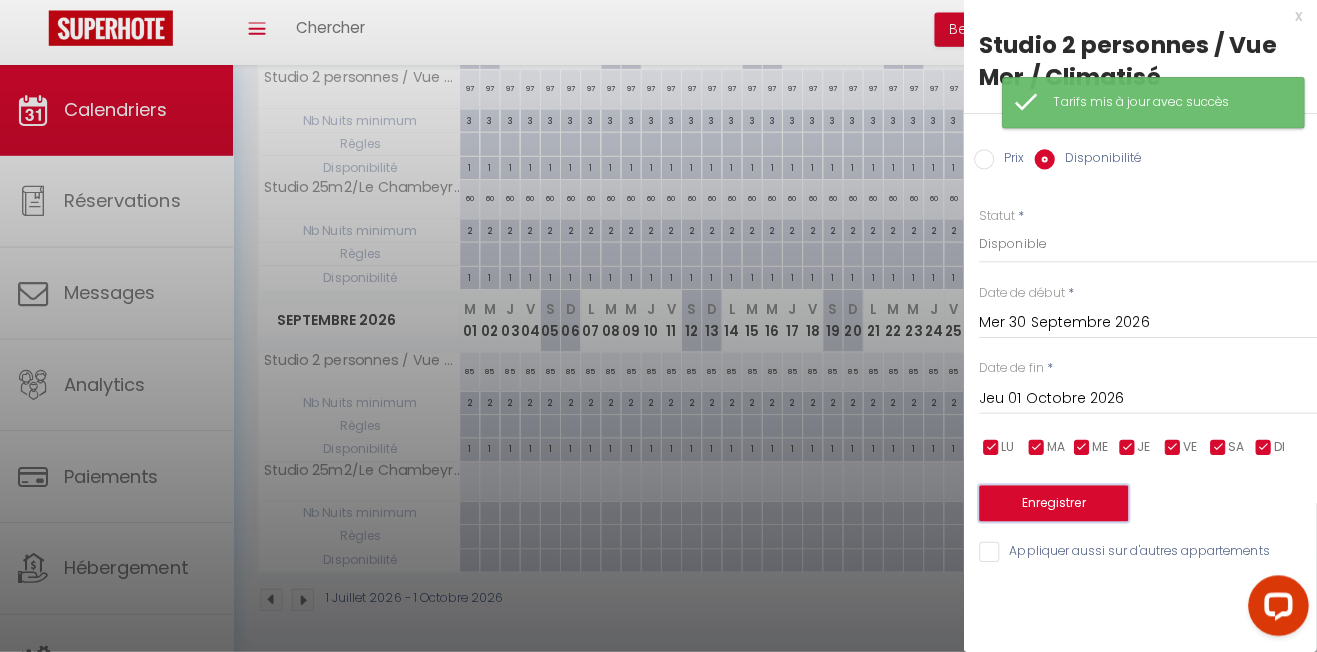 click on "Enregistrer" at bounding box center [1056, 505] 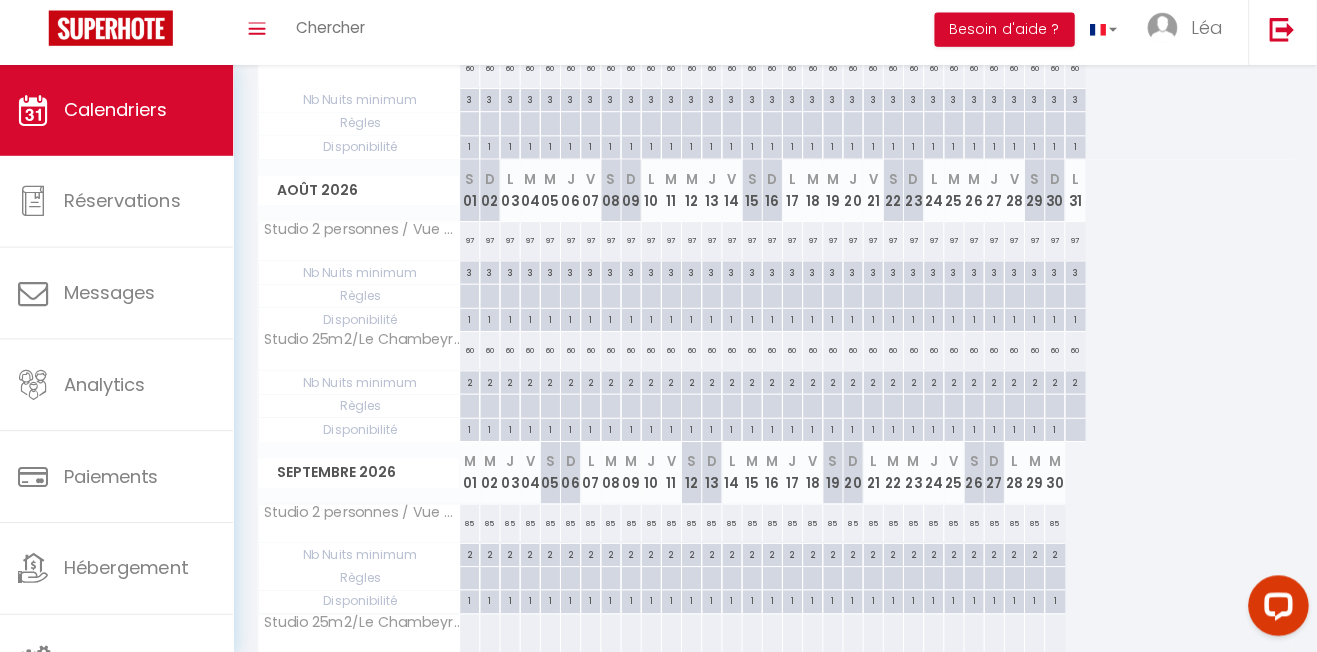 scroll, scrollTop: 475, scrollLeft: 0, axis: vertical 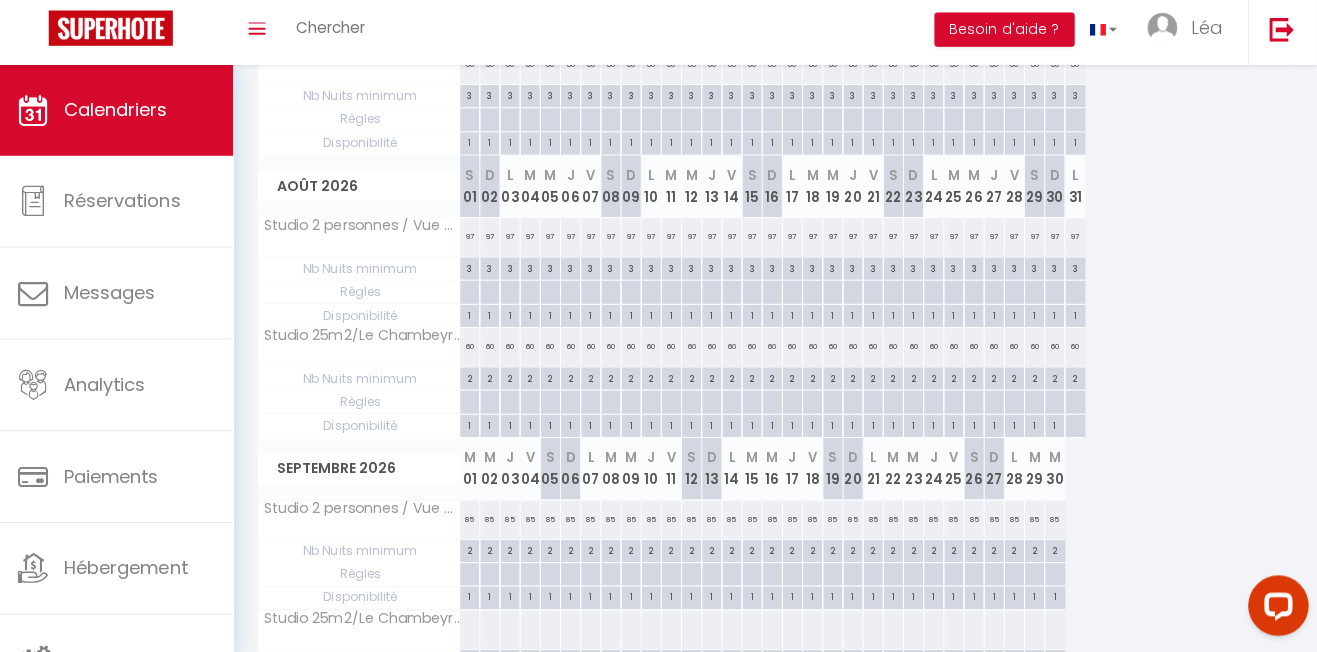 click at bounding box center (1077, 381) 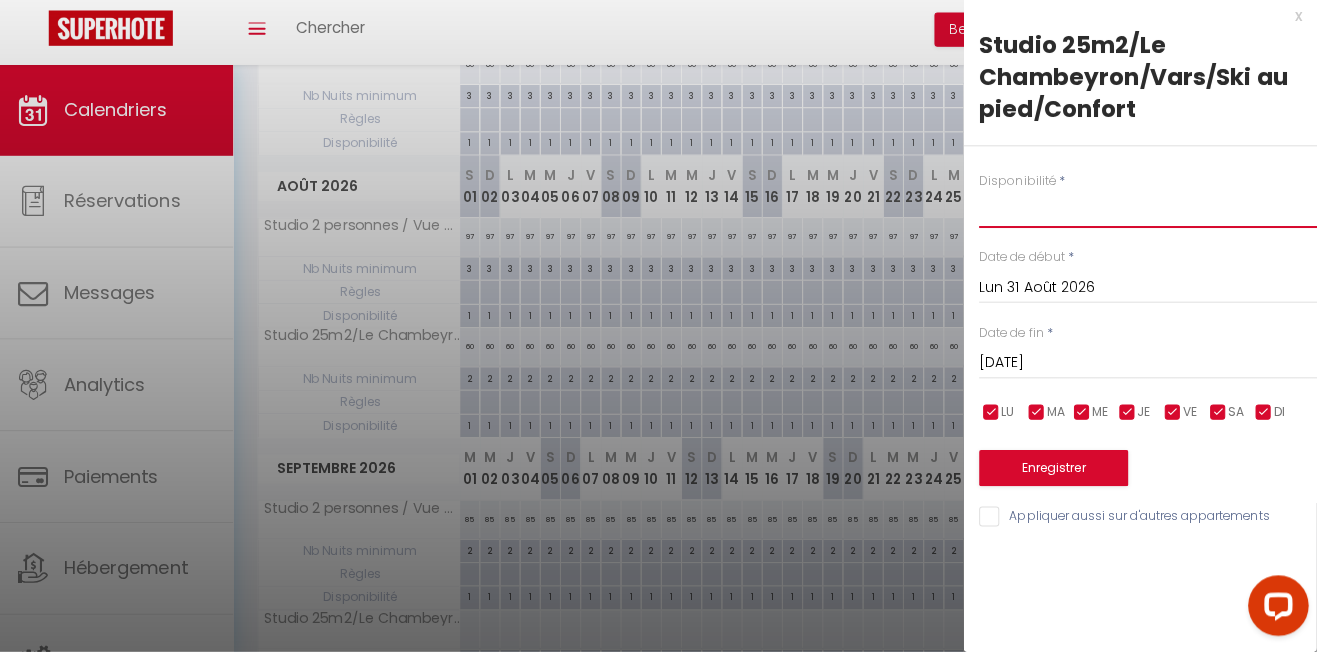 click on "Disponible
Indisponible" at bounding box center (1149, 213) 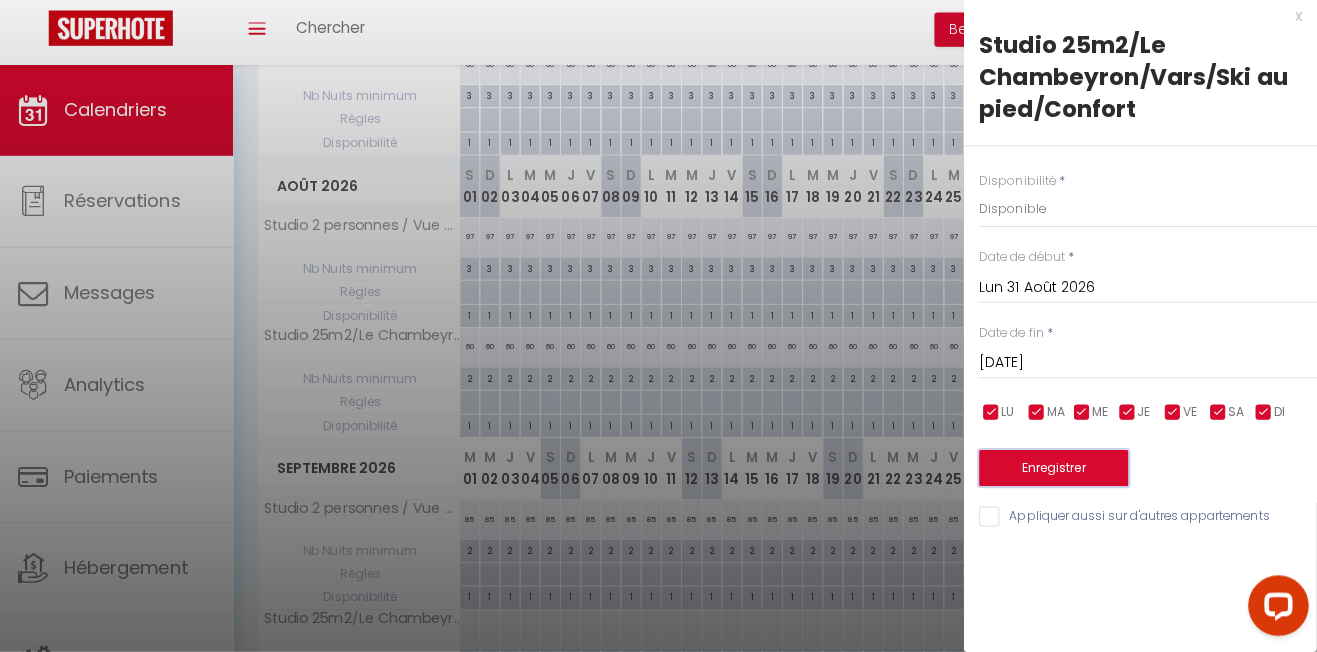 click on "Enregistrer" at bounding box center [1056, 470] 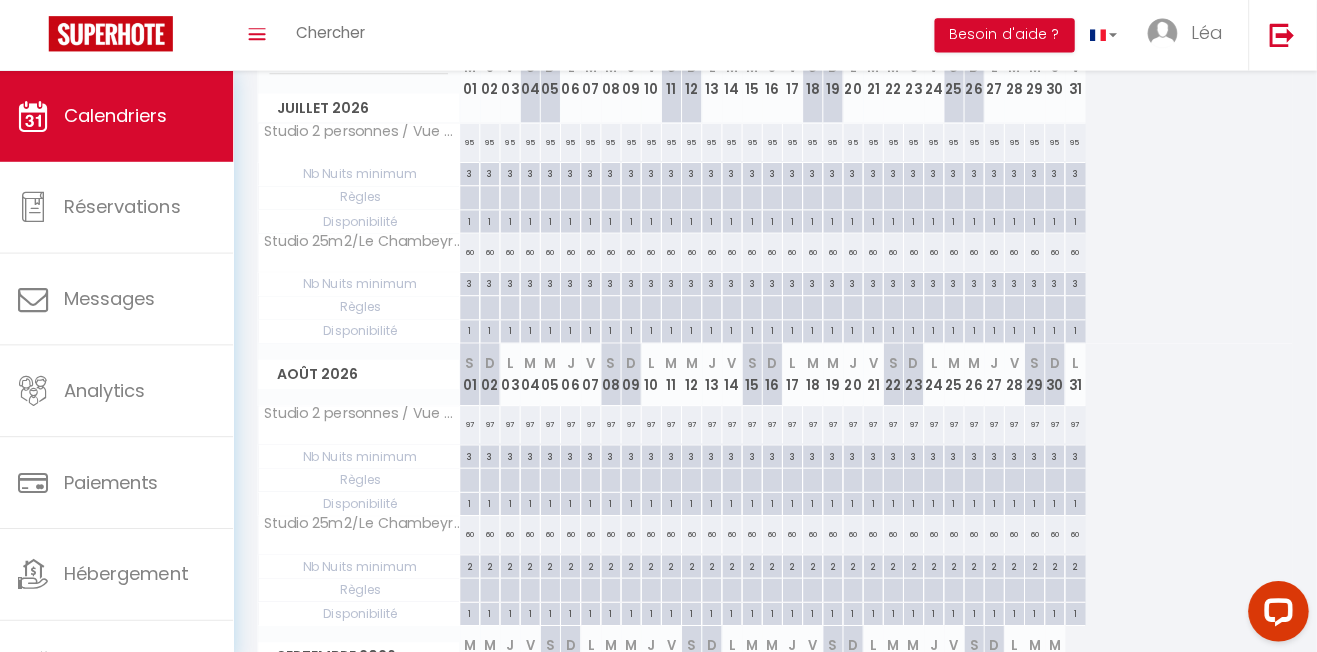 scroll, scrollTop: 293, scrollLeft: 0, axis: vertical 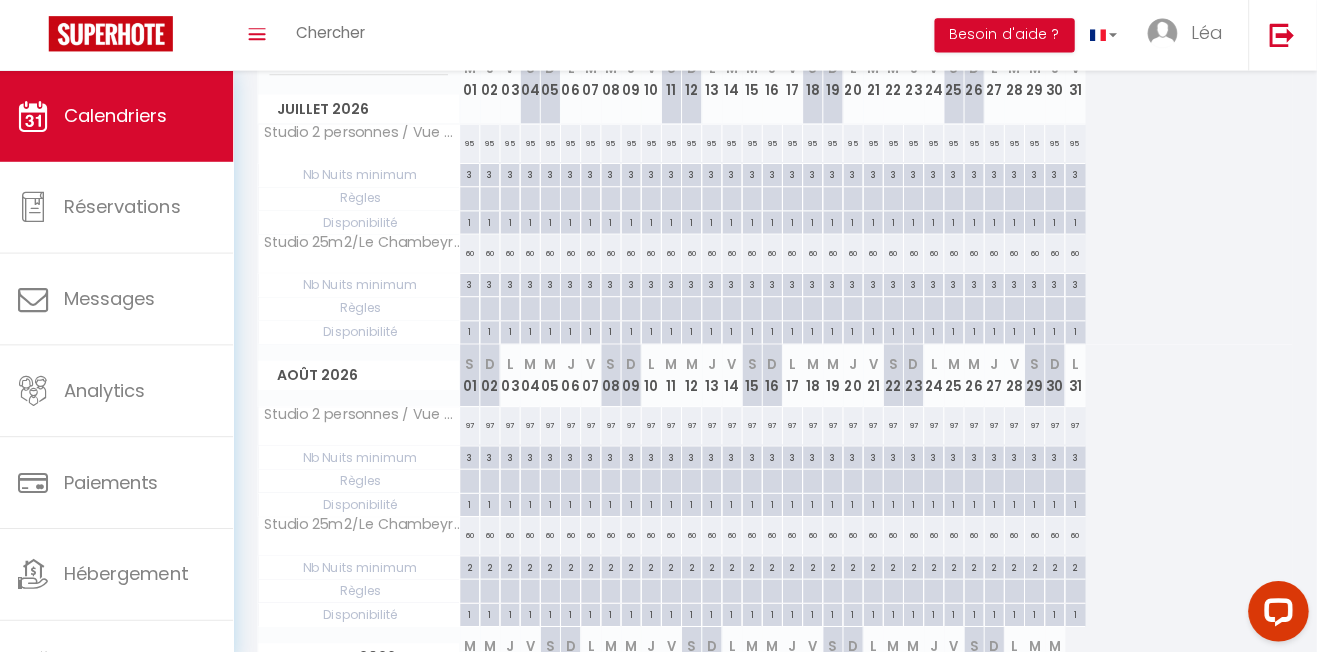 click on "Nb Nuits minimum" at bounding box center (367, 283) 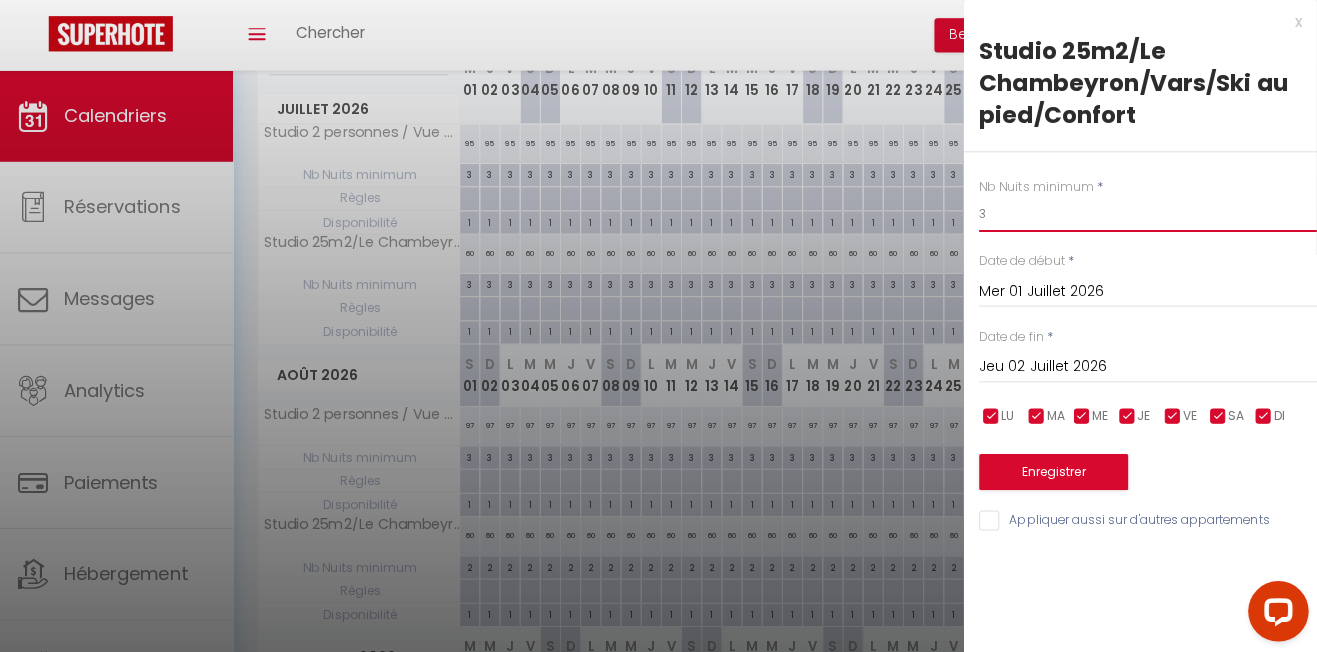 click on "3" at bounding box center [1149, 212] 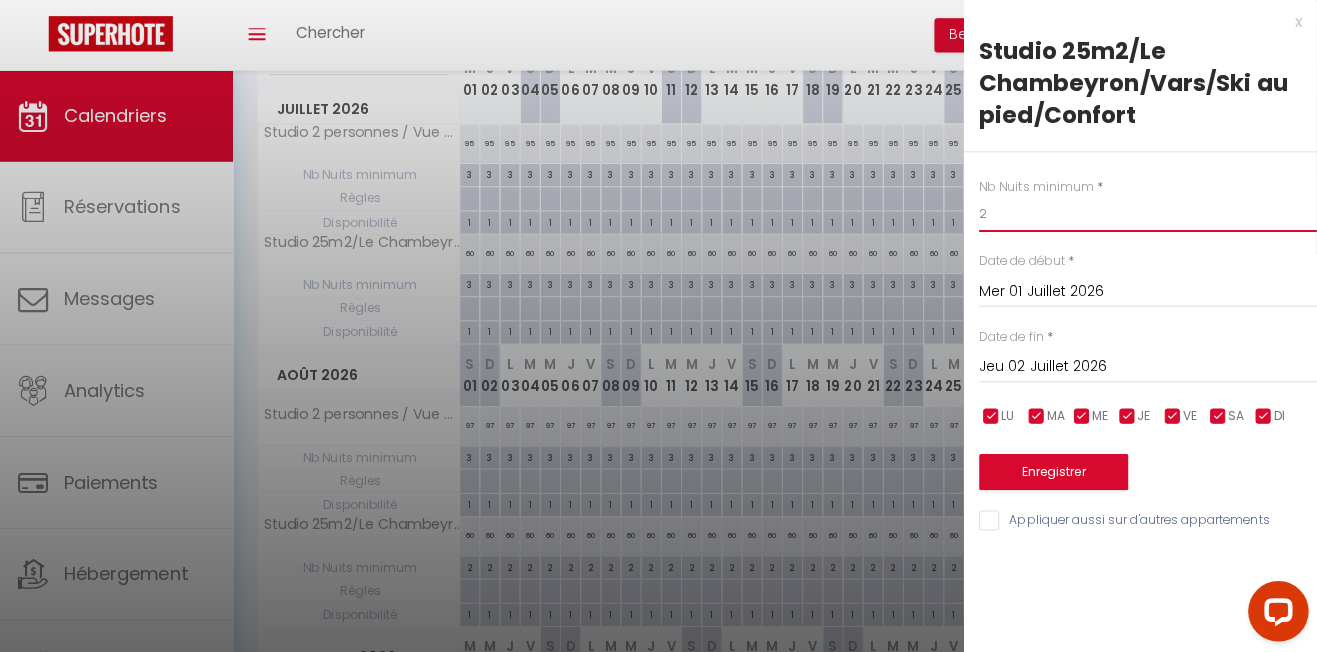 type on "2" 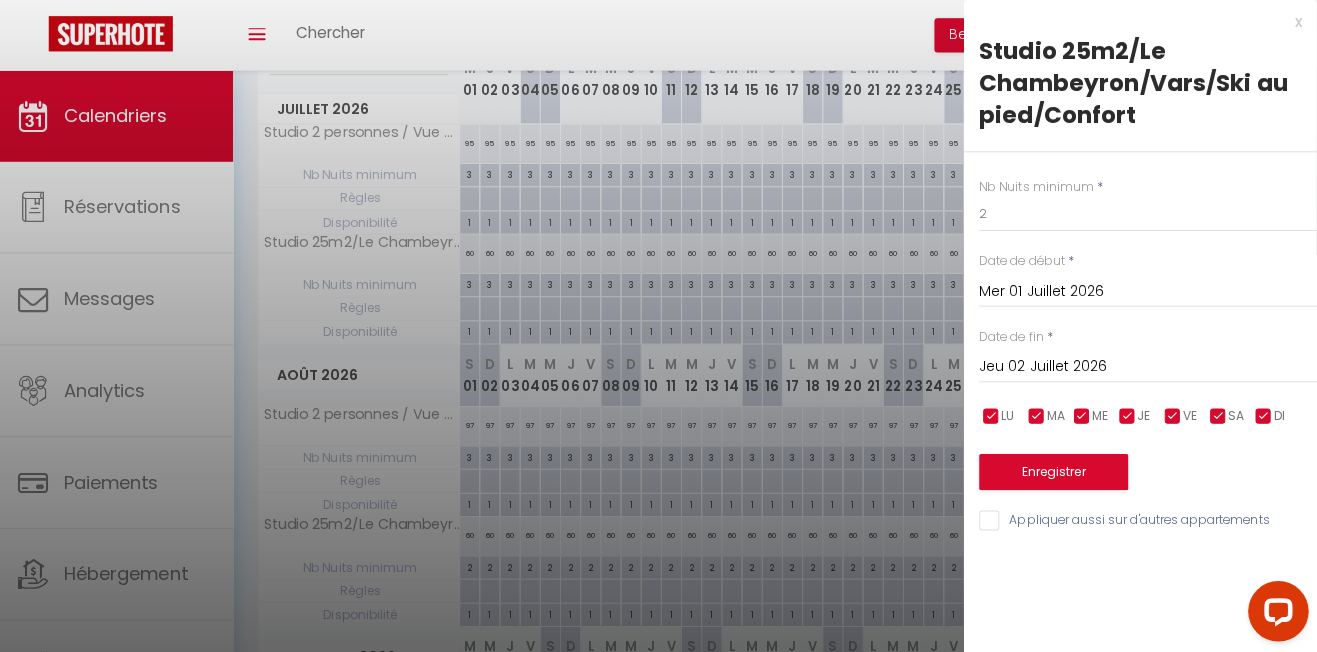 click on "Jeu 02 Juillet 2026" at bounding box center (1149, 364) 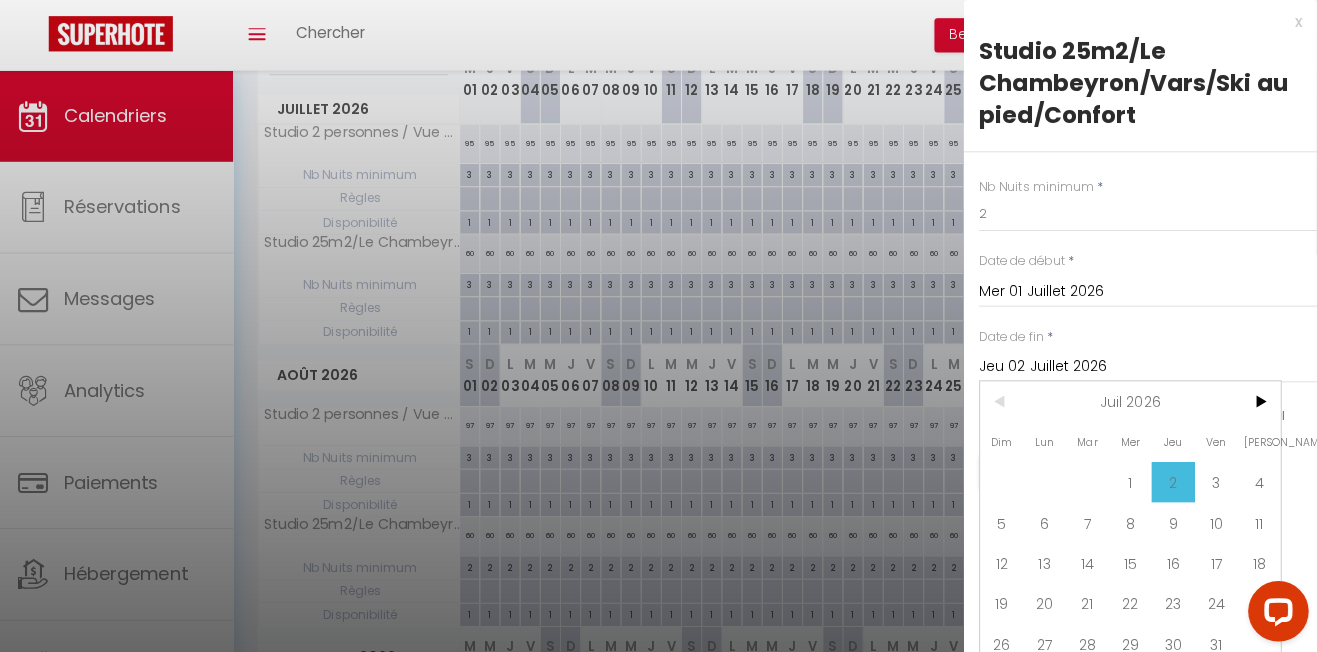 click on ">" at bounding box center (1259, 398) 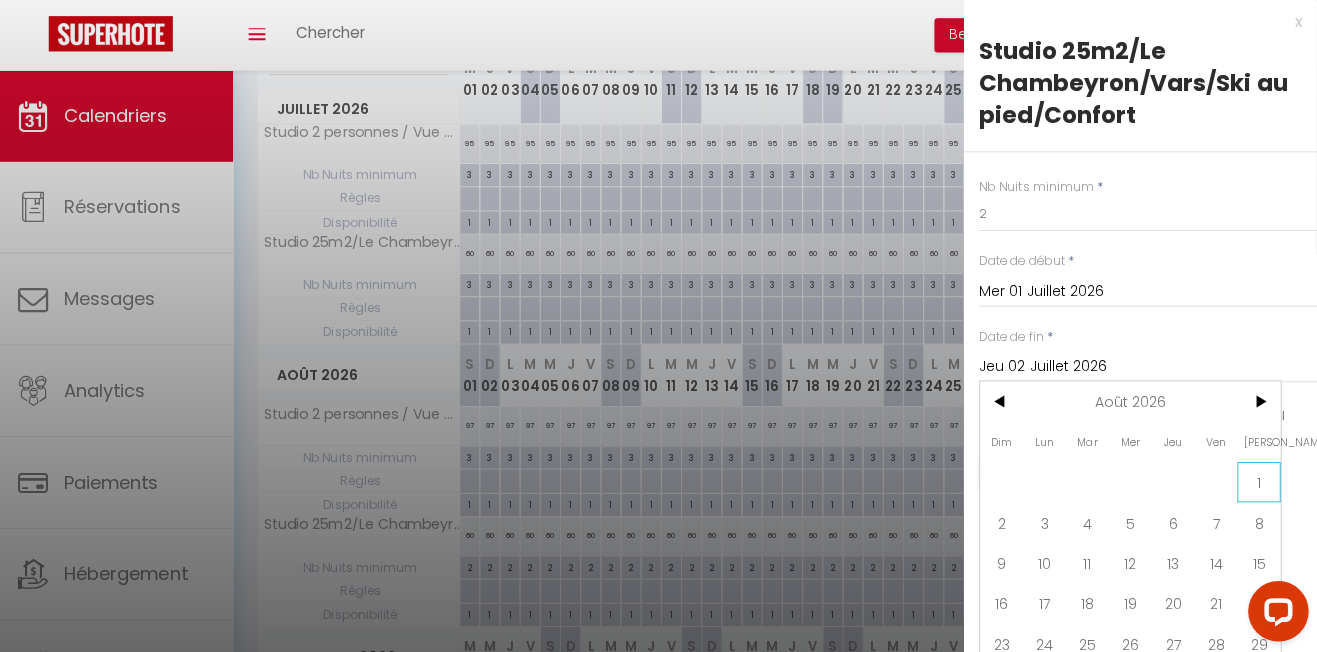click on "1" at bounding box center (1259, 478) 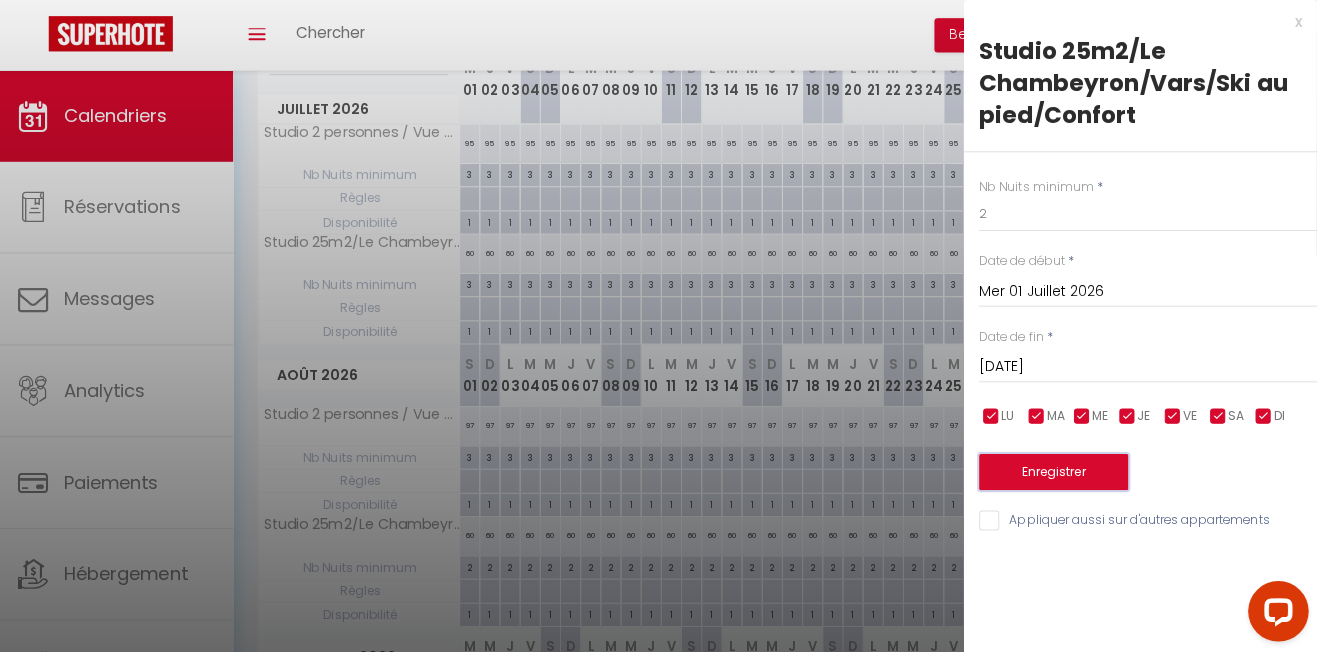 click on "Enregistrer" at bounding box center (1056, 468) 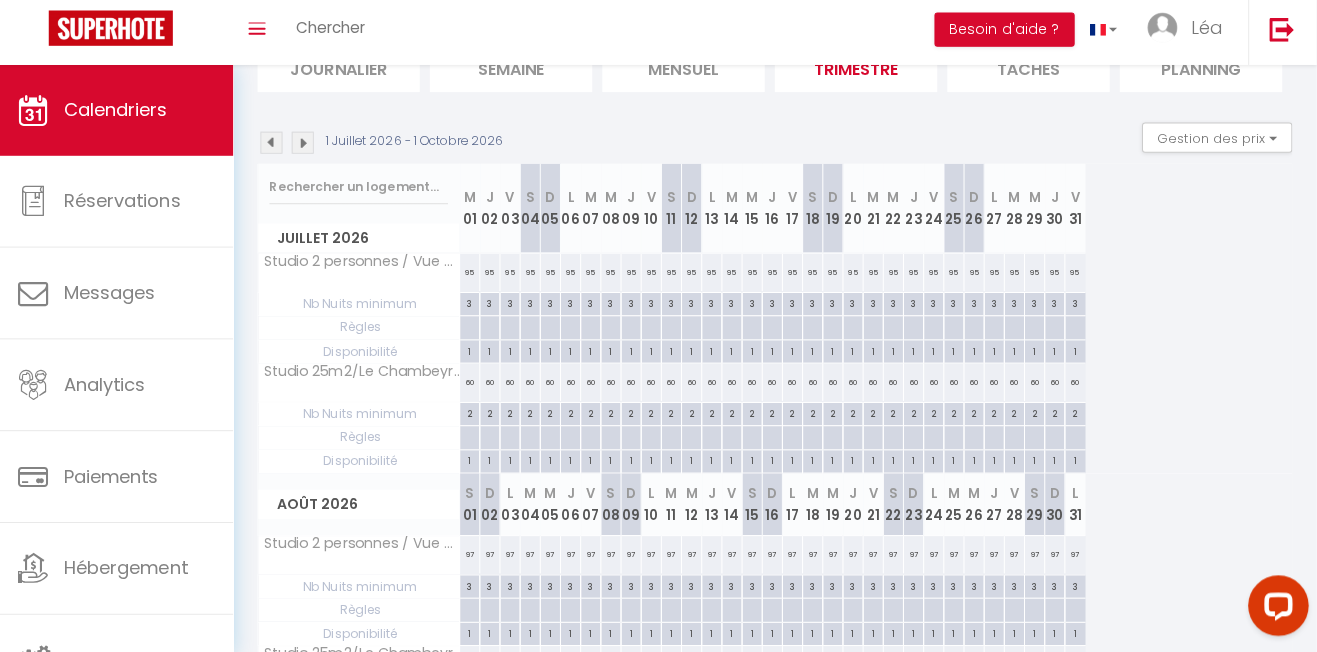 scroll, scrollTop: 160, scrollLeft: 0, axis: vertical 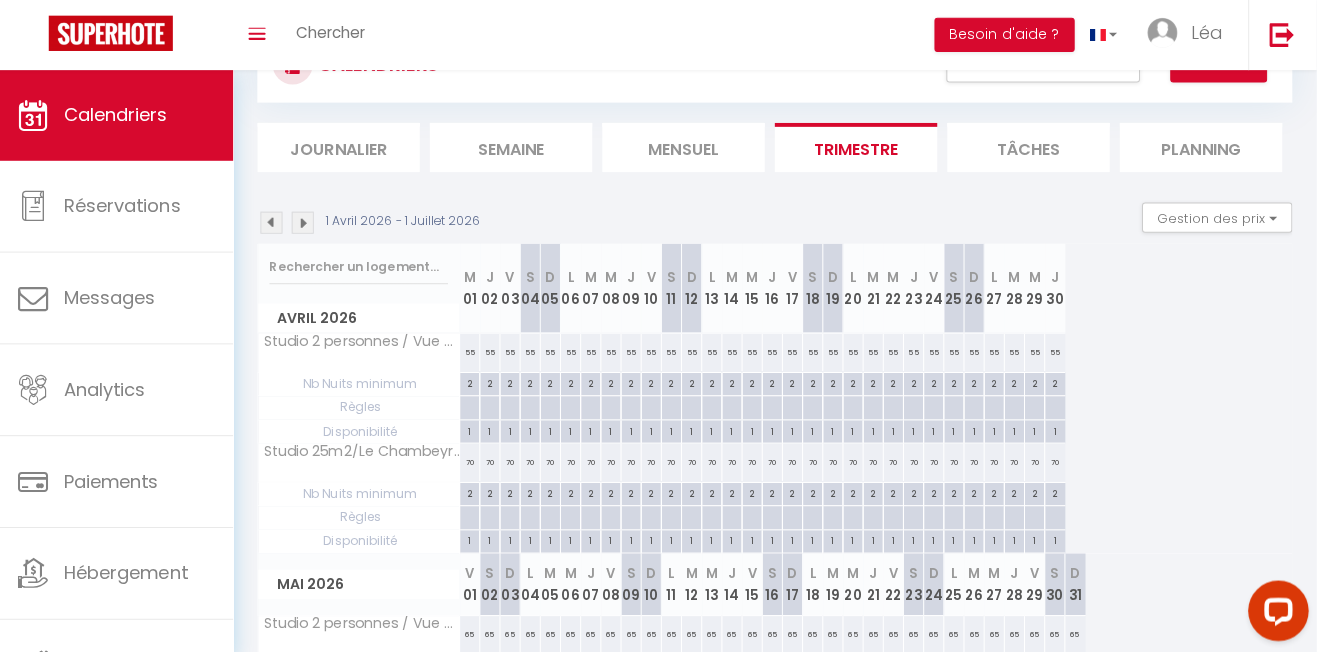 click at bounding box center (281, 221) 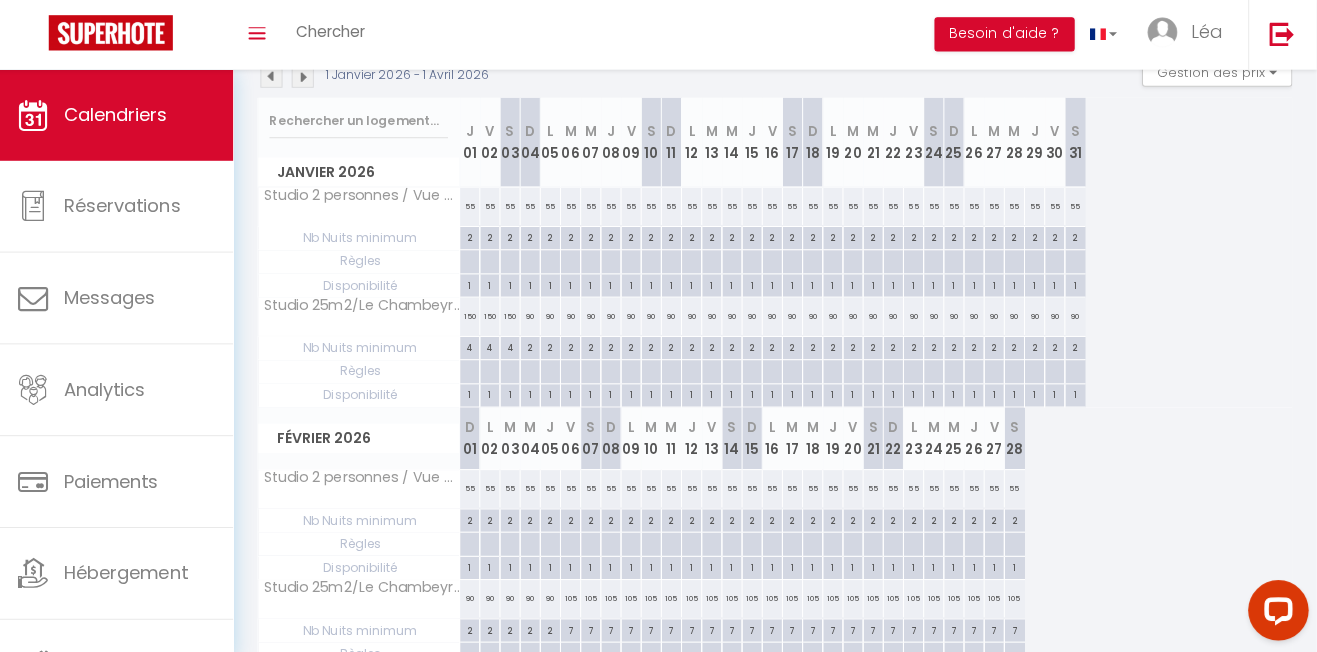 scroll, scrollTop: 230, scrollLeft: 0, axis: vertical 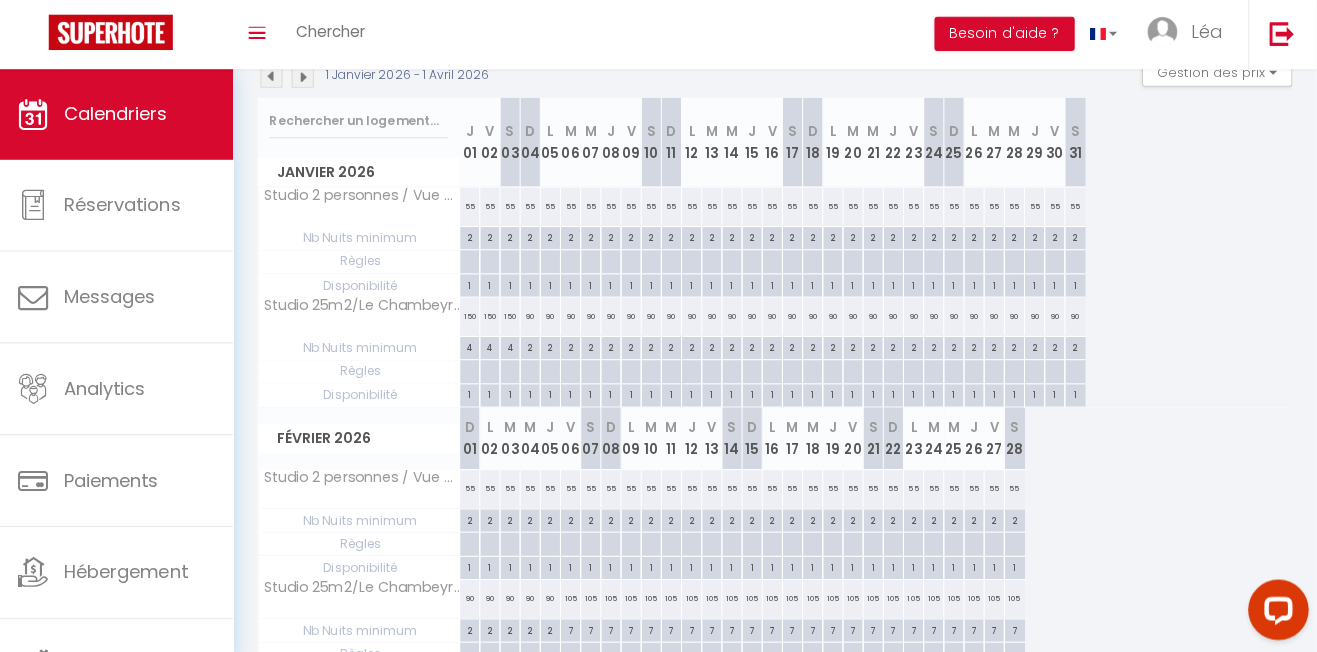 click at bounding box center (281, 77) 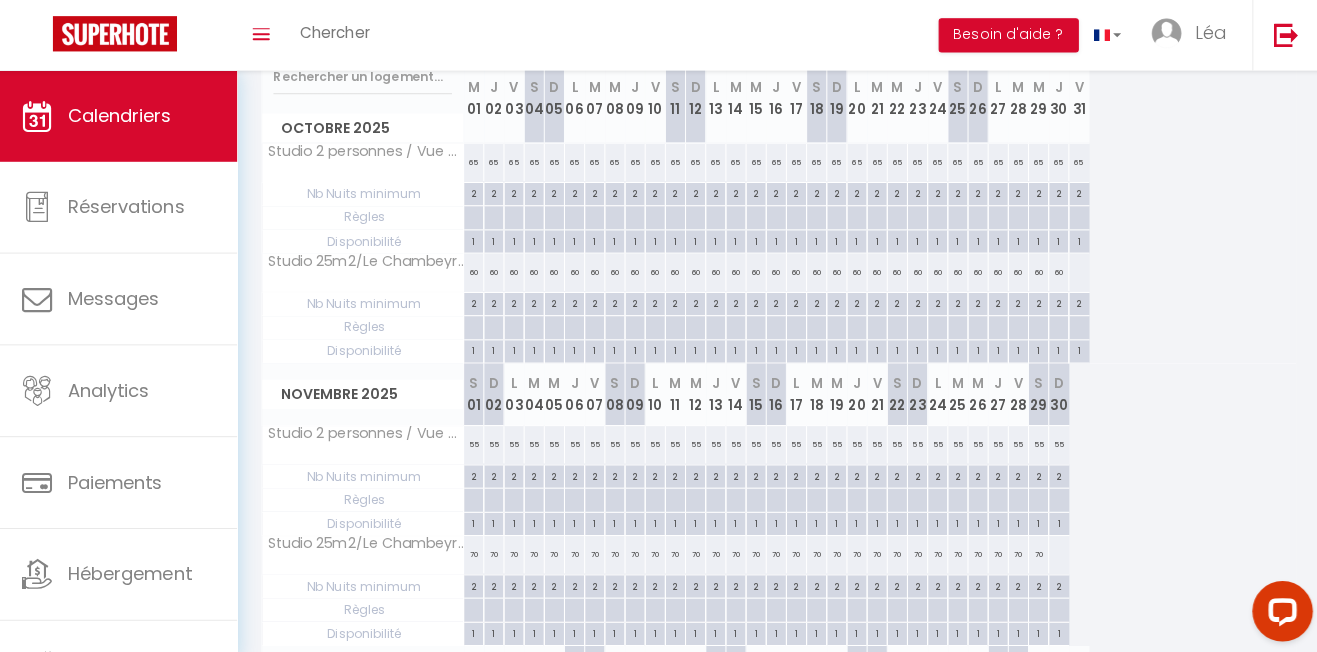 scroll, scrollTop: 0, scrollLeft: 0, axis: both 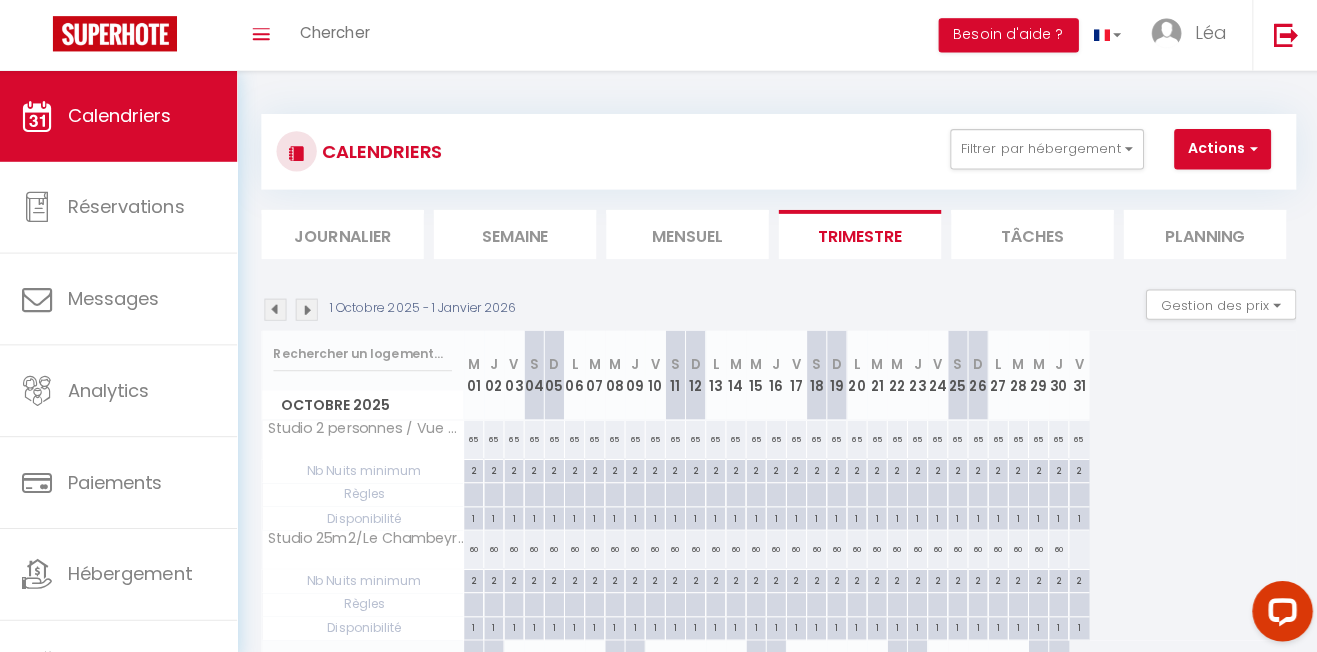 click at bounding box center [281, 307] 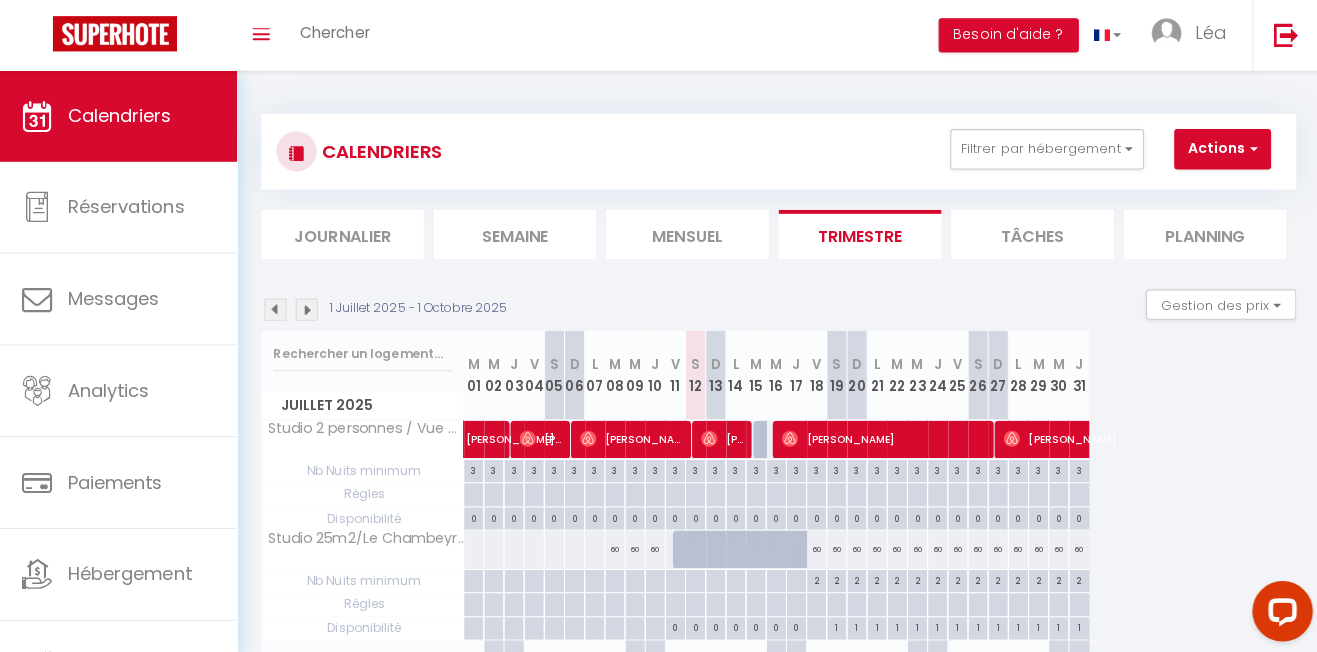 click at bounding box center (281, 307) 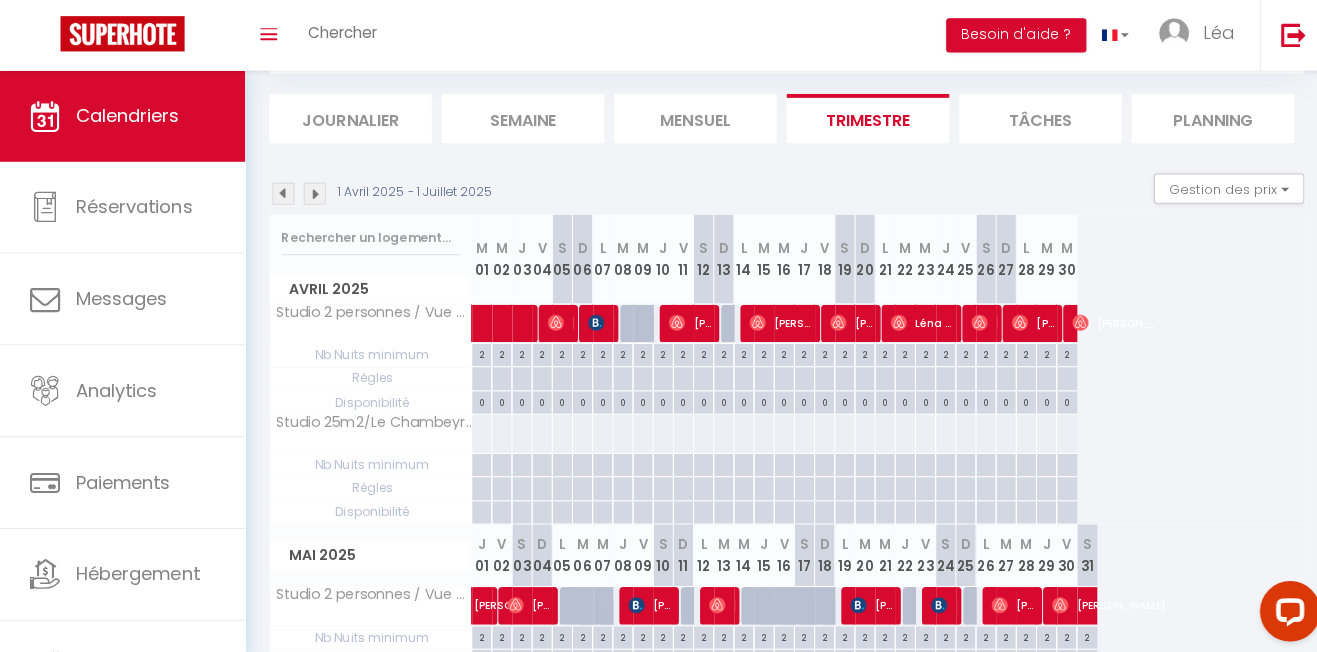 scroll, scrollTop: 104, scrollLeft: 0, axis: vertical 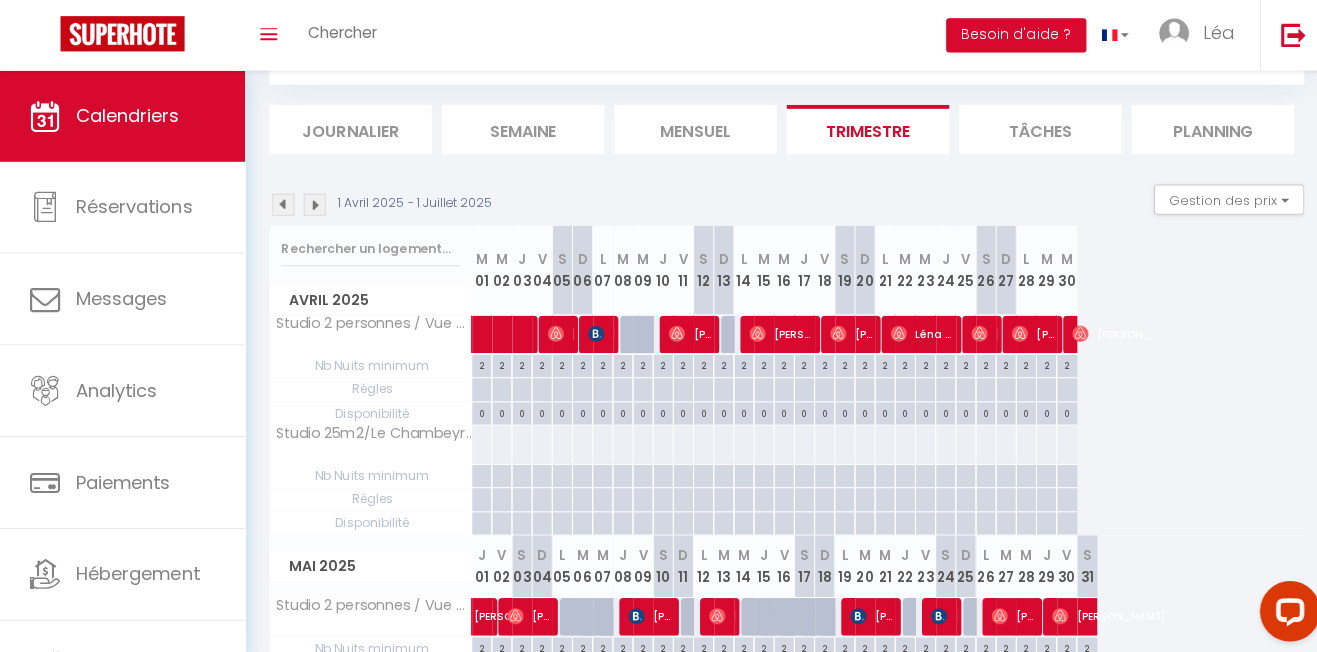 click at bounding box center [312, 203] 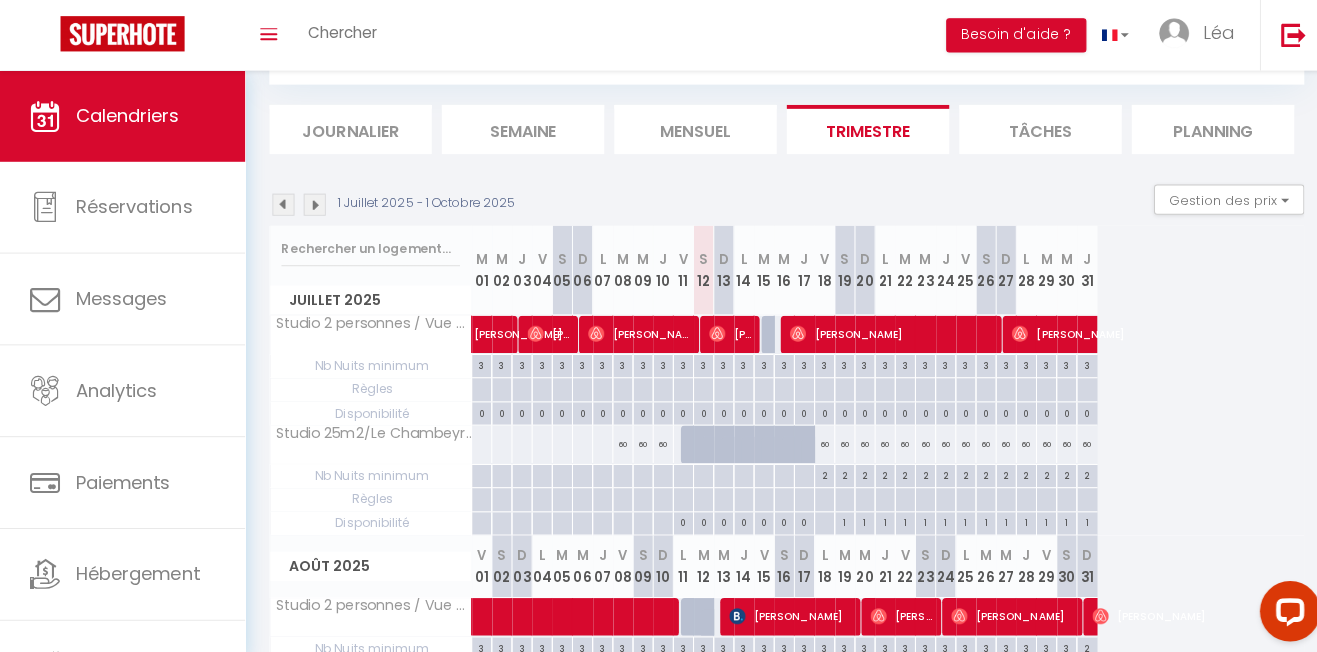 click at bounding box center [312, 203] 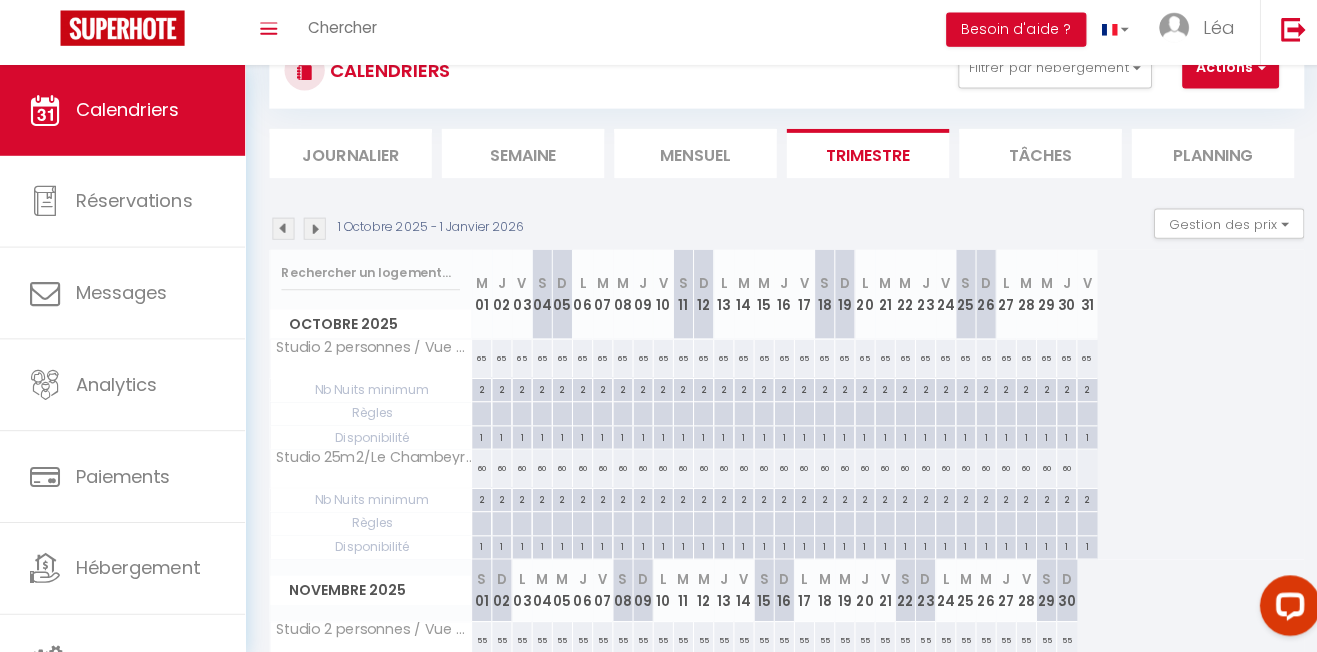 scroll, scrollTop: 77, scrollLeft: 0, axis: vertical 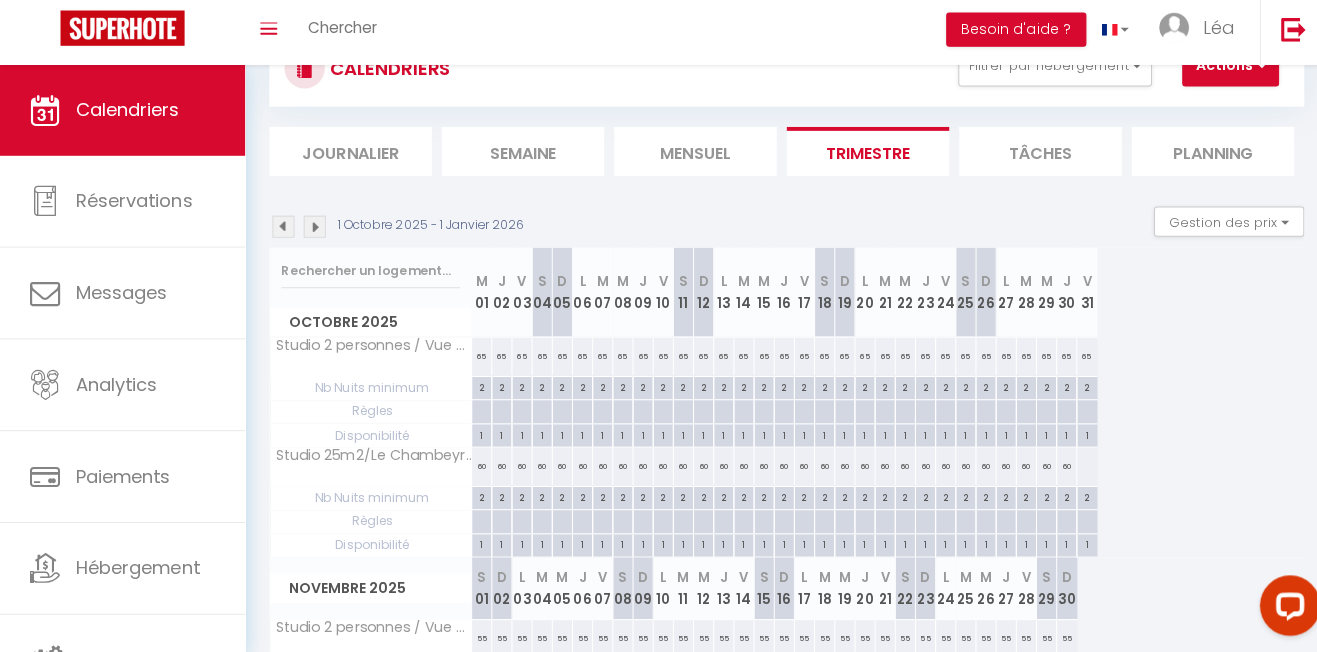 click at bounding box center [312, 230] 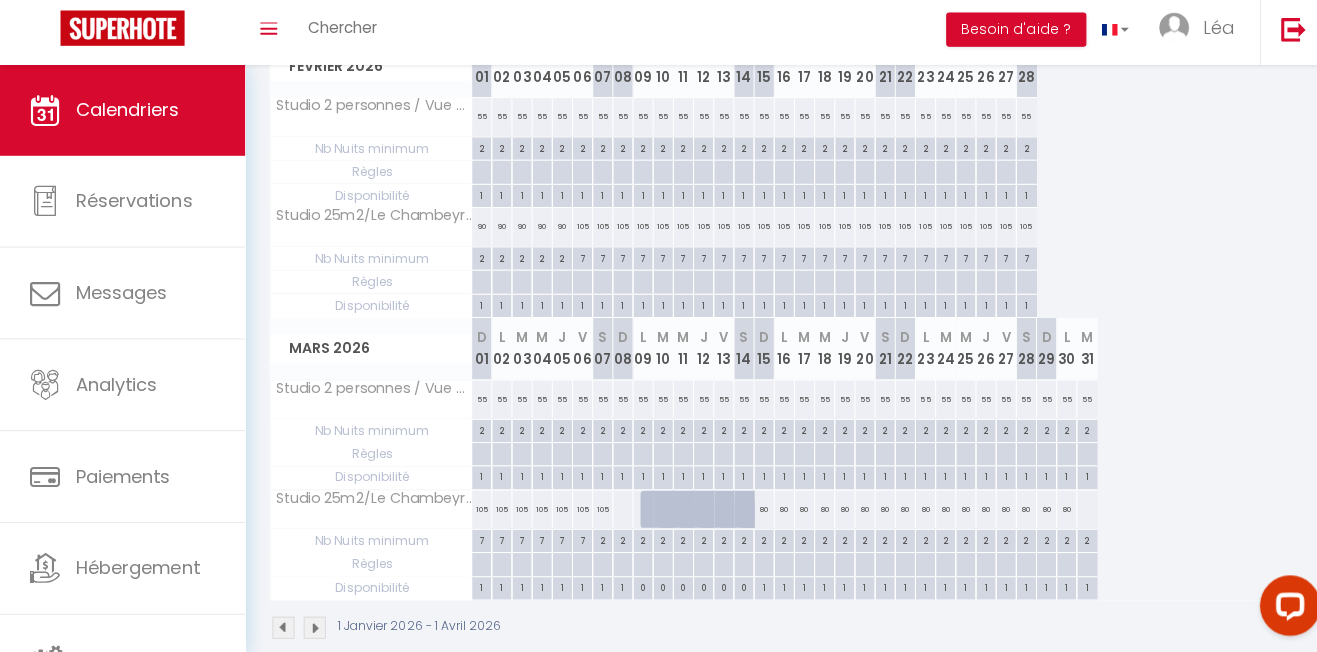 scroll, scrollTop: 623, scrollLeft: 0, axis: vertical 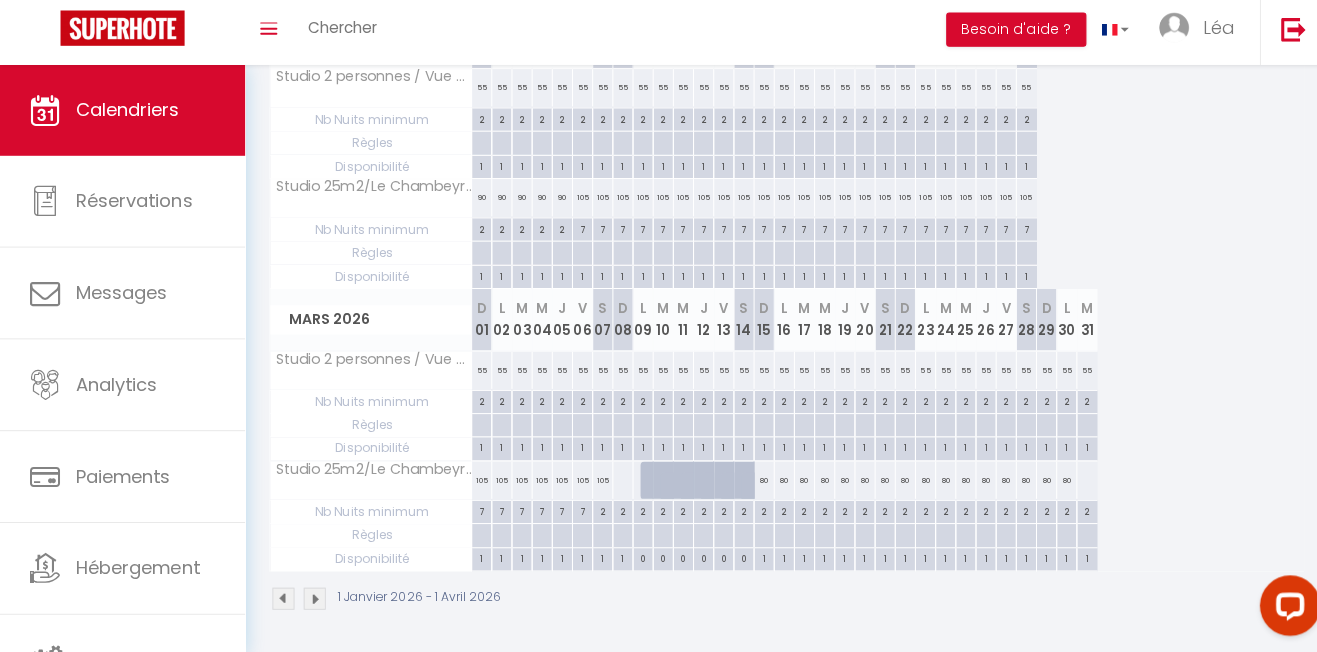 click at bounding box center (617, 481) 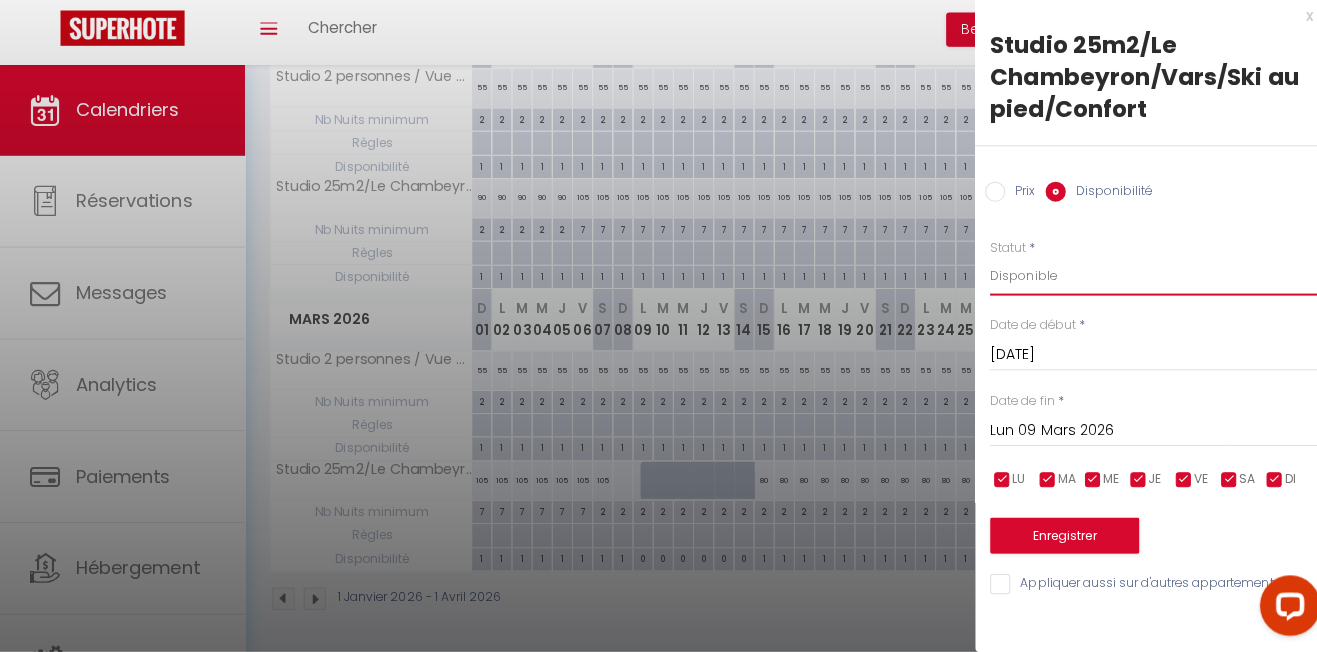 click on "Disponible
Indisponible" at bounding box center [1149, 280] 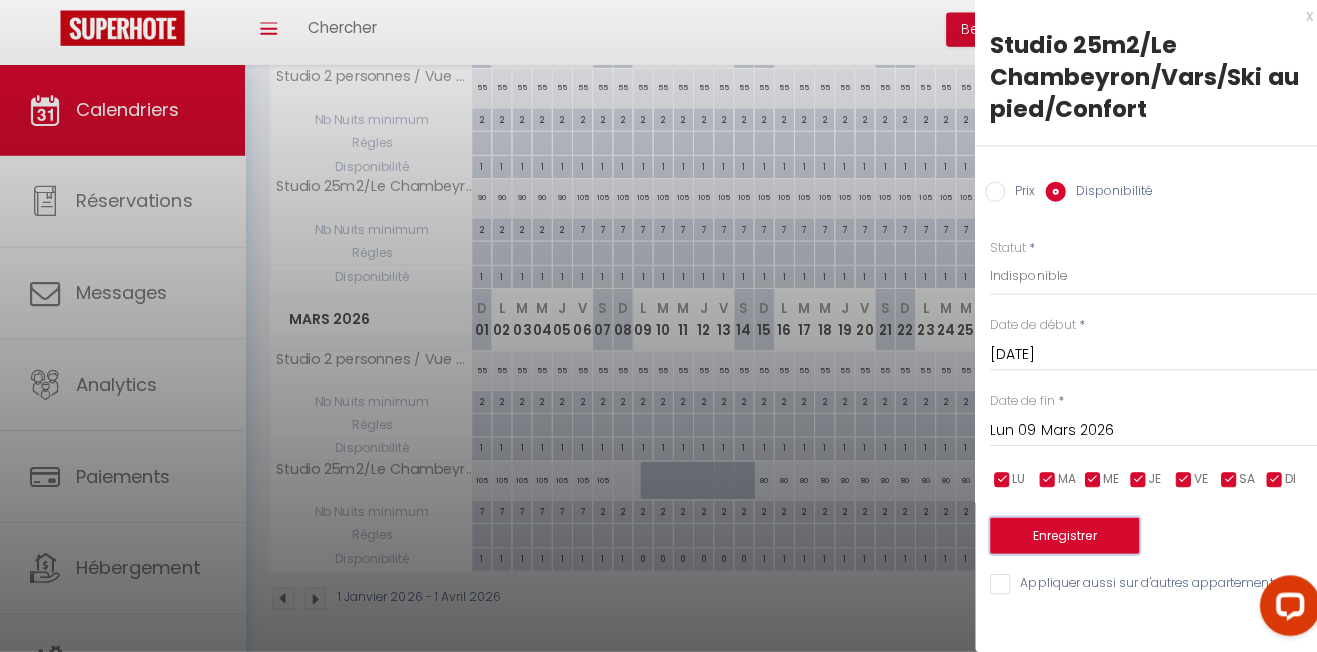 click on "Enregistrer" at bounding box center [1056, 537] 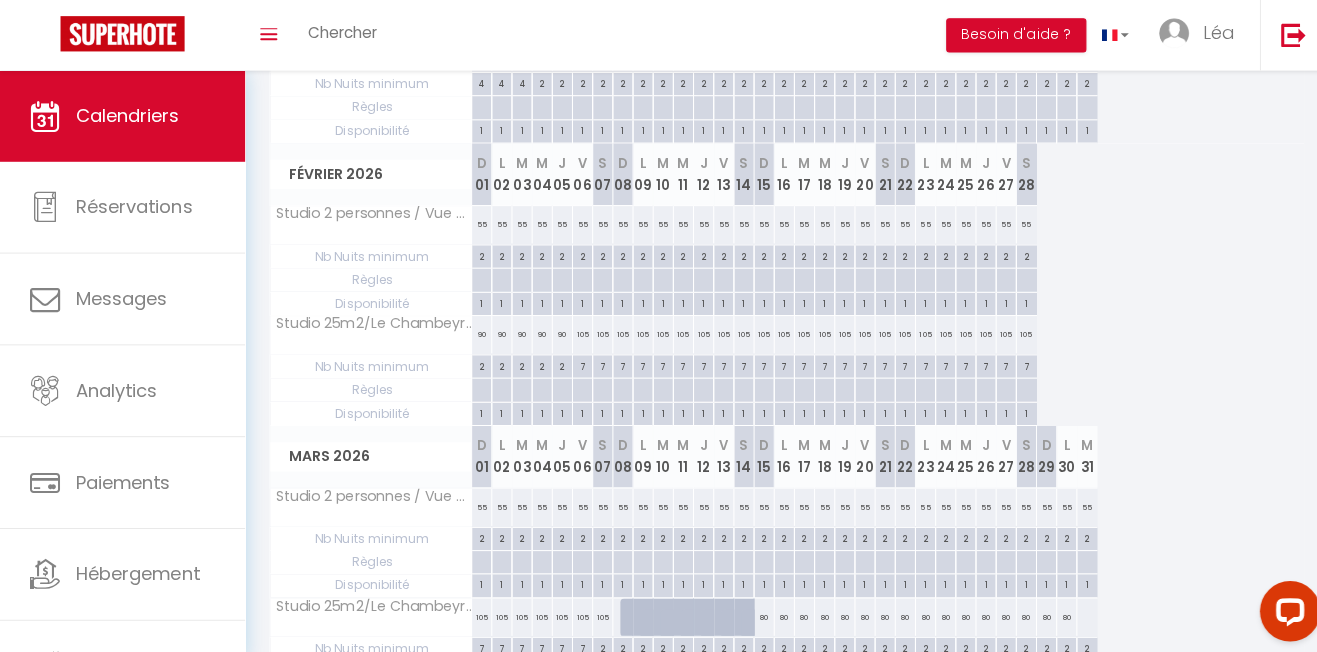 scroll, scrollTop: 490, scrollLeft: 0, axis: vertical 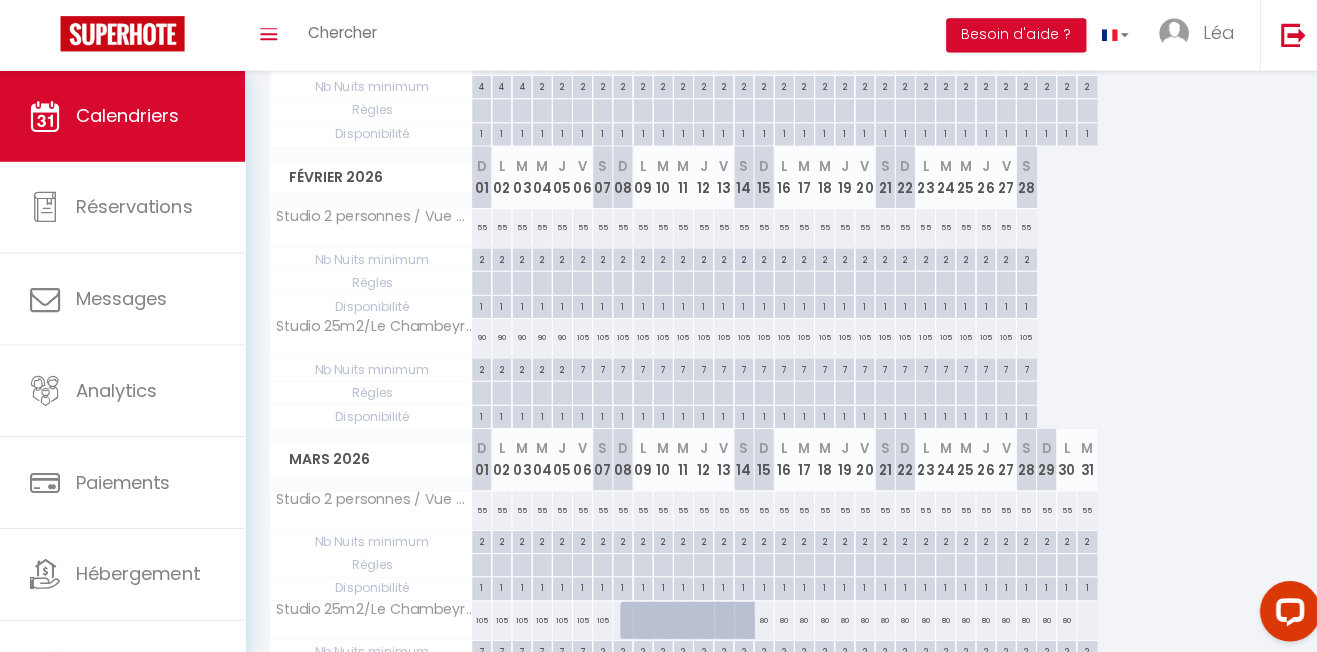 click on "7" at bounding box center [577, 364] 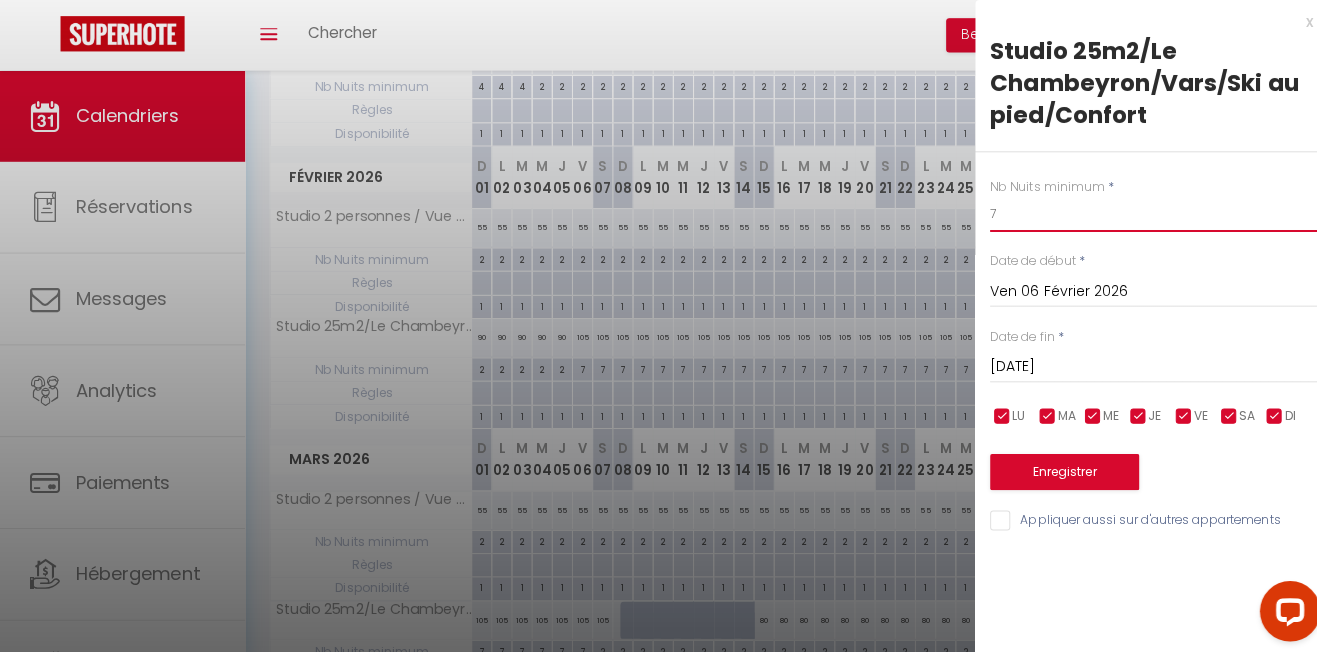 click on "7" at bounding box center [1149, 212] 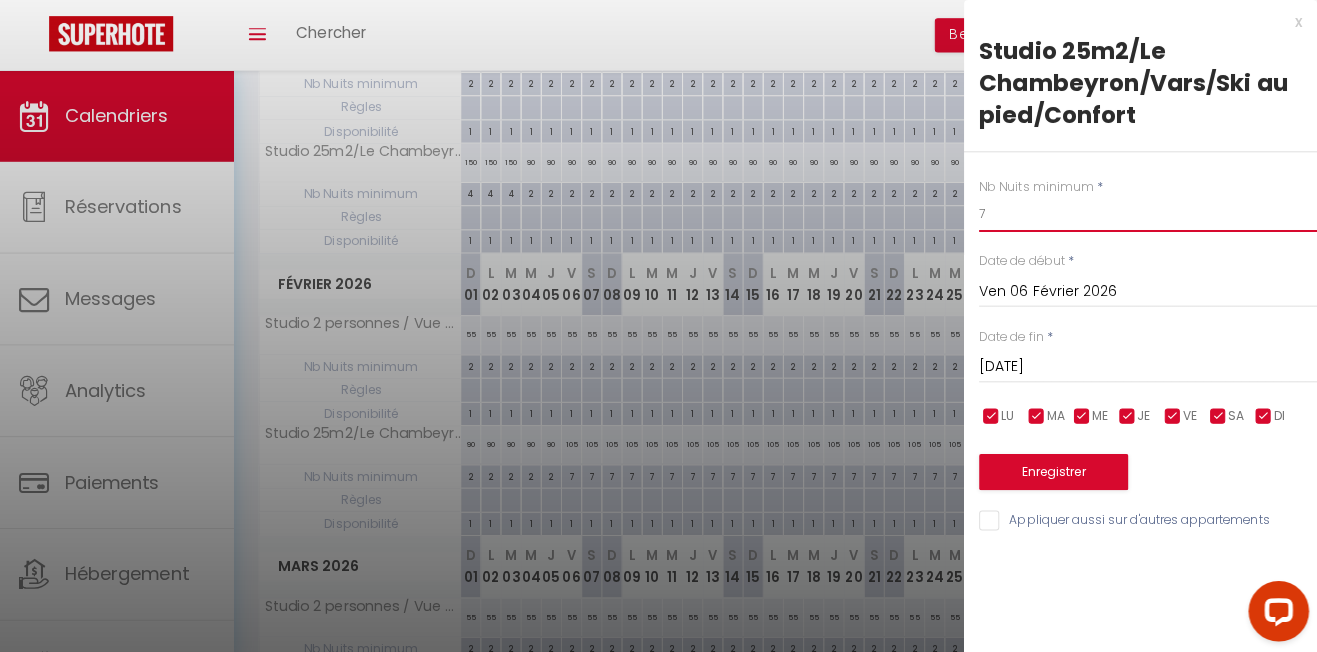 scroll, scrollTop: 379, scrollLeft: 0, axis: vertical 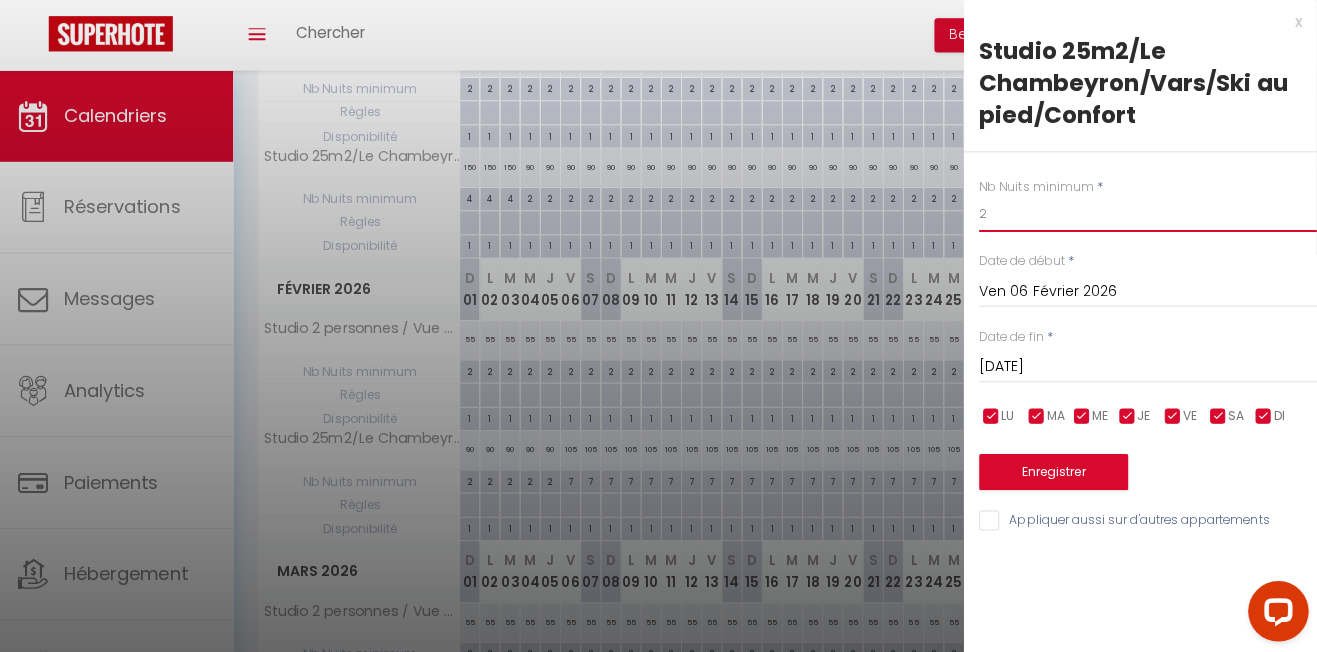 type on "2" 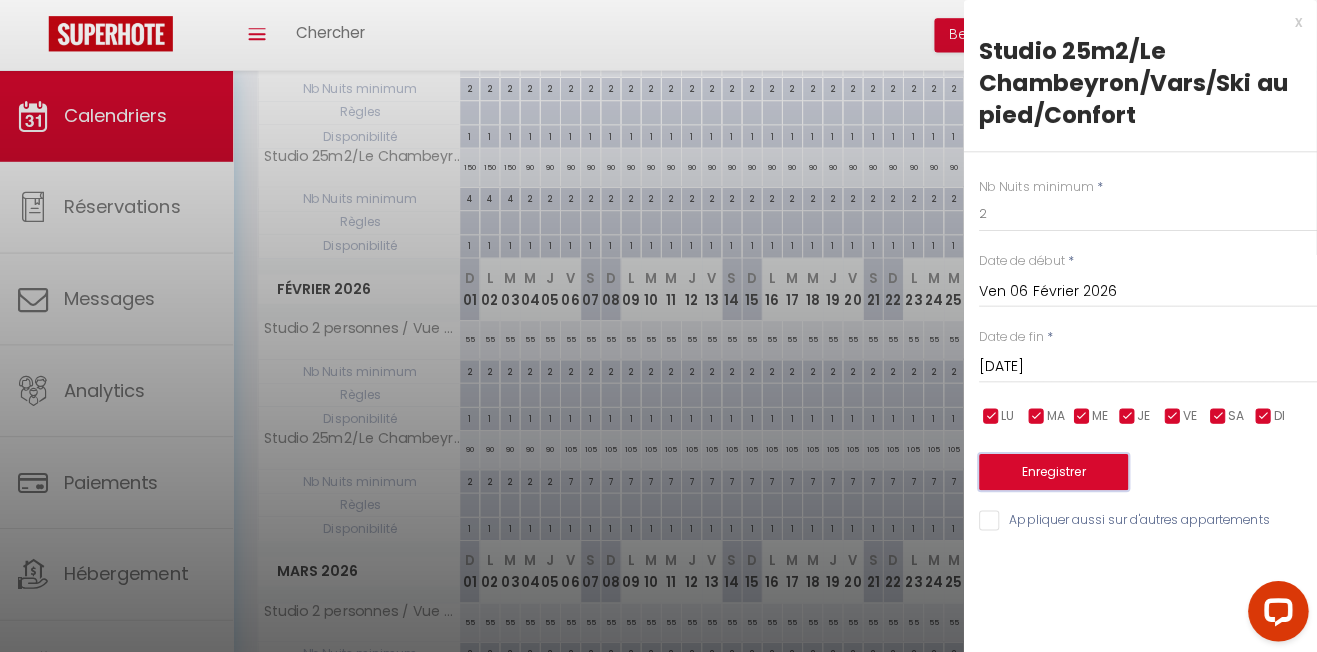 click on "Enregistrer" at bounding box center [1056, 468] 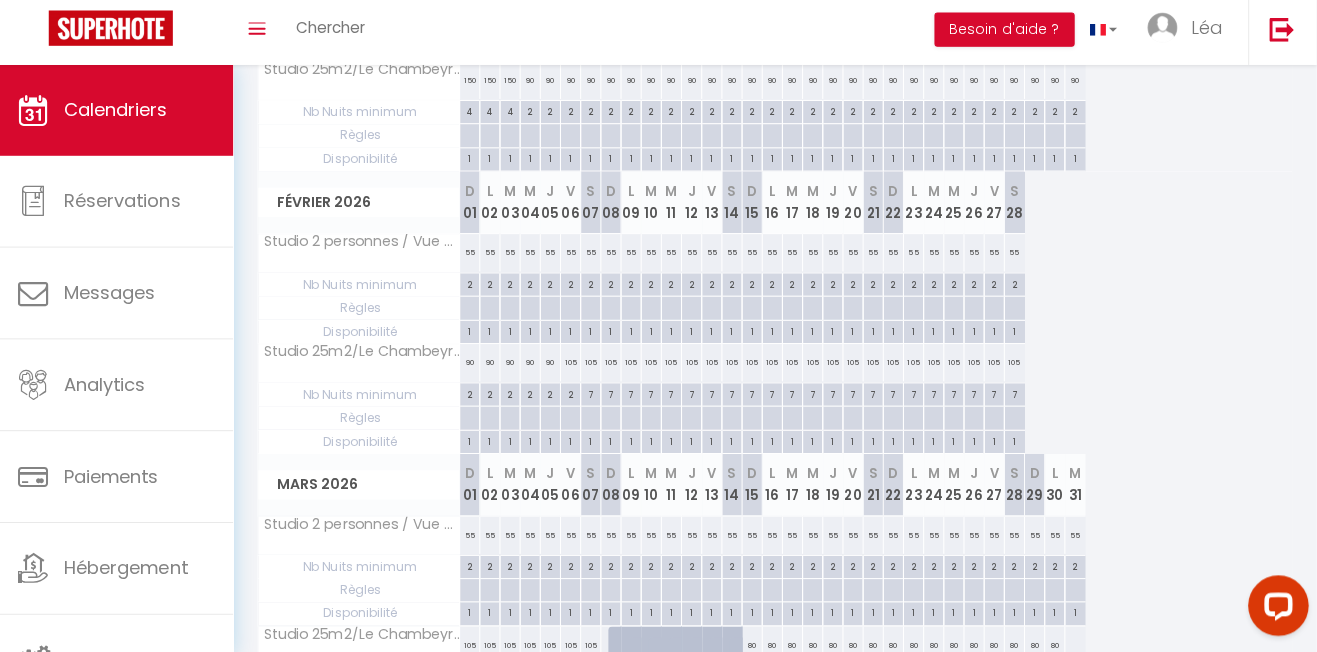scroll, scrollTop: 462, scrollLeft: 0, axis: vertical 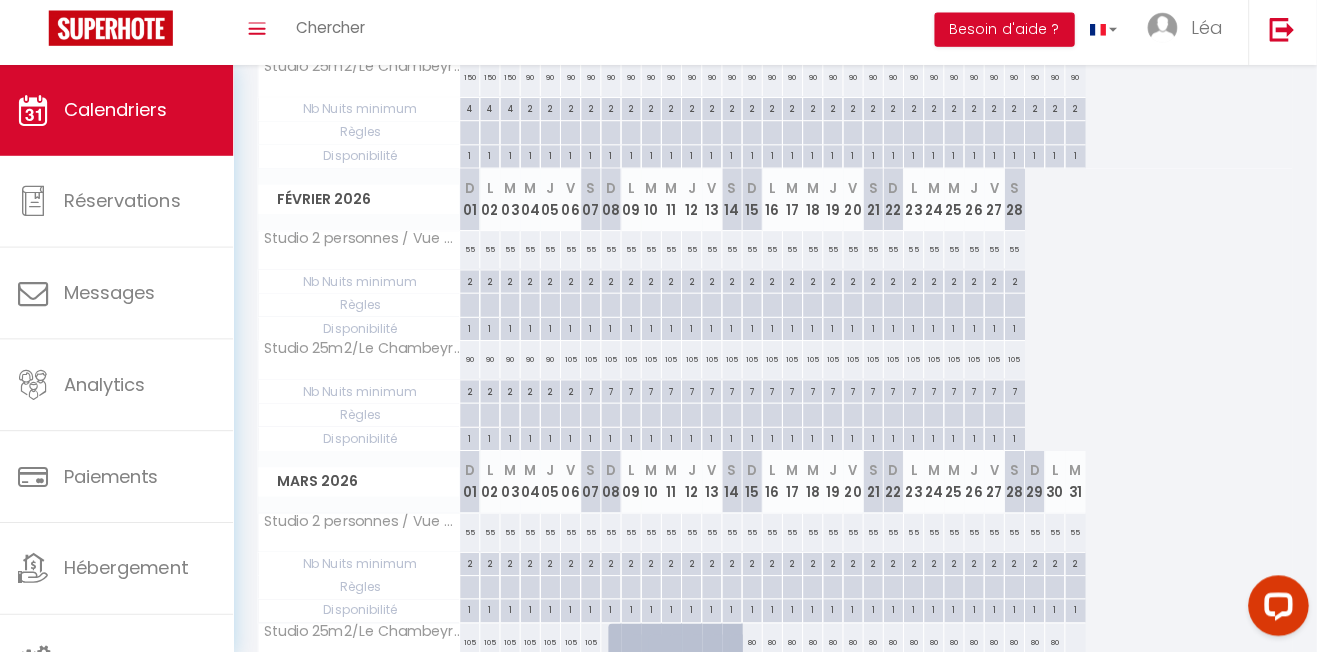 click on "105" at bounding box center [578, 362] 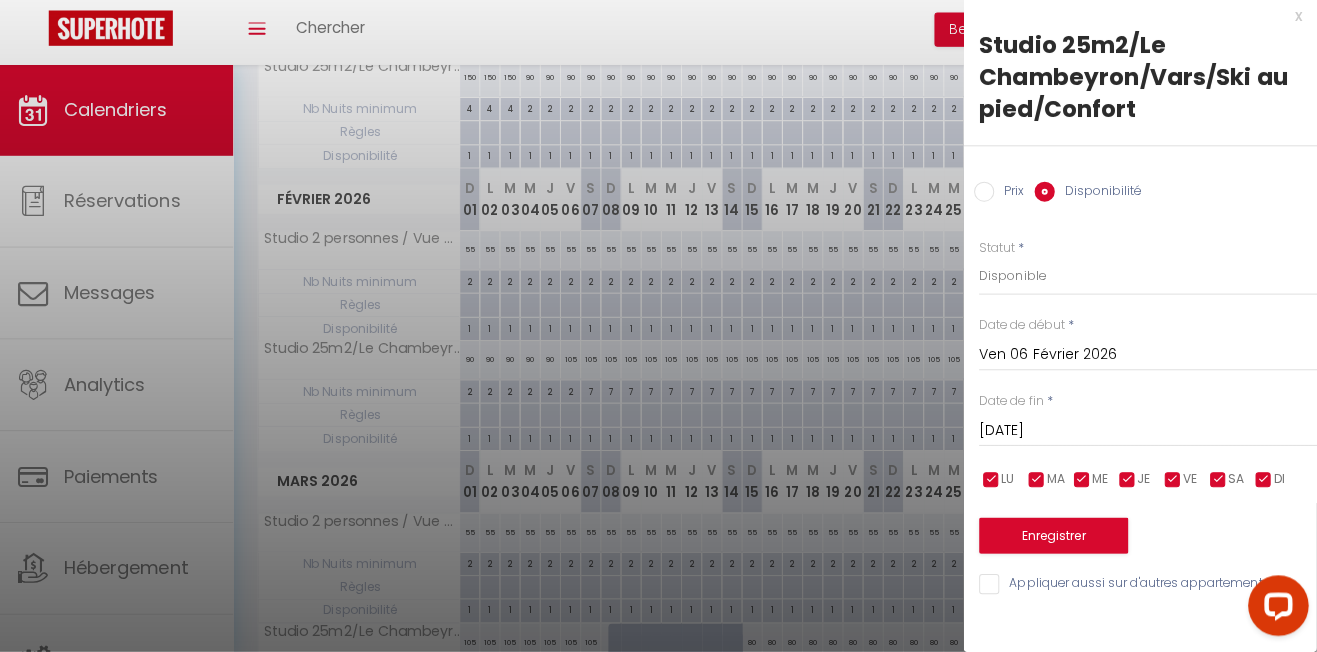 click on "Prix" at bounding box center (987, 196) 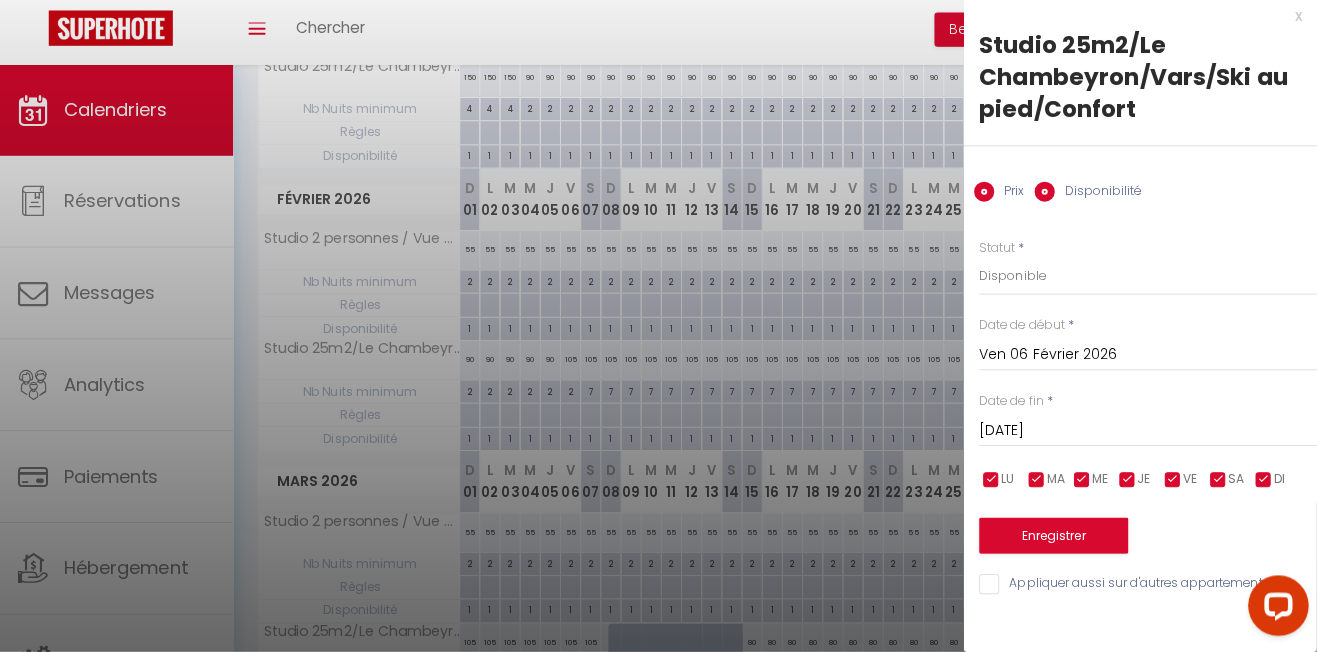 radio on "false" 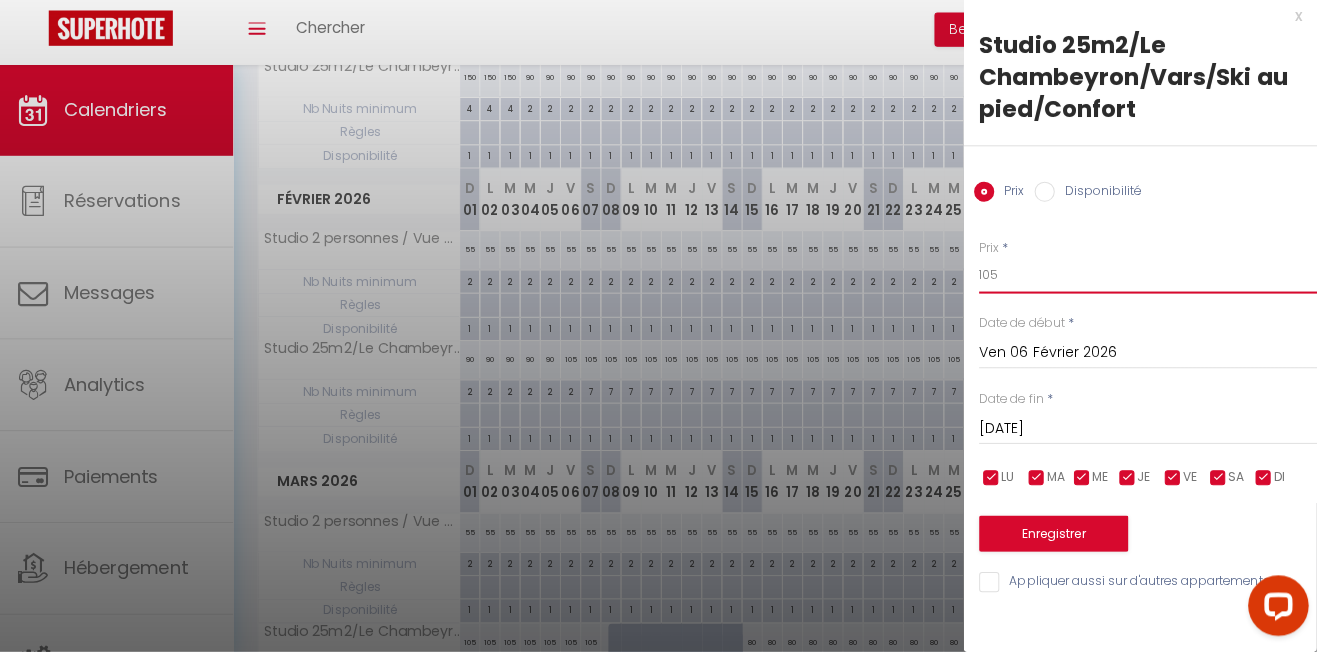click on "105" at bounding box center (1149, 279) 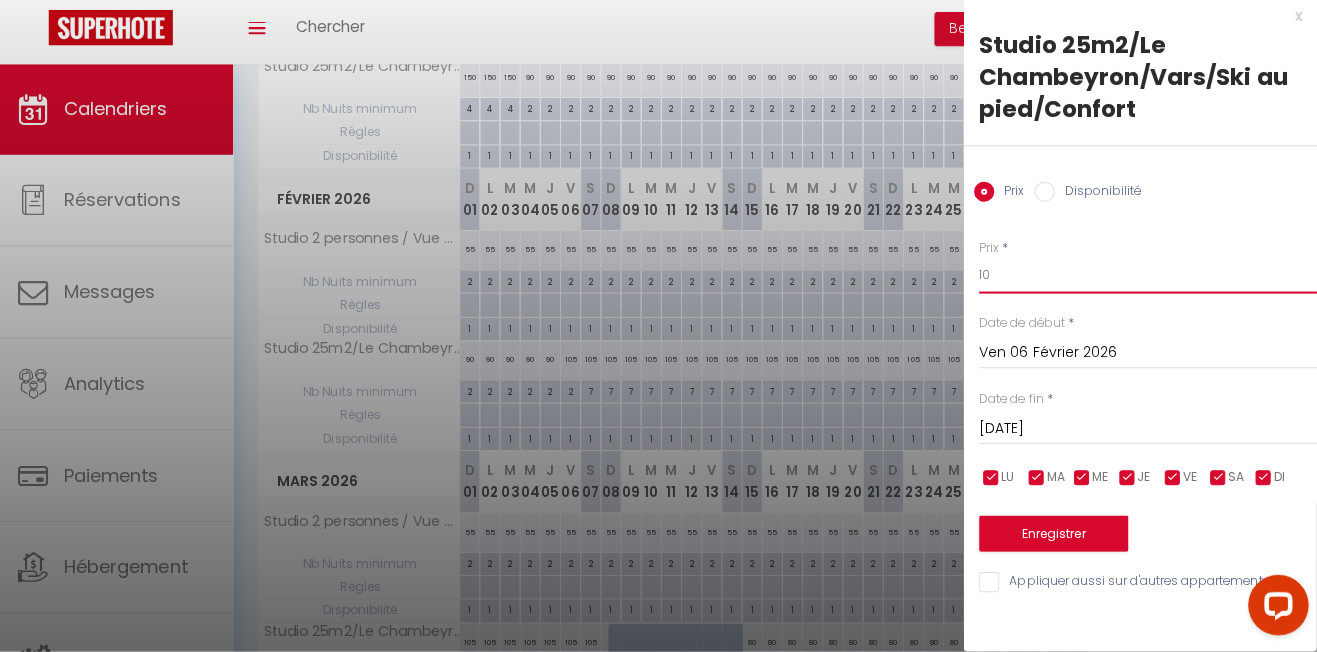 type 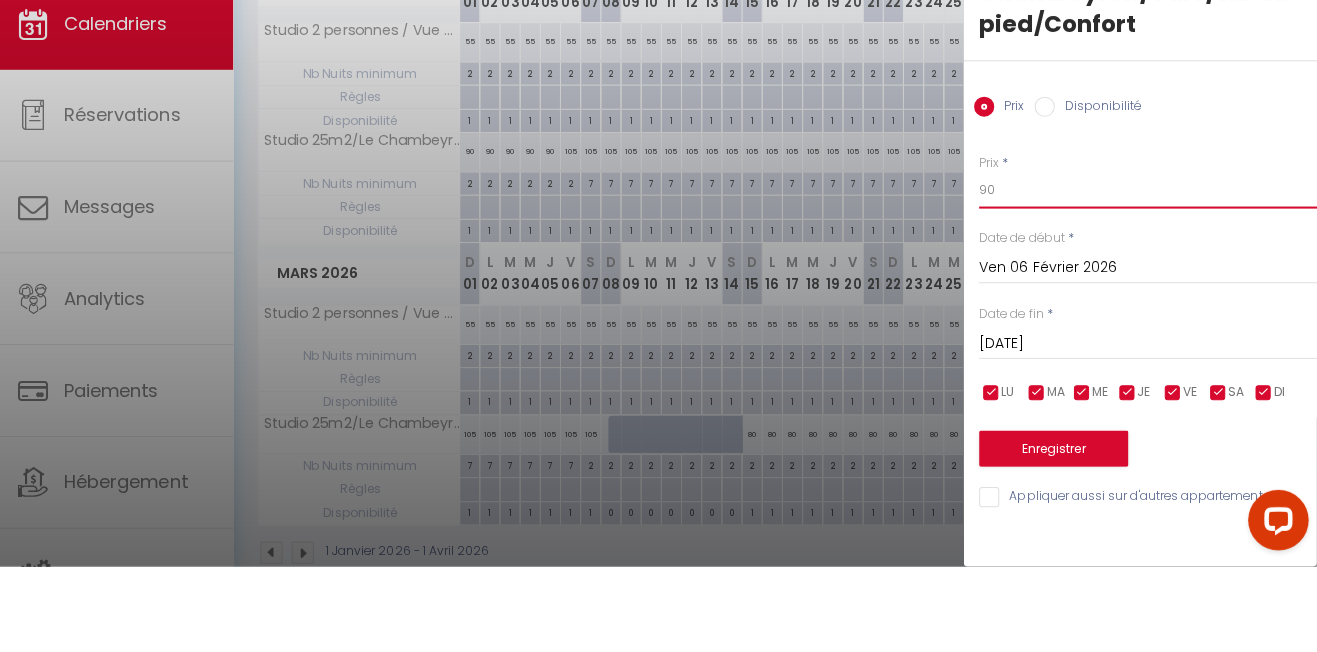 scroll, scrollTop: 589, scrollLeft: 0, axis: vertical 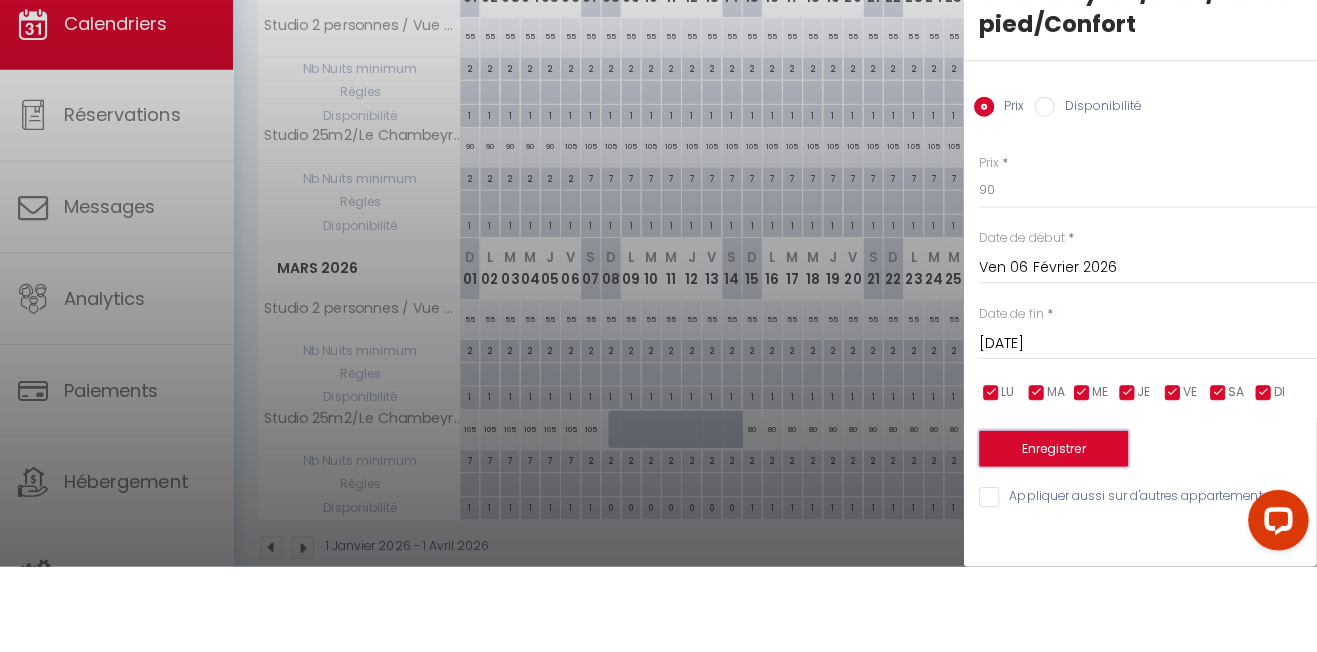 click on "Enregistrer" at bounding box center (1056, 535) 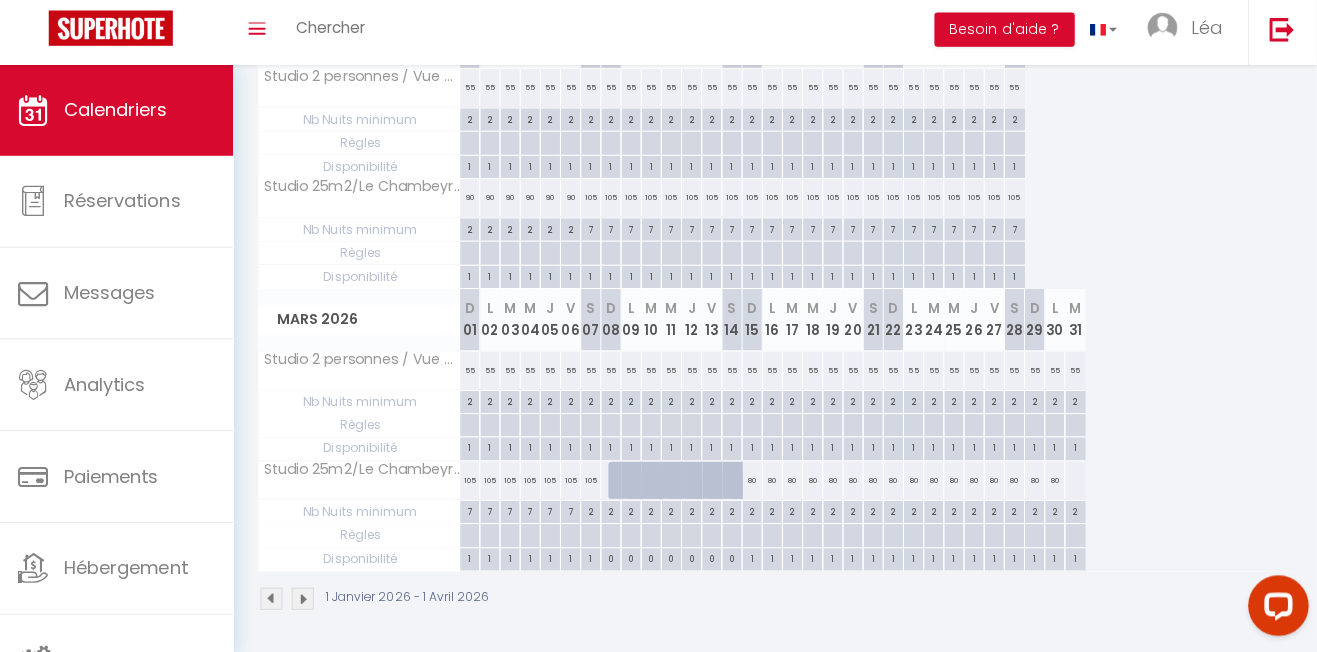 scroll, scrollTop: 623, scrollLeft: 0, axis: vertical 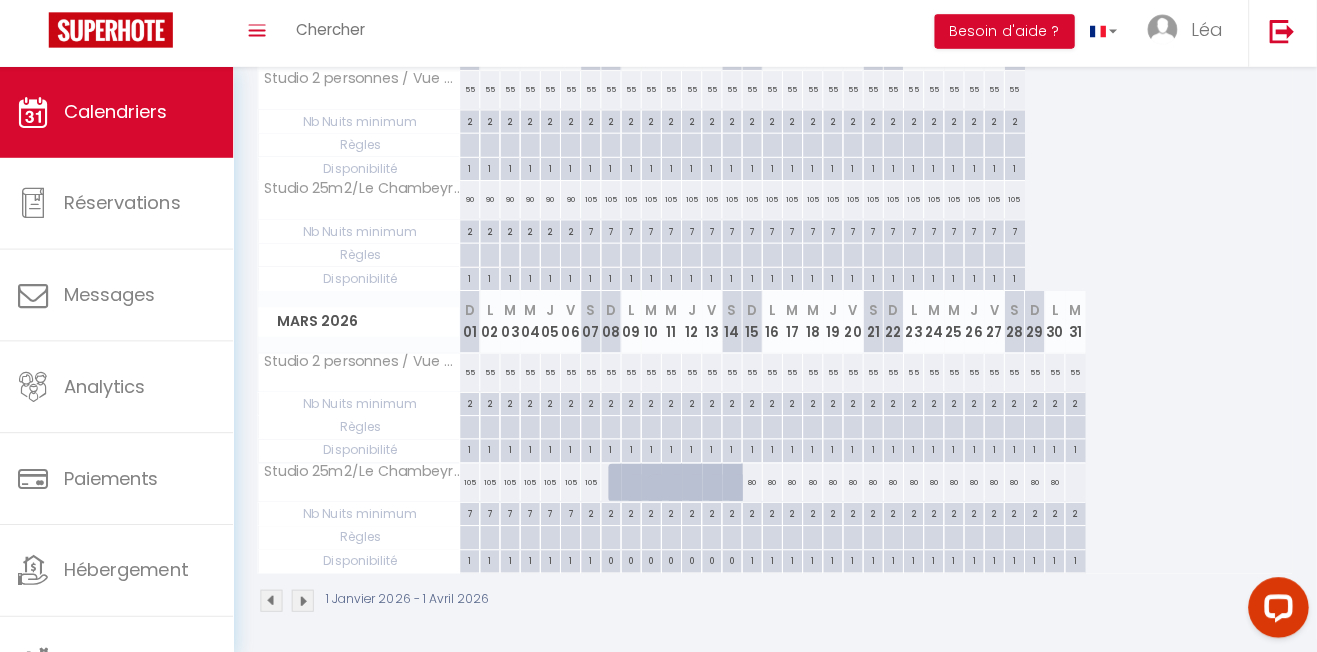 click at bounding box center [1077, 481] 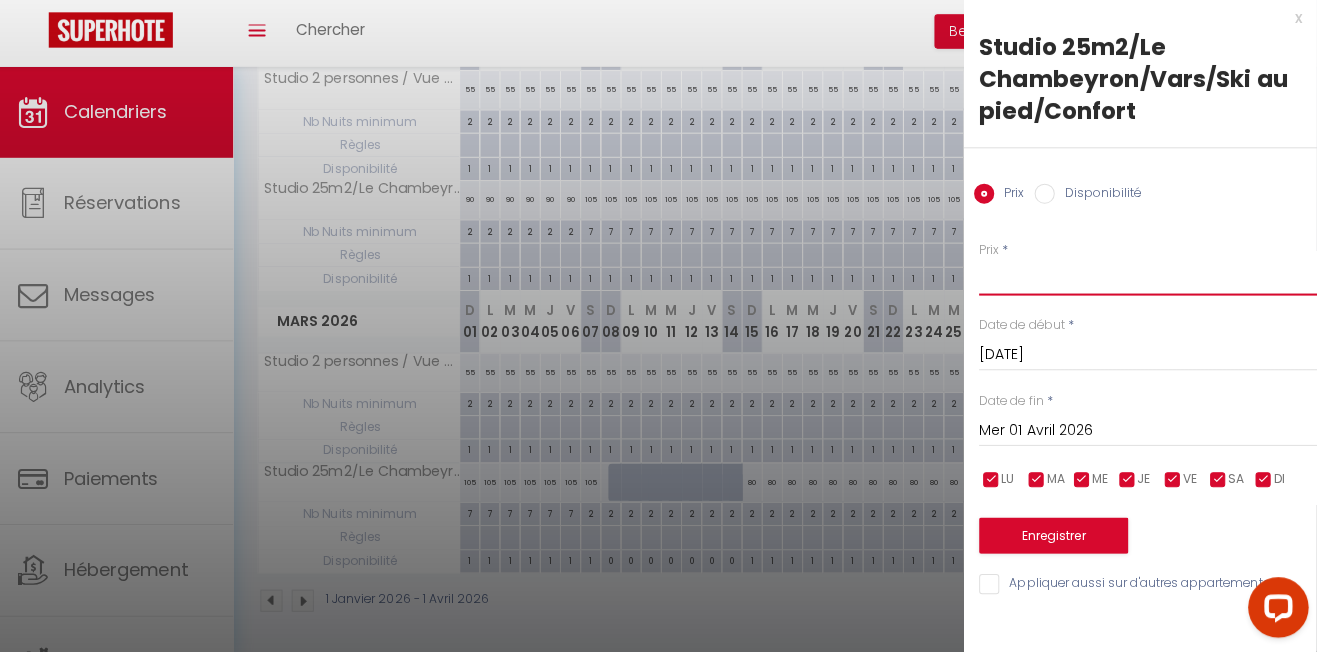 click on "Prix" at bounding box center [1149, 279] 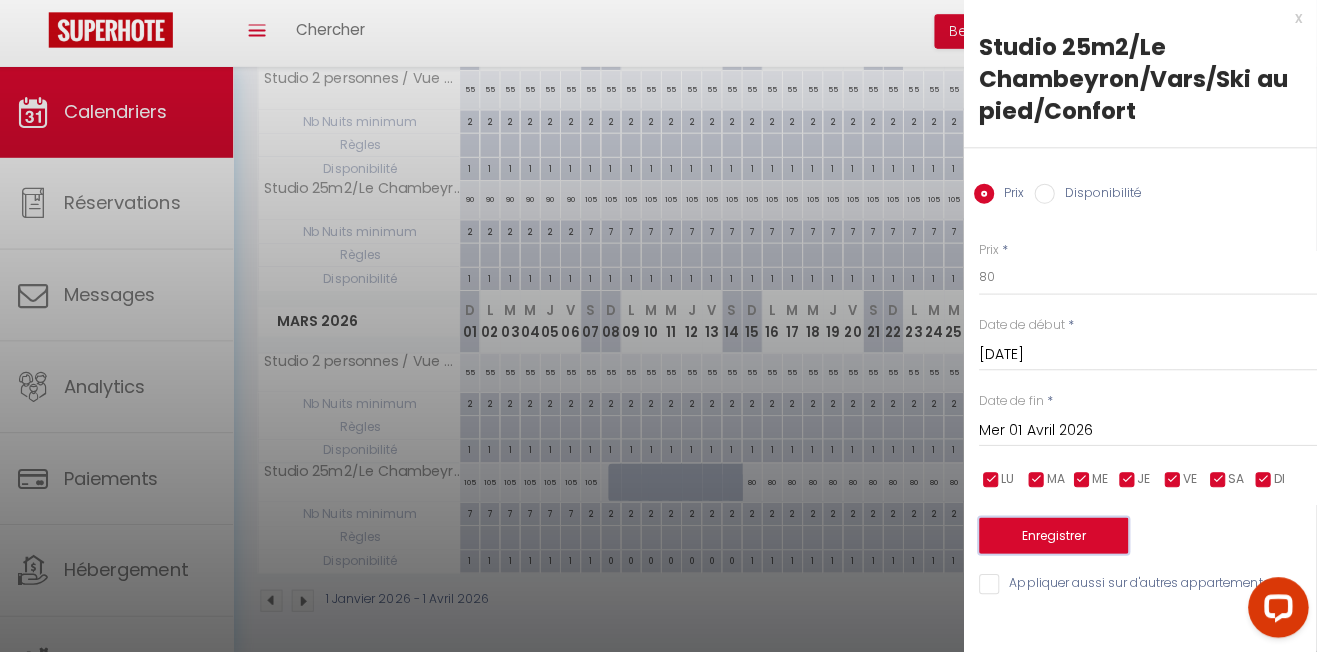 click on "Enregistrer" at bounding box center [1056, 535] 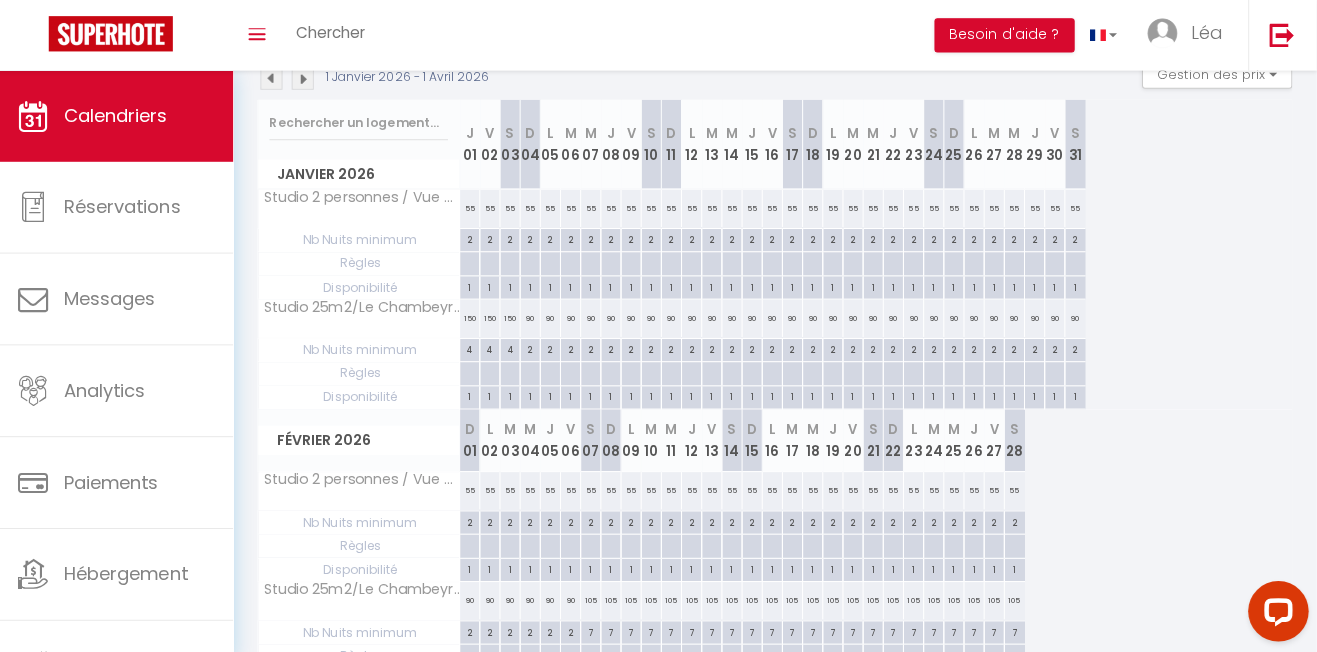 scroll, scrollTop: 0, scrollLeft: 0, axis: both 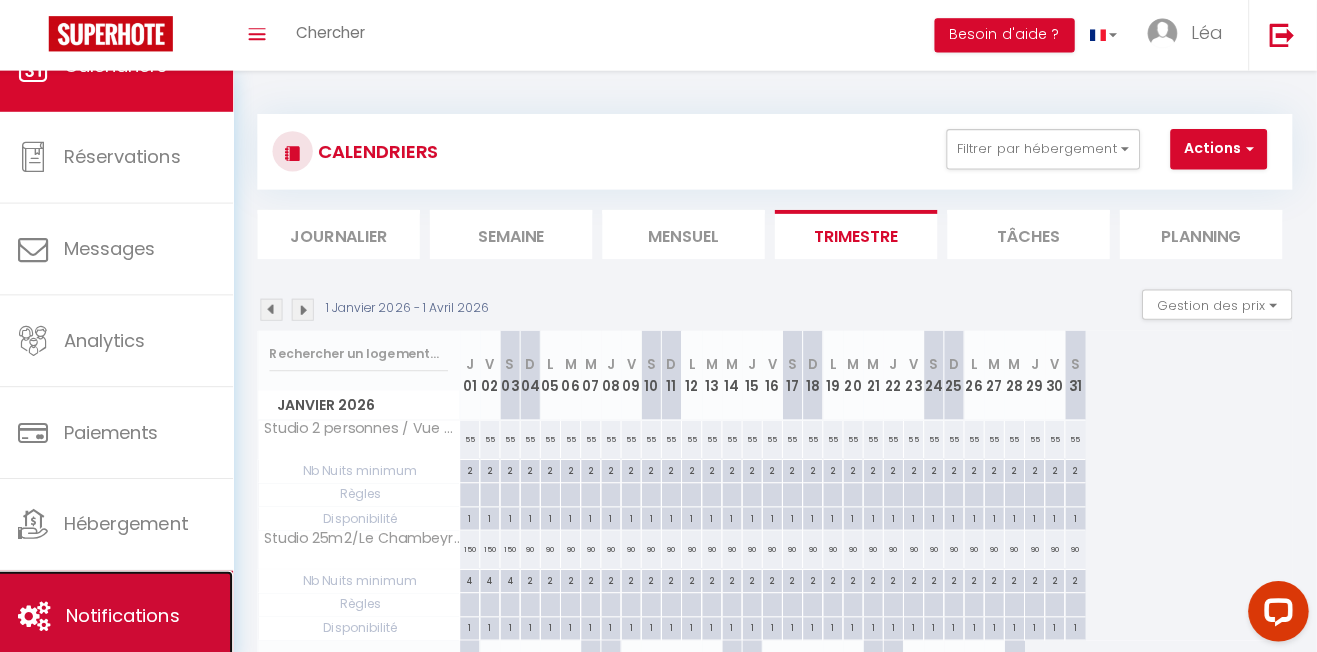 click on "Notifications" at bounding box center [121, 611] 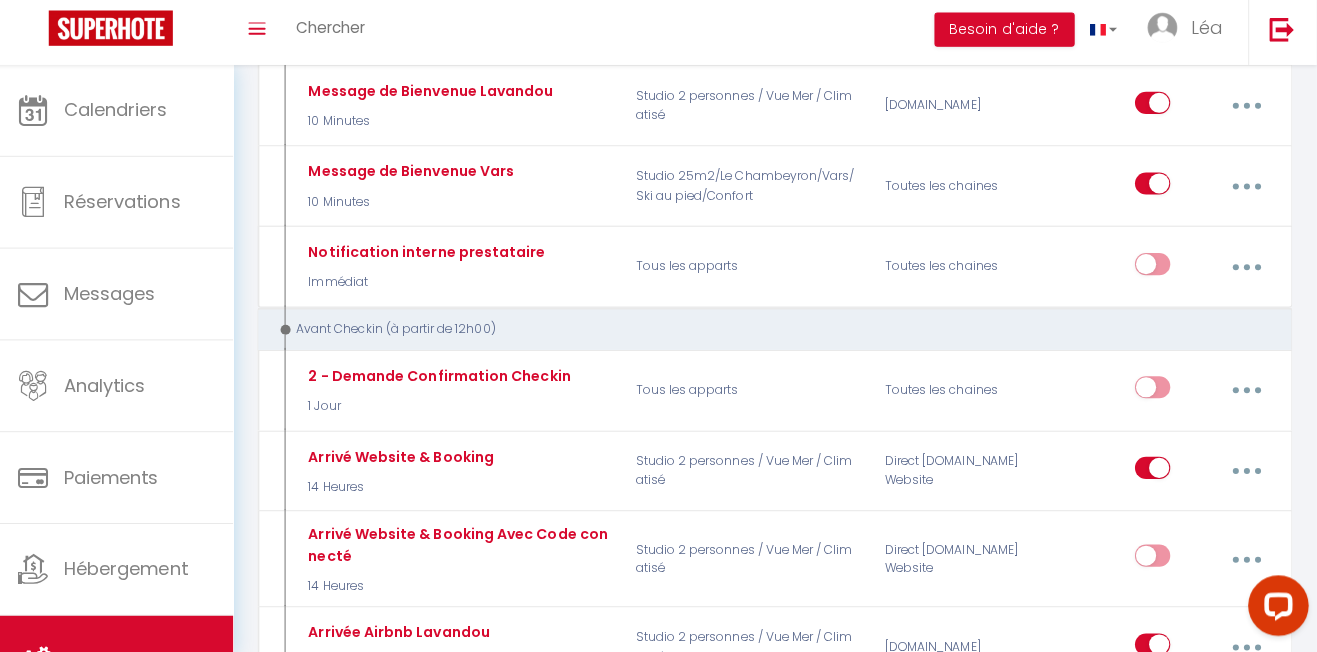scroll, scrollTop: 440, scrollLeft: 0, axis: vertical 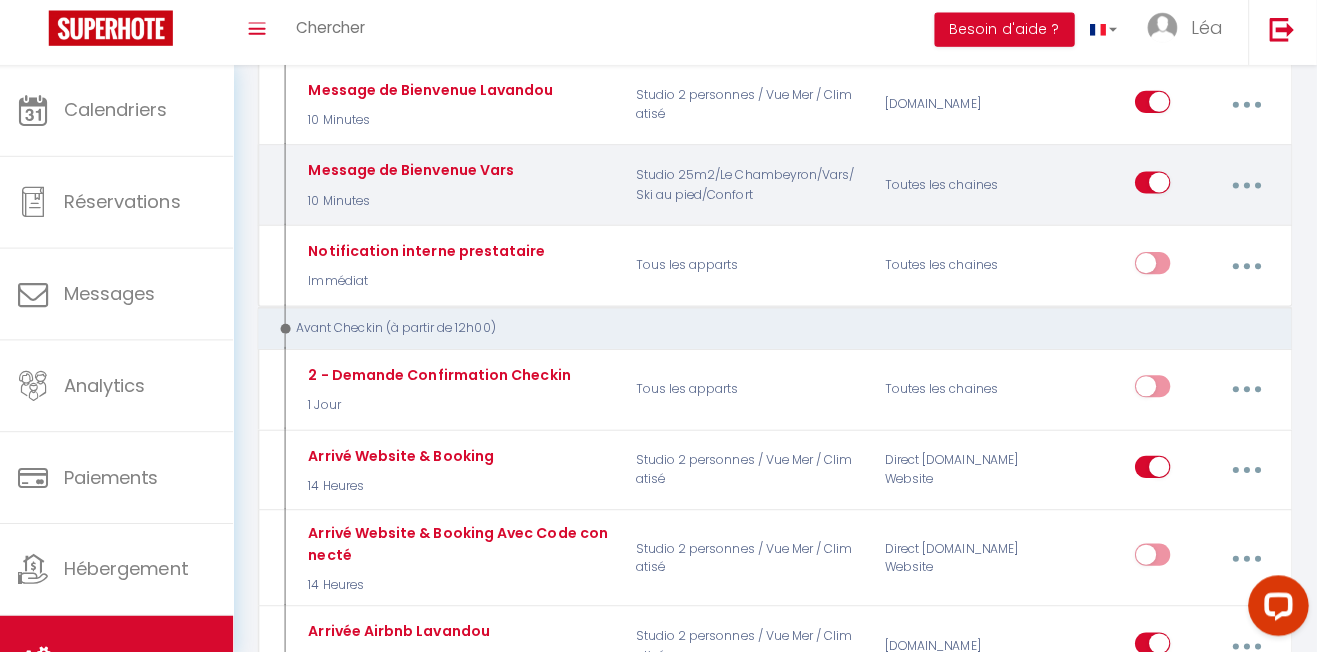 click at bounding box center (1248, 189) 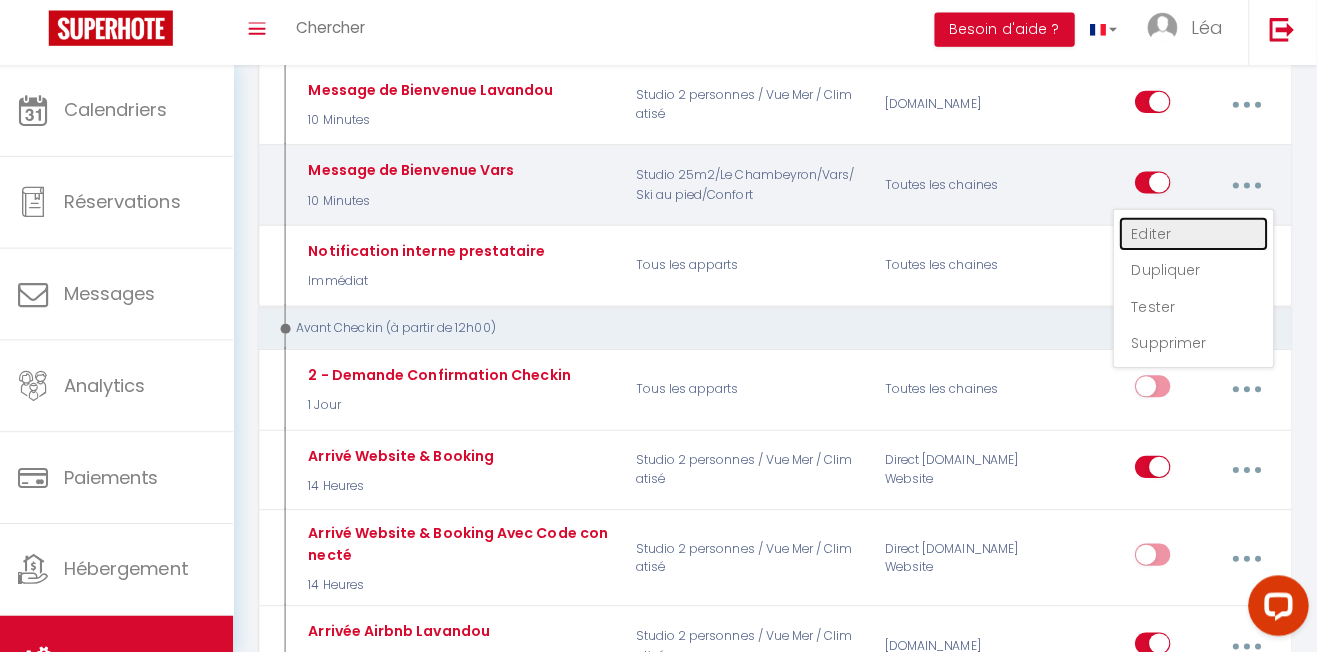 click on "Editer" at bounding box center [1195, 237] 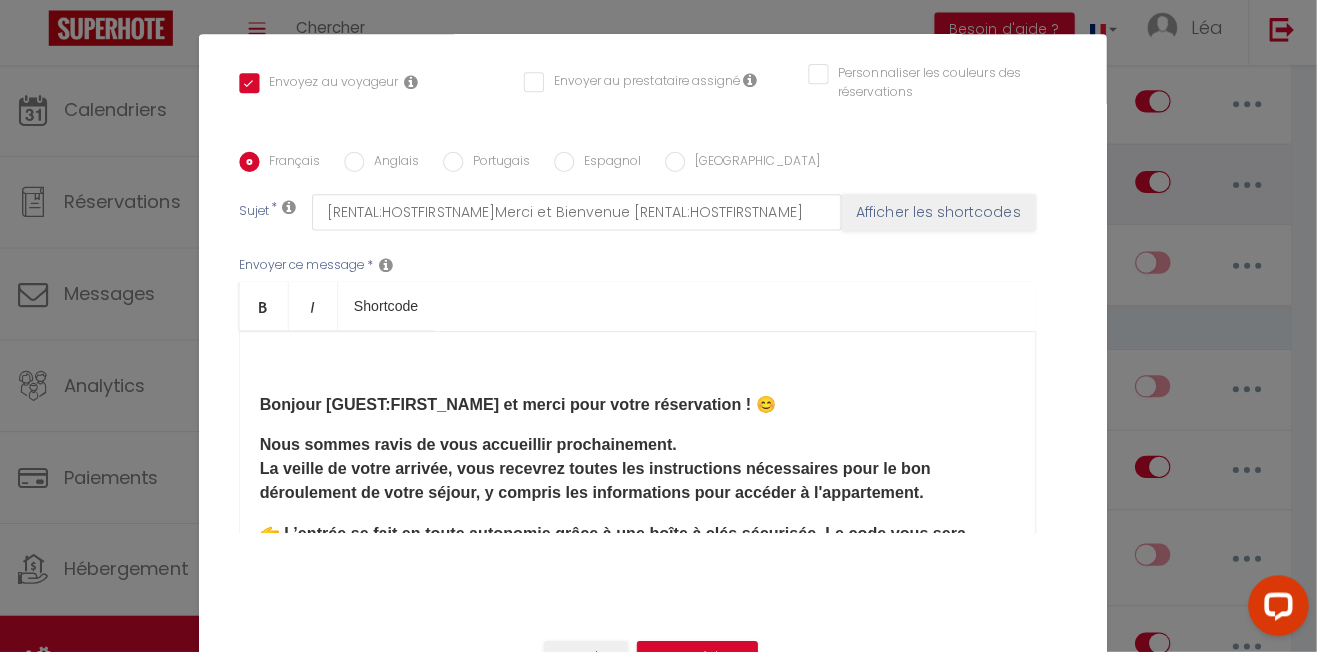 scroll, scrollTop: 437, scrollLeft: 0, axis: vertical 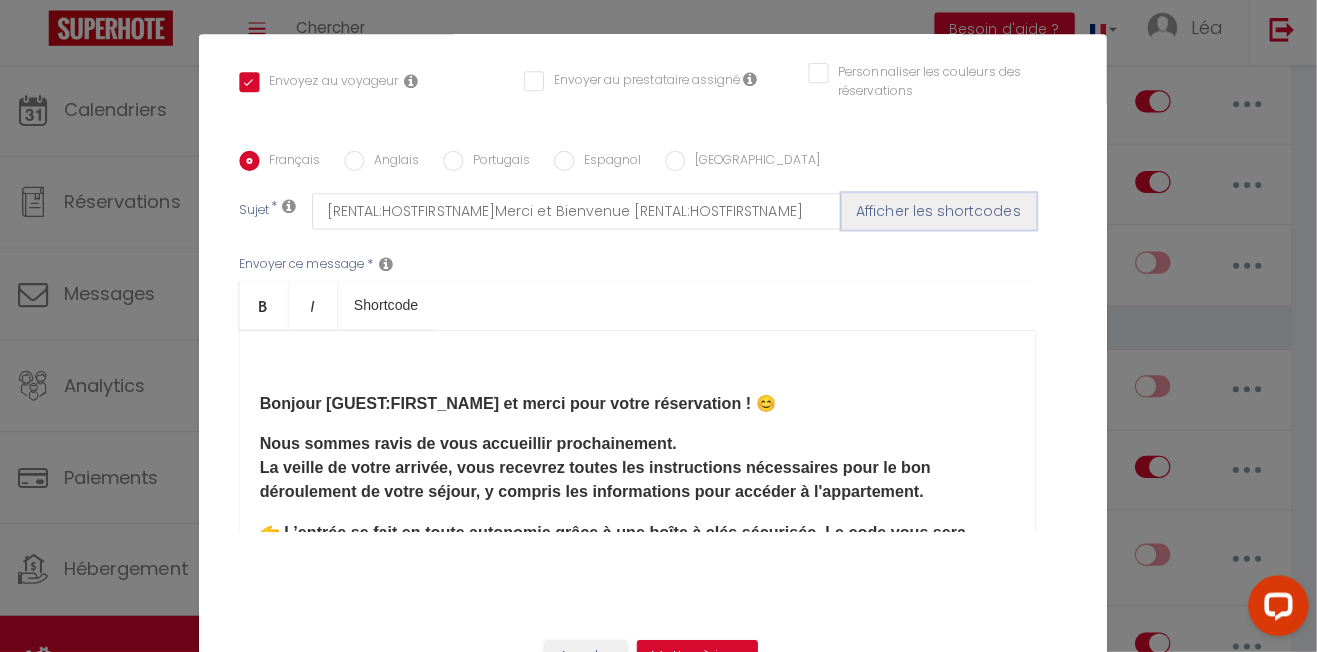 click on "Afficher les shortcodes" at bounding box center (942, 215) 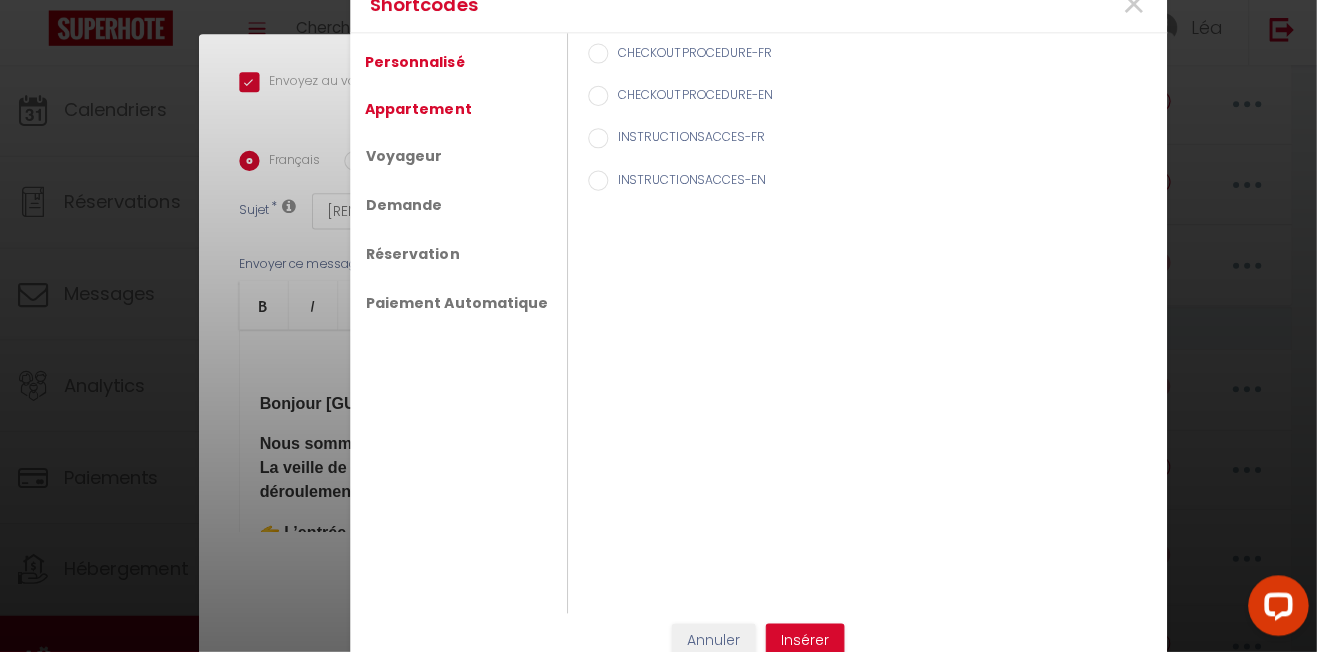 click on "Appartement" at bounding box center (427, 114) 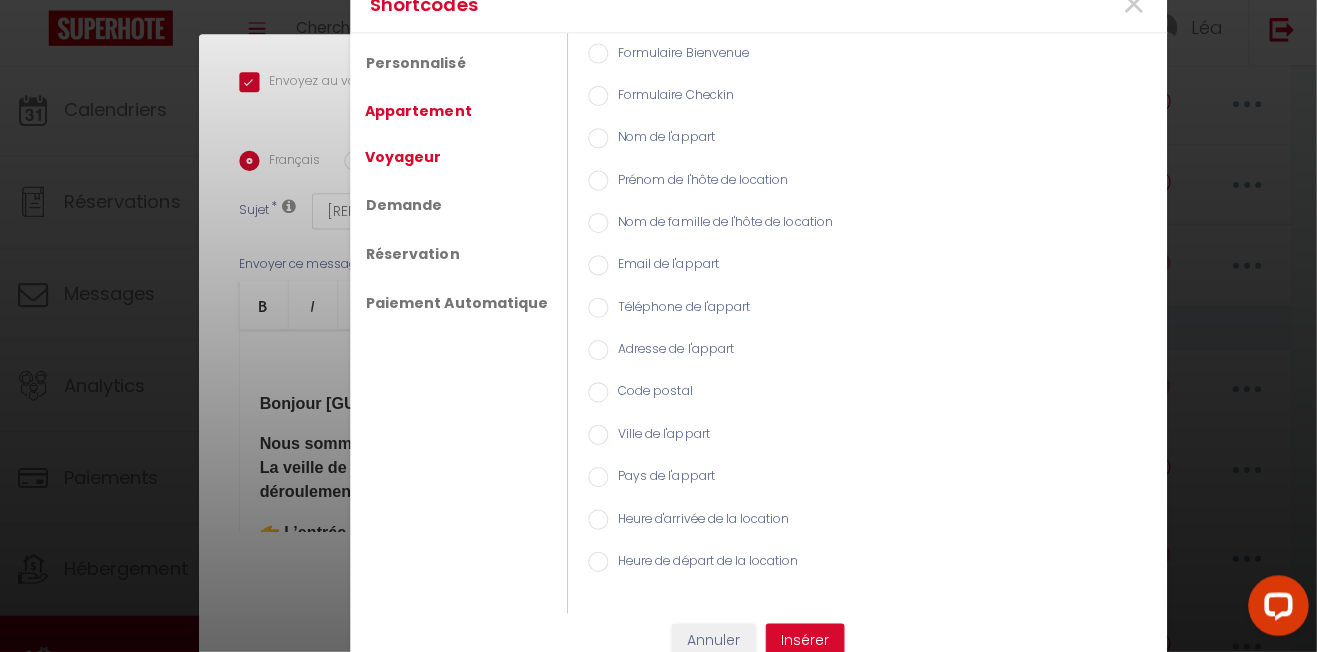 click on "Voyageur" at bounding box center (412, 162) 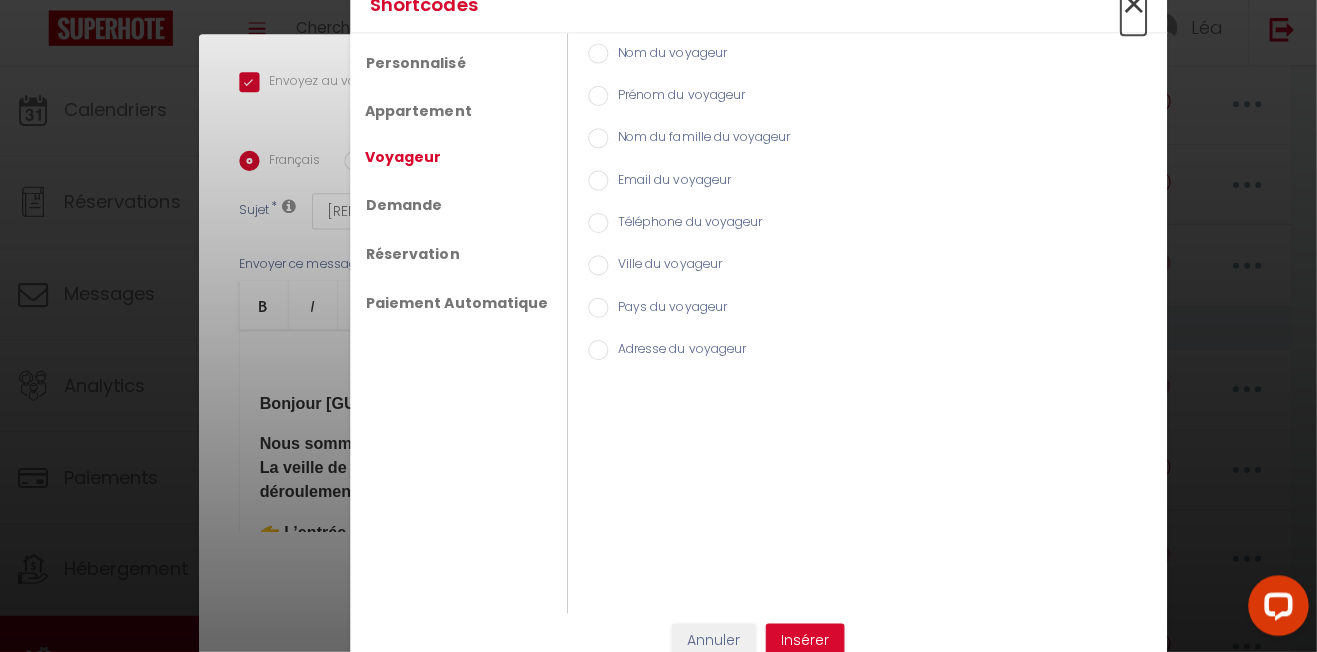 click on "×" at bounding box center [1135, 11] 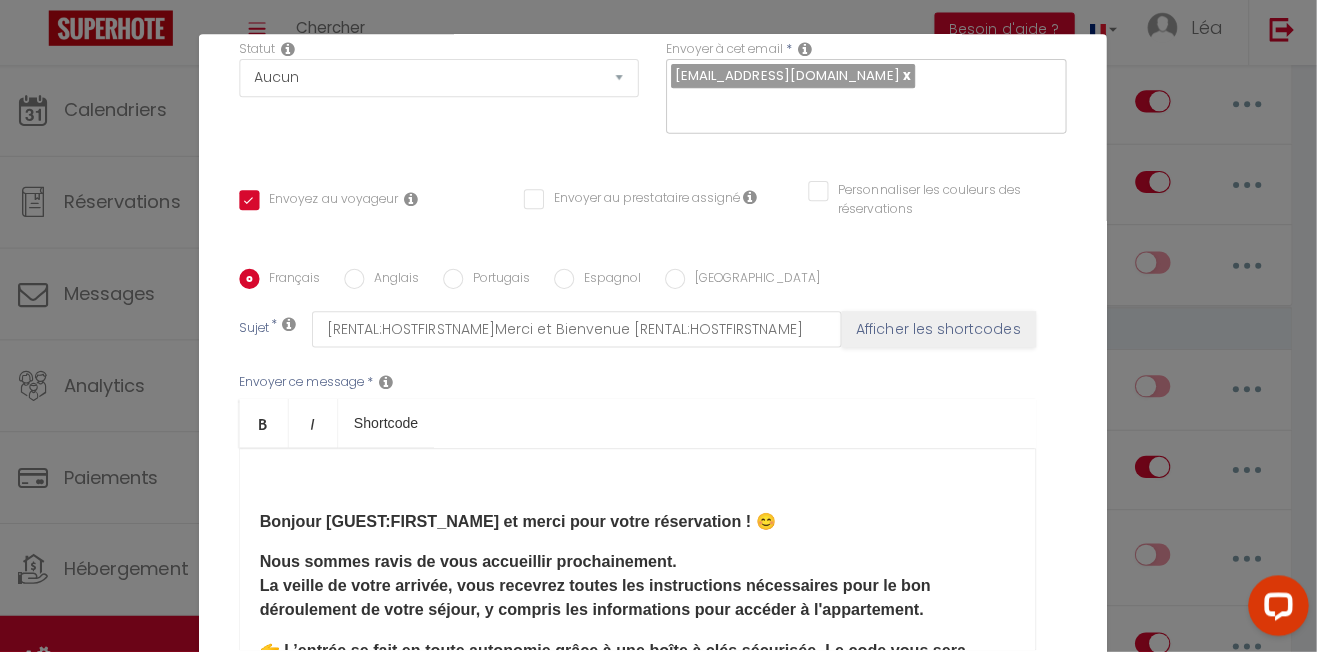 scroll, scrollTop: 0, scrollLeft: 0, axis: both 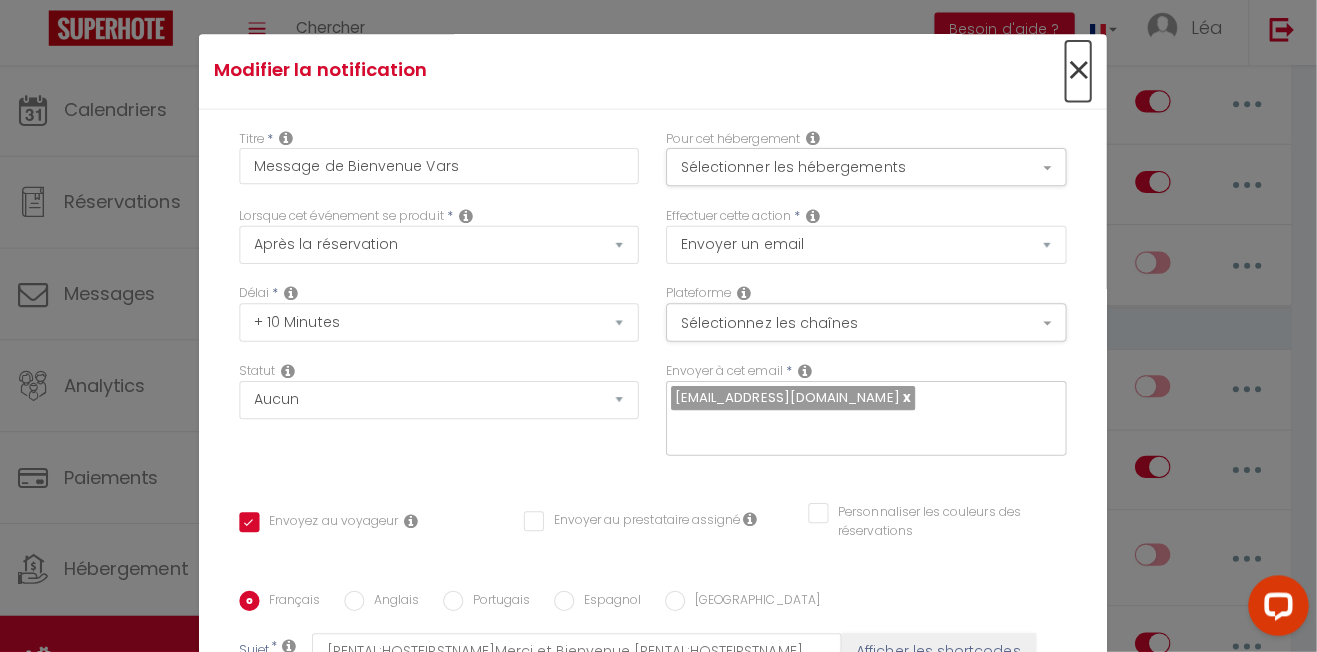 click on "×" at bounding box center [1080, 77] 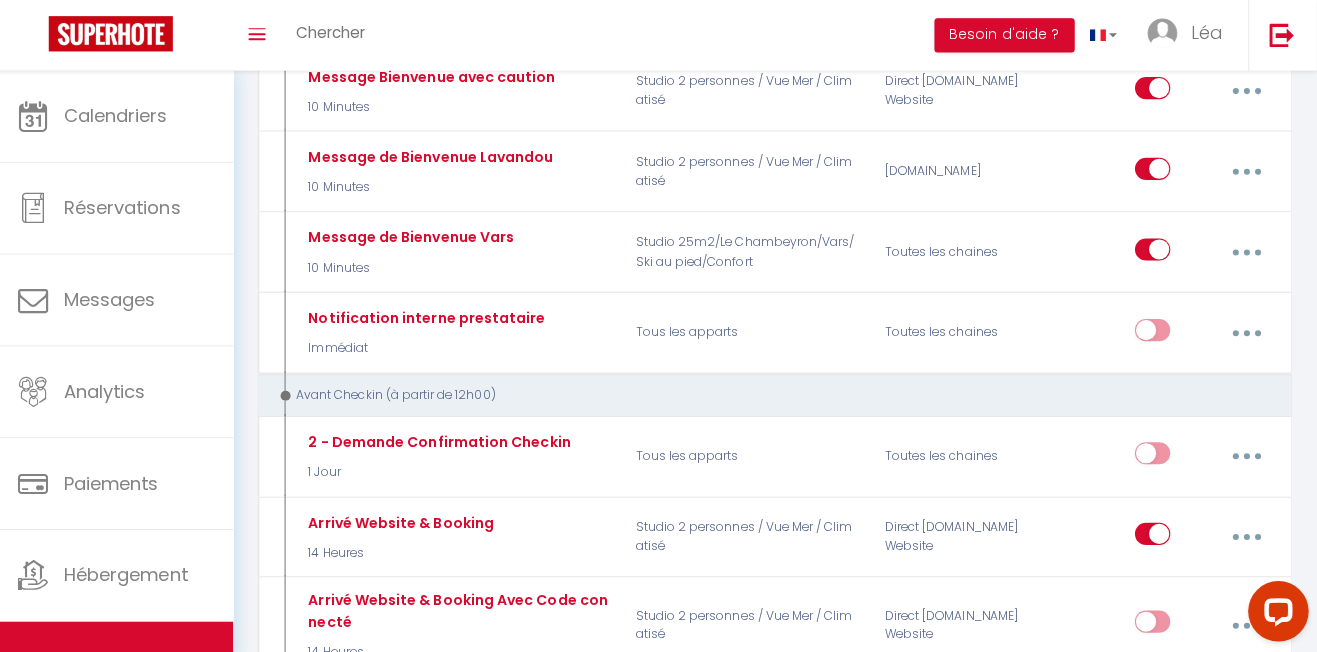 scroll, scrollTop: 357, scrollLeft: 0, axis: vertical 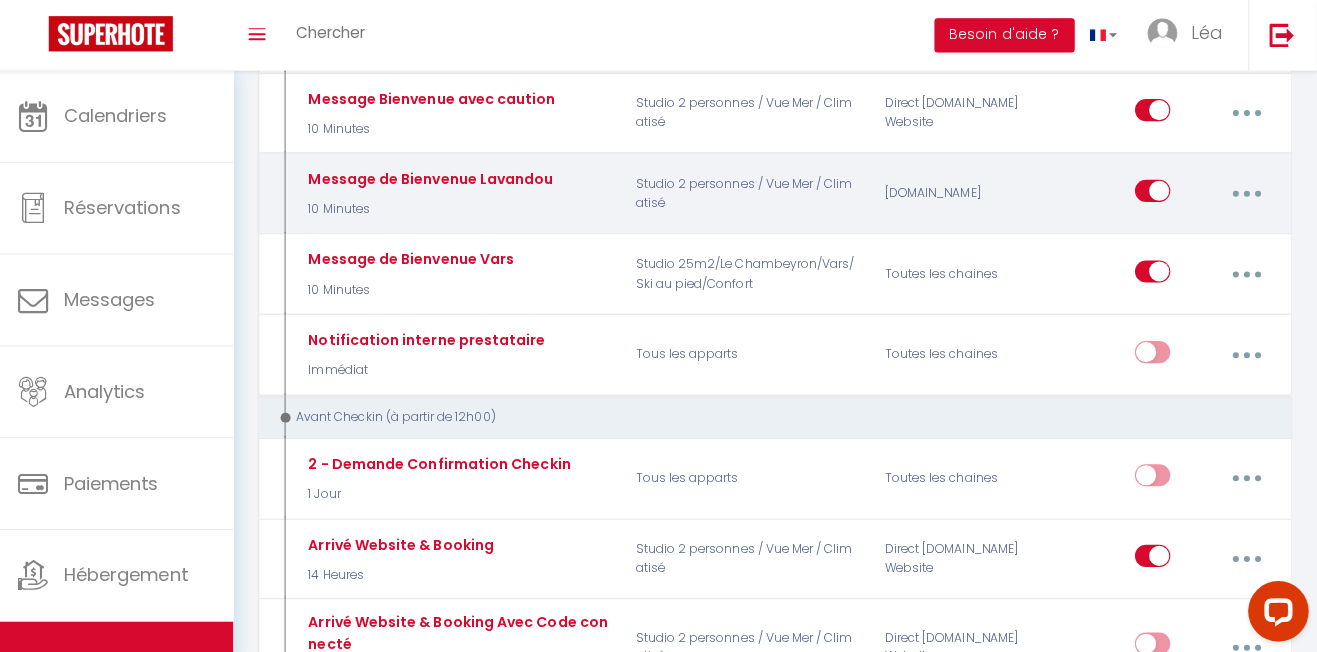 click at bounding box center [1248, 192] 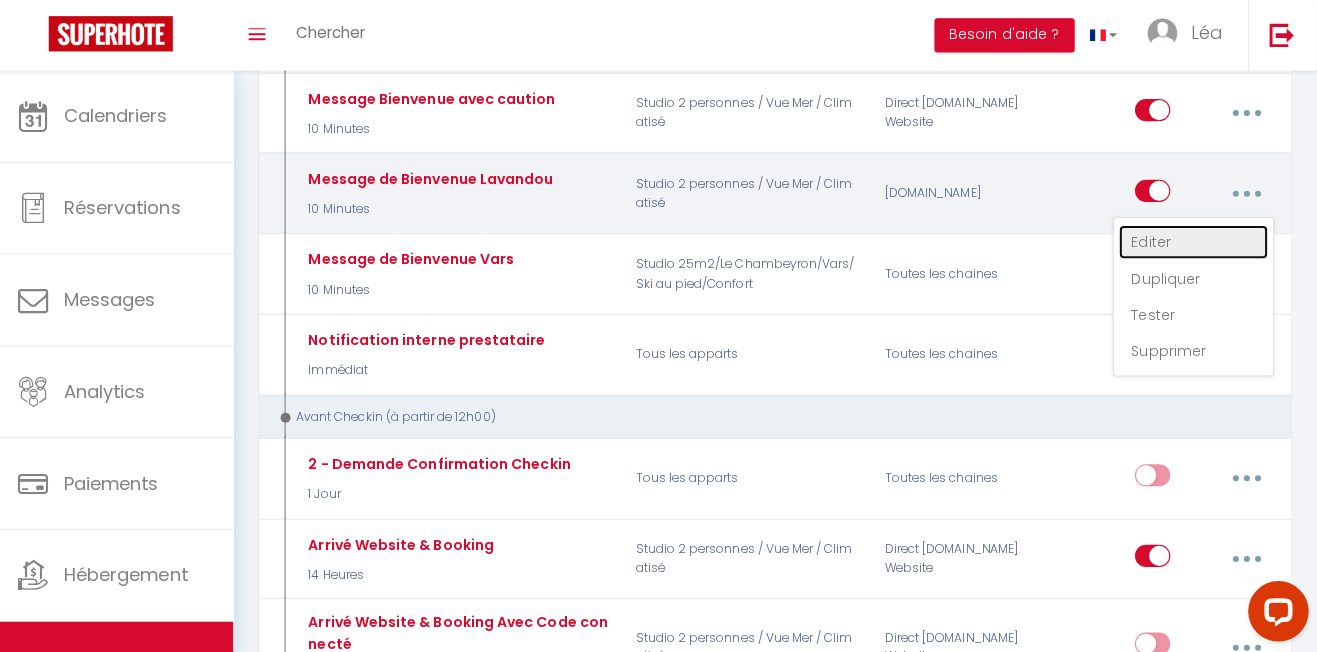 click on "Editer" at bounding box center [1195, 240] 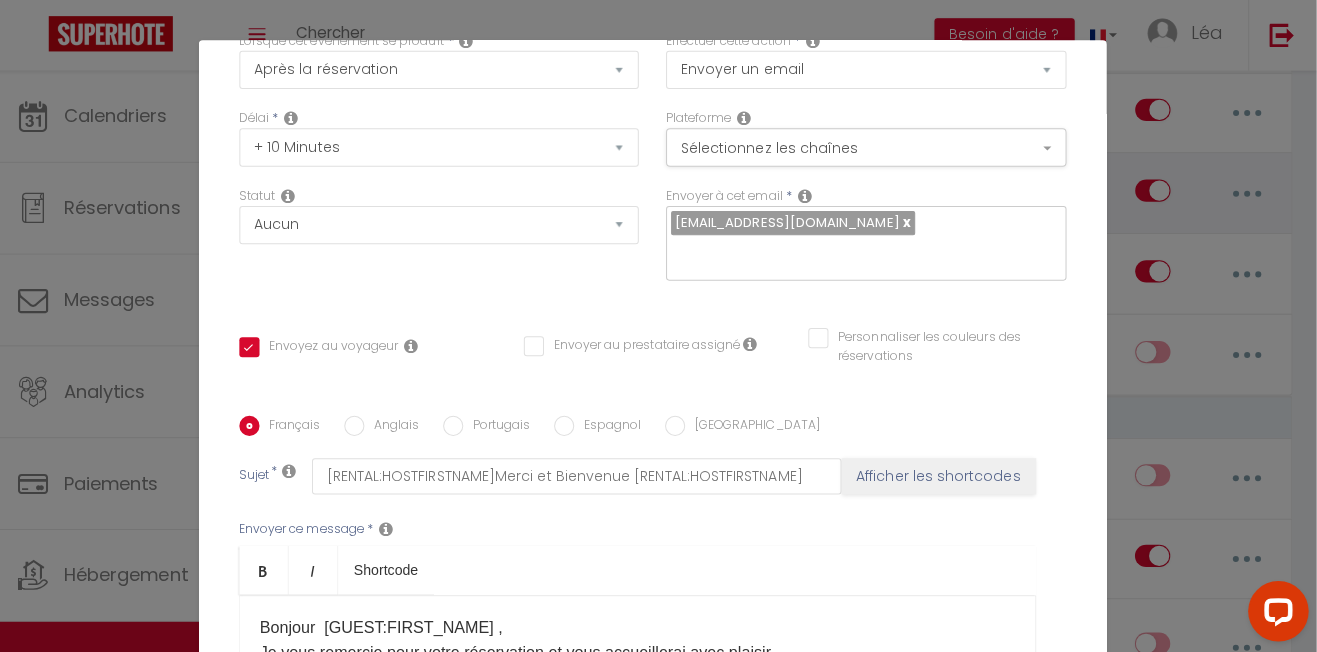 scroll, scrollTop: 0, scrollLeft: 0, axis: both 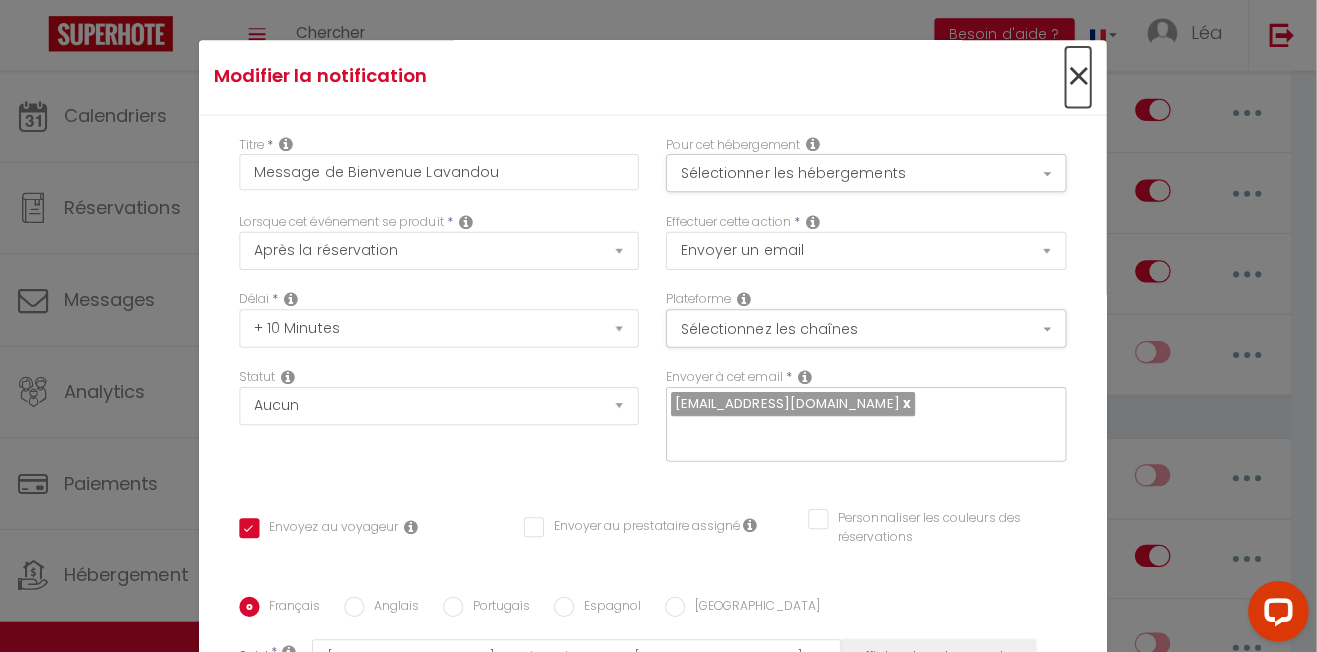 click on "×" at bounding box center (1080, 77) 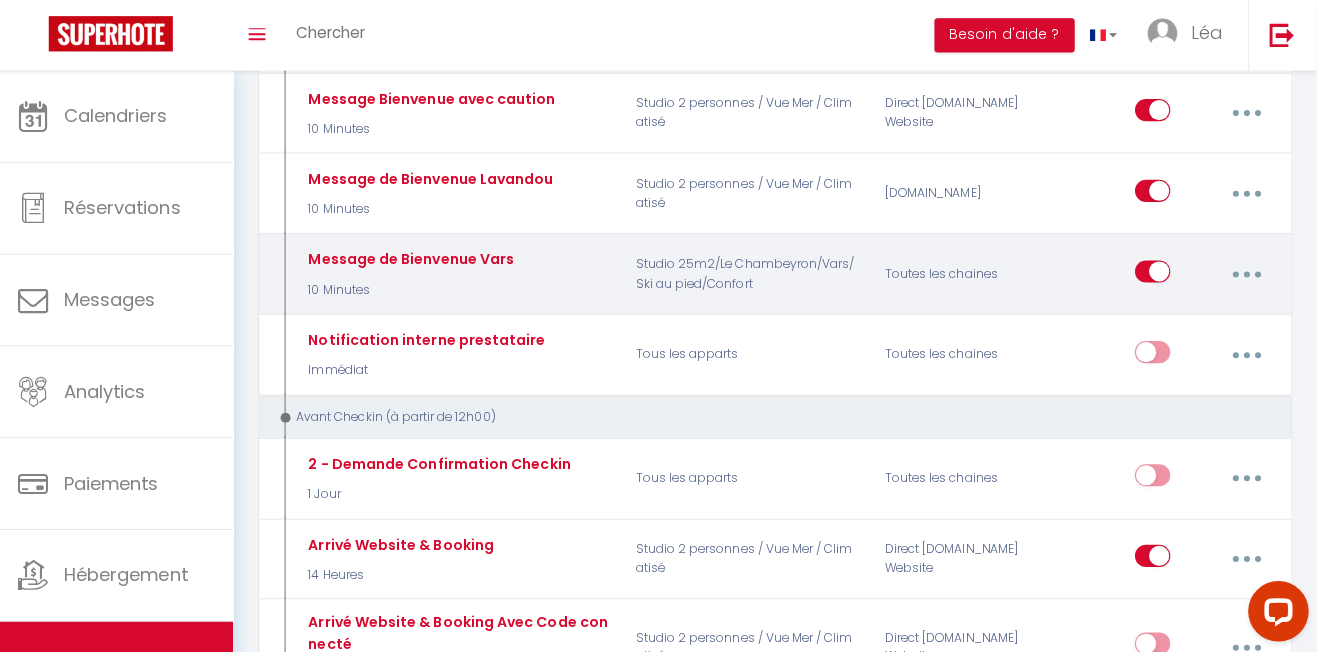 click at bounding box center (1248, 272) 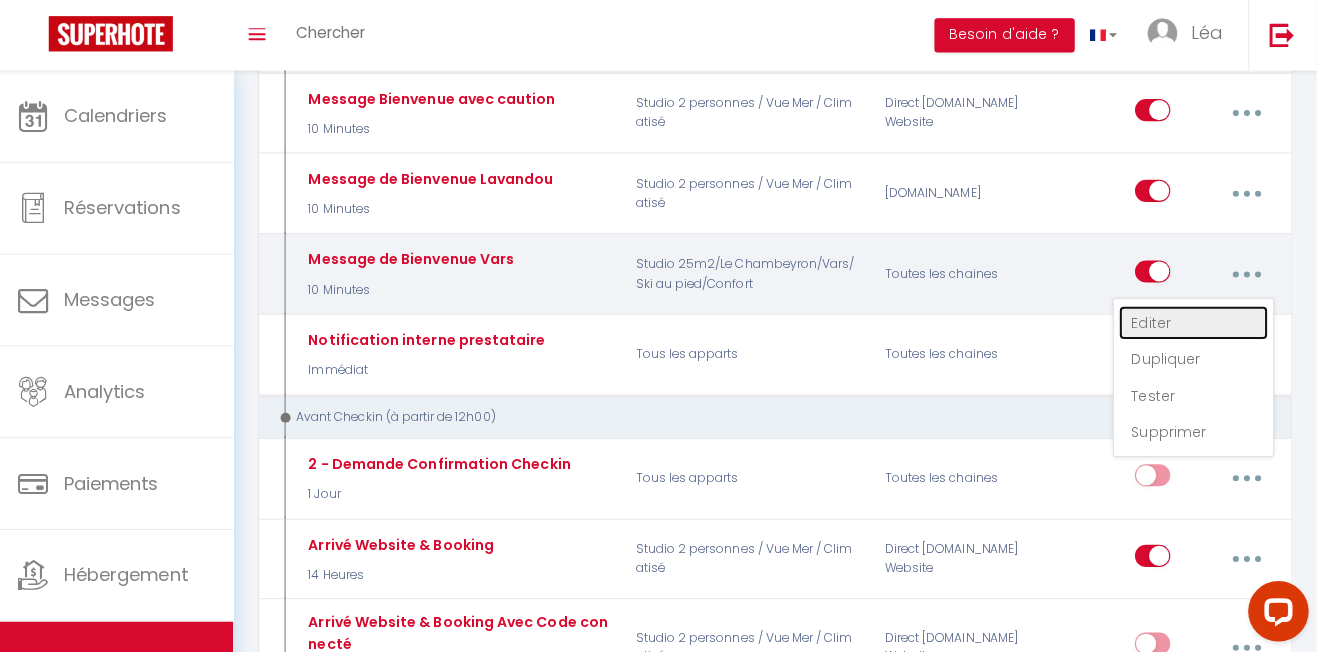 click on "Editer" at bounding box center [1195, 320] 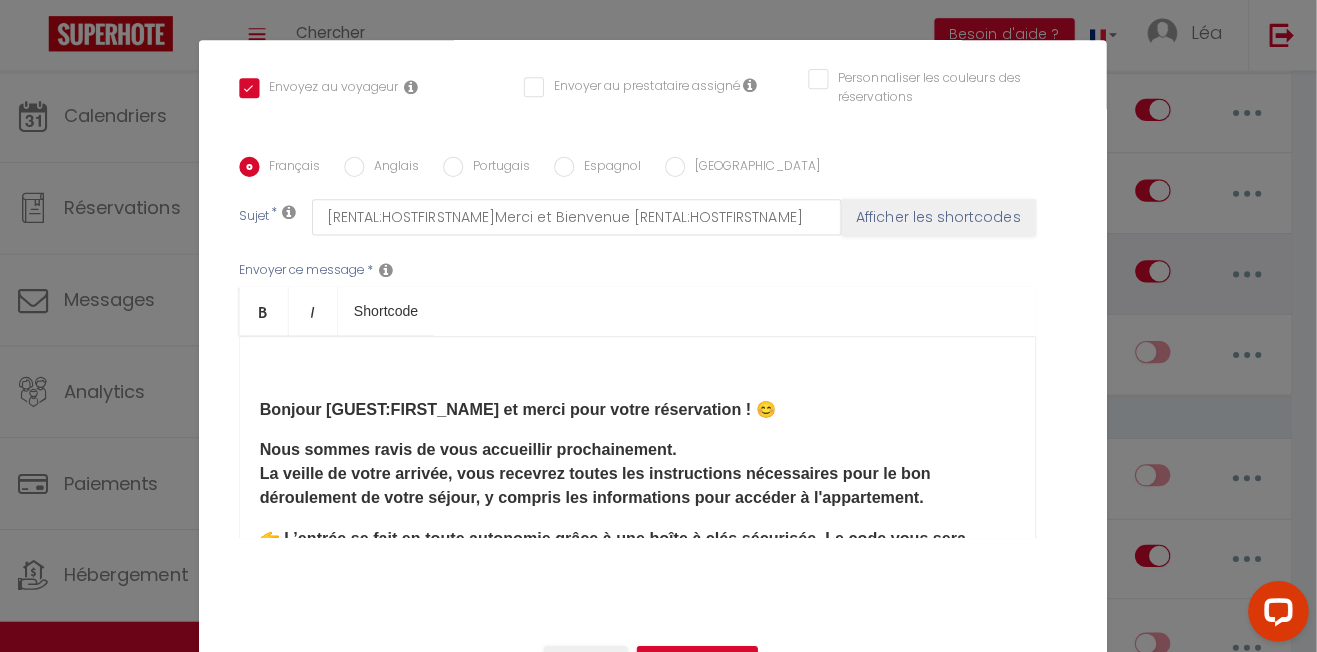 scroll, scrollTop: 440, scrollLeft: 0, axis: vertical 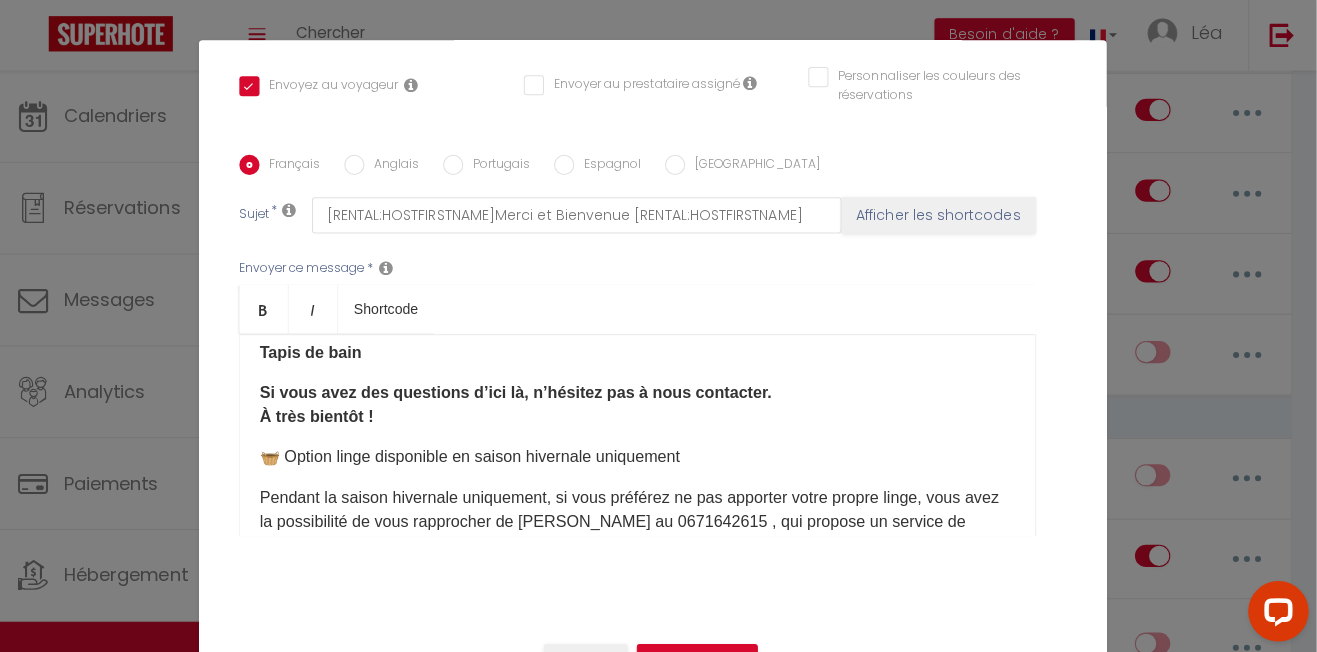 click on "Si vous avez des questions d’ici là, n’hésitez pas à nous contacter. À très bientôt !" at bounding box center [524, 400] 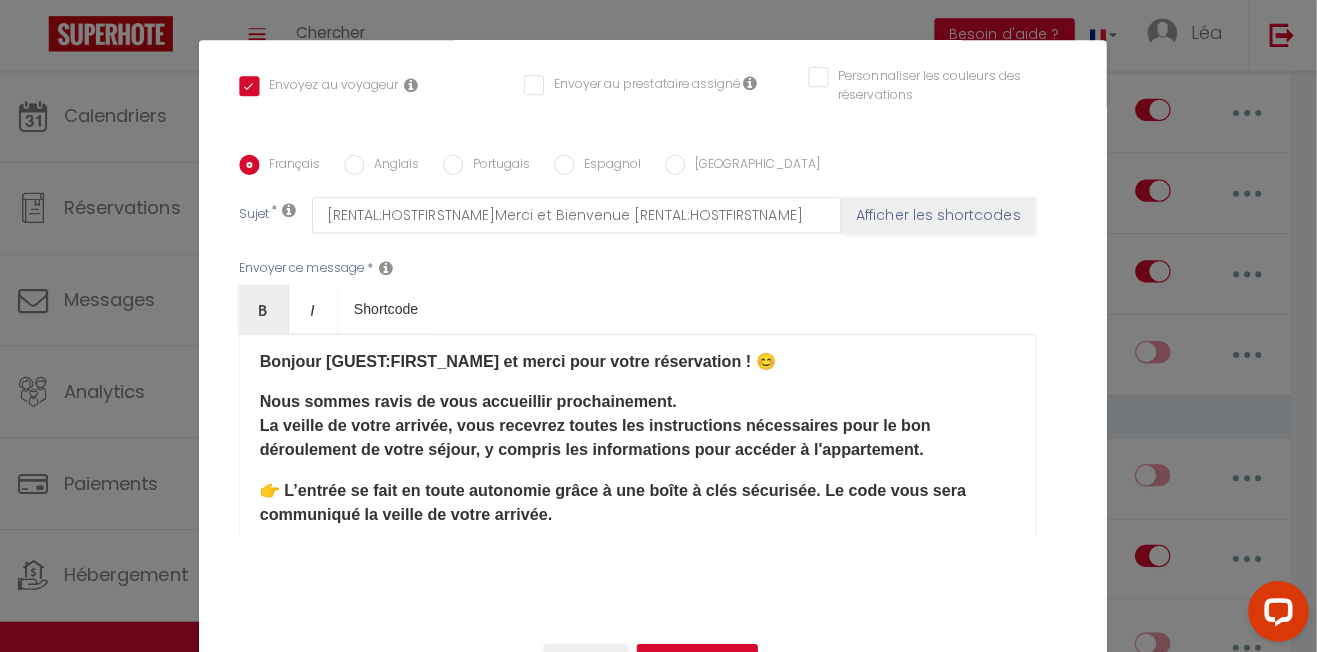scroll, scrollTop: 57, scrollLeft: 0, axis: vertical 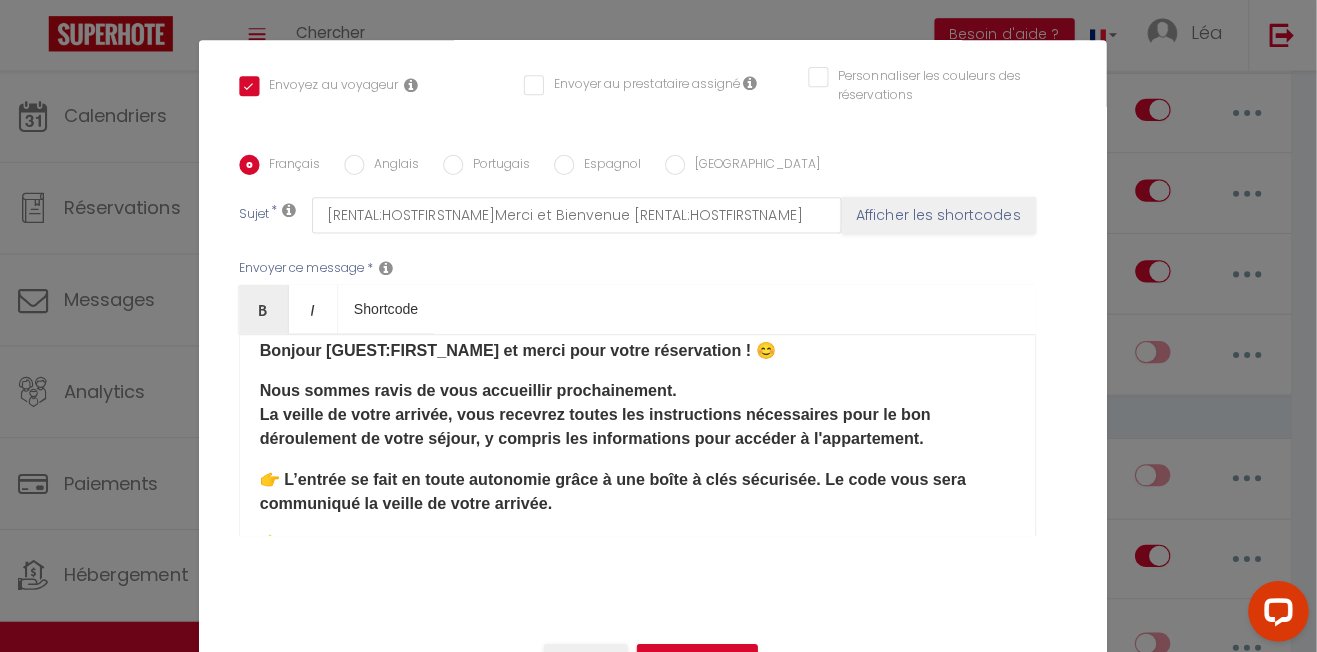 click on "Nous sommes ravis de vous accueillir prochainement. La veille de votre arrivée, vous recevrez toutes les instructions nécessaires pour le bon déroulement de votre séjour, y compris les informations pour accéder à l'appartement." at bounding box center [644, 411] 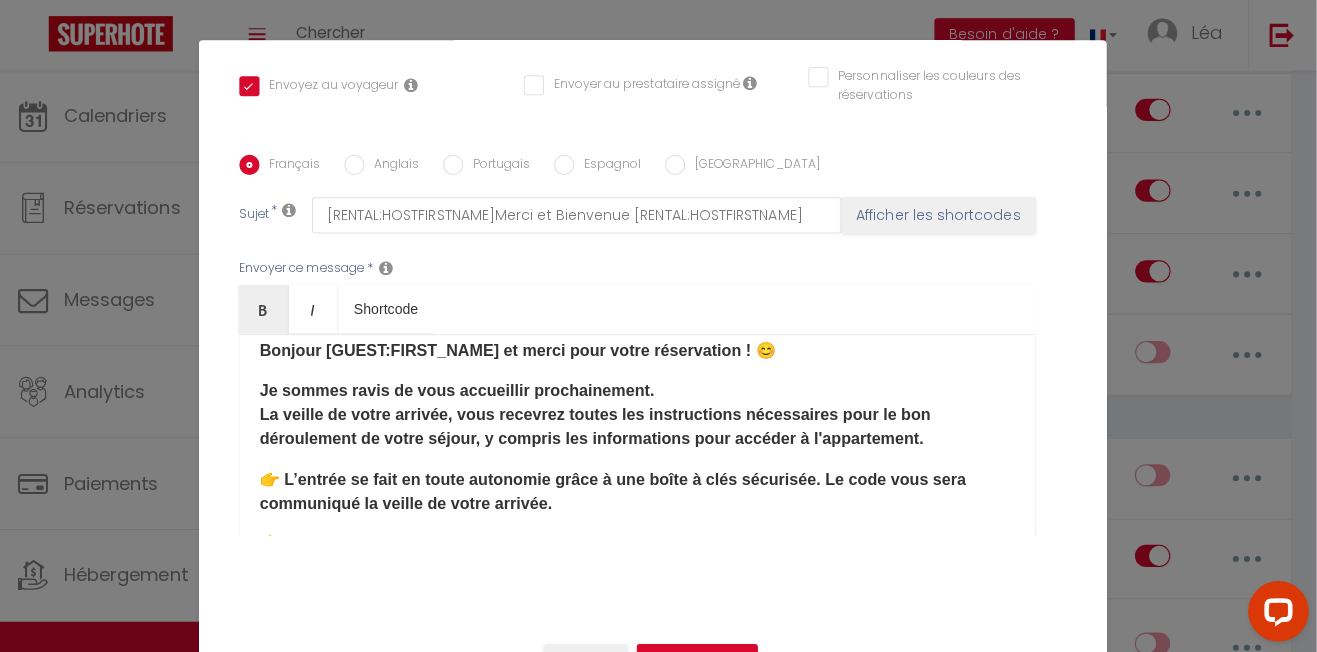 click on "Je sommes ravis de vous accueillir prochainement. La veille de votre arrivée, vous recevrez toutes les instructions nécessaires pour le bon déroulement de votre séjour, y compris les informations pour accéder à l'appartement." at bounding box center [644, 411] 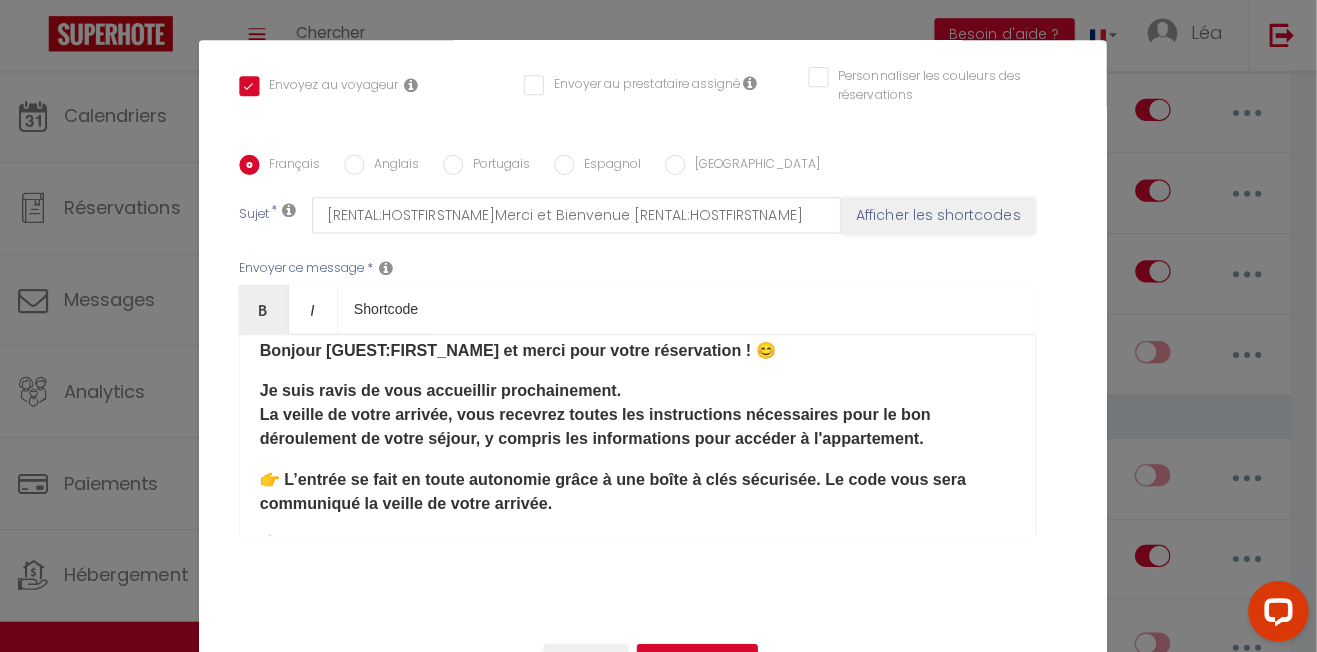 click on "Je suis ravis de vous accueillir prochainement. La veille de votre arrivée, vous recevrez toutes les instructions nécessaires pour le bon déroulement de votre séjour, y compris les informations pour accéder à l'appartement." at bounding box center [644, 411] 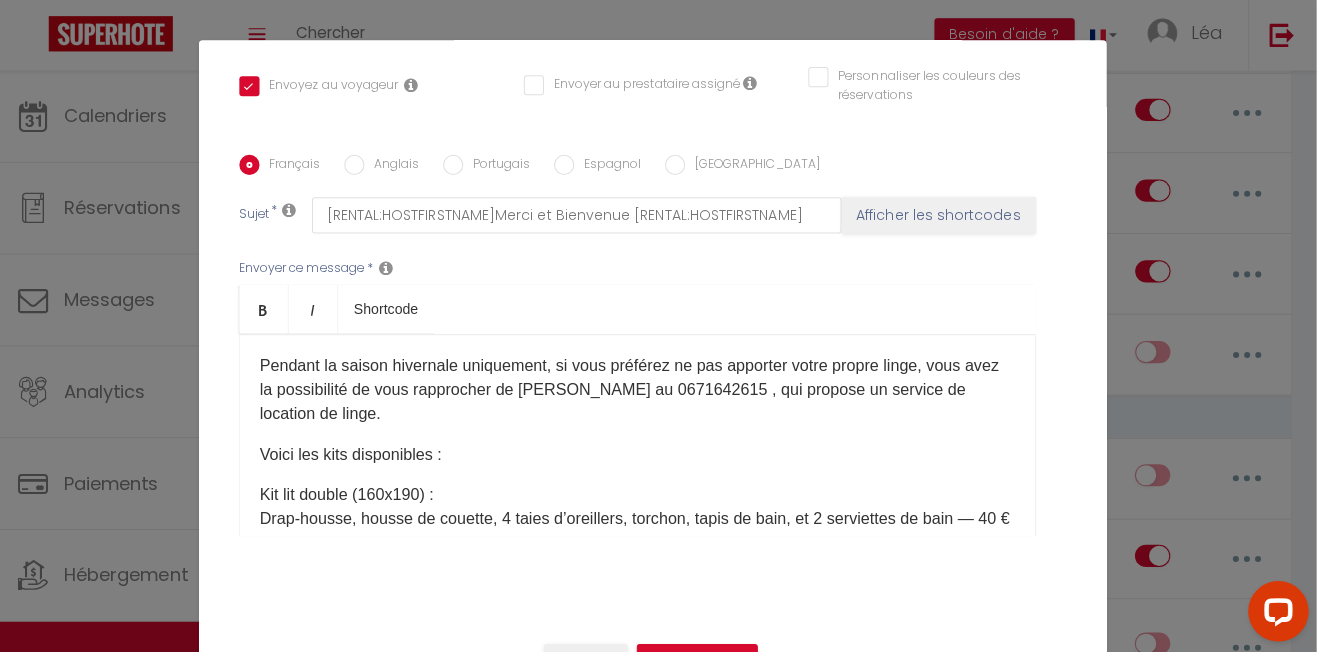 scroll, scrollTop: 860, scrollLeft: 0, axis: vertical 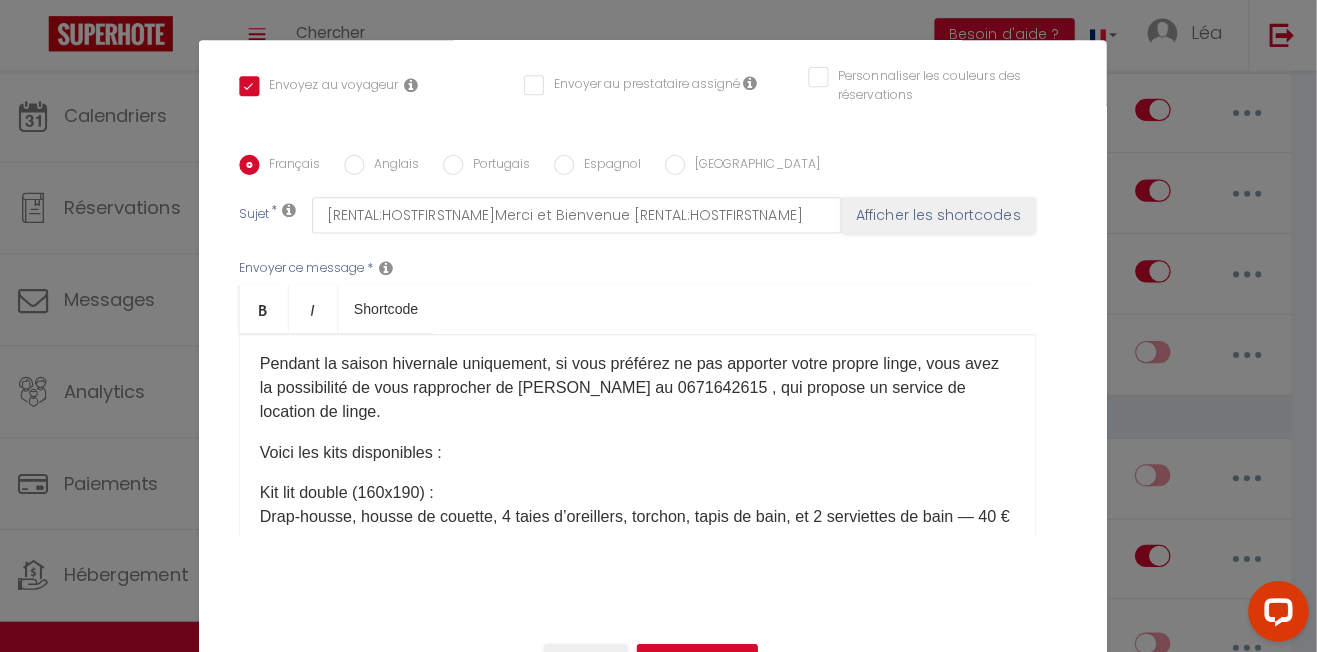 click on "Bonjour [GUEST:FIRST_NAME]​ et merci pour votre réservation ! 😊
Je suis ravie de vous accueillir prochainement. La veille de votre arrivée, vous recevrez toutes les instructions nécessaires pour le bon déroulement de votre séjour, y compris les informations pour accéder à l'appartement.
👉 L’entrée se fait en toute autonomie grâce à une boîte à clés sécurisée. Le code vous sera communiqué la veille de votre arrivée.
⚠️ Merci de prévoir vos propres draps et linge de toilette (non fournis sur place), notamment :
Pour le lit double (160x190) :
Drap-housse 160x190
Housse de couette 220x240
2 taies d’oreillers 65x35
2 taies d’oreillers 70x40
Pour le petit lit (70x190) :
Drap-housse 70x190
Housse de couette 140x200
1 taie d’oreiller 65x65
[PERSON_NAME] également à apporter :
[DEMOGRAPHIC_DATA] de bain
Tapis de bain
Si vous avez des questions d’ici là, n’hésitez pas à me contacter. À très bientôt !" at bounding box center (644, 431) 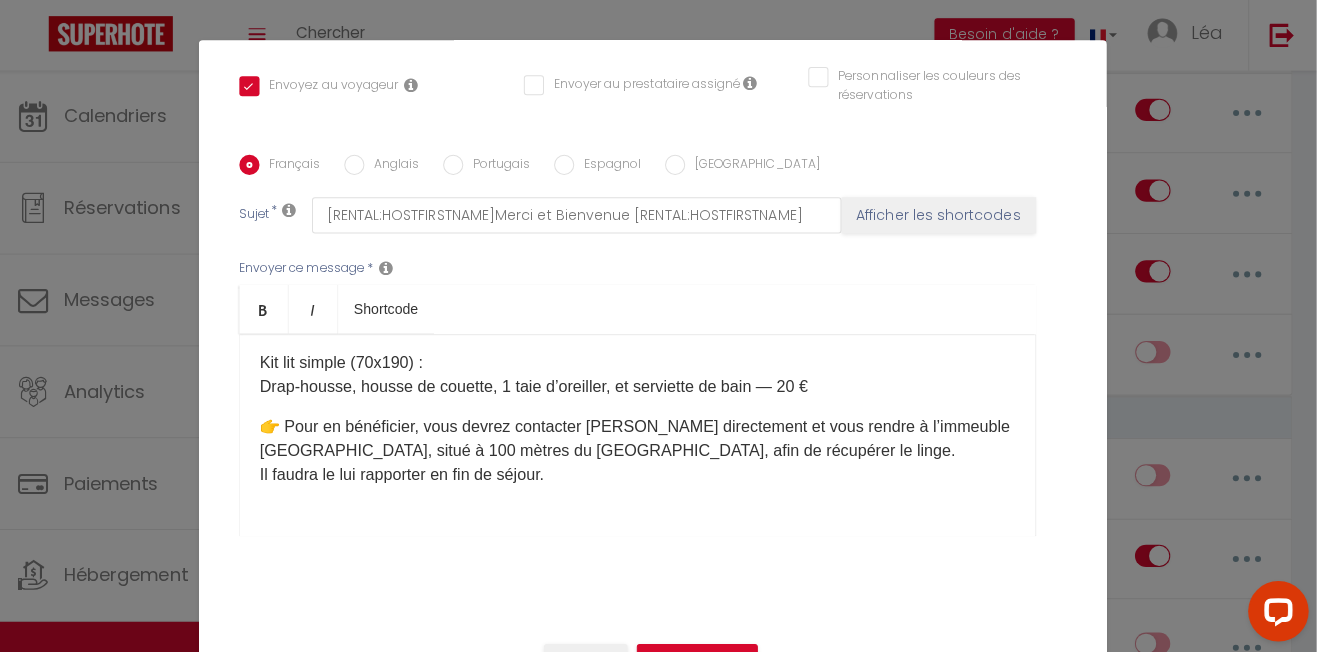 scroll, scrollTop: 1061, scrollLeft: 0, axis: vertical 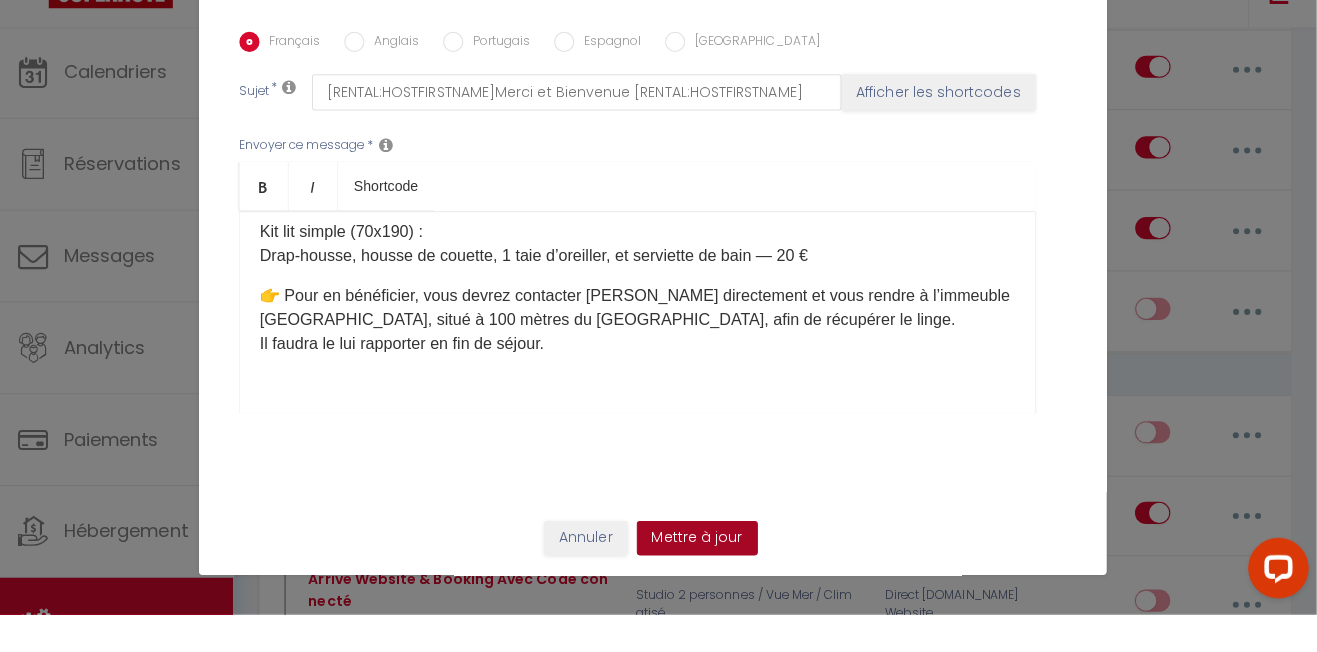 click on "Mettre à jour" at bounding box center [703, 576] 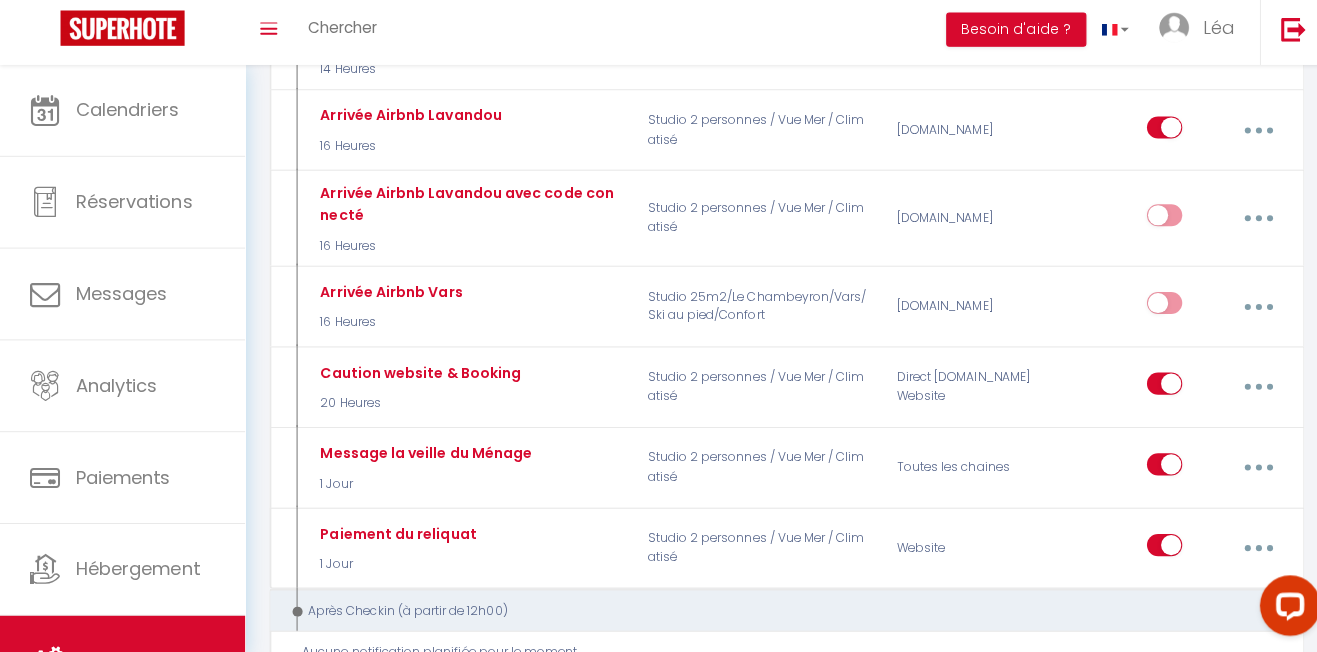 scroll, scrollTop: 954, scrollLeft: 0, axis: vertical 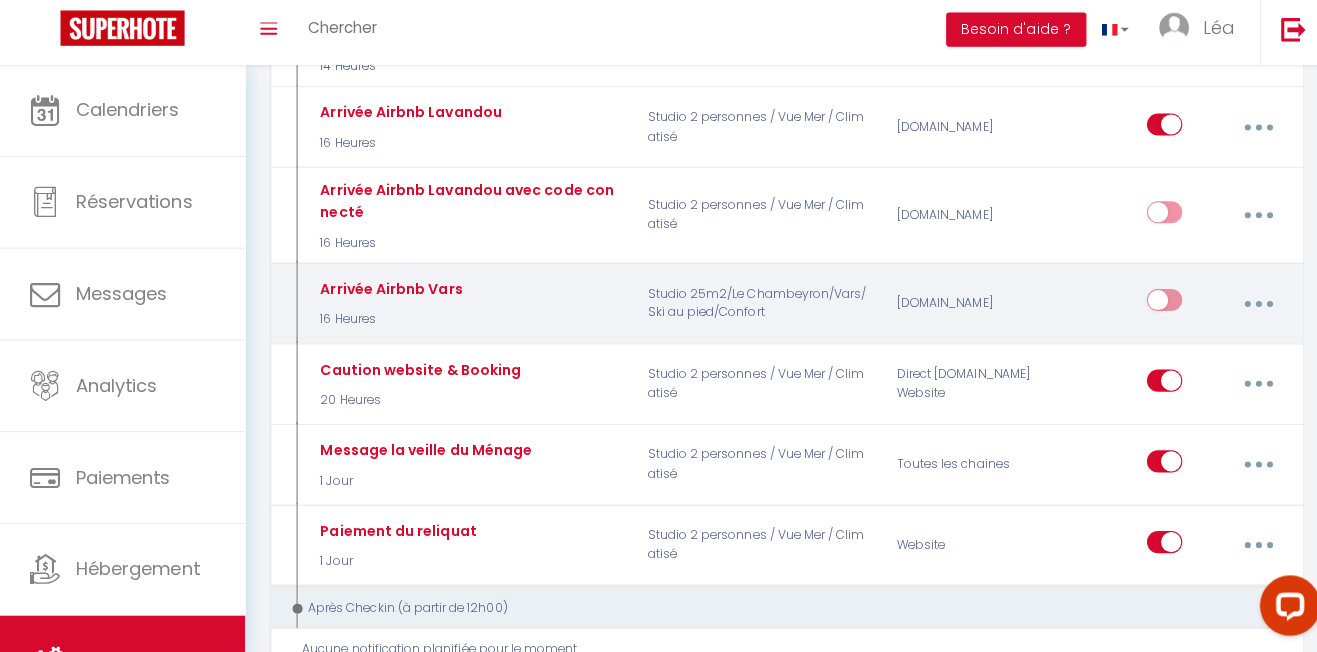 click at bounding box center (1248, 306) 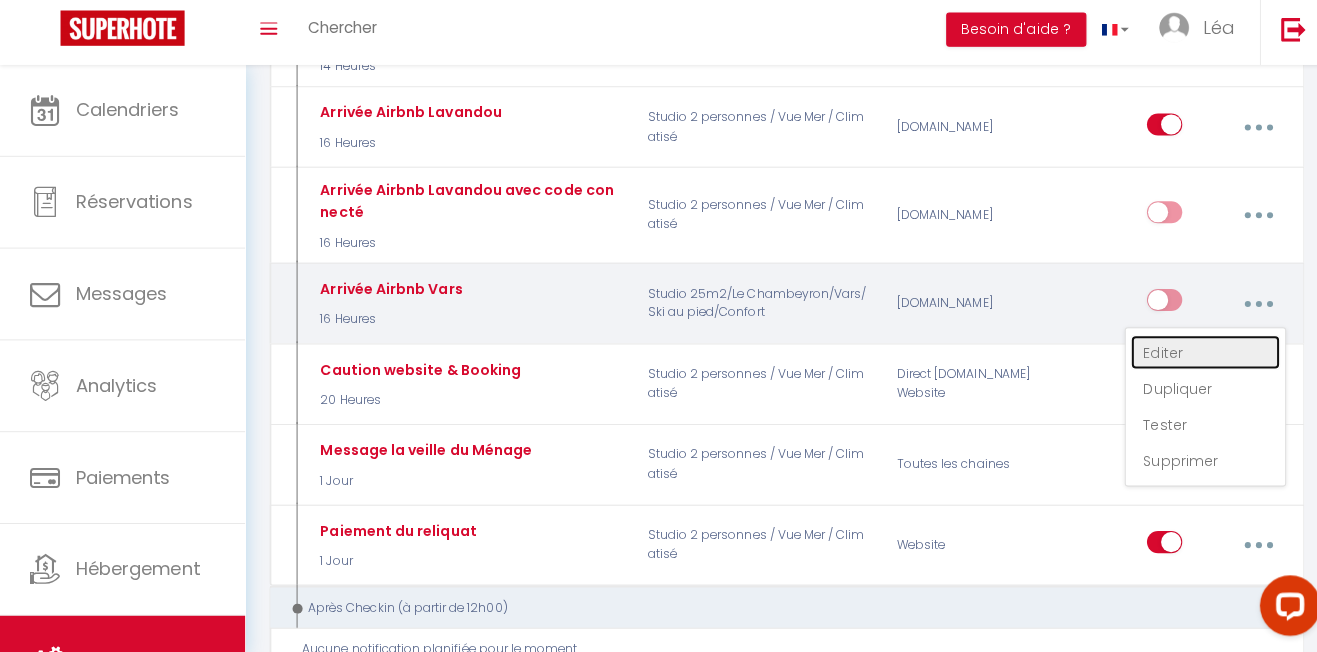 click on "Editer" at bounding box center [1195, 355] 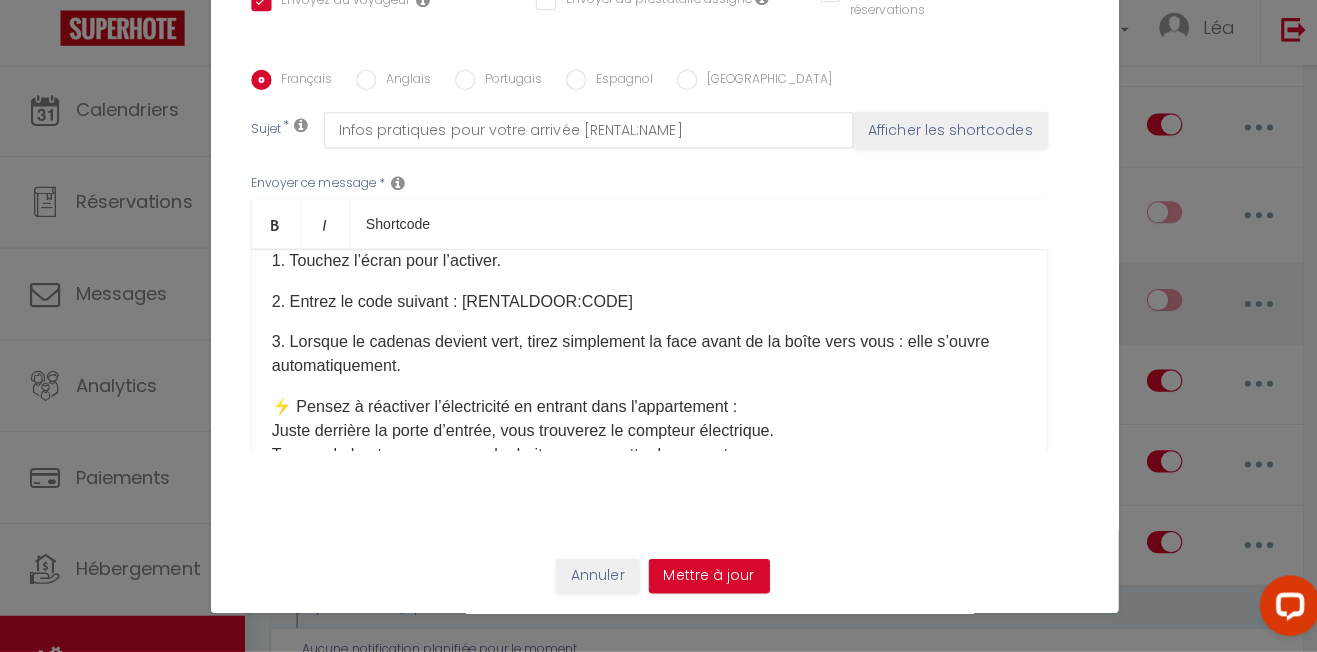 scroll, scrollTop: 0, scrollLeft: 0, axis: both 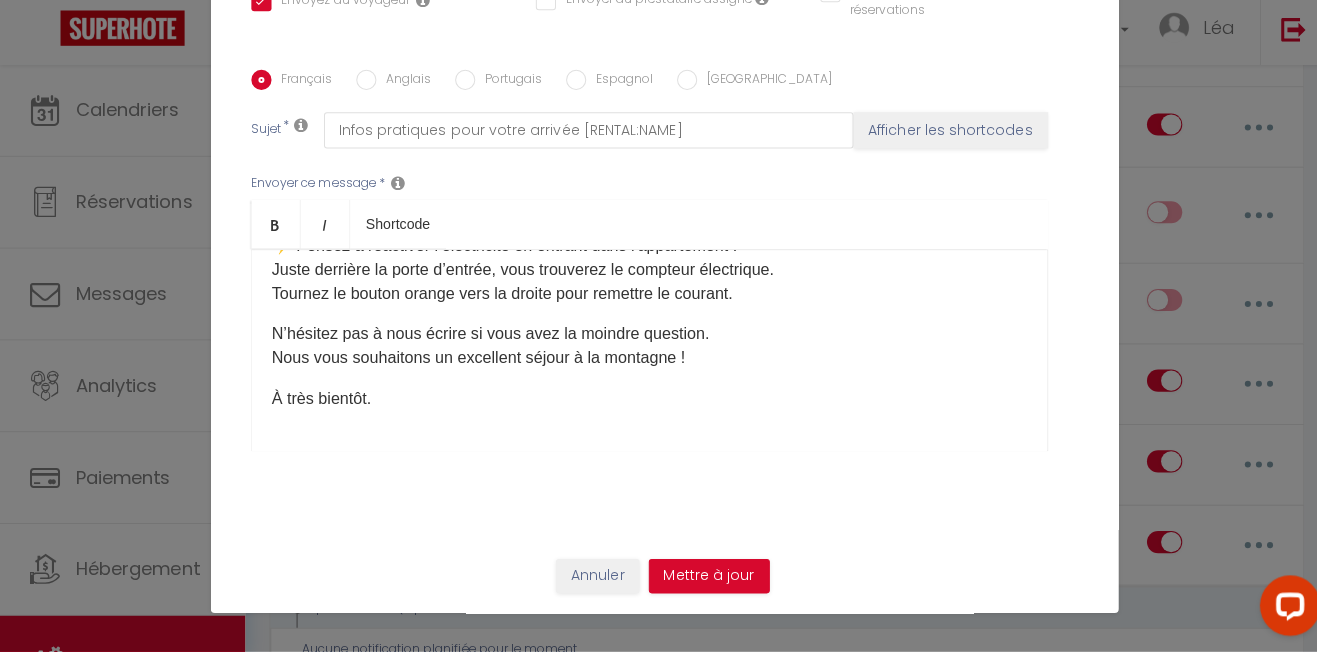 click on "​Bonjour [GUEST:FIRST_NAME]​
Nous avons hâte de vous accueillir [DATE] à [GEOGRAPHIC_DATA], dans notre appartement situé dans l’immeuble [GEOGRAPHIC_DATA], au [STREET_ADDRESS][PERSON_NAME] .
Voici toutes les informations utiles pour votre arrivée :
🚗 Parking gratuit Un parking gratuit est à votre disposition au pied de l’immeuble. Vous pouvez vous y garer librement à votre arrivée.
🔐 Entrée autonome – Boîte à clés sécurisée L’entrée dans l’immeuble se fait avec le code 3412 (à taper sur le digicode de l'entrée principale). L’appartement se trouve au 5ᵉ étage, numéro 513.
Une fois dans l’ascenseur, montez au 5ᵉ, puis prenez à gauche en sortant. Passez la porte battante : l’appartement 513 est le premier à gauche après cette porte.
📦 La boîte à clés est directement accrochée à la poignée de la porte de l’appartement. Pour l’ouvrir :
1. Touchez l’écran pour l’activer.
2. Entrez le code suivant : [RENTALDOOR:CODE]​" at bounding box center (644, 352) 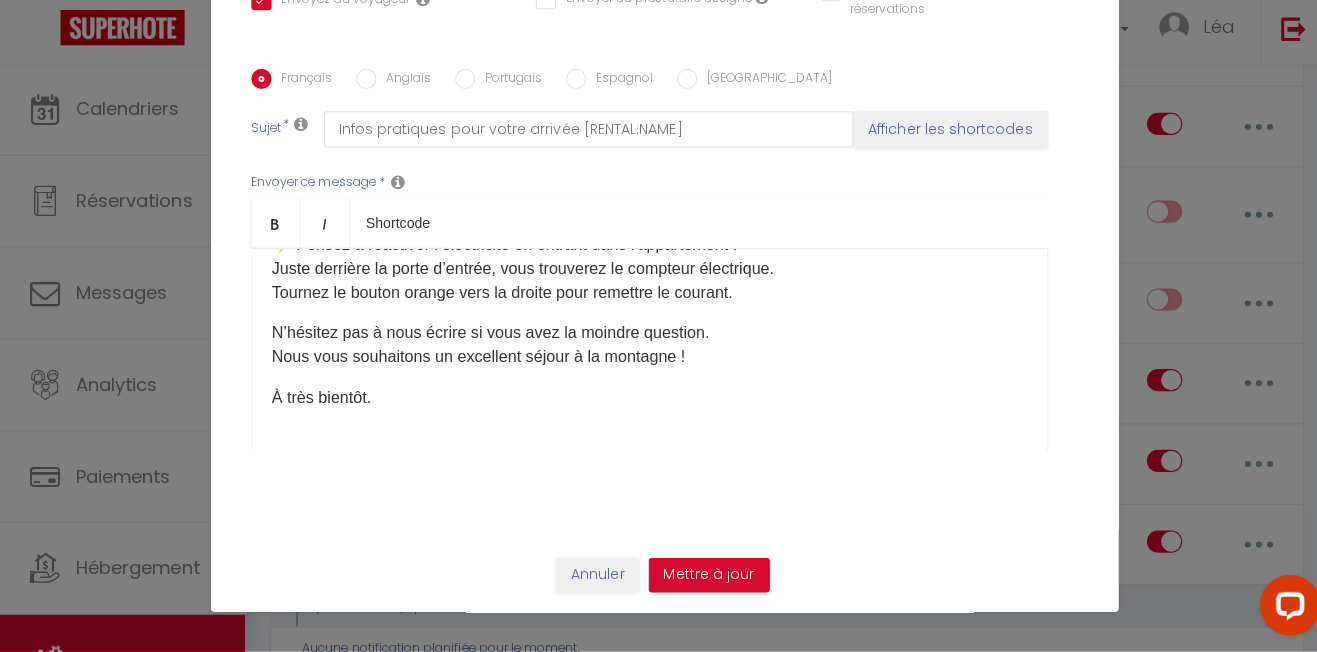 scroll, scrollTop: 78, scrollLeft: 0, axis: vertical 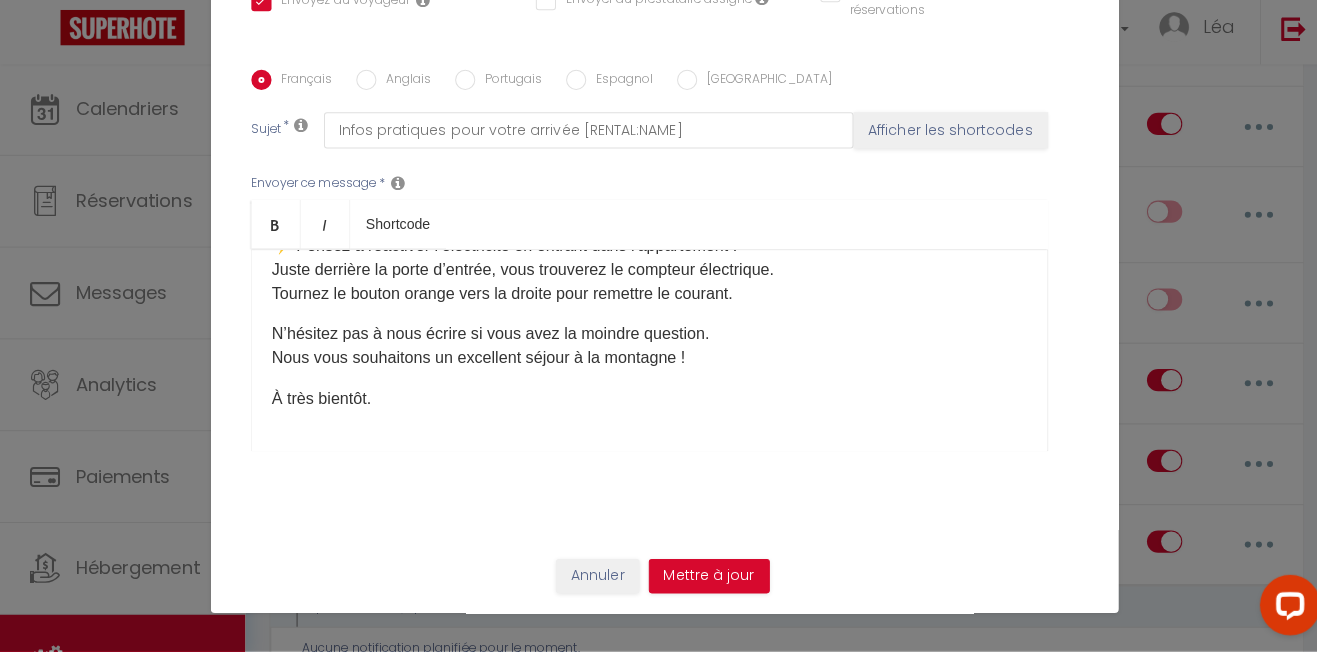 click at bounding box center [644, 441] 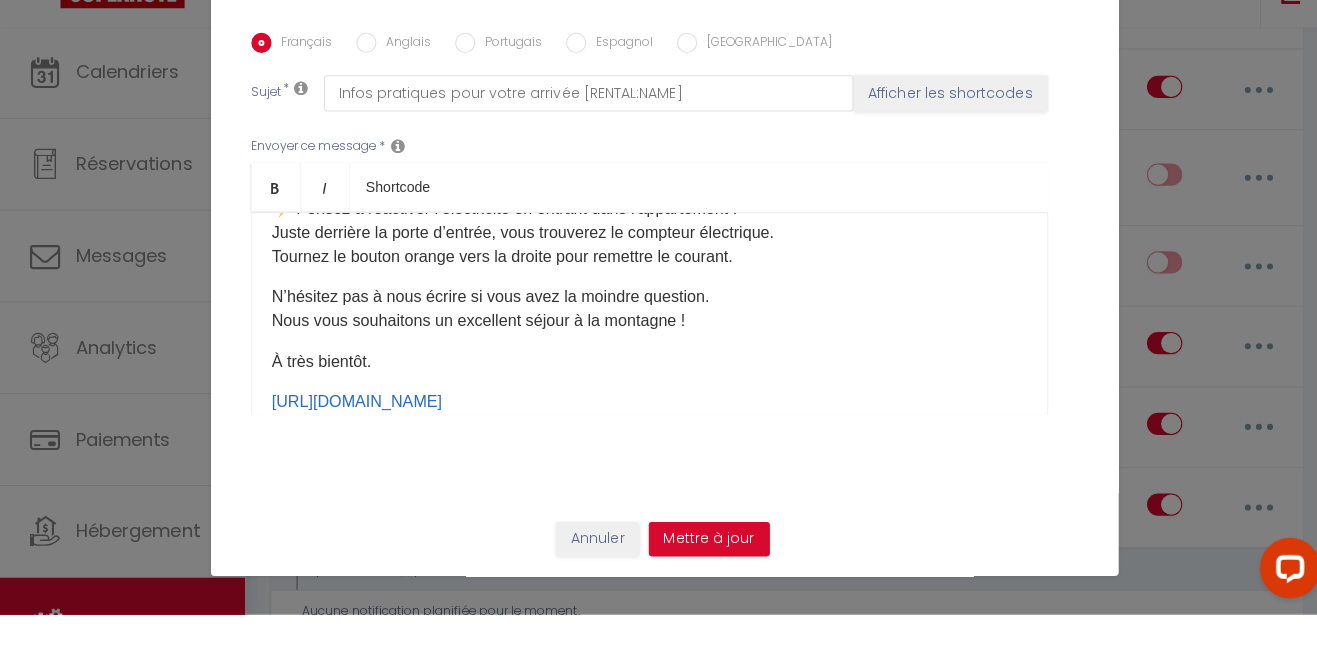 scroll, scrollTop: 79, scrollLeft: 0, axis: vertical 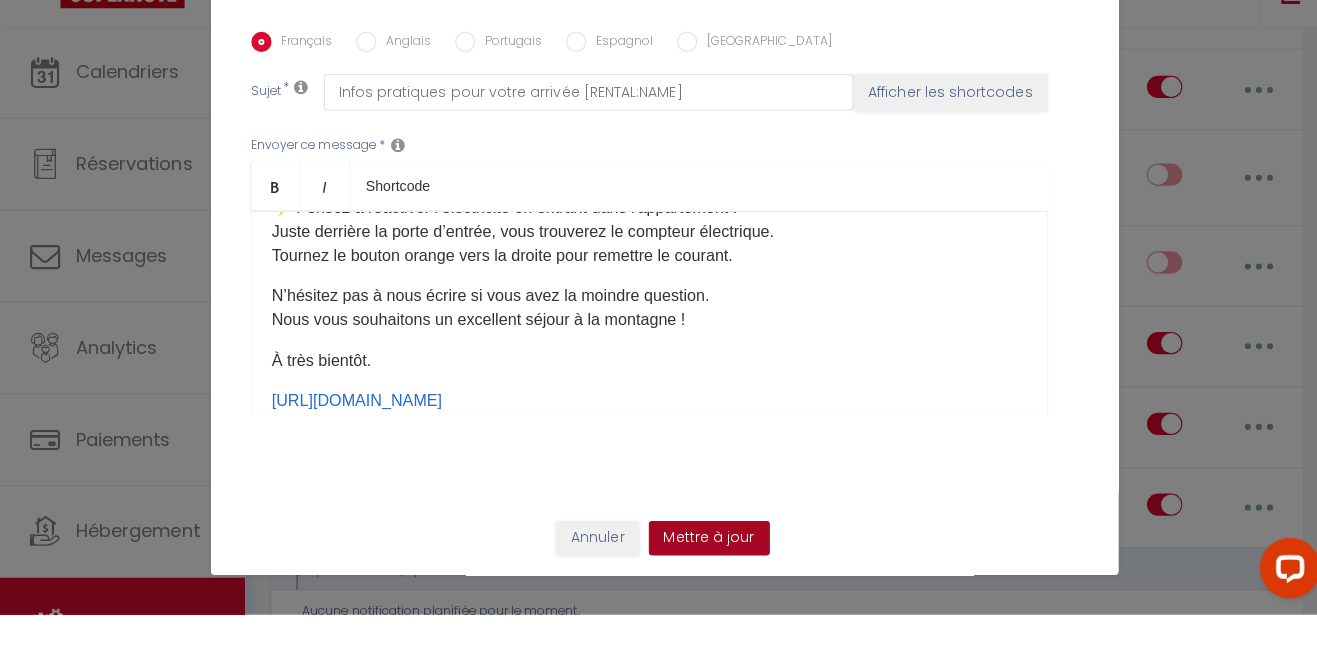 click on "Mettre à jour" at bounding box center [703, 576] 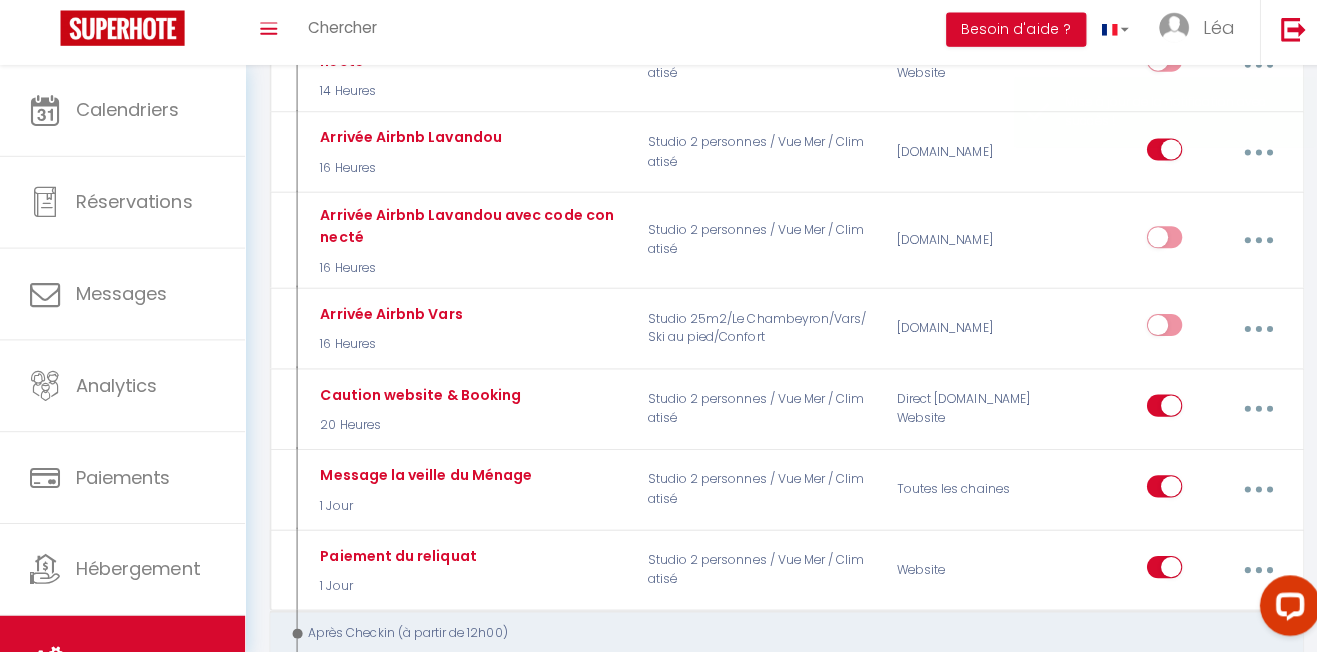 scroll, scrollTop: 930, scrollLeft: 0, axis: vertical 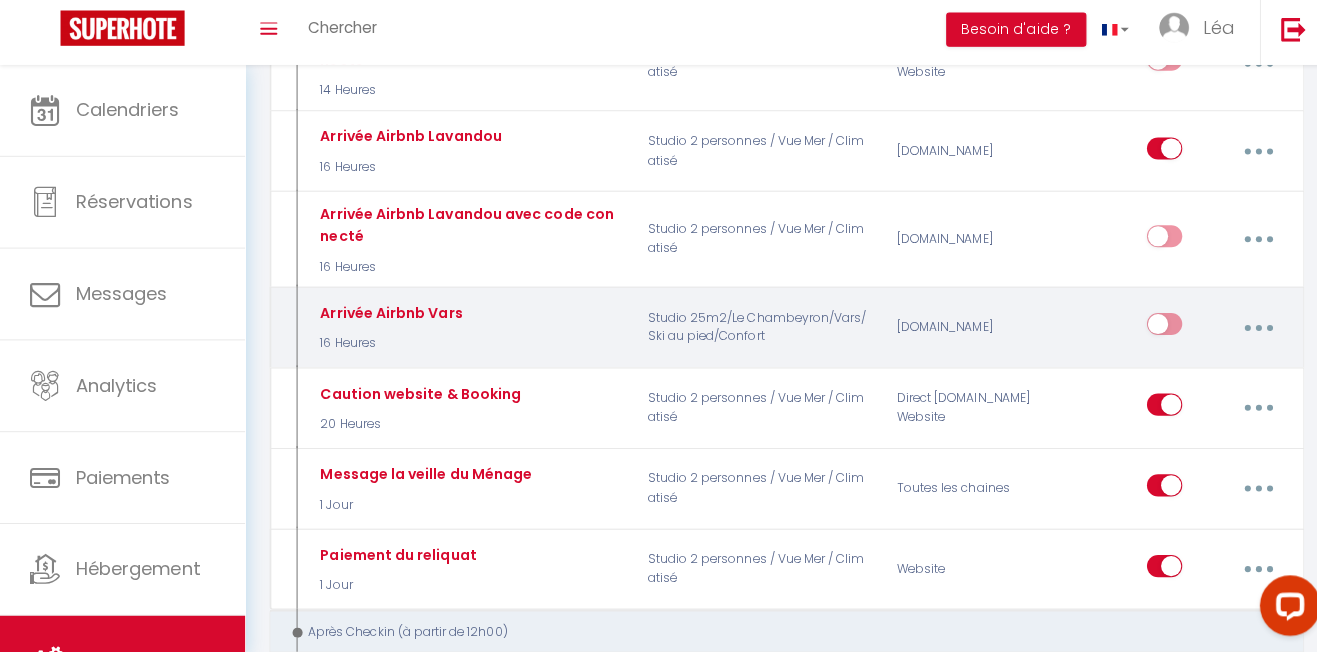 click at bounding box center [1154, 331] 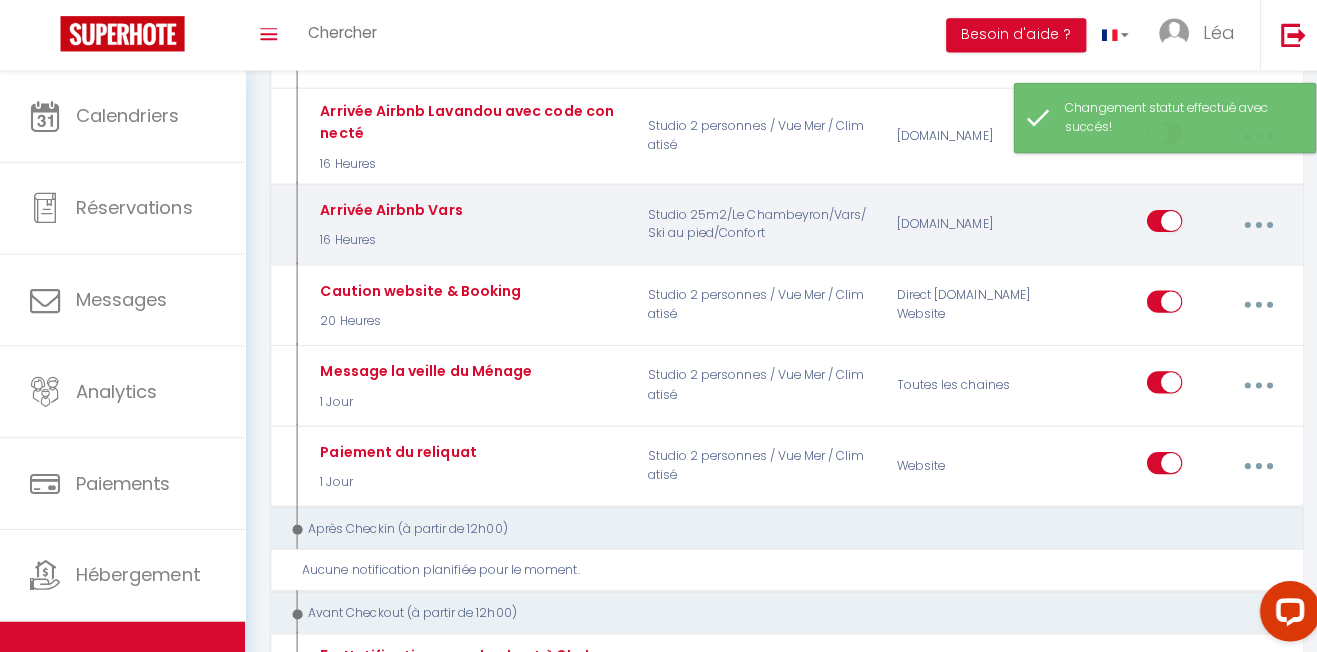 scroll, scrollTop: 1036, scrollLeft: 0, axis: vertical 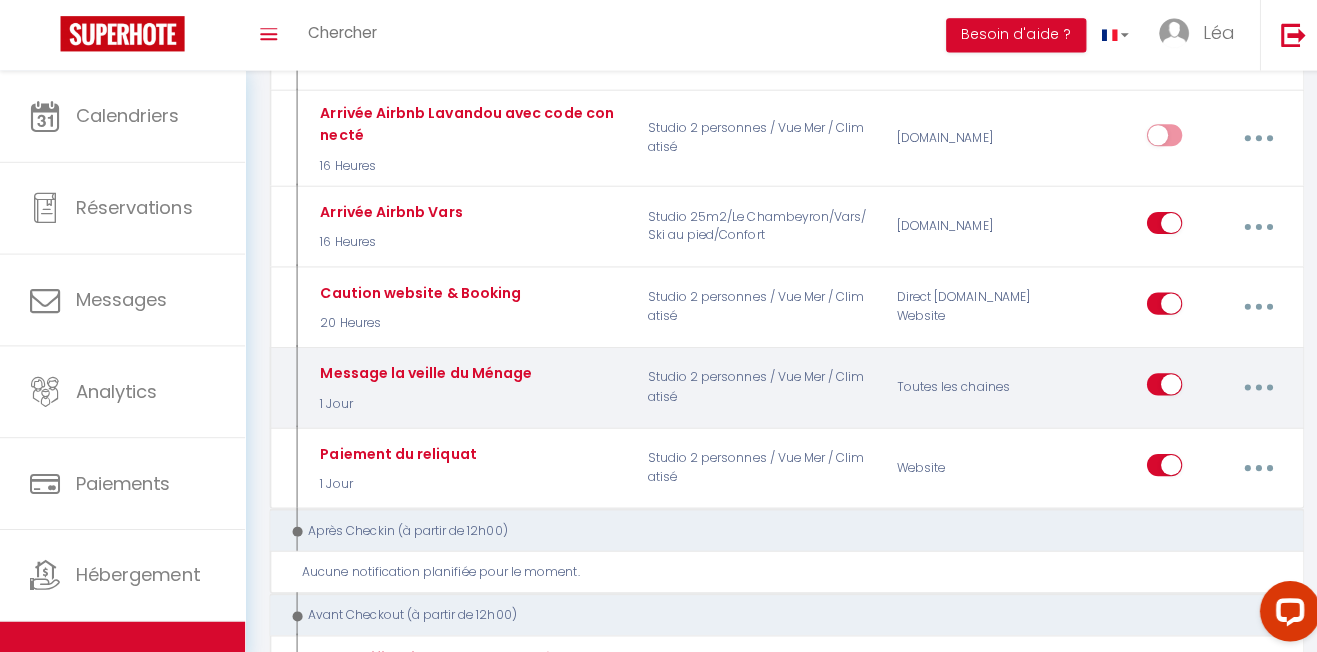 click at bounding box center [1248, 384] 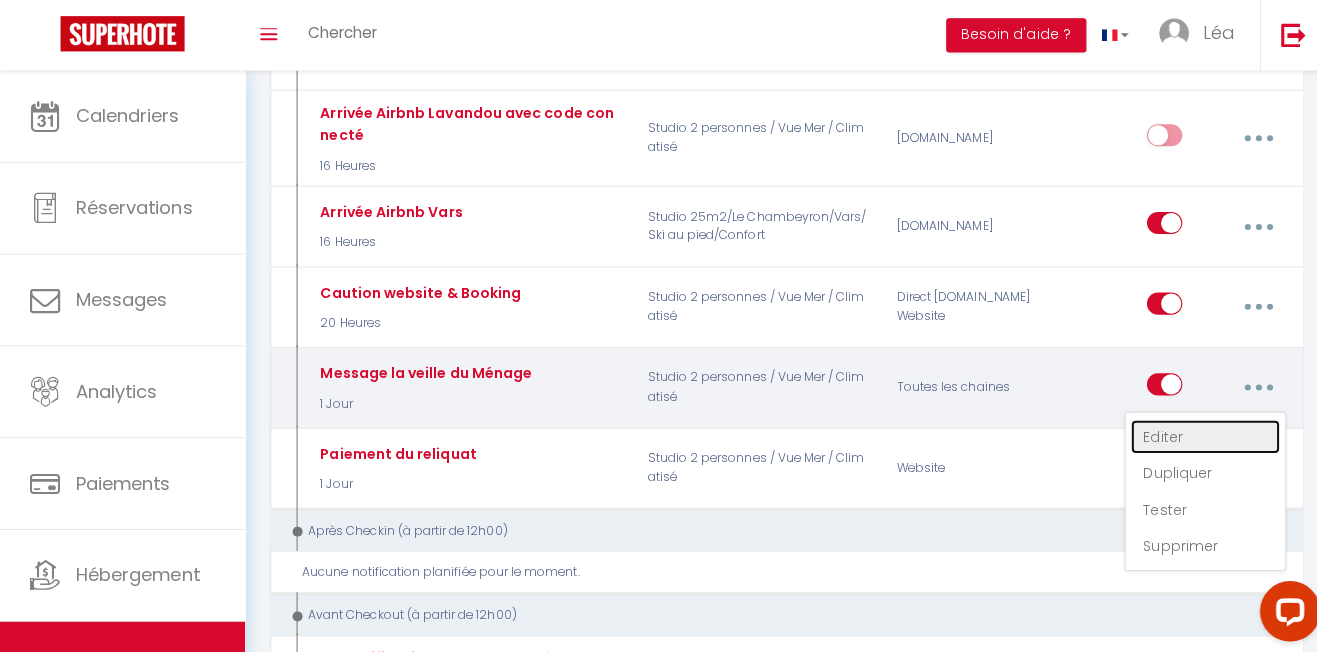 click on "Editer" at bounding box center (1195, 433) 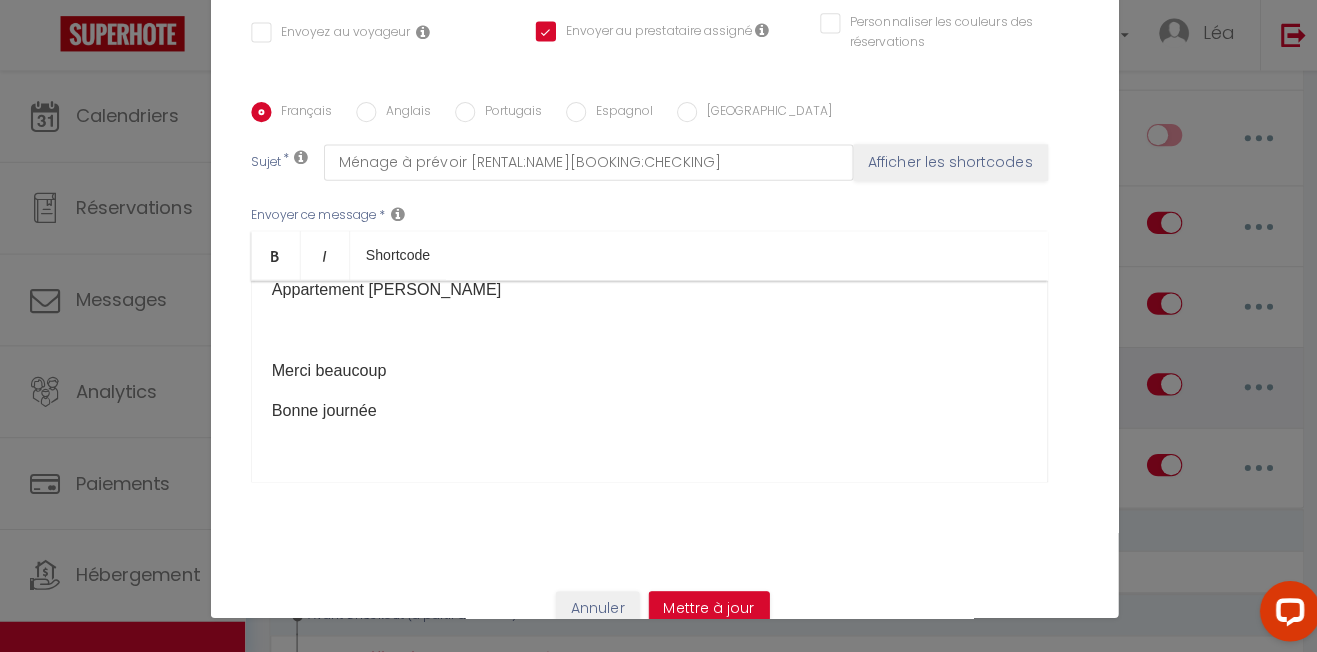 scroll, scrollTop: 125, scrollLeft: 0, axis: vertical 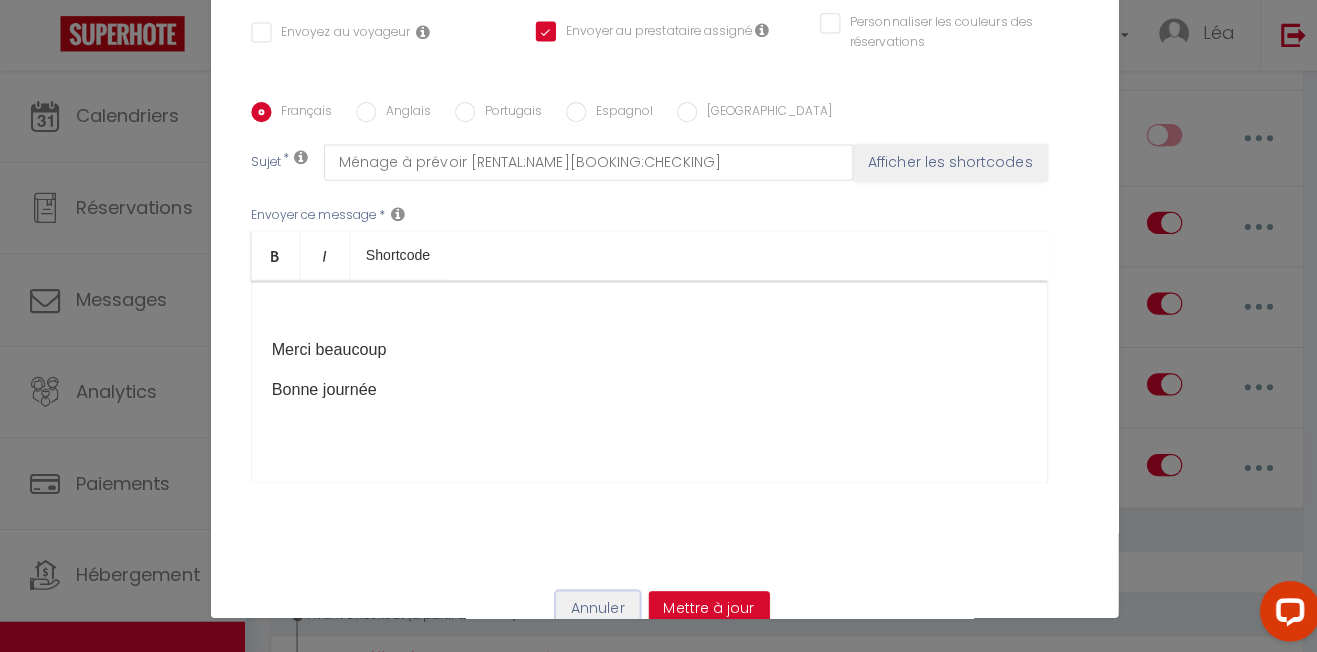 click on "Annuler" at bounding box center [592, 604] 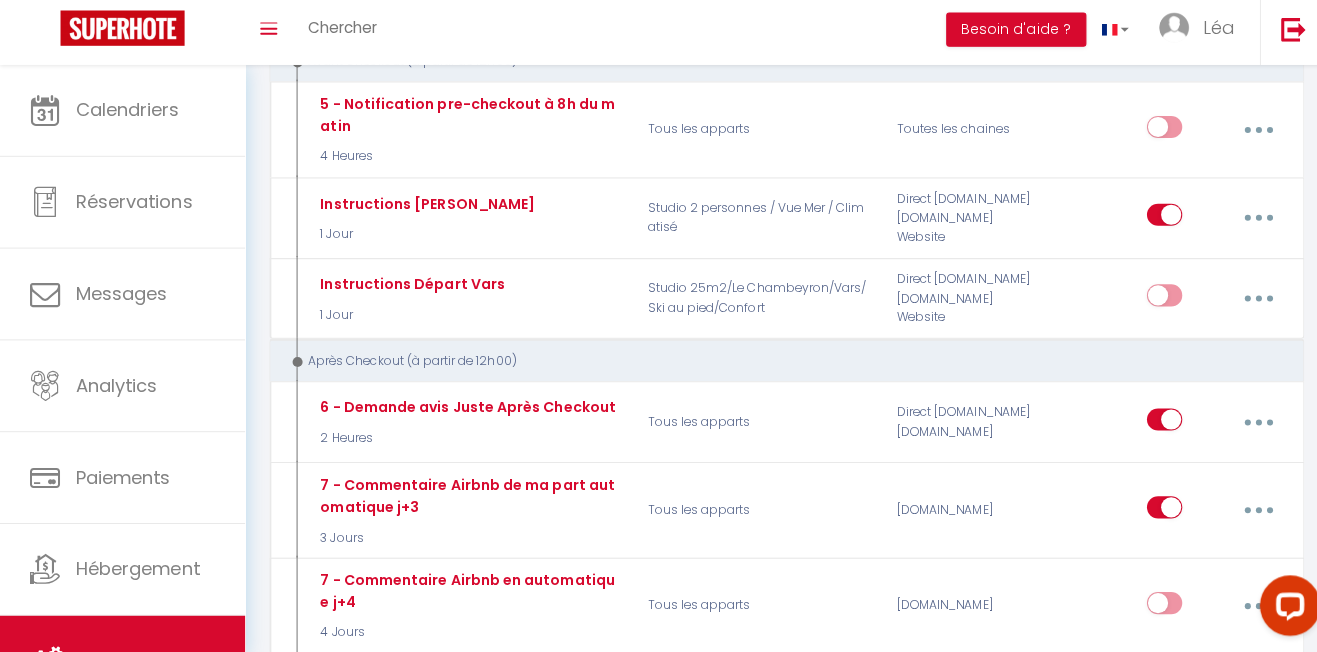 scroll, scrollTop: 1579, scrollLeft: 0, axis: vertical 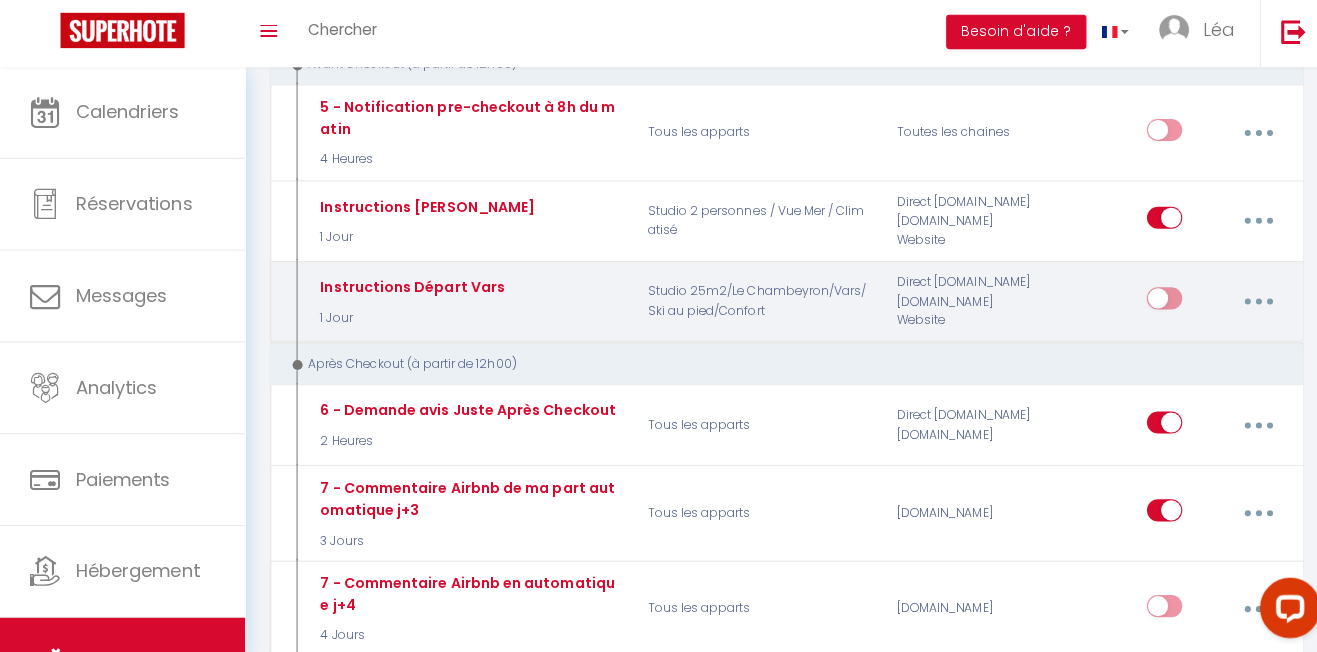 click at bounding box center [1248, 302] 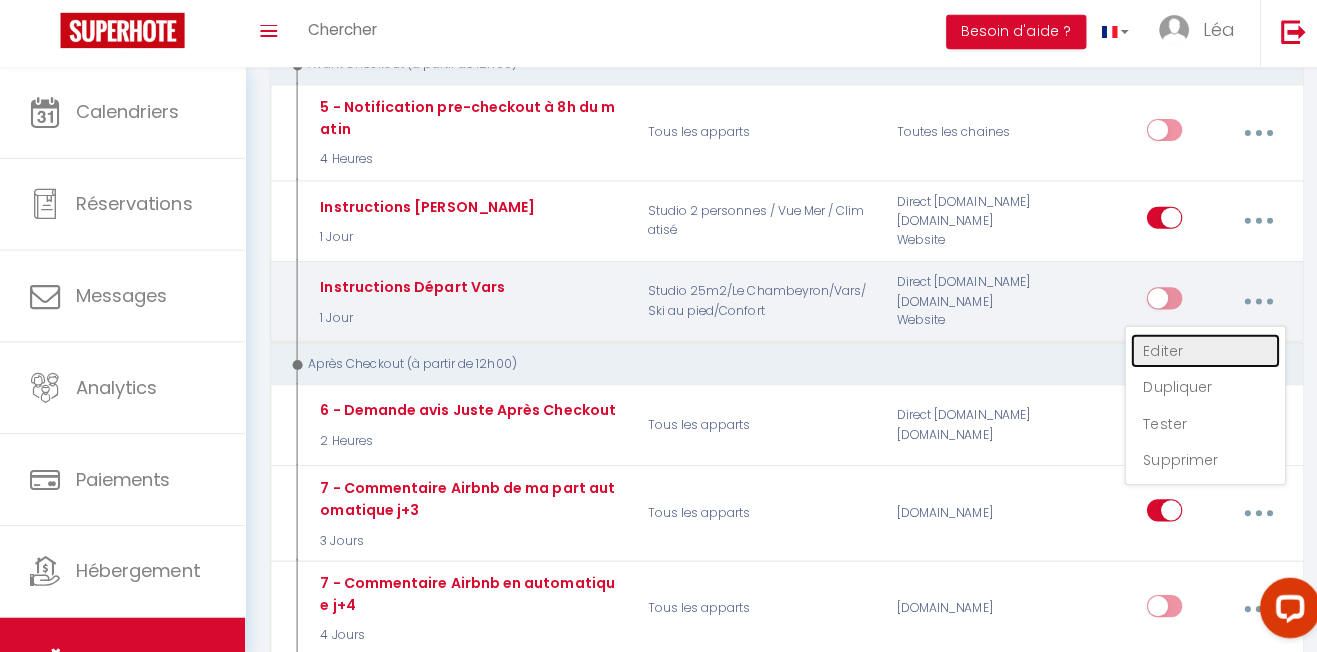 click on "Editer" at bounding box center [1195, 351] 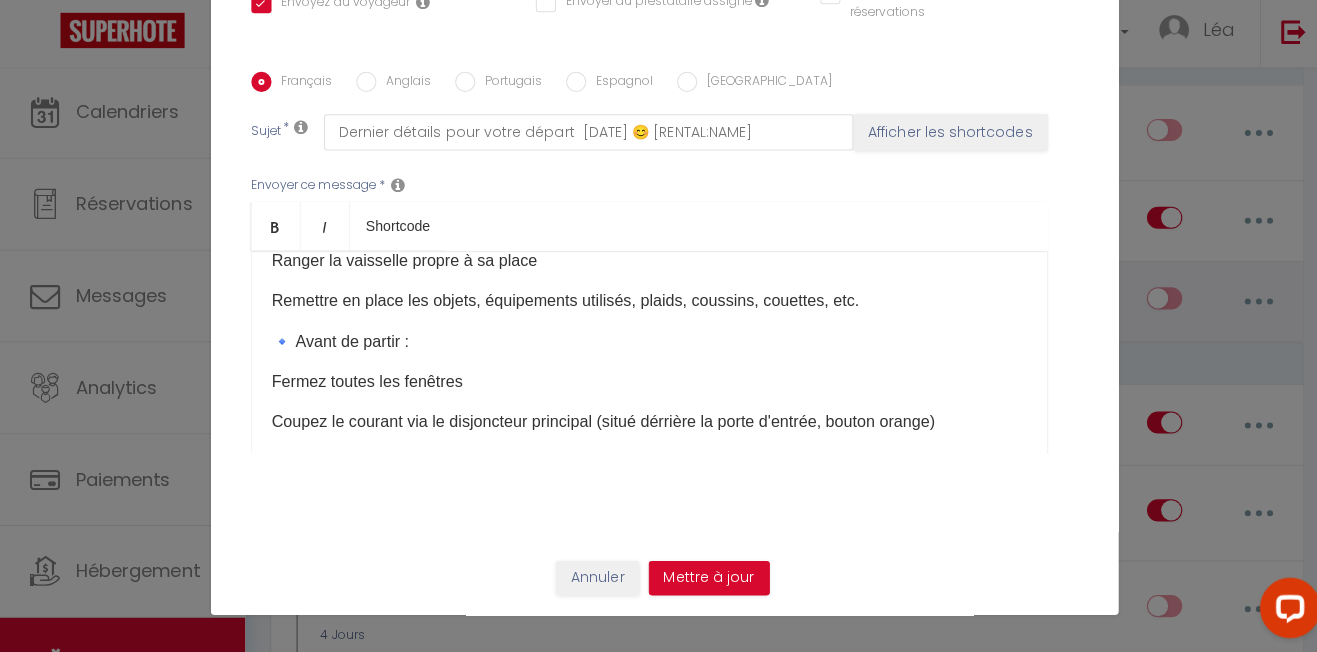 scroll, scrollTop: 433, scrollLeft: 0, axis: vertical 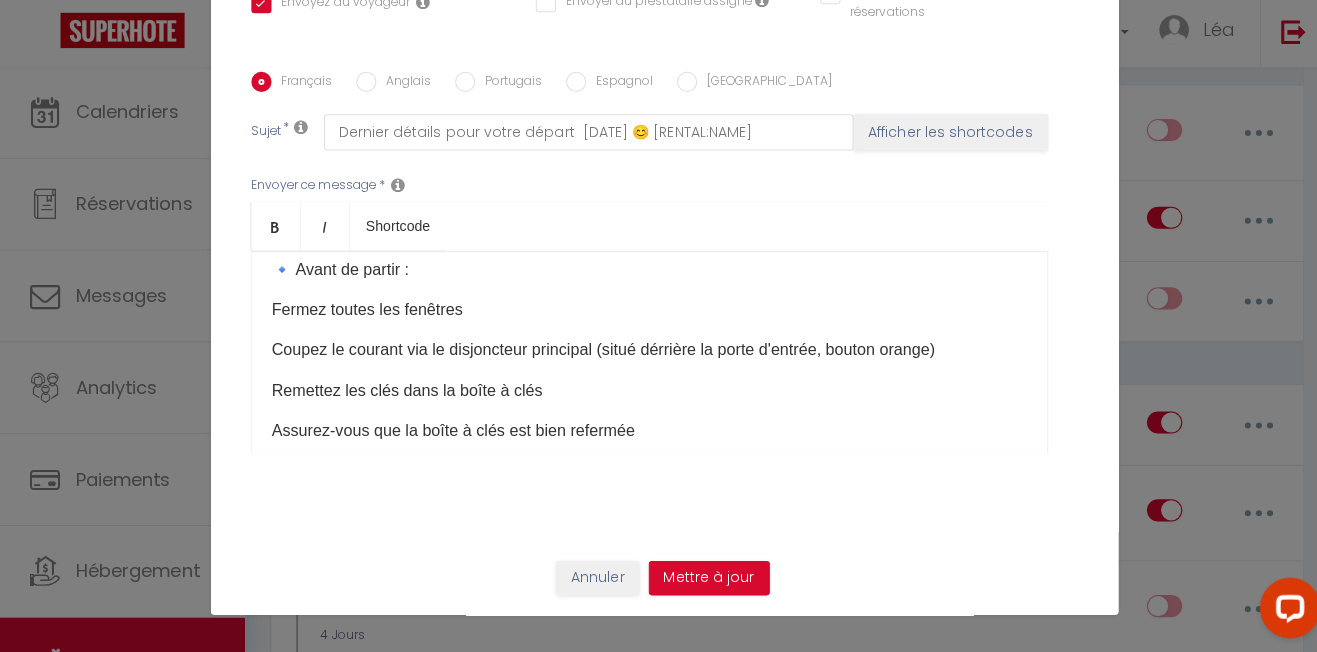 click on "Remettez les clés dans la boîte à clés" at bounding box center [644, 390] 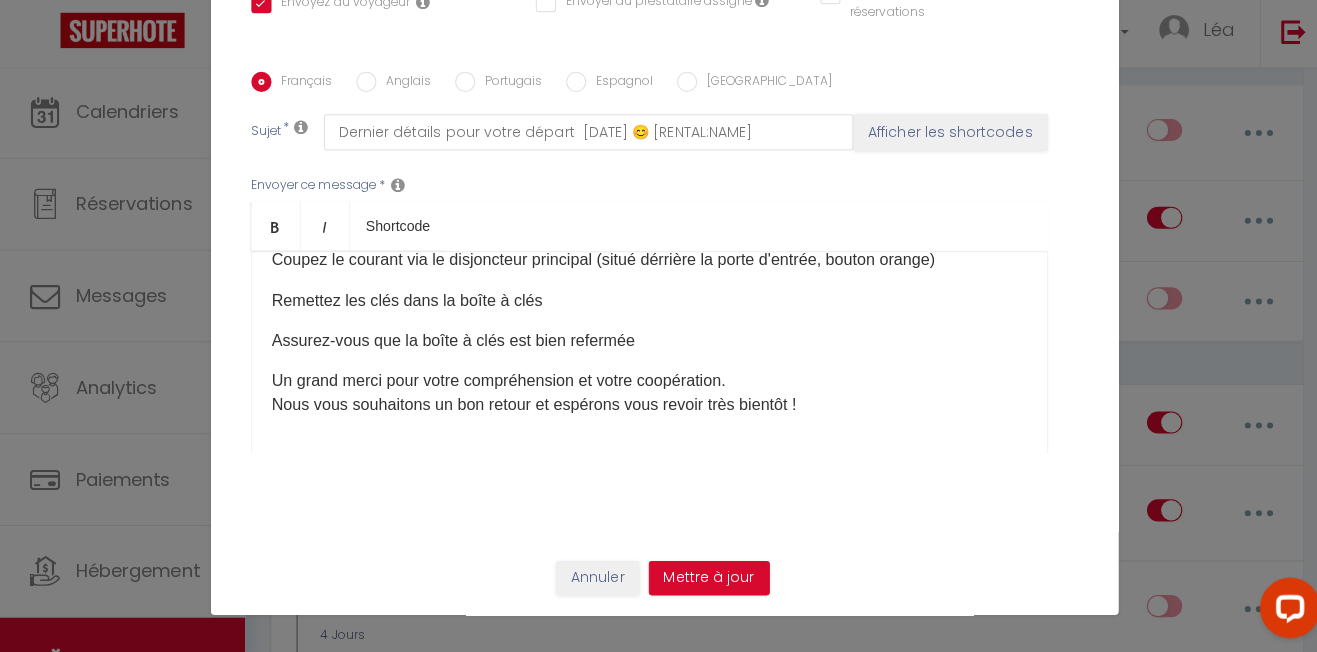 scroll, scrollTop: 586, scrollLeft: 0, axis: vertical 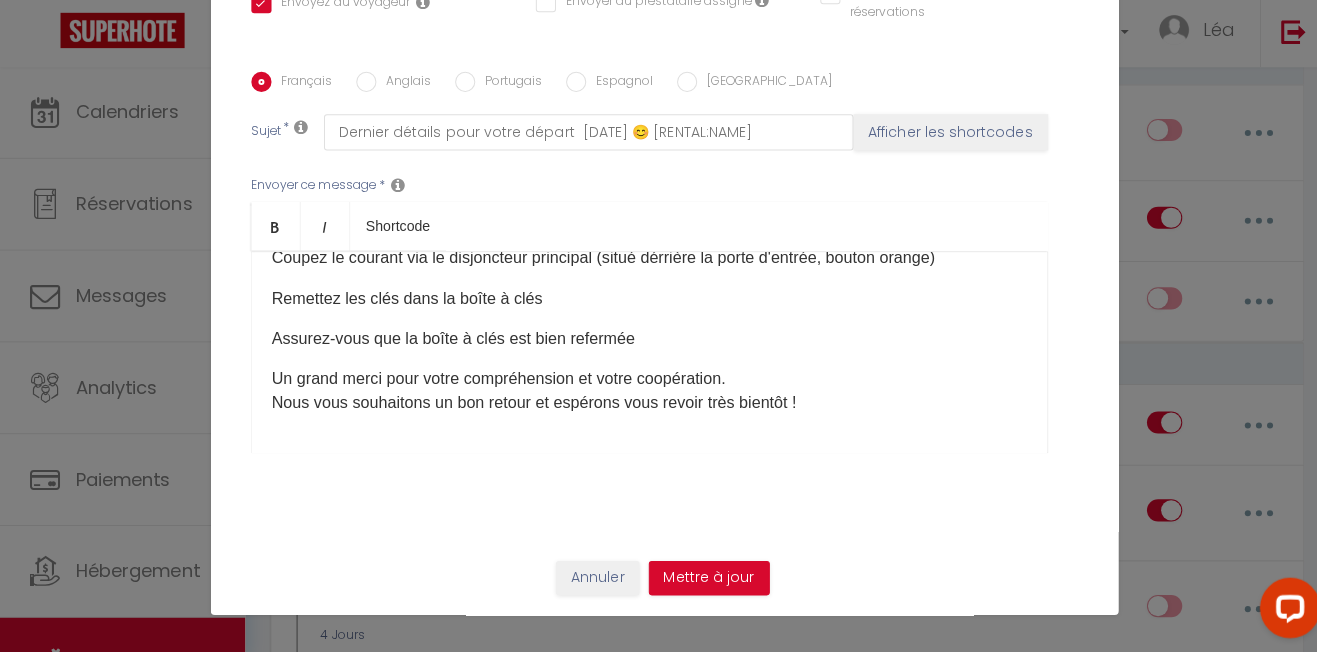 click on "Un grand merci pour votre compréhension et votre coopération. Nous vous souhaitons un bon retour et espérons vous revoir très bientôt !" at bounding box center (644, 391) 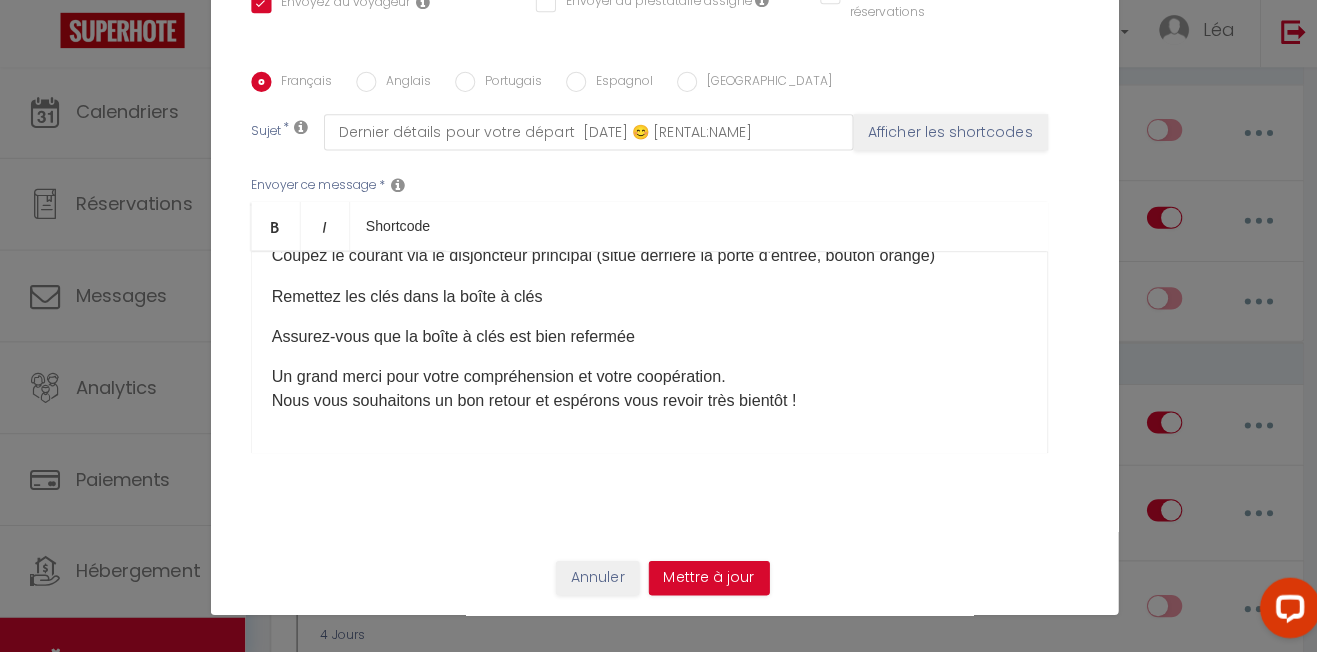 scroll, scrollTop: 523, scrollLeft: 0, axis: vertical 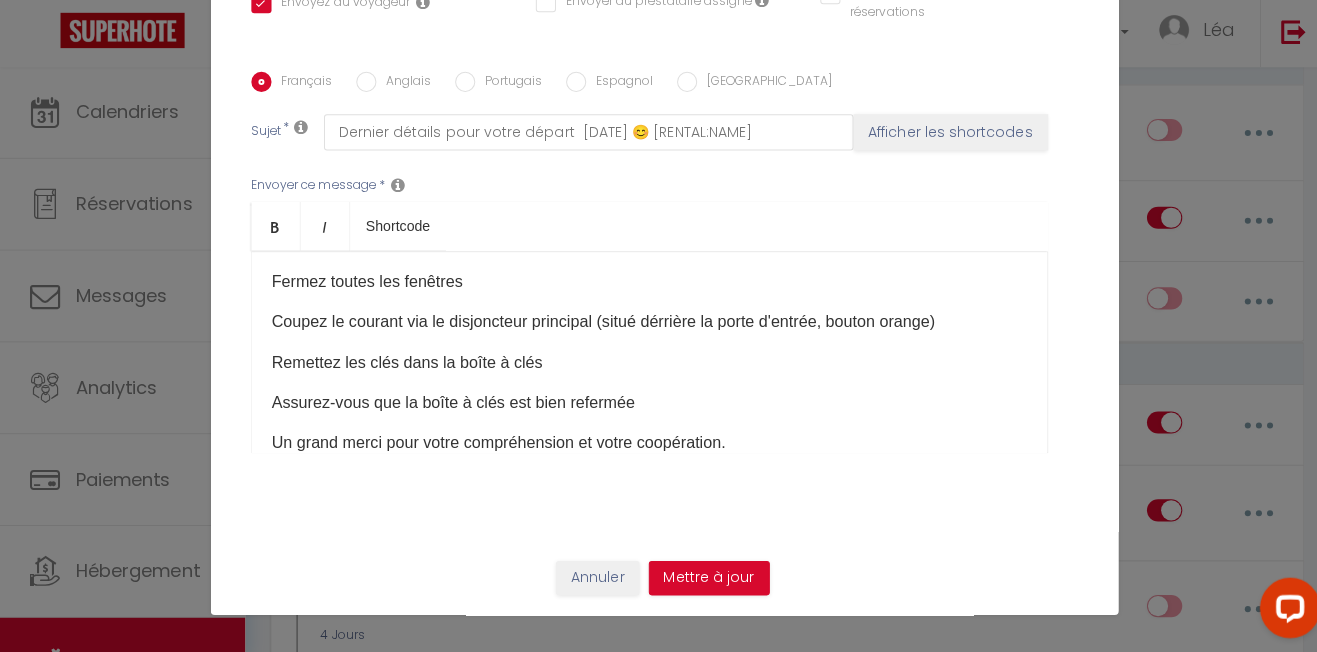click on "Coupez le courant via le disjoncteur principal (situé dérrière la porte d'entrée, bouton orange)" at bounding box center [644, 322] 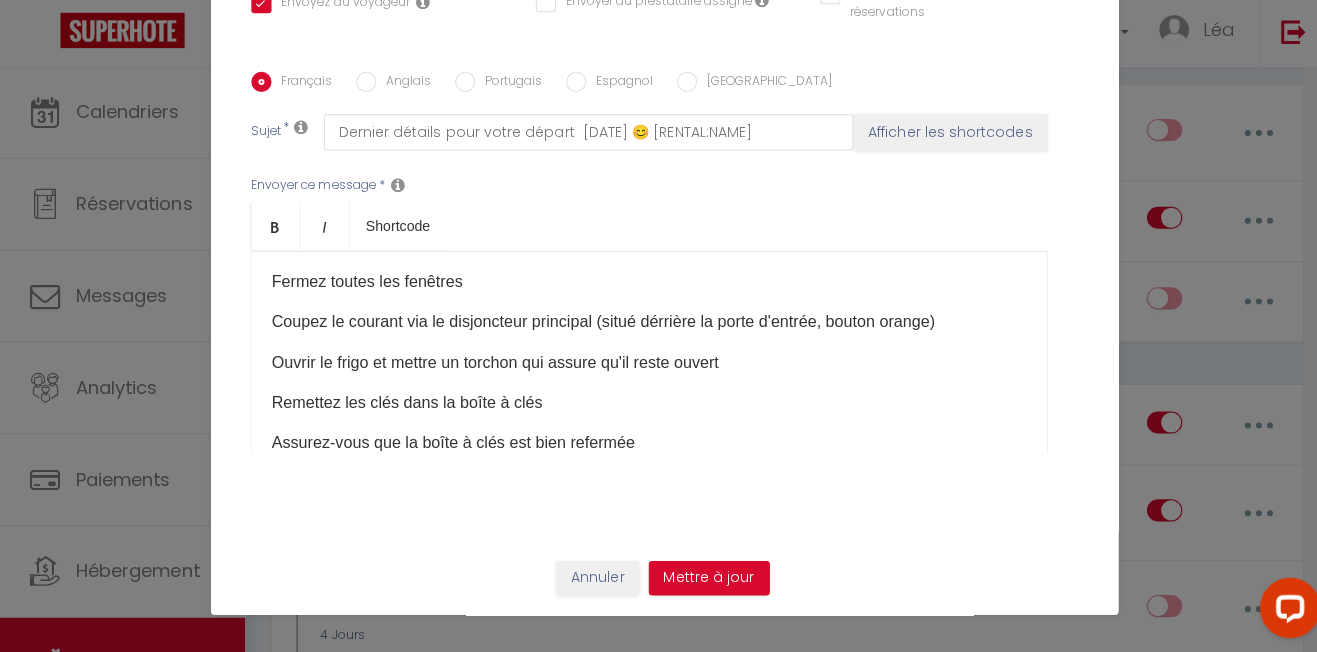 click on "Ouvrir le frigo et mettre un torchon qui assure qu'il reste ouvert" at bounding box center [644, 362] 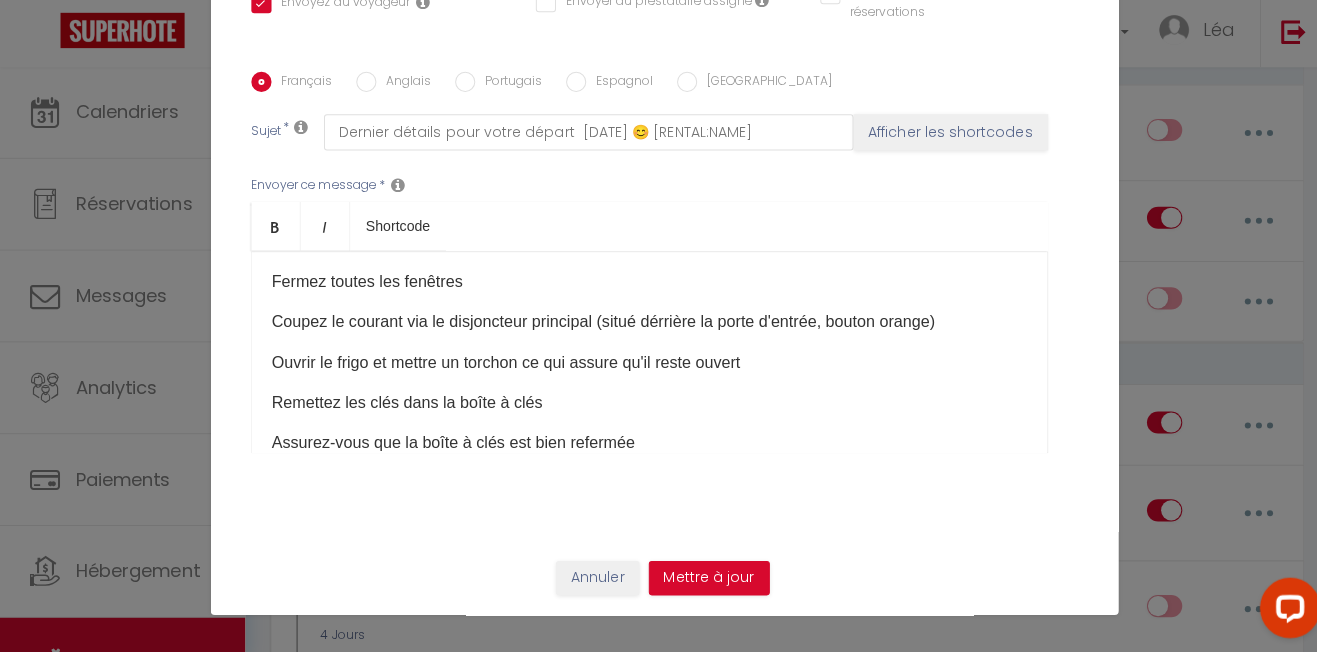 click on "Ouvrir le frigo et mettre un torchon ce qui assure qu'il reste ouvert" at bounding box center [644, 362] 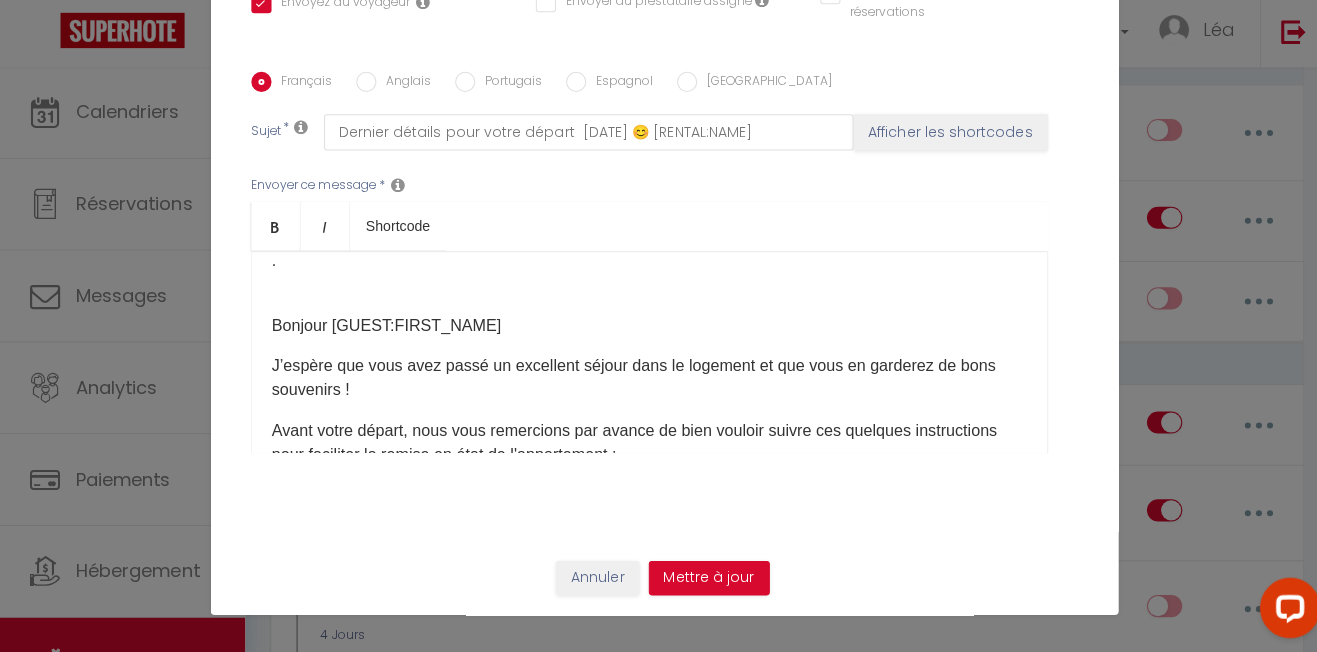 scroll, scrollTop: 0, scrollLeft: 0, axis: both 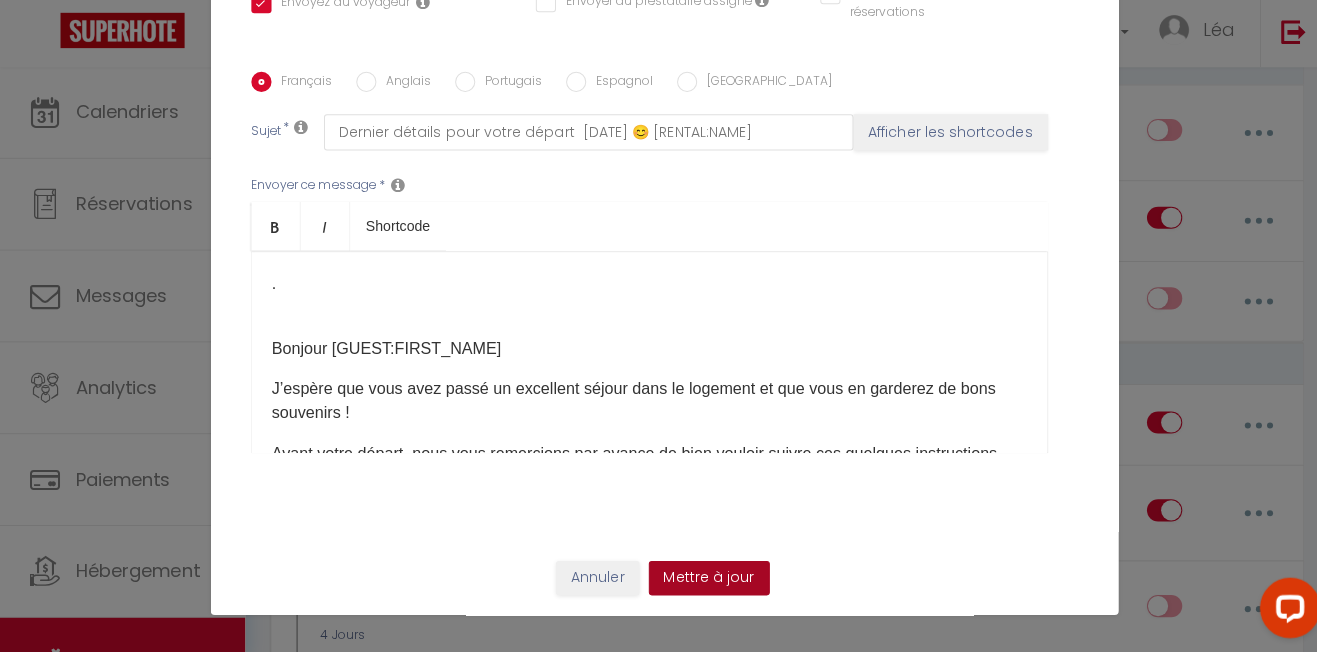 click on "Mettre à jour" at bounding box center (703, 576) 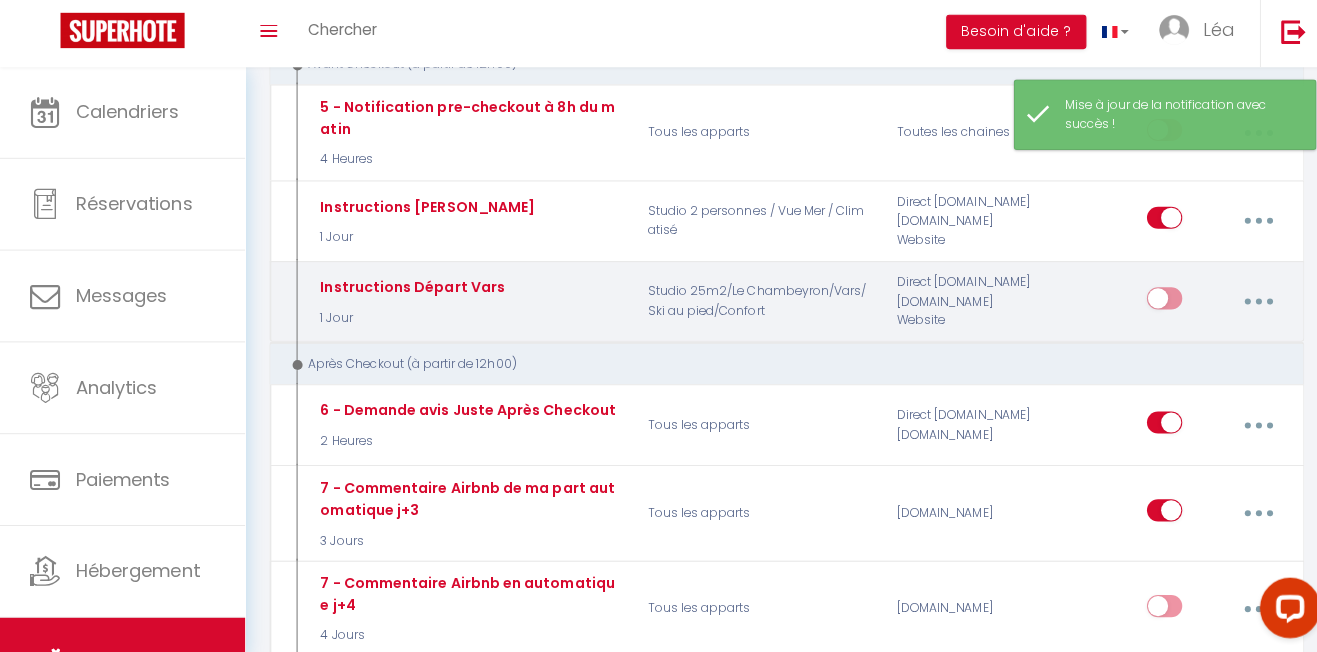 click at bounding box center (1154, 303) 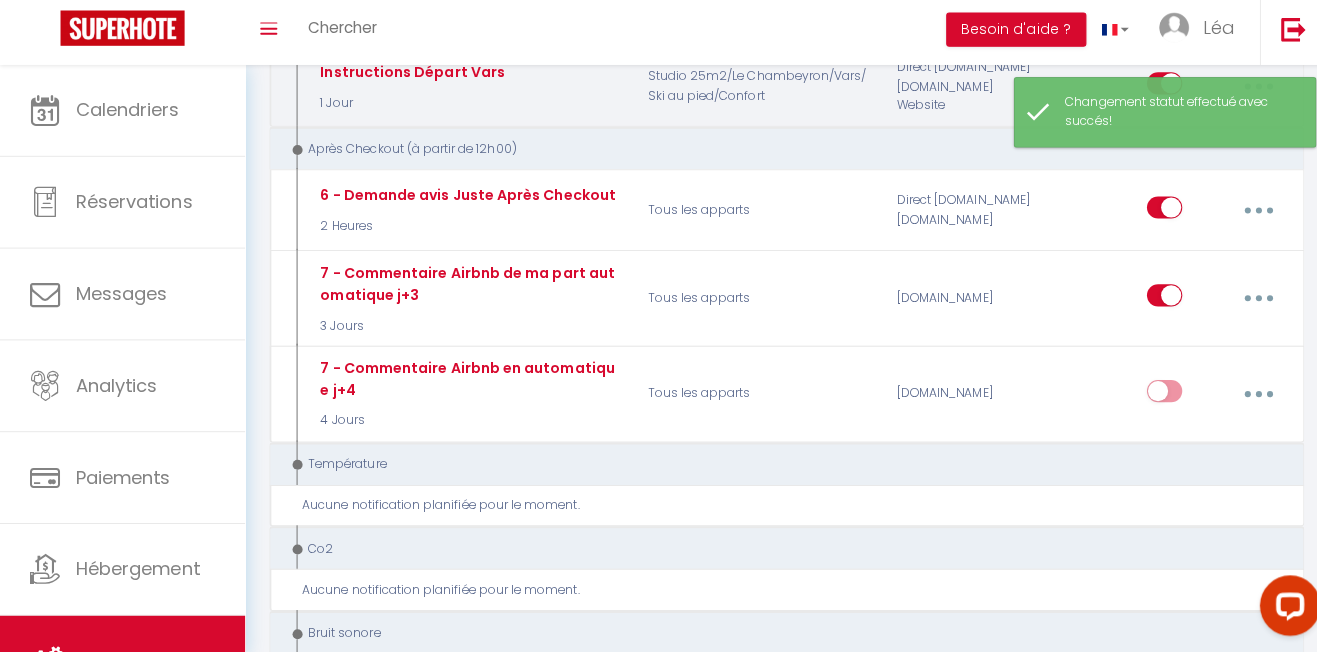 scroll, scrollTop: 1801, scrollLeft: 0, axis: vertical 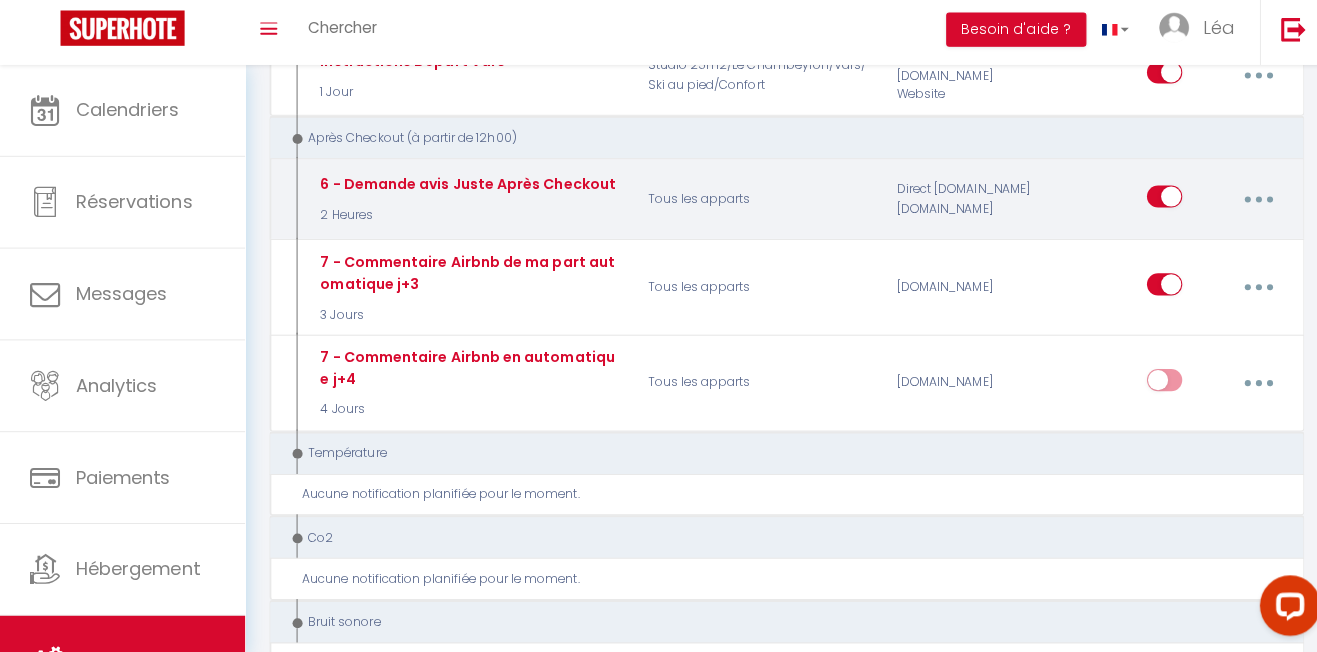 click at bounding box center [1248, 203] 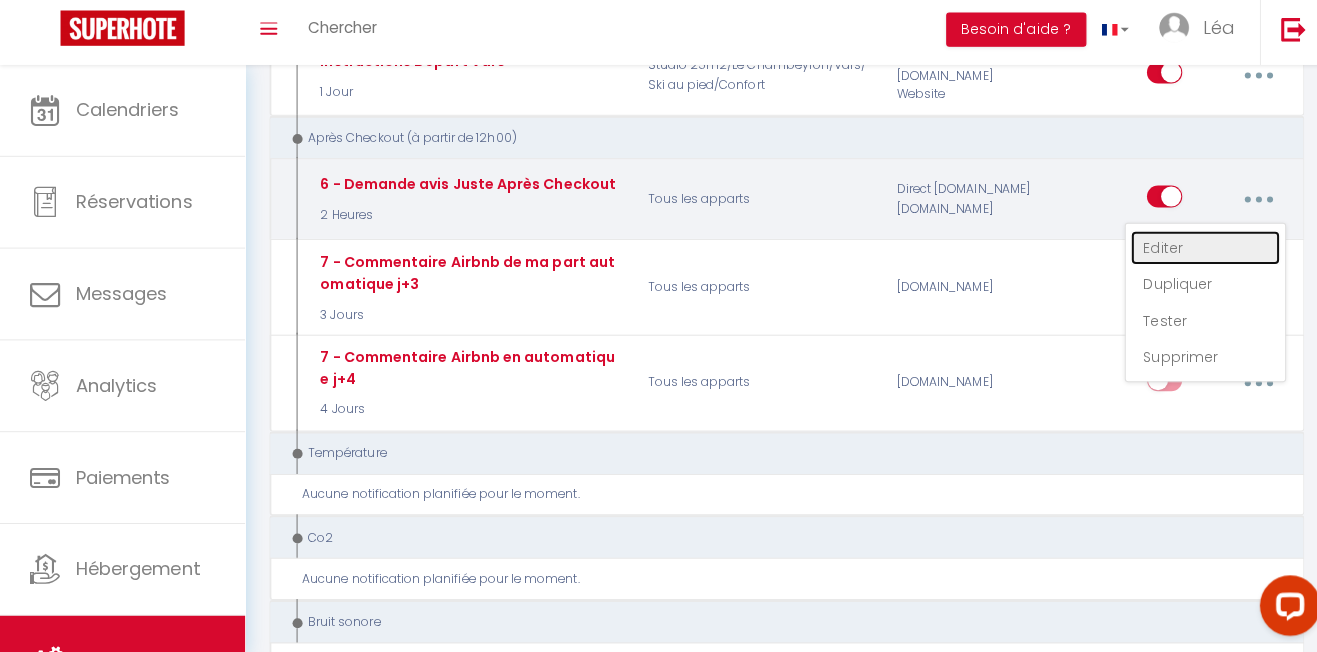 click on "Editer" at bounding box center (1195, 251) 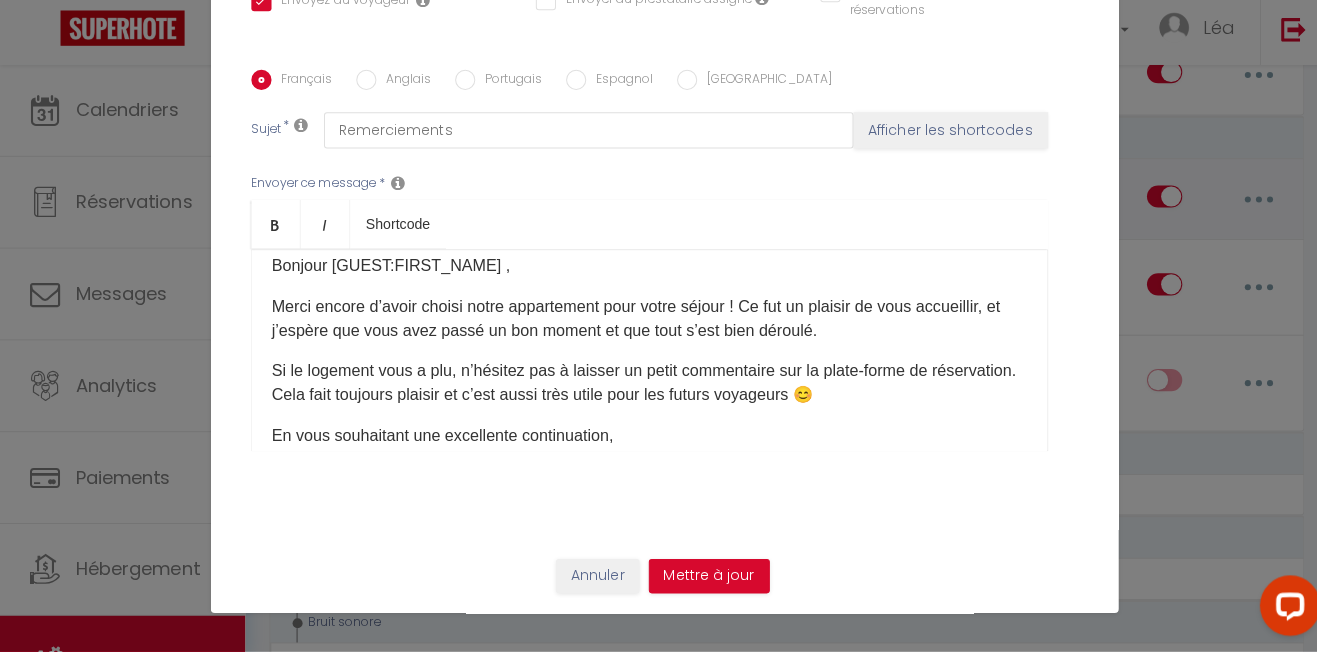 scroll, scrollTop: 11, scrollLeft: 0, axis: vertical 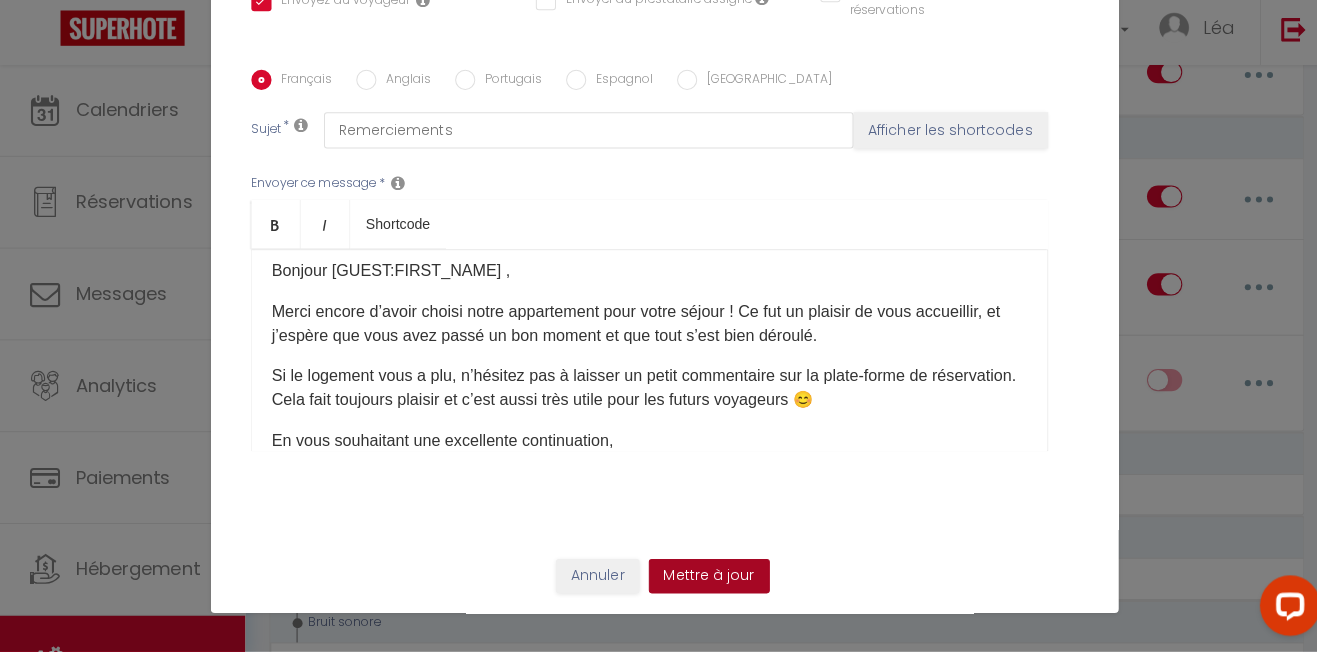 click on "Mettre à jour" at bounding box center (703, 576) 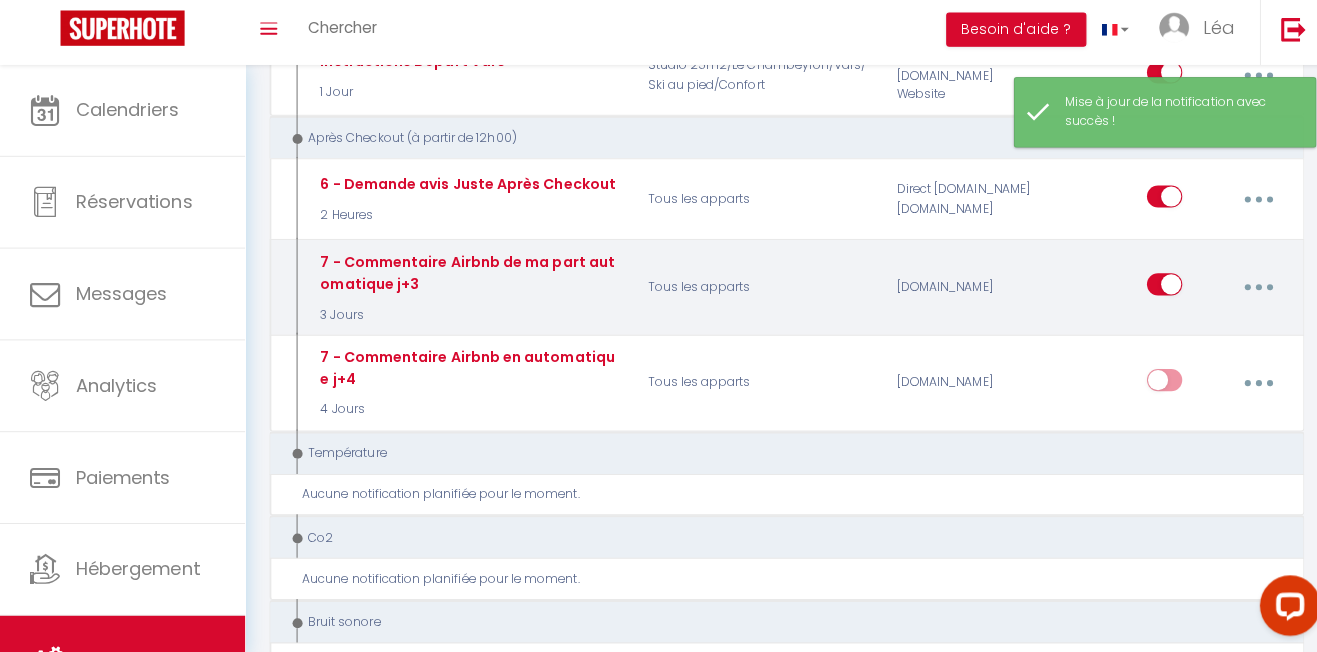 click at bounding box center (1248, 290) 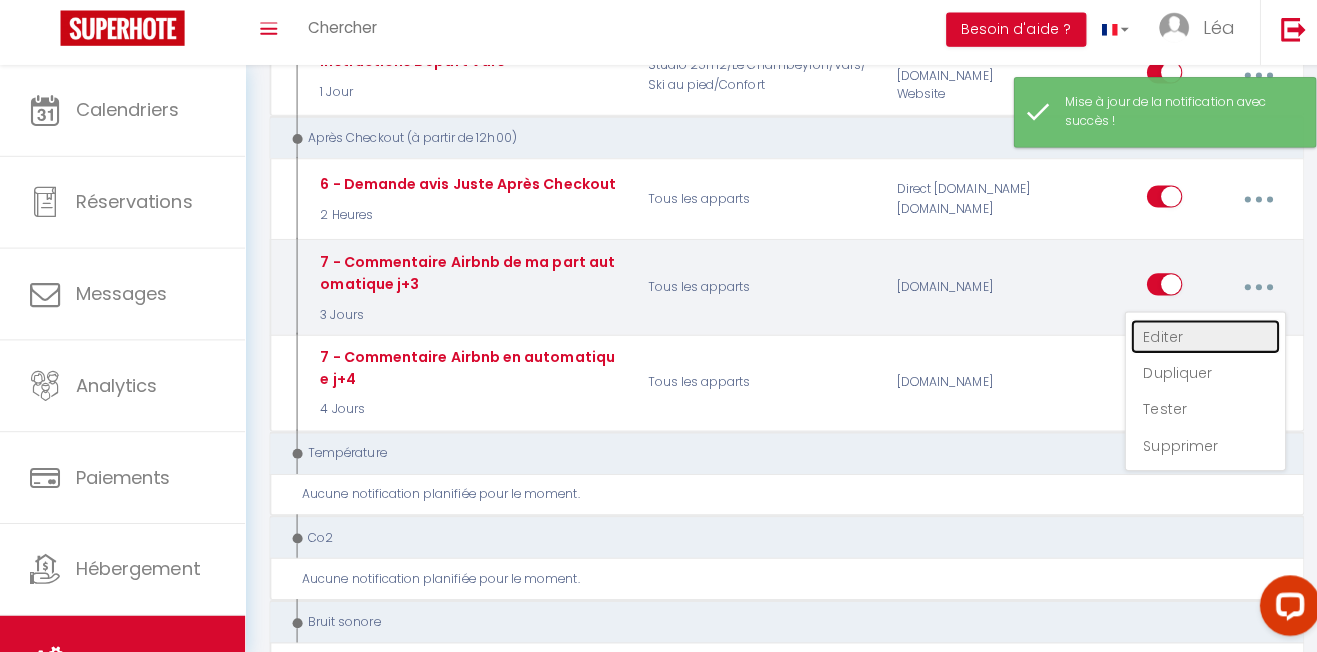 click on "Editer" at bounding box center (1195, 339) 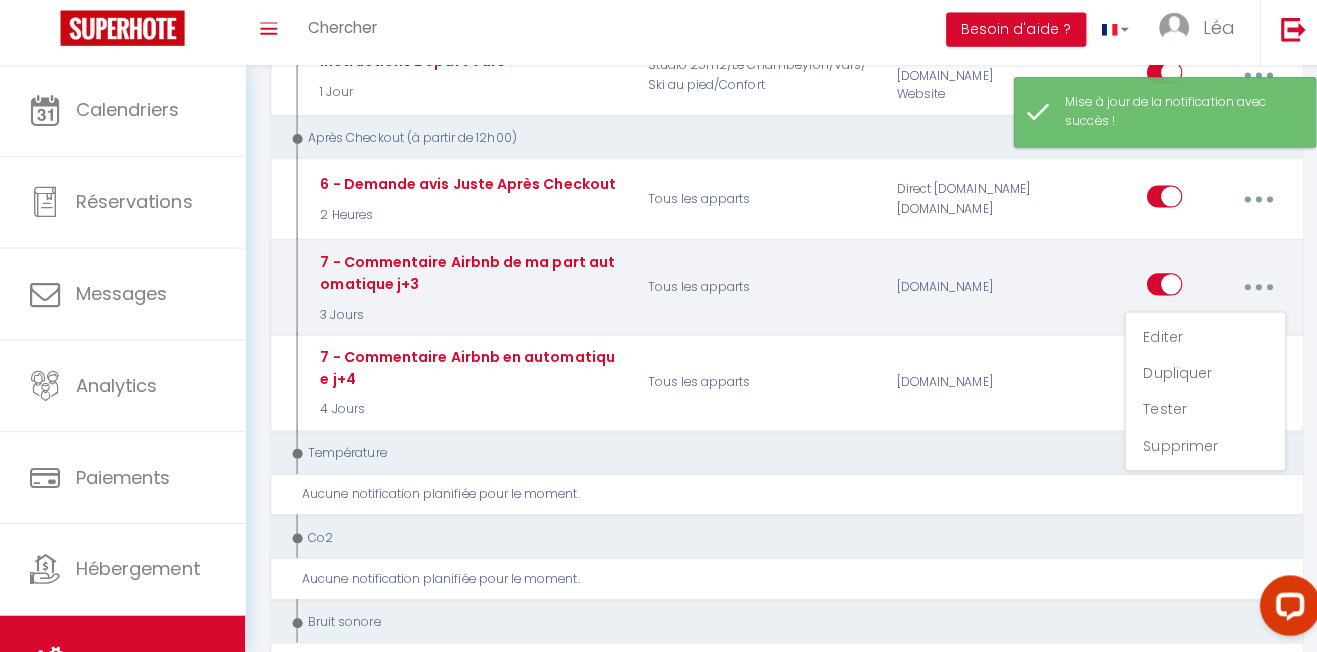 click on "7 - Commentaire Airbnb de ma part automatique j+3    3 Jours     Tous les apparts   [DOMAIN_NAME]
Editer   Dupliquer   Tester   Supprimer" at bounding box center [780, 290] 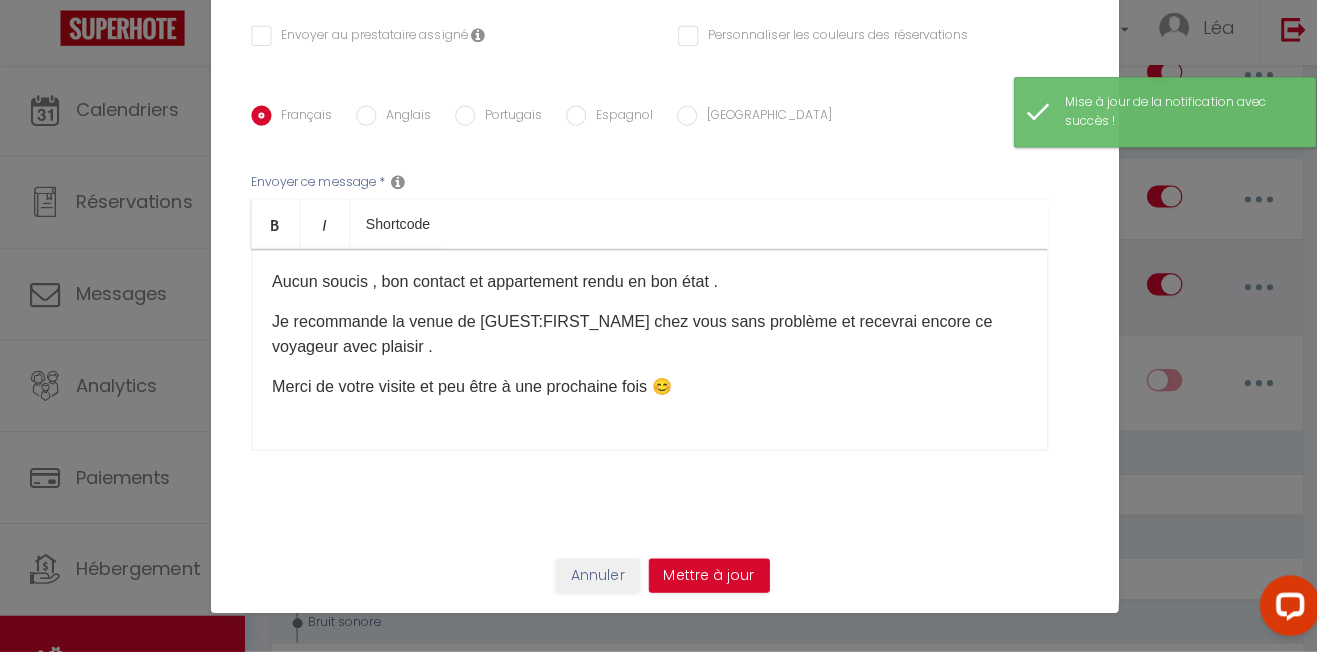 scroll, scrollTop: 0, scrollLeft: 0, axis: both 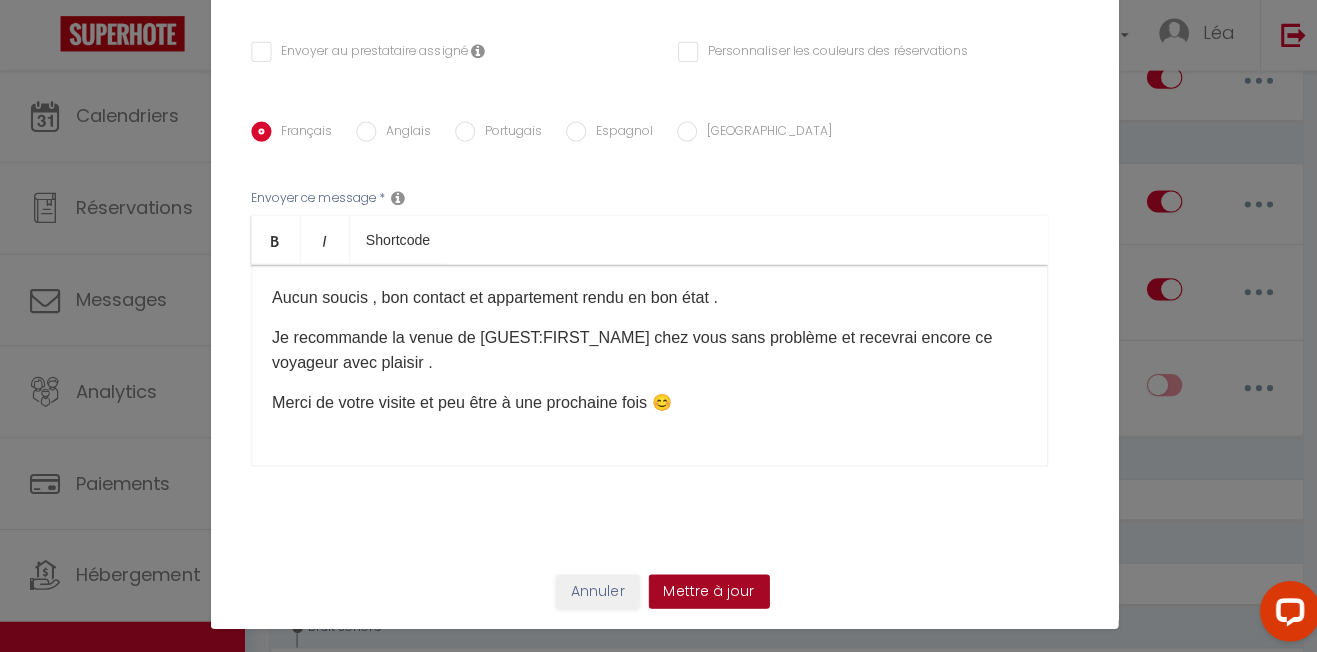 click on "Mettre à jour" at bounding box center (703, 587) 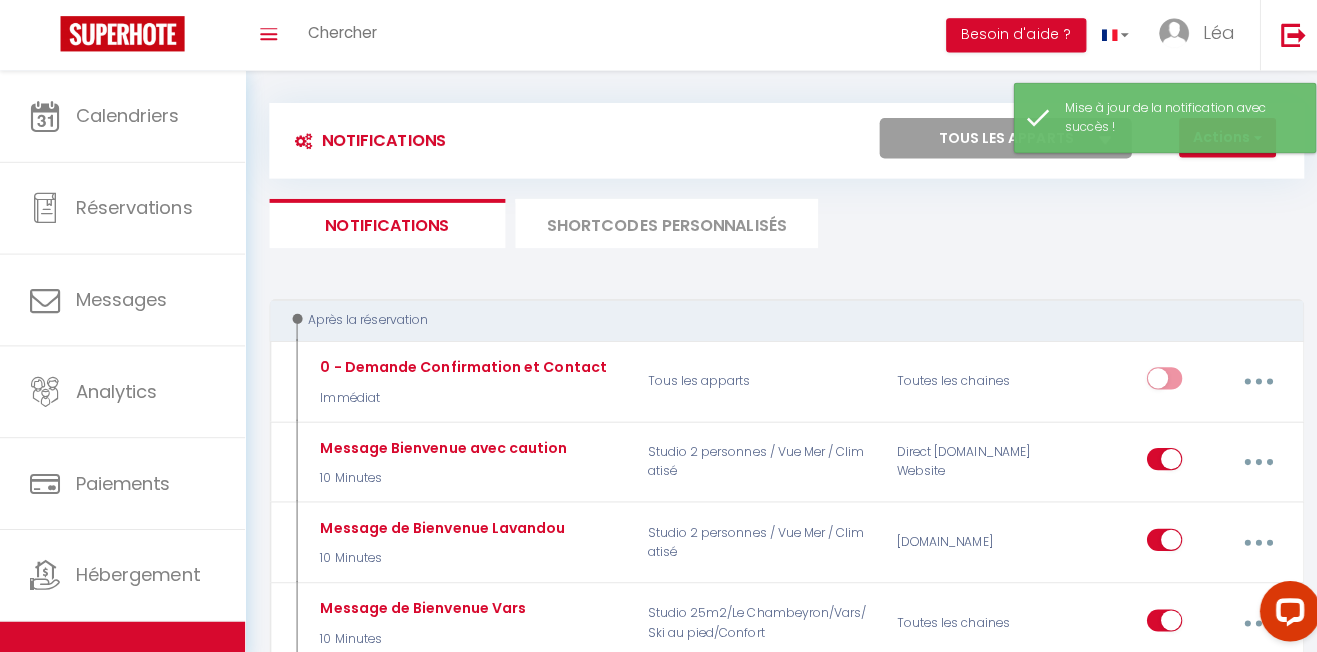 scroll, scrollTop: 0, scrollLeft: 0, axis: both 